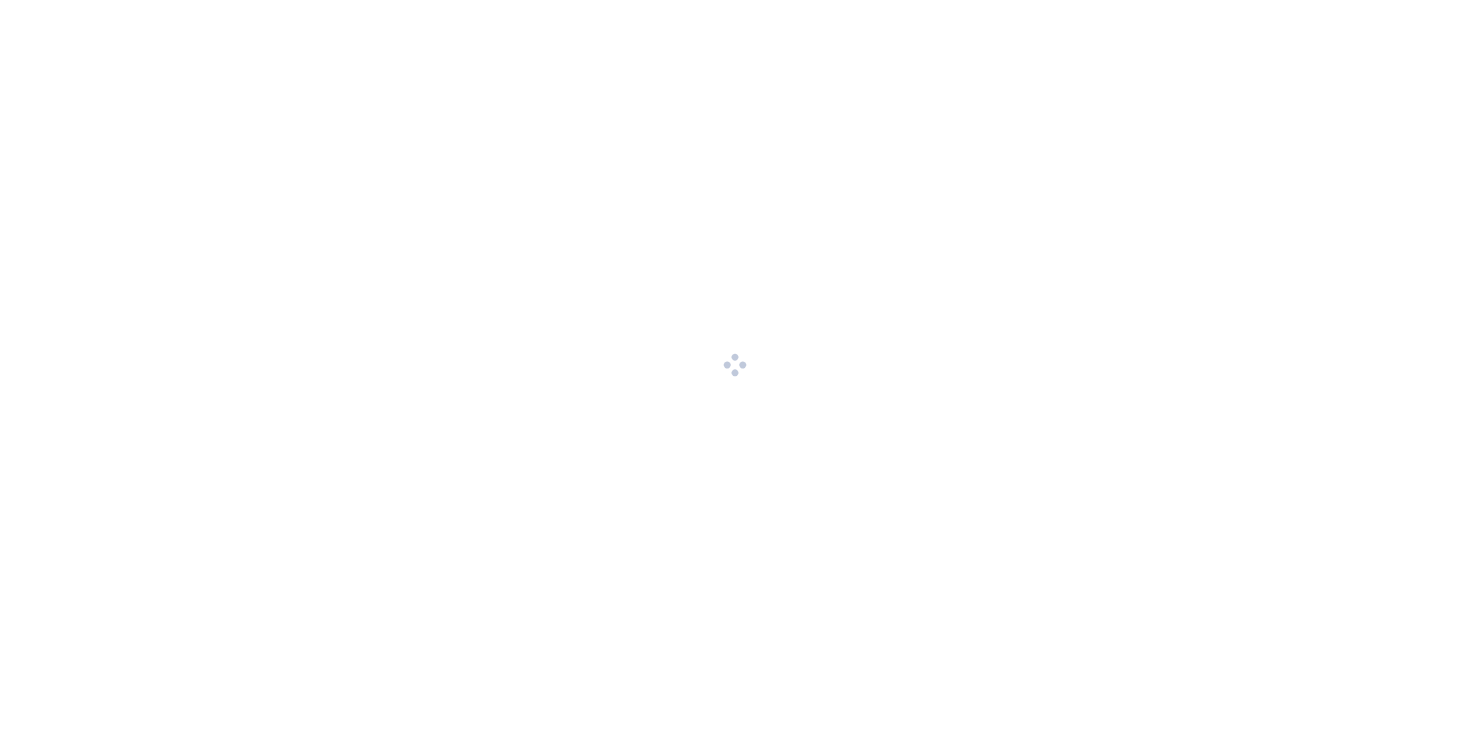 scroll, scrollTop: 0, scrollLeft: 0, axis: both 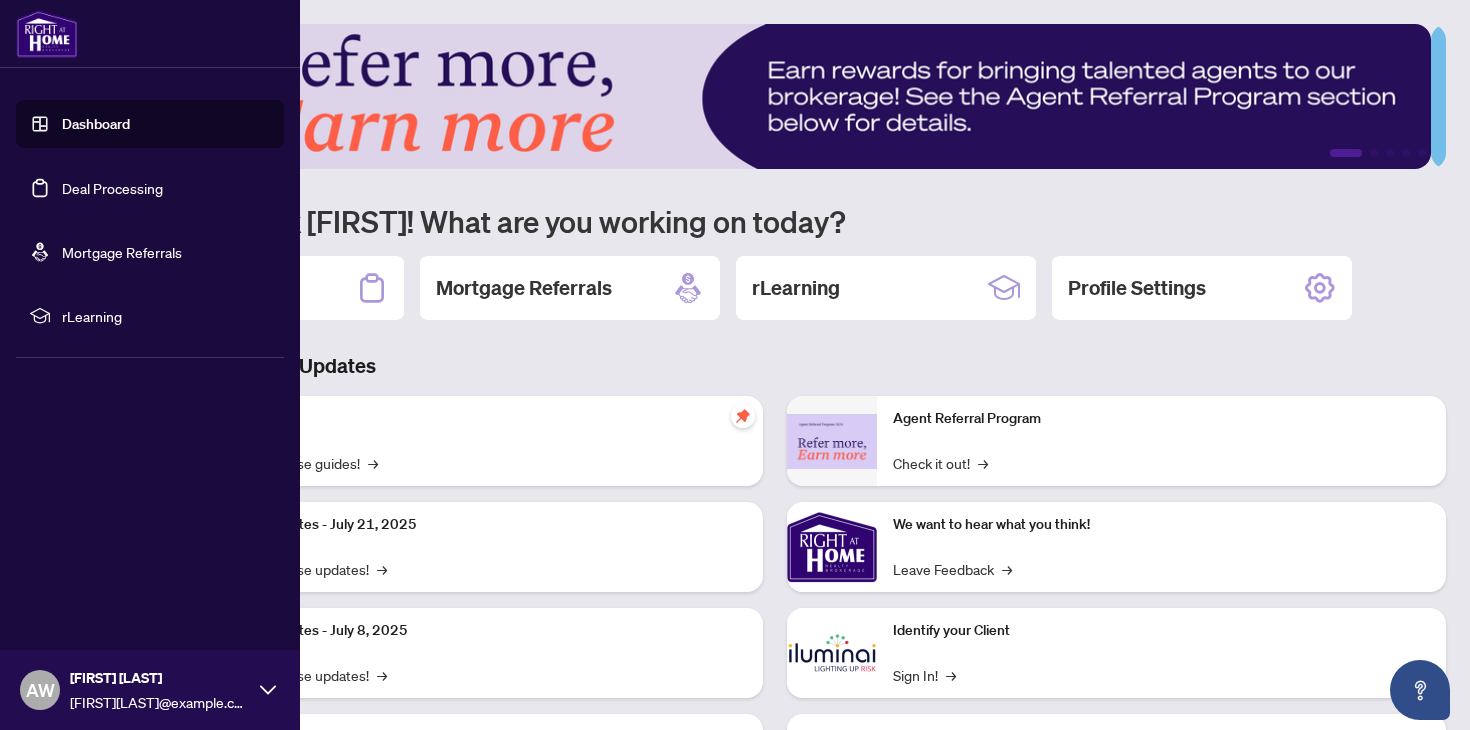 click on "Dashboard" at bounding box center (96, 124) 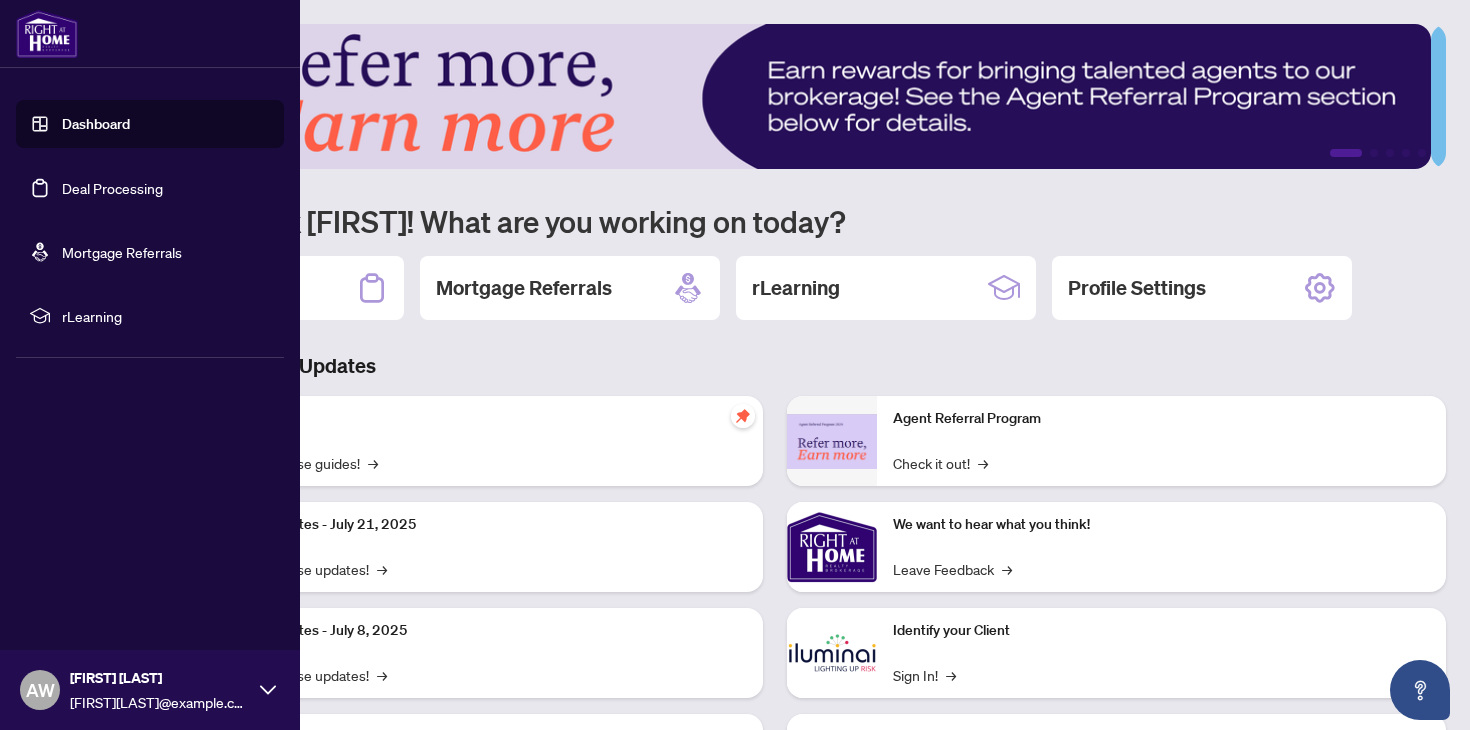 click on "Deal Processing" at bounding box center (112, 188) 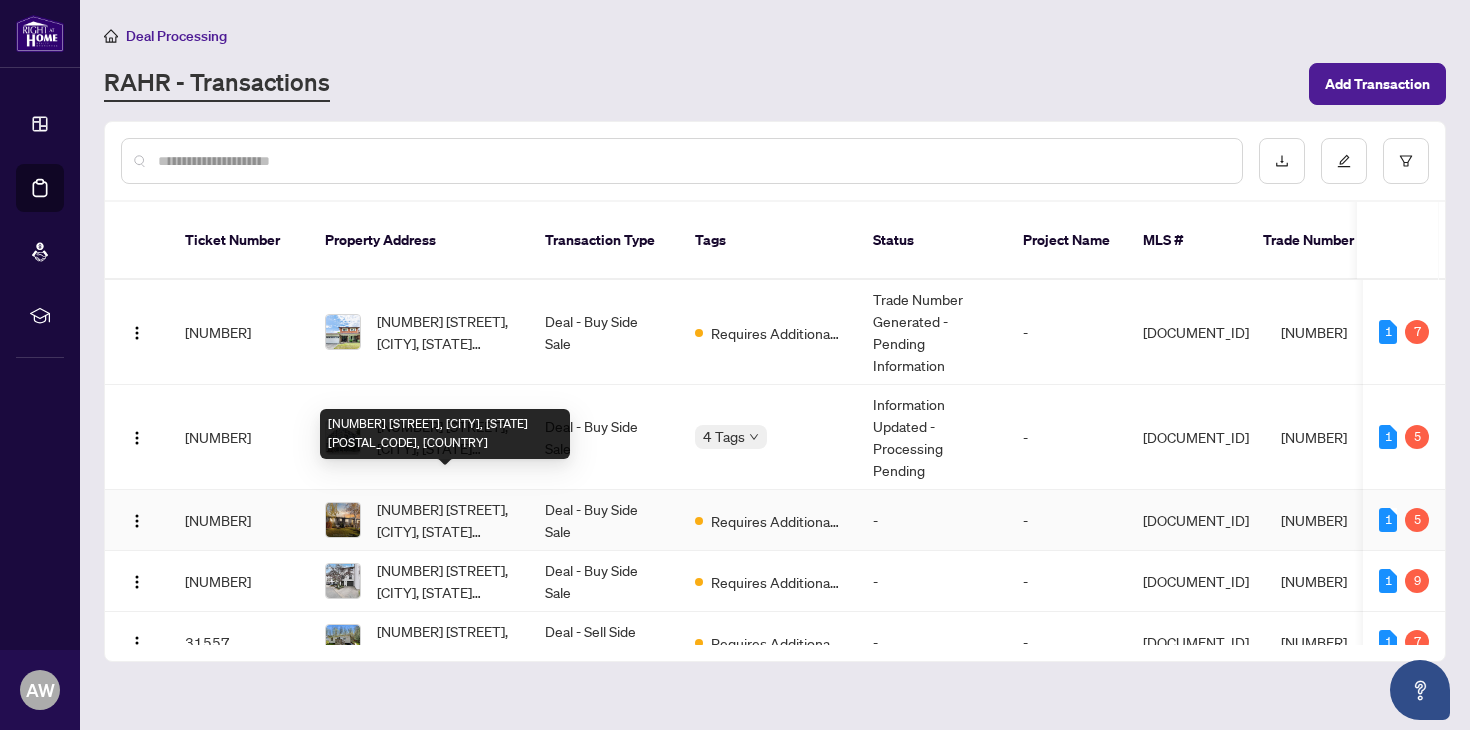 scroll, scrollTop: 13, scrollLeft: 0, axis: vertical 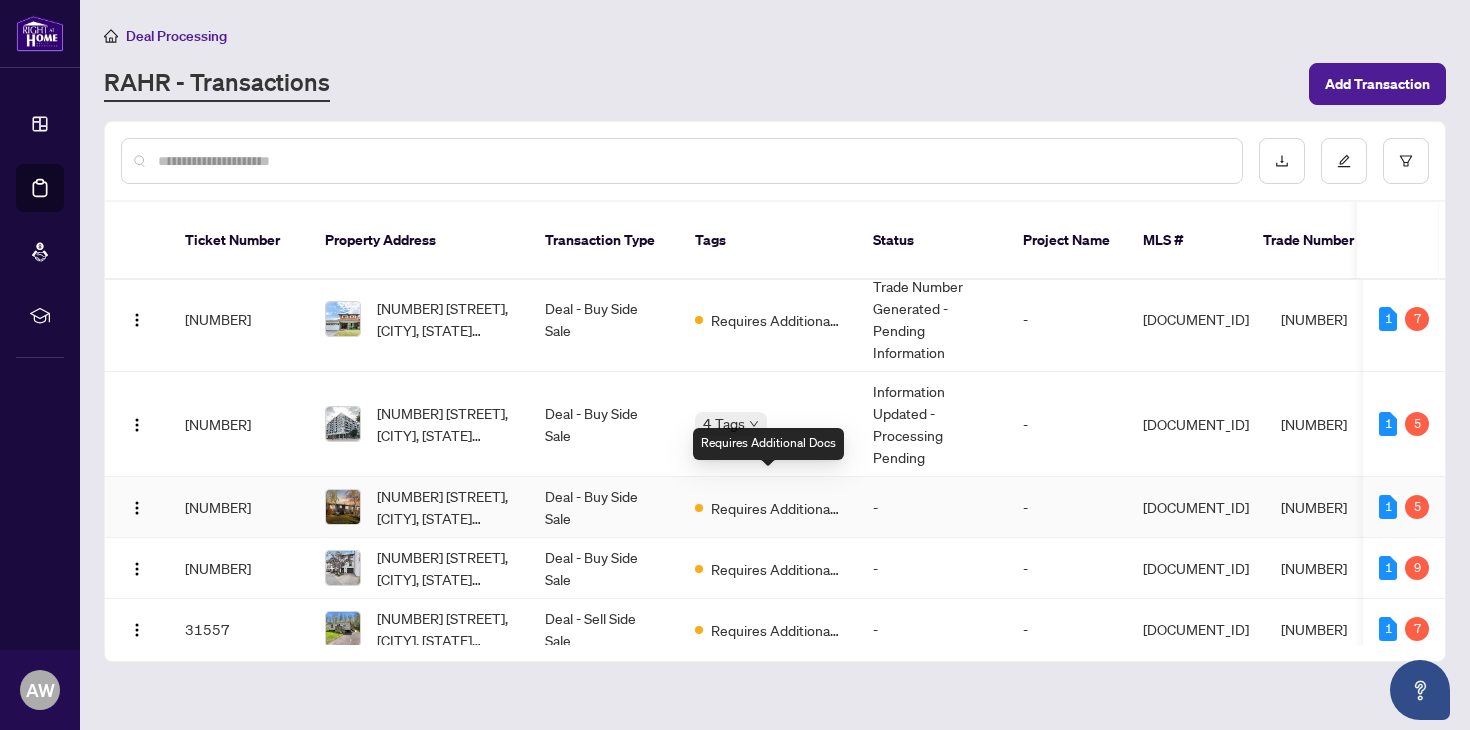 click on "Requires Additional Docs" at bounding box center (776, 508) 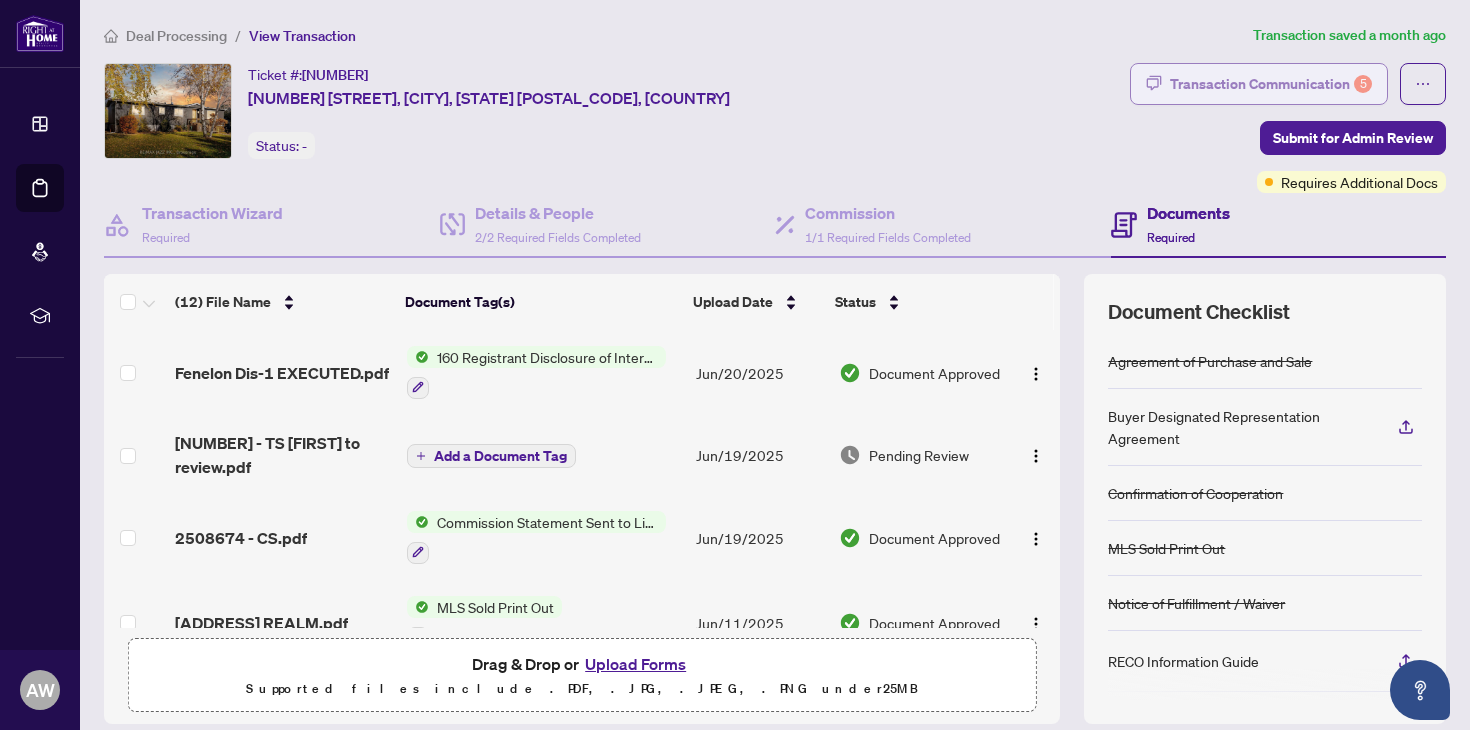 click on "Transaction Communication 5" at bounding box center (1271, 84) 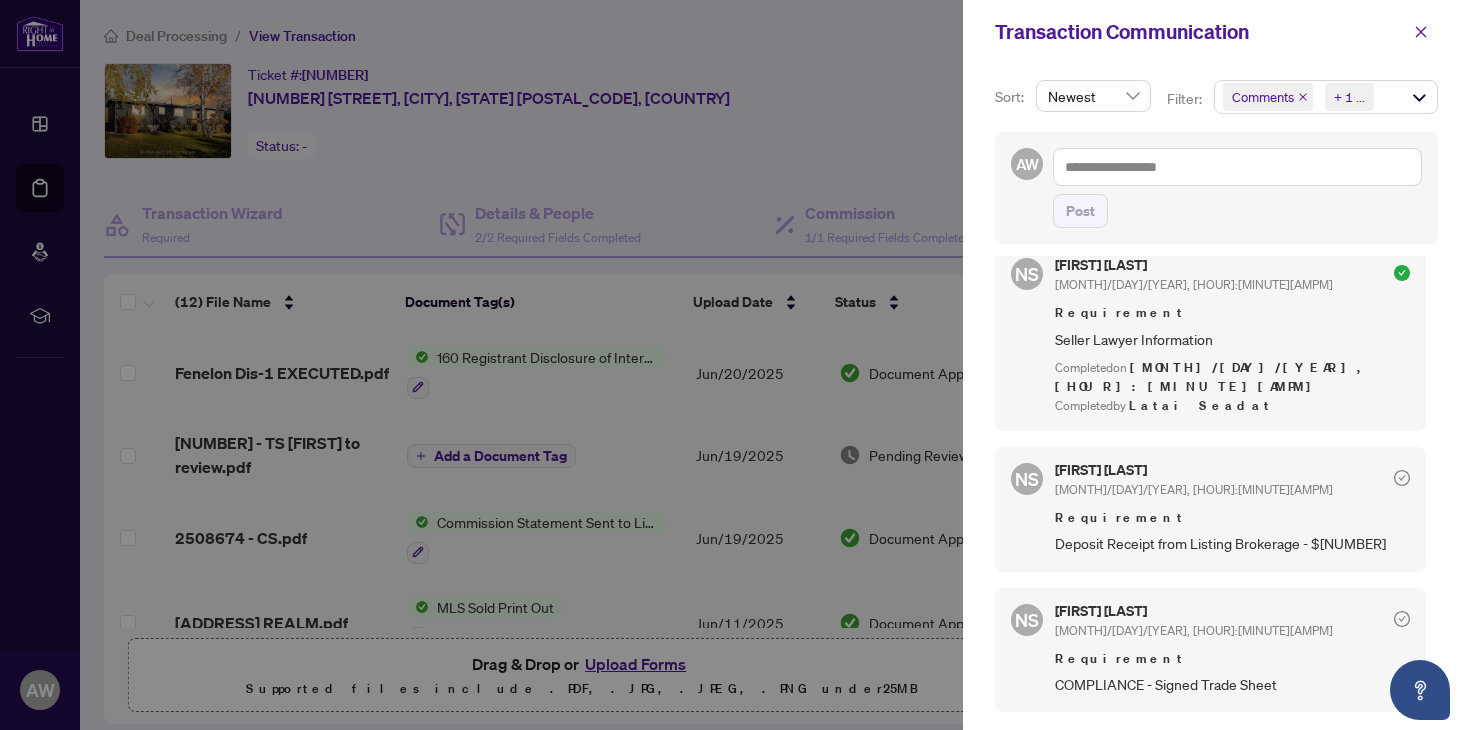 scroll, scrollTop: 647, scrollLeft: 0, axis: vertical 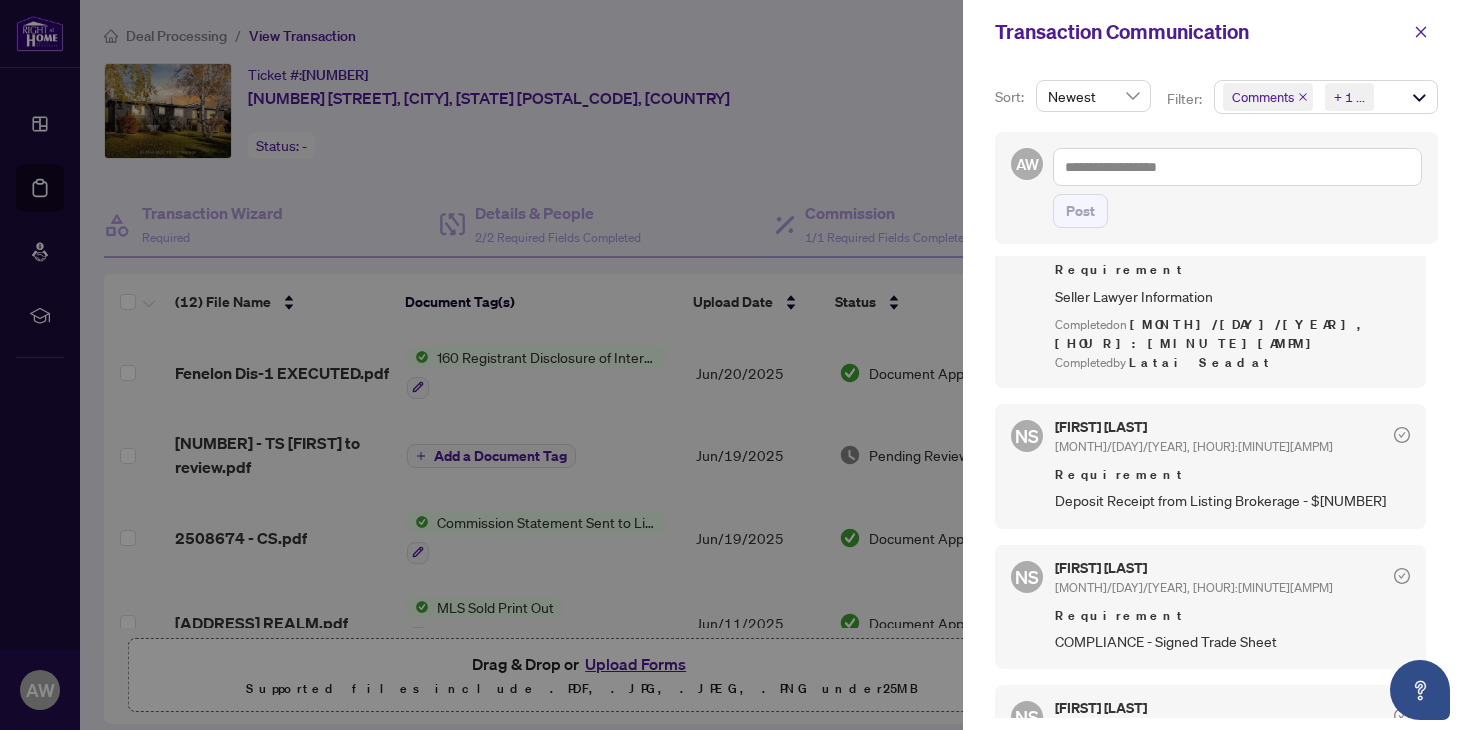click at bounding box center (735, 365) 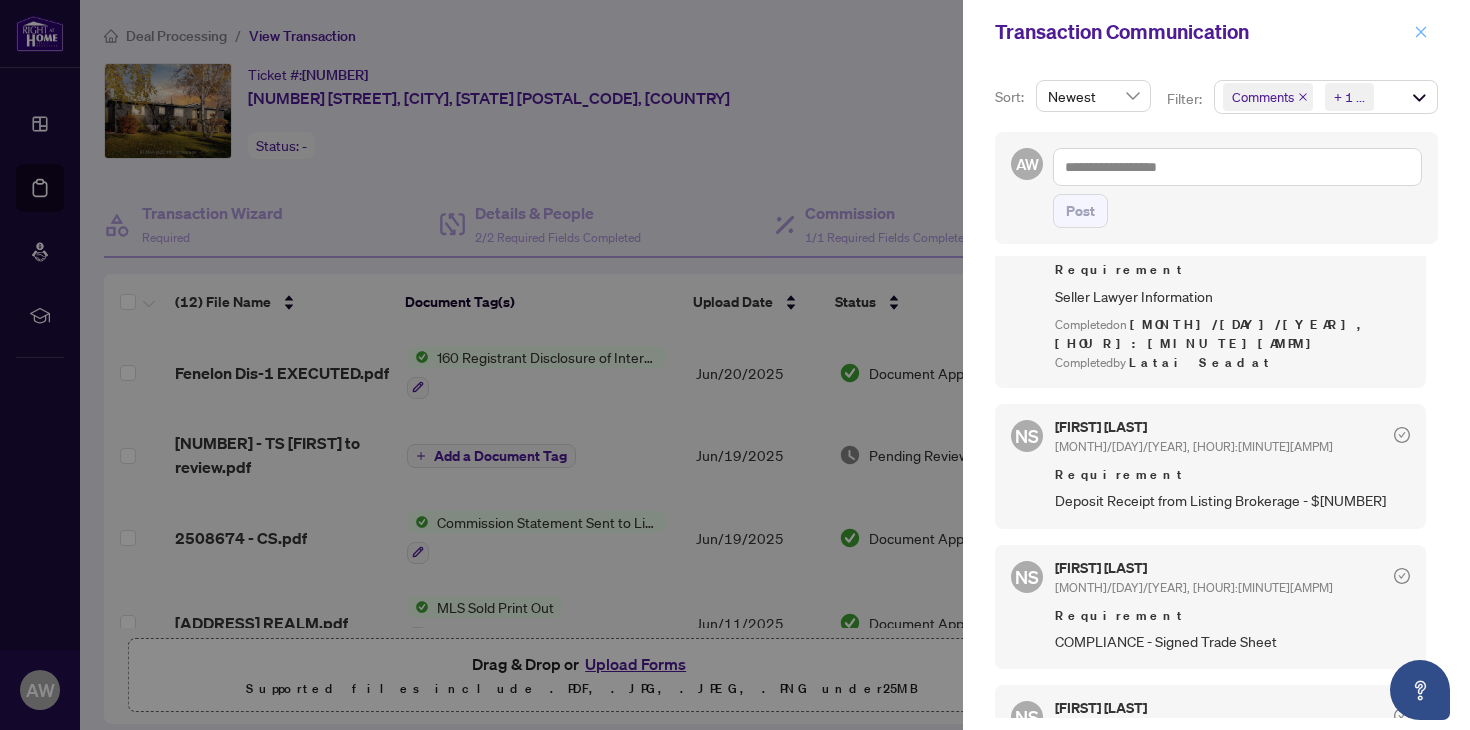 click at bounding box center (1421, 32) 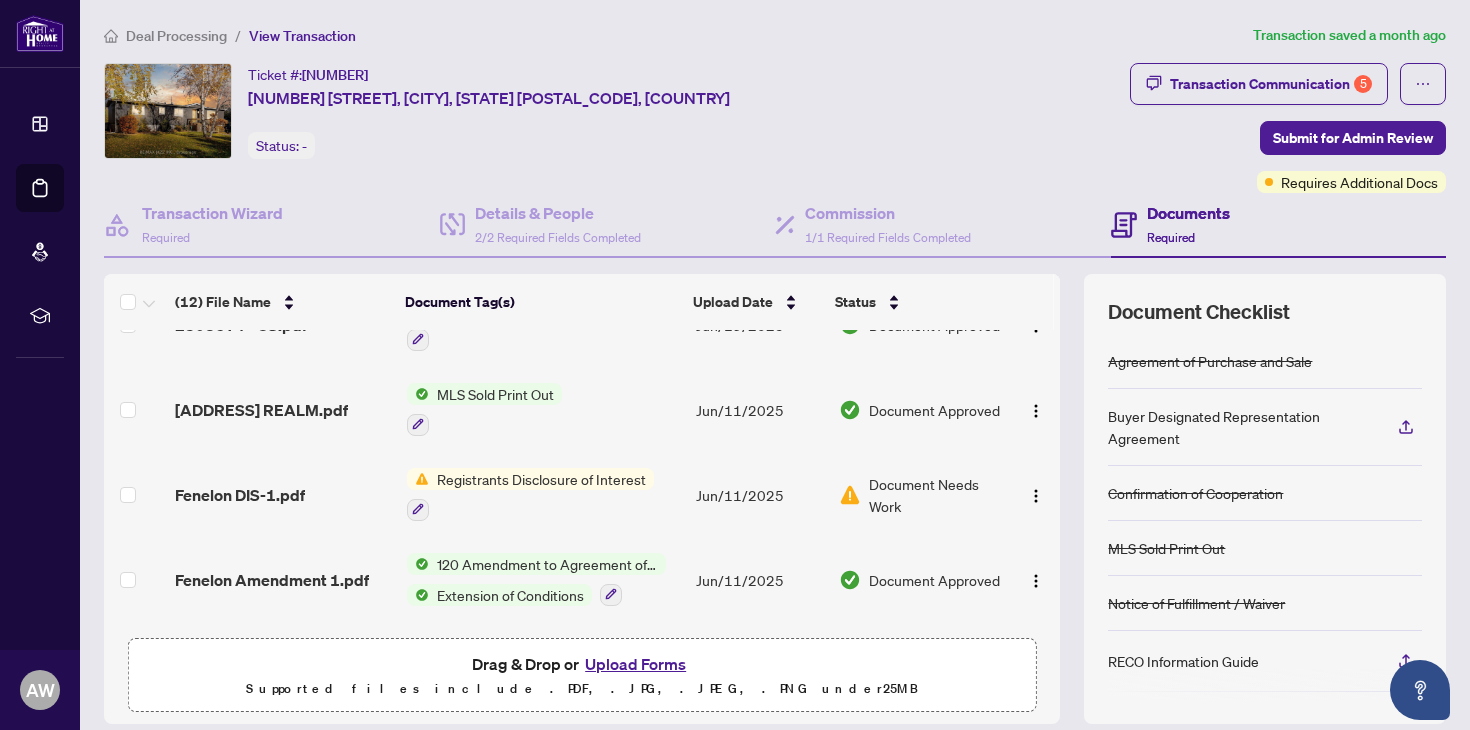 scroll, scrollTop: 349, scrollLeft: 0, axis: vertical 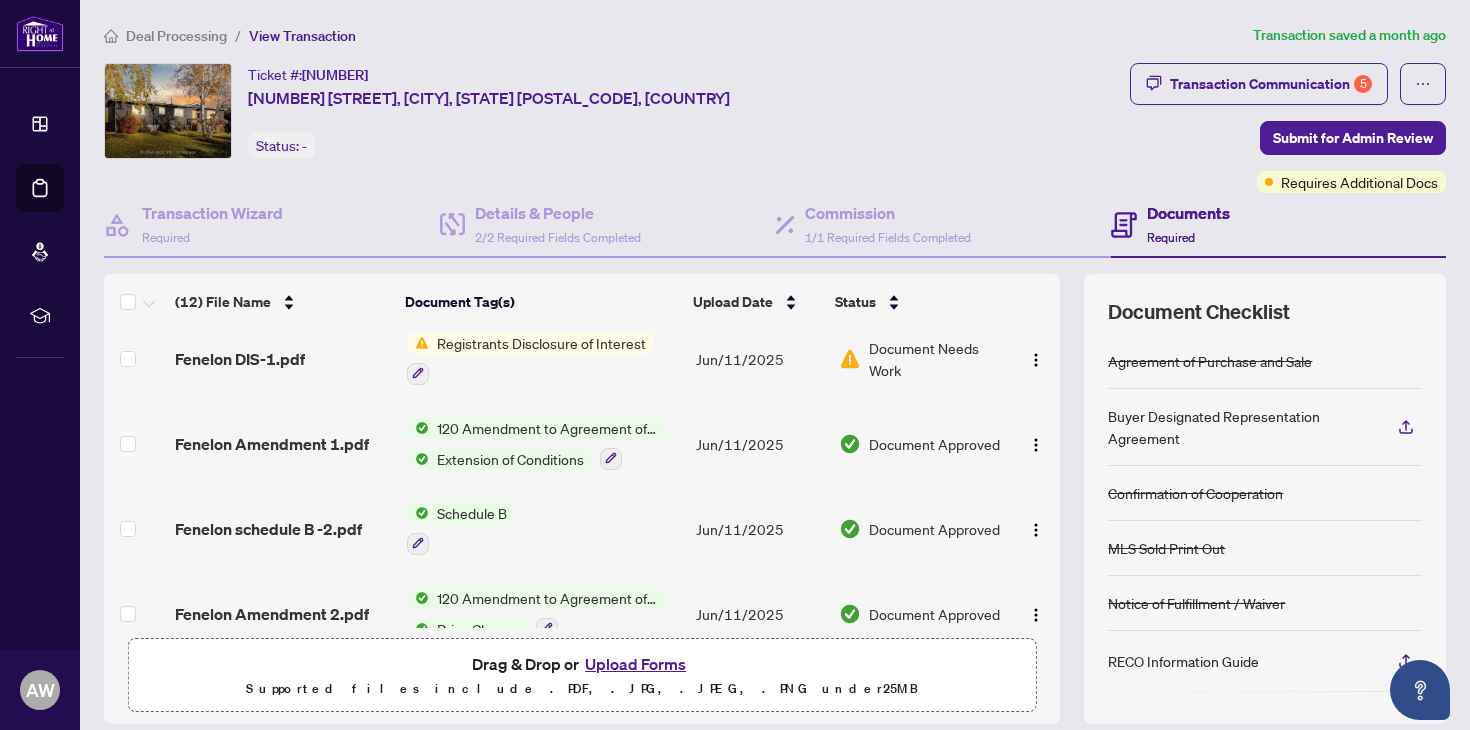 click on "Registrants Disclosure of Interest" at bounding box center [541, 343] 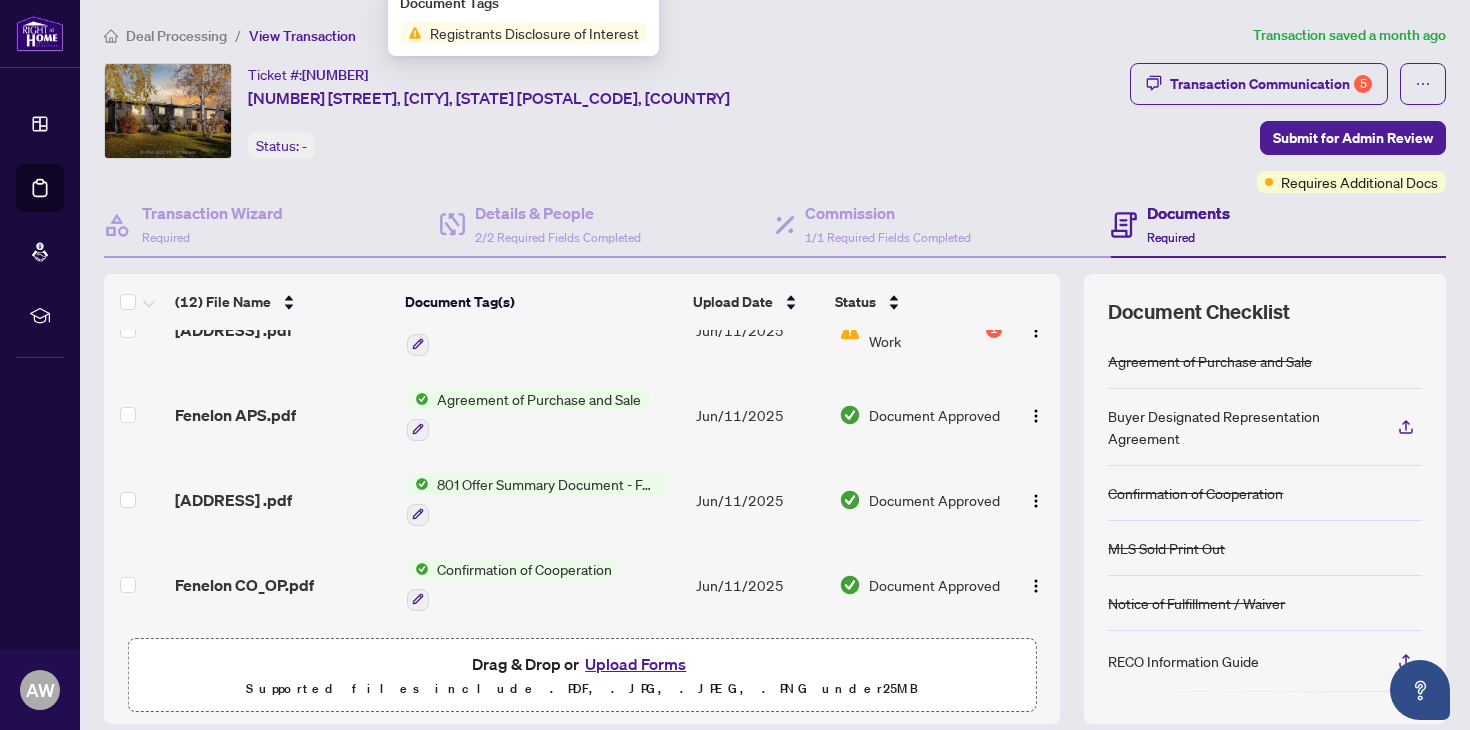 scroll, scrollTop: 724, scrollLeft: 0, axis: vertical 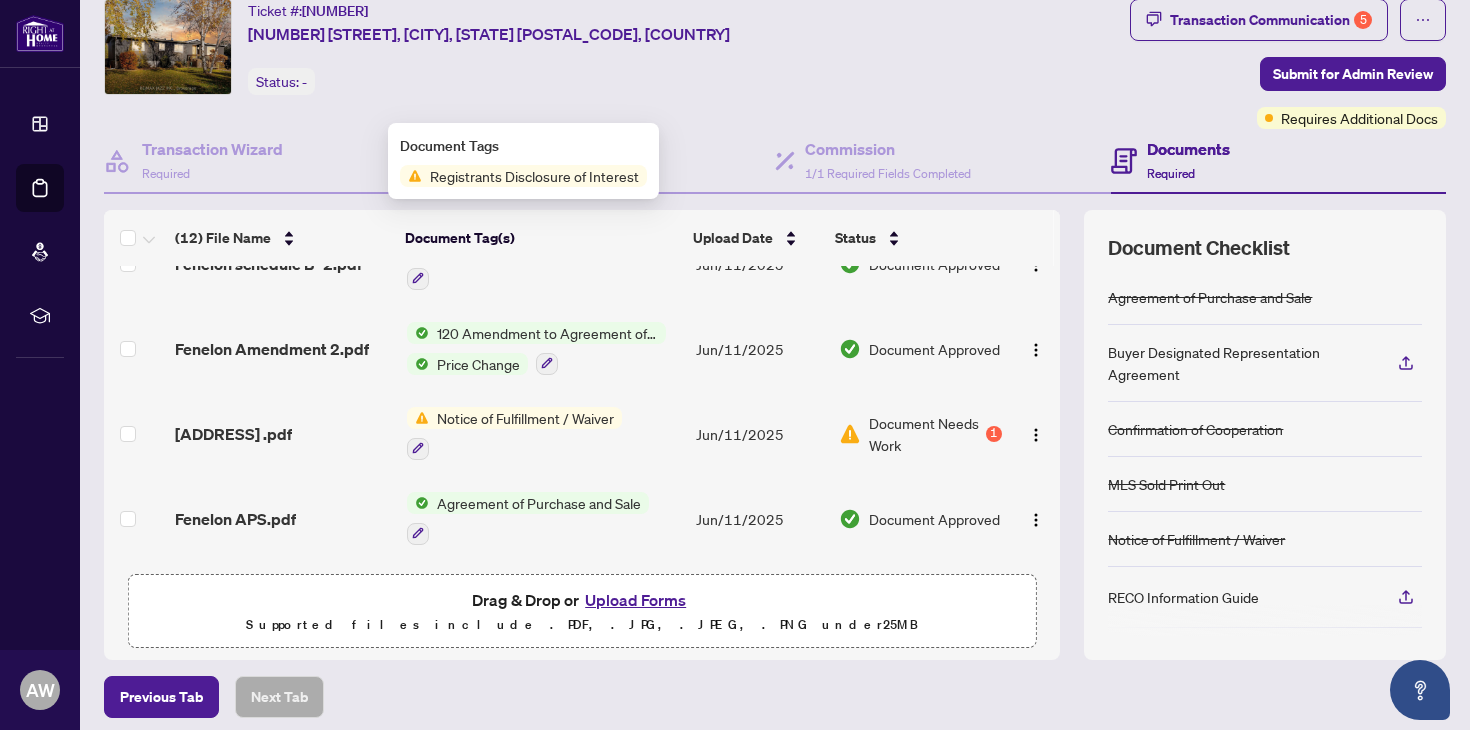 click on "Document Needs Work" at bounding box center [925, 434] 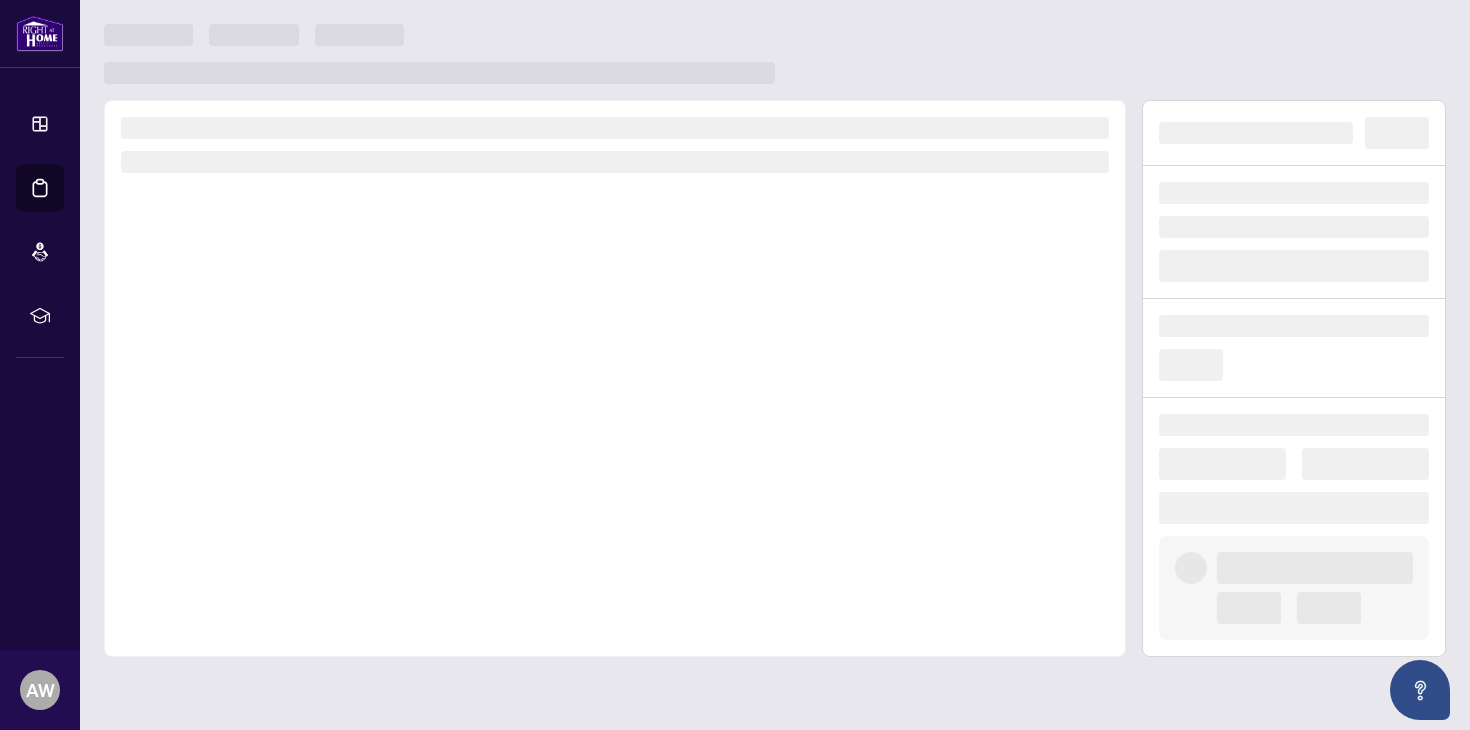 scroll, scrollTop: 0, scrollLeft: 0, axis: both 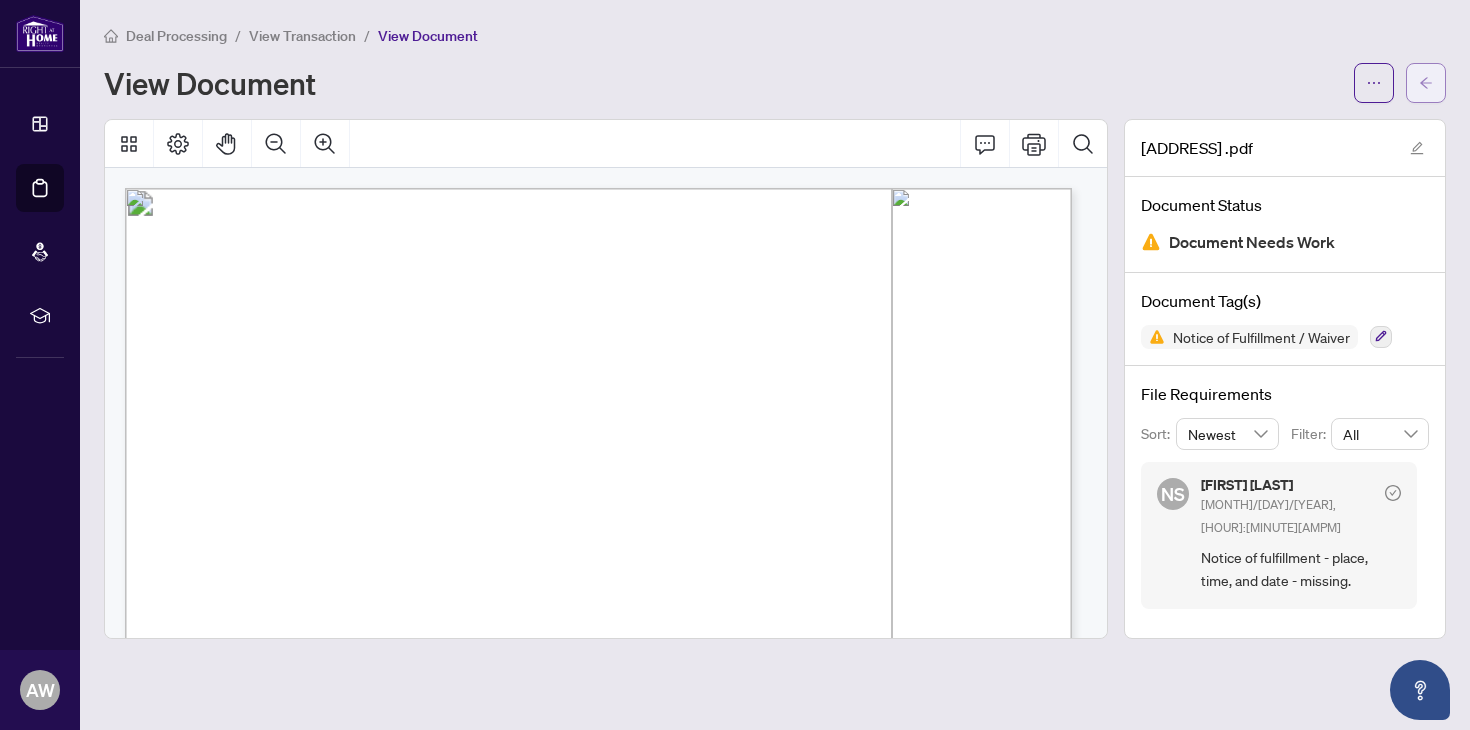click at bounding box center (1426, 83) 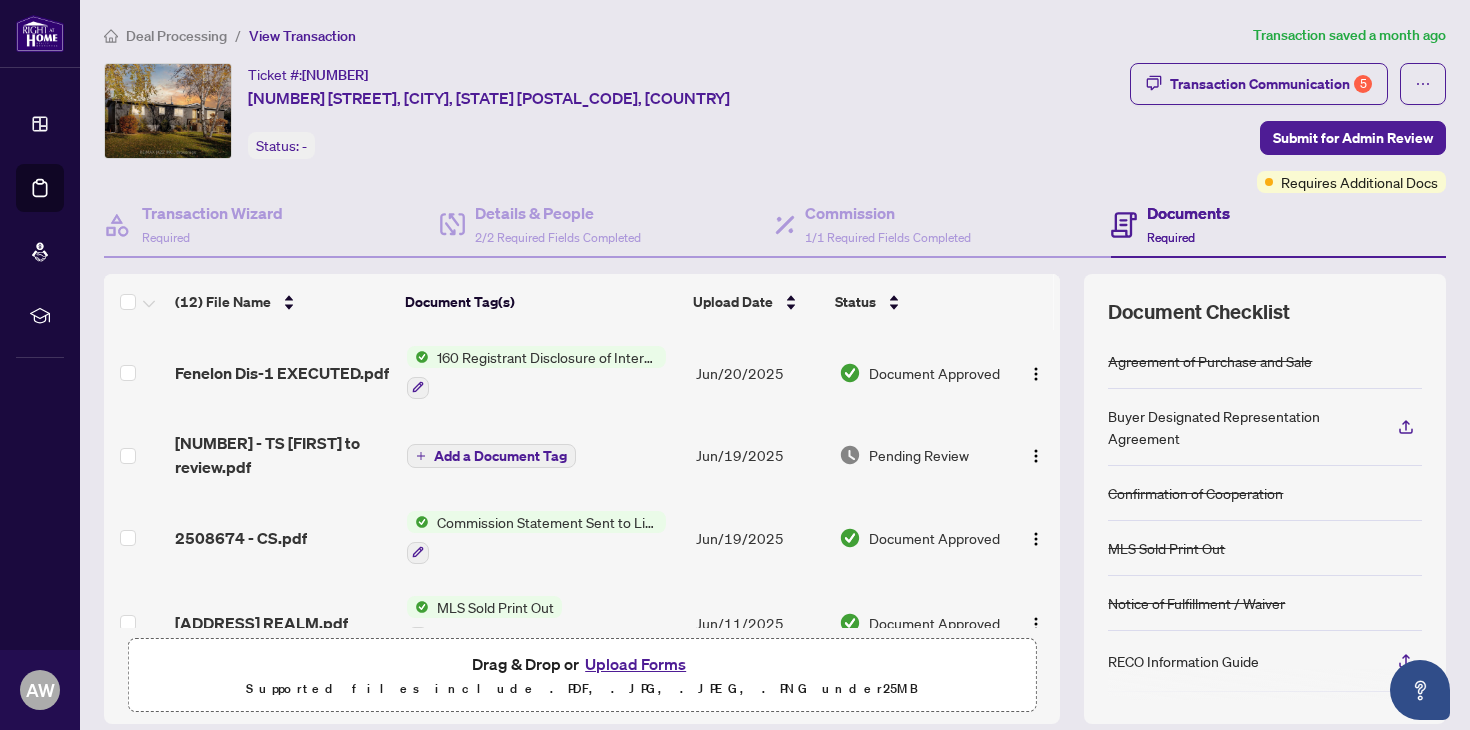scroll, scrollTop: 145, scrollLeft: 0, axis: vertical 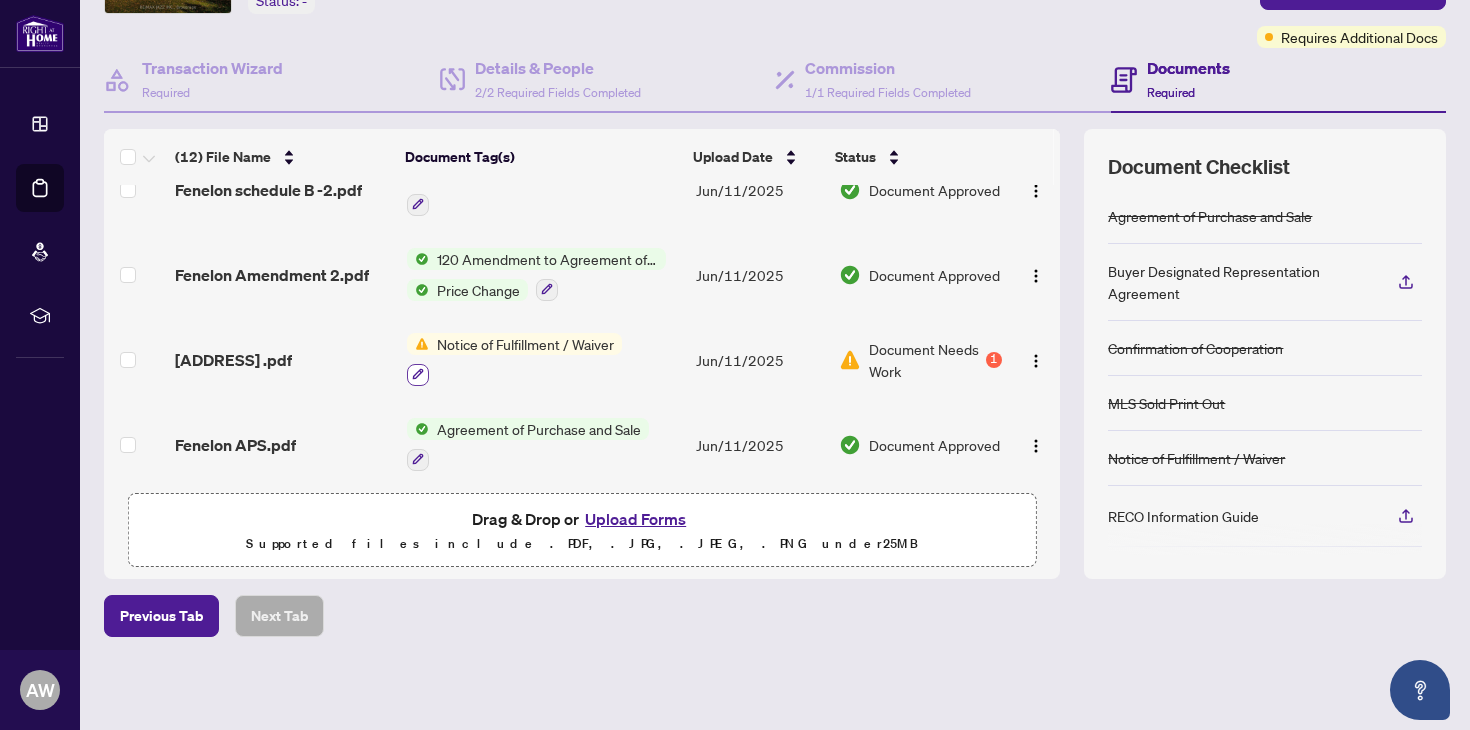 click 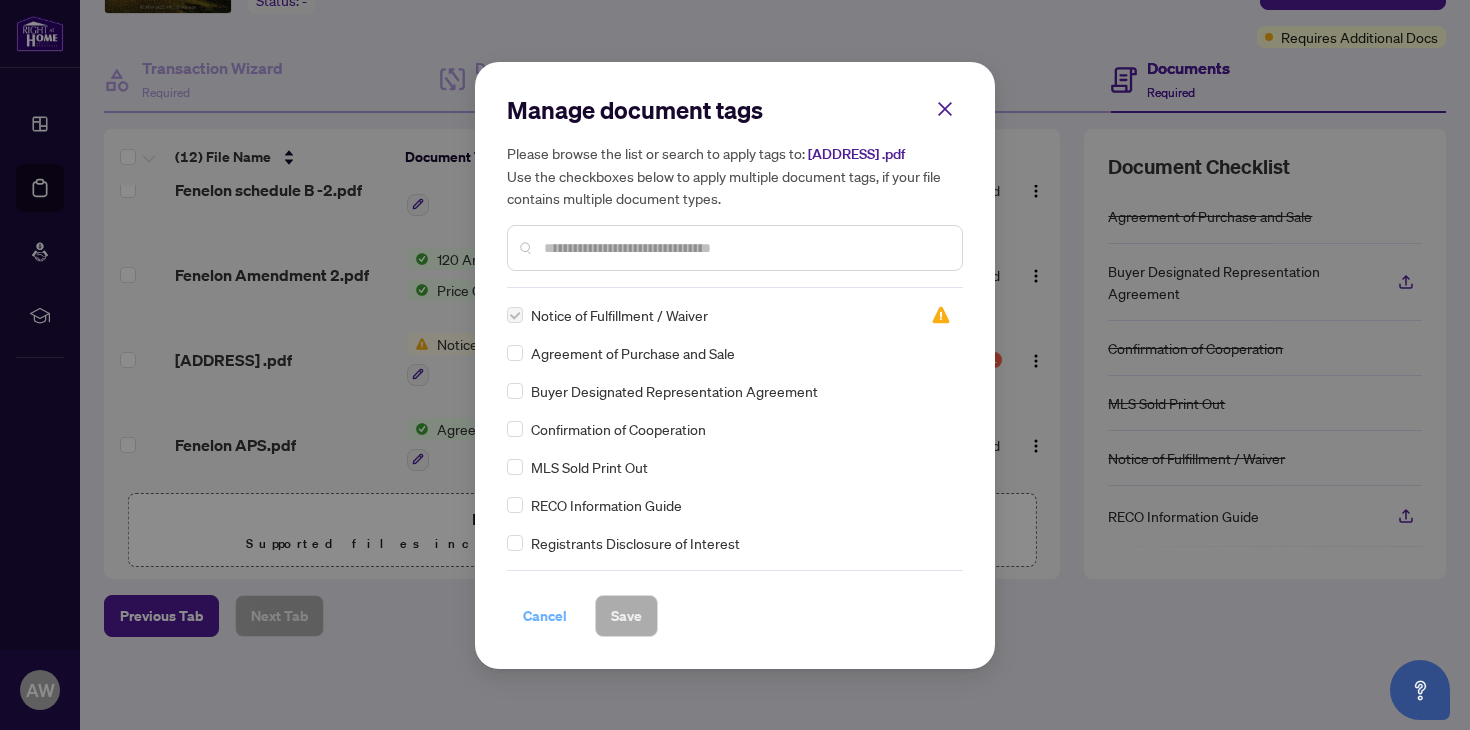 click on "Cancel" at bounding box center [545, 616] 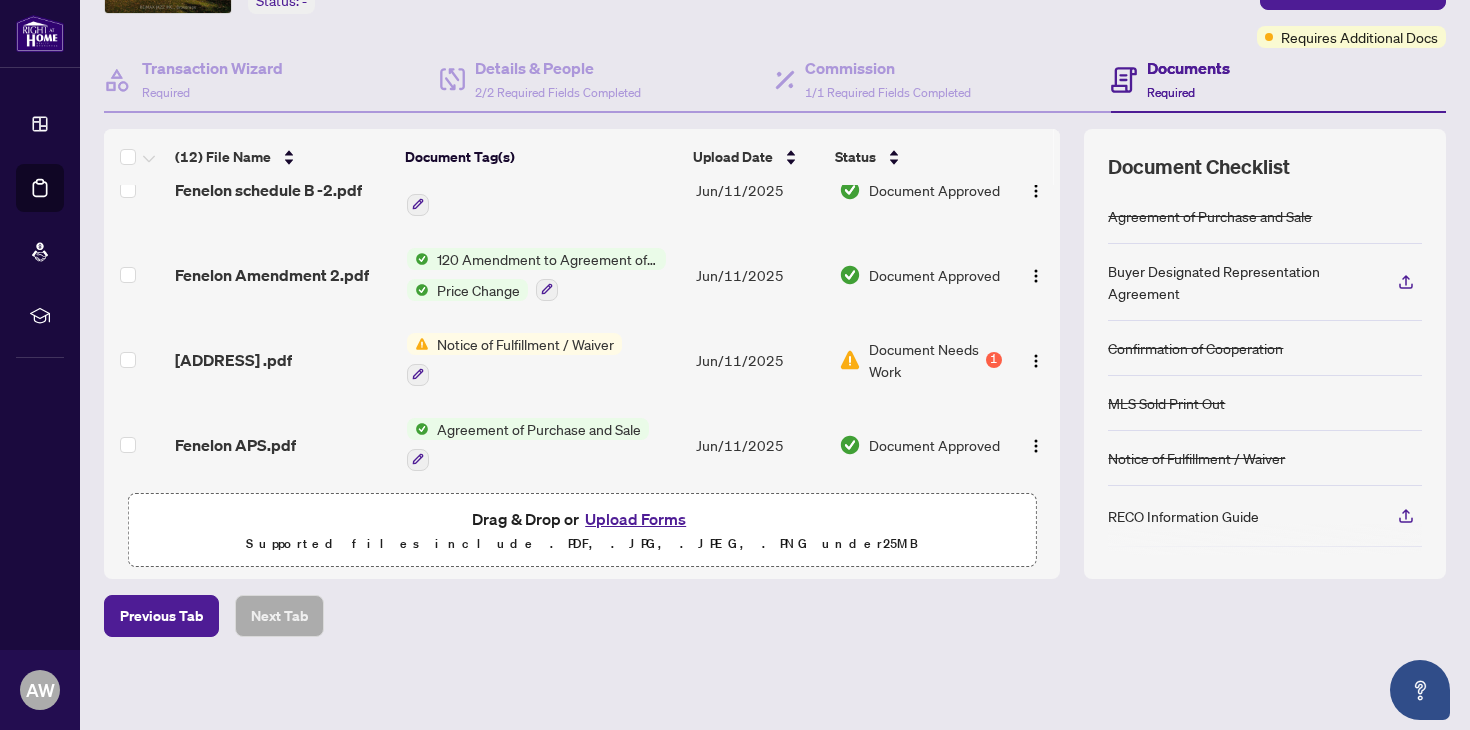 click on "Notice of Fulfillment / Waiver" at bounding box center (525, 344) 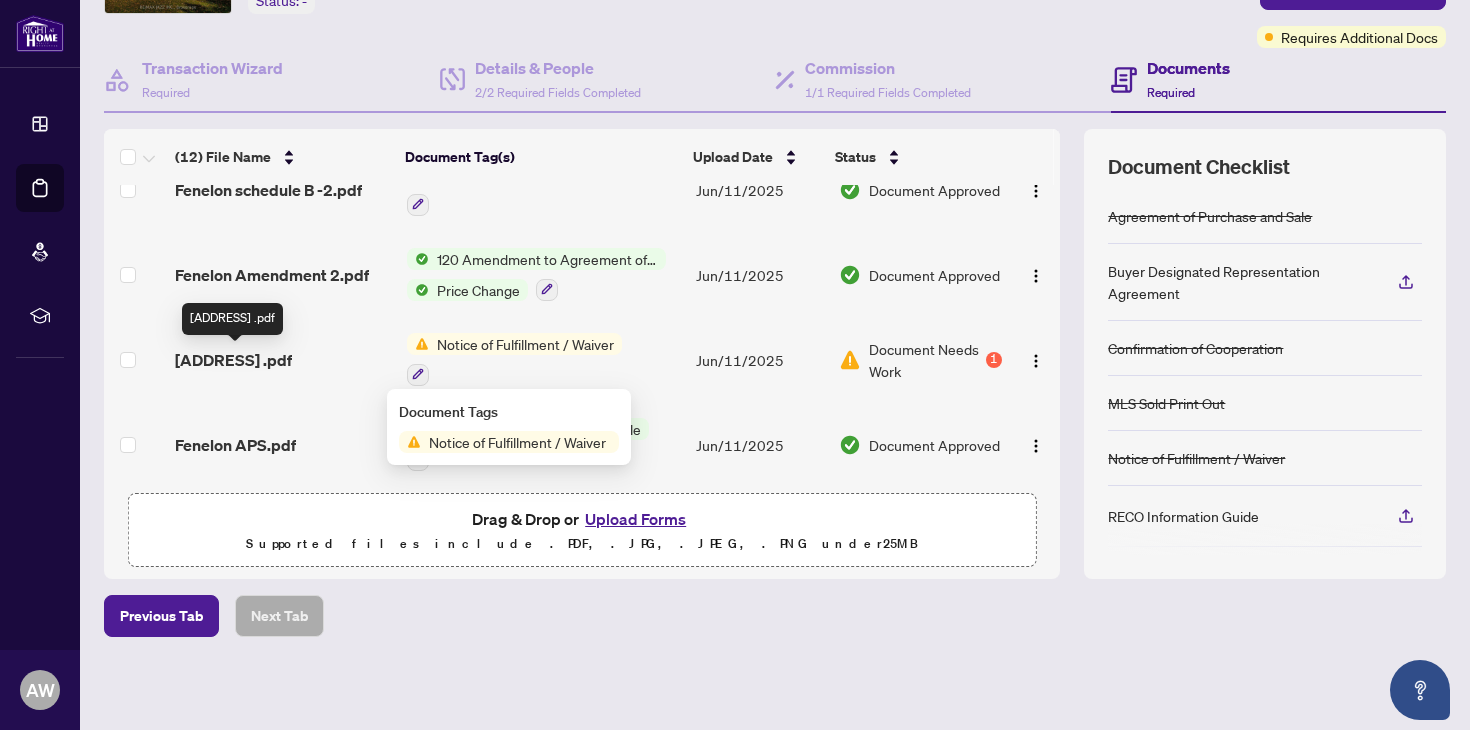 click on "[ADDRESS] .pdf" at bounding box center [233, 360] 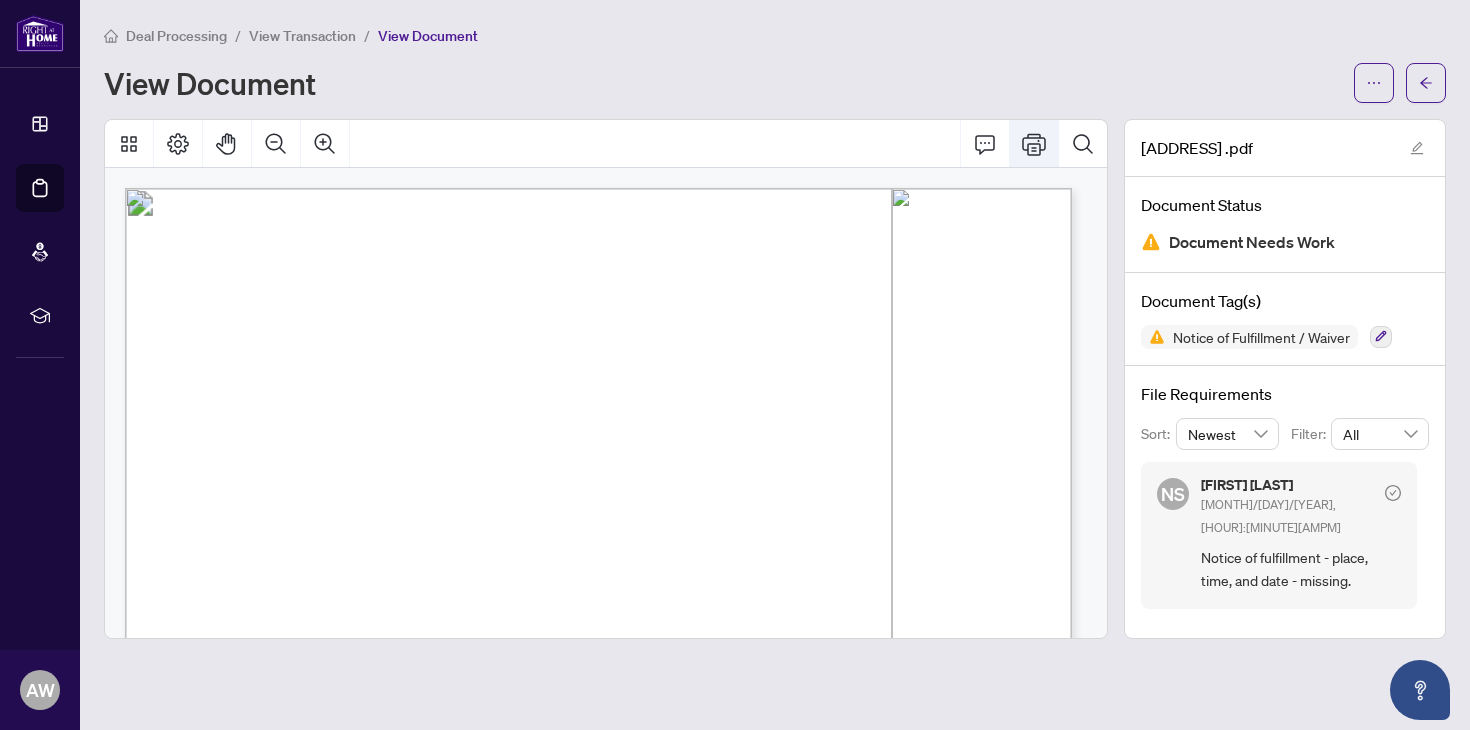 click at bounding box center [1034, 144] 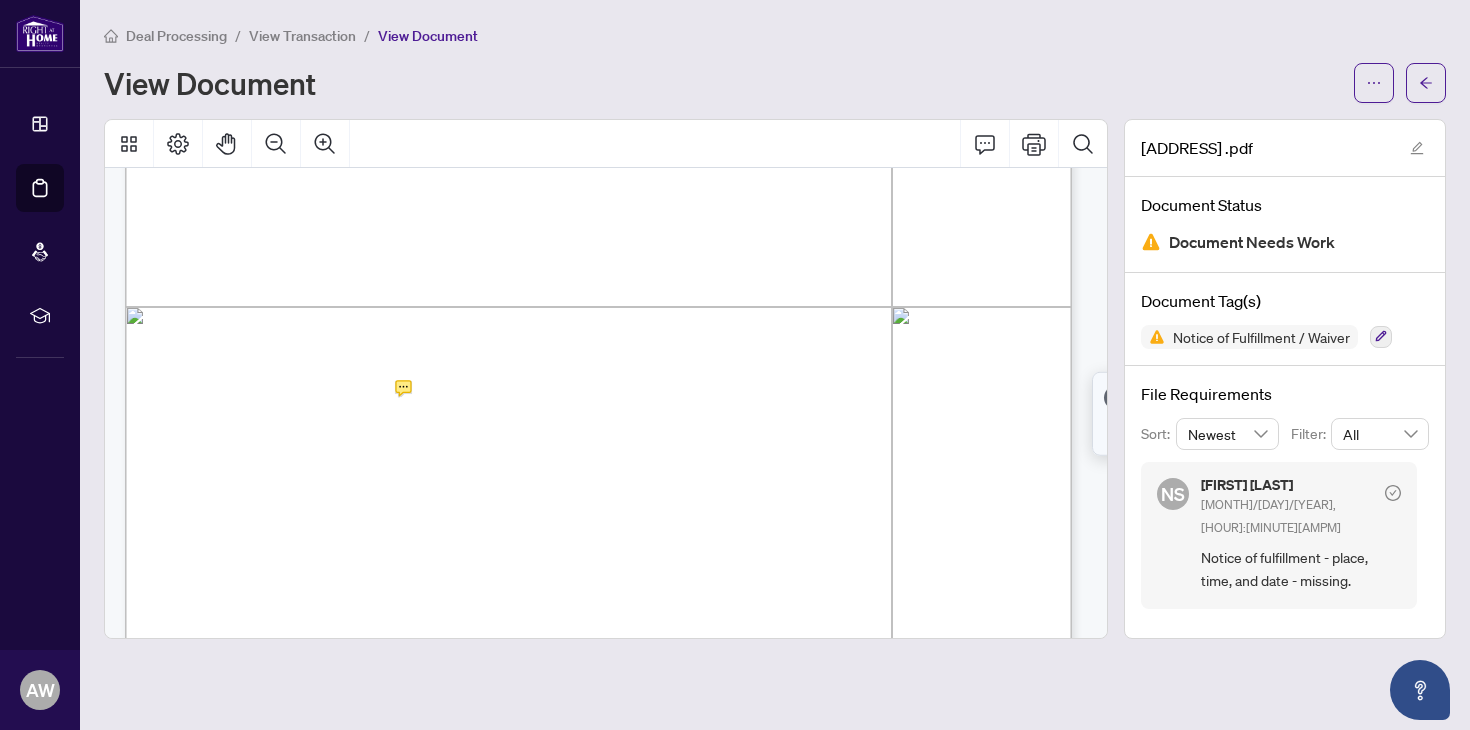 scroll, scrollTop: 249, scrollLeft: 0, axis: vertical 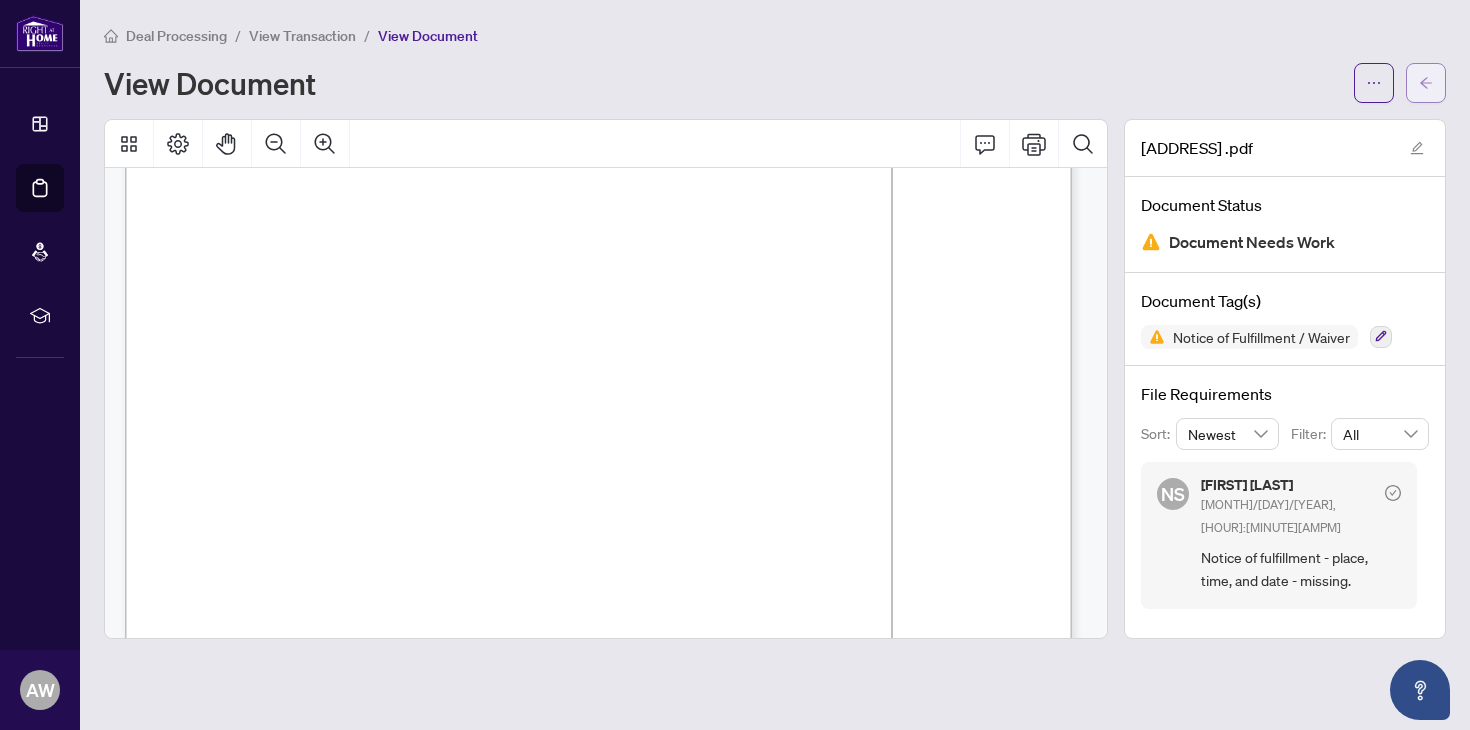 click at bounding box center (1426, 83) 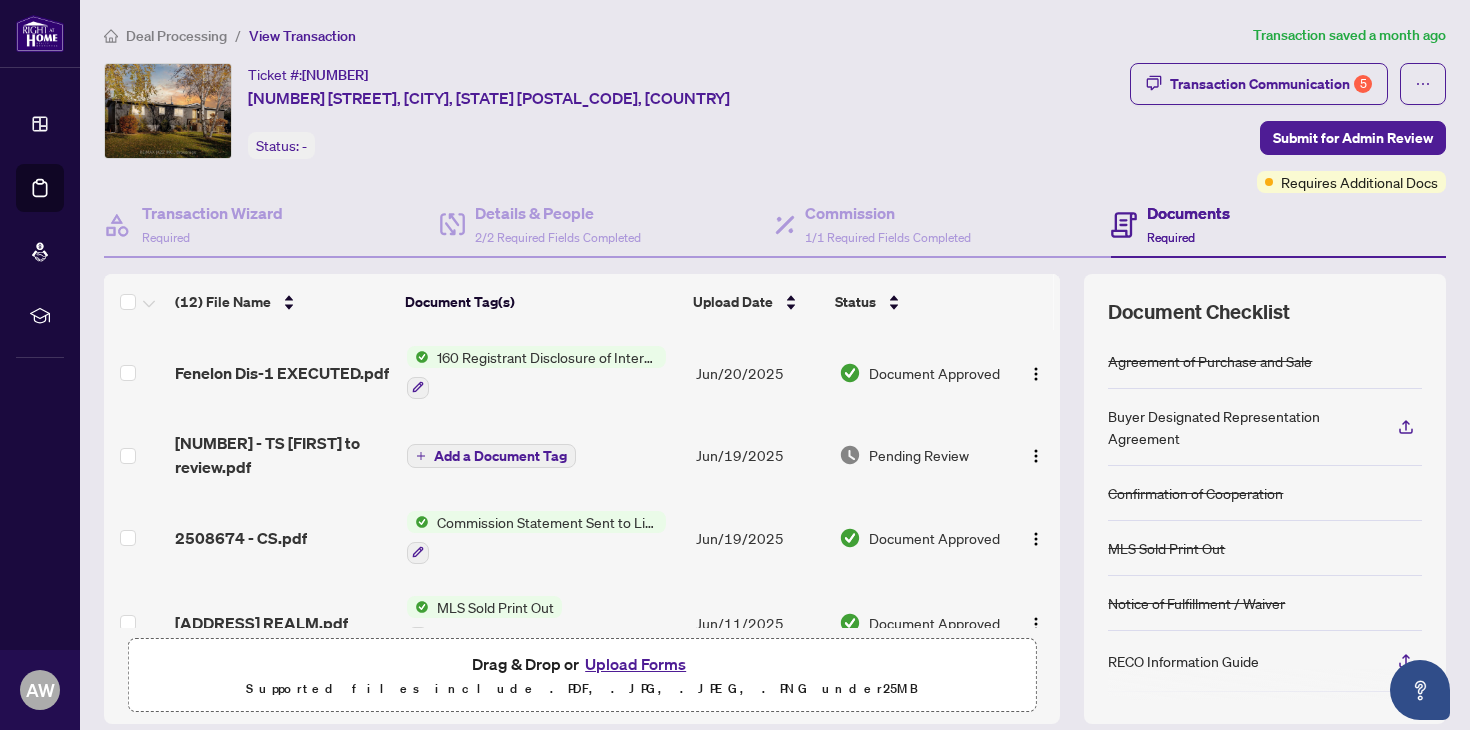 scroll, scrollTop: 33, scrollLeft: 0, axis: vertical 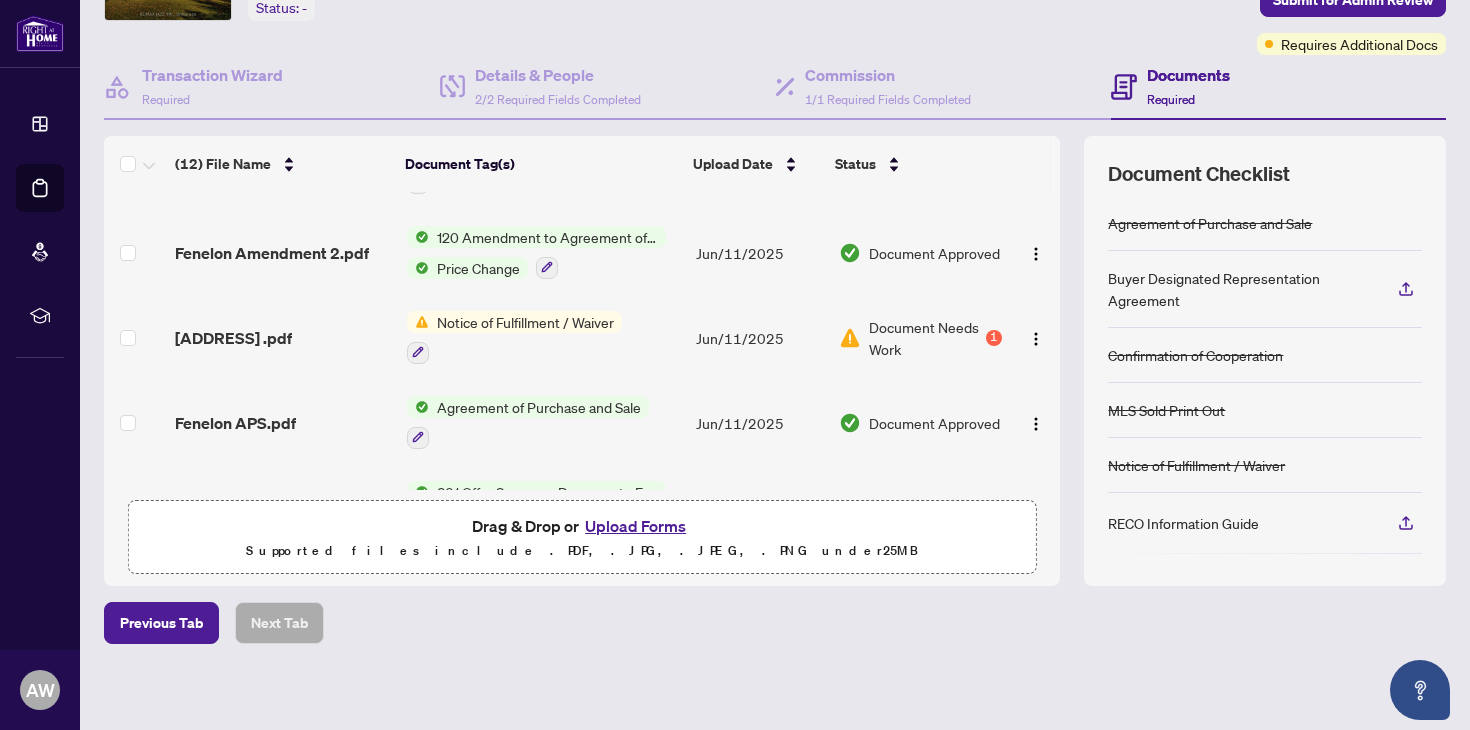 click on "Notice of Fulfillment / Waiver" at bounding box center (525, 322) 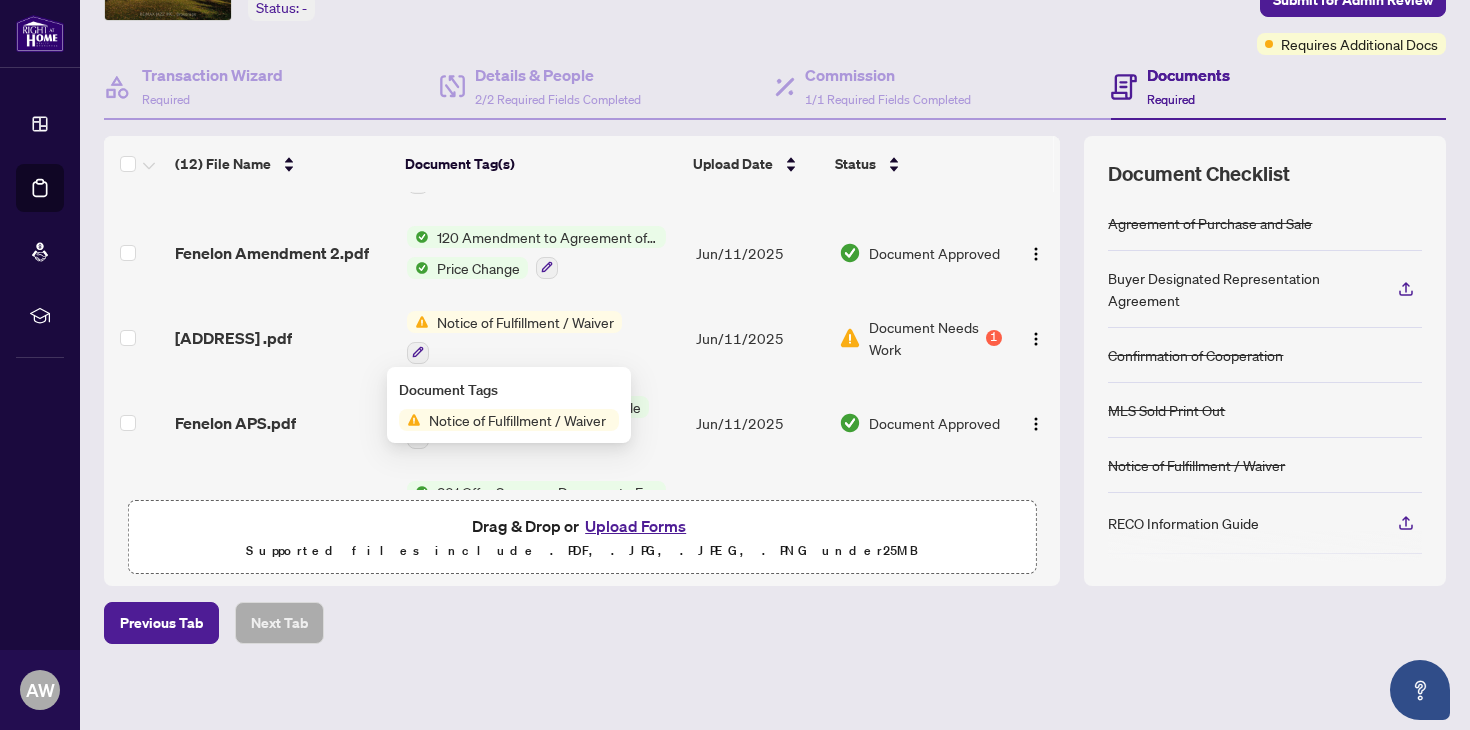 click on "Document Needs Work" at bounding box center (925, 338) 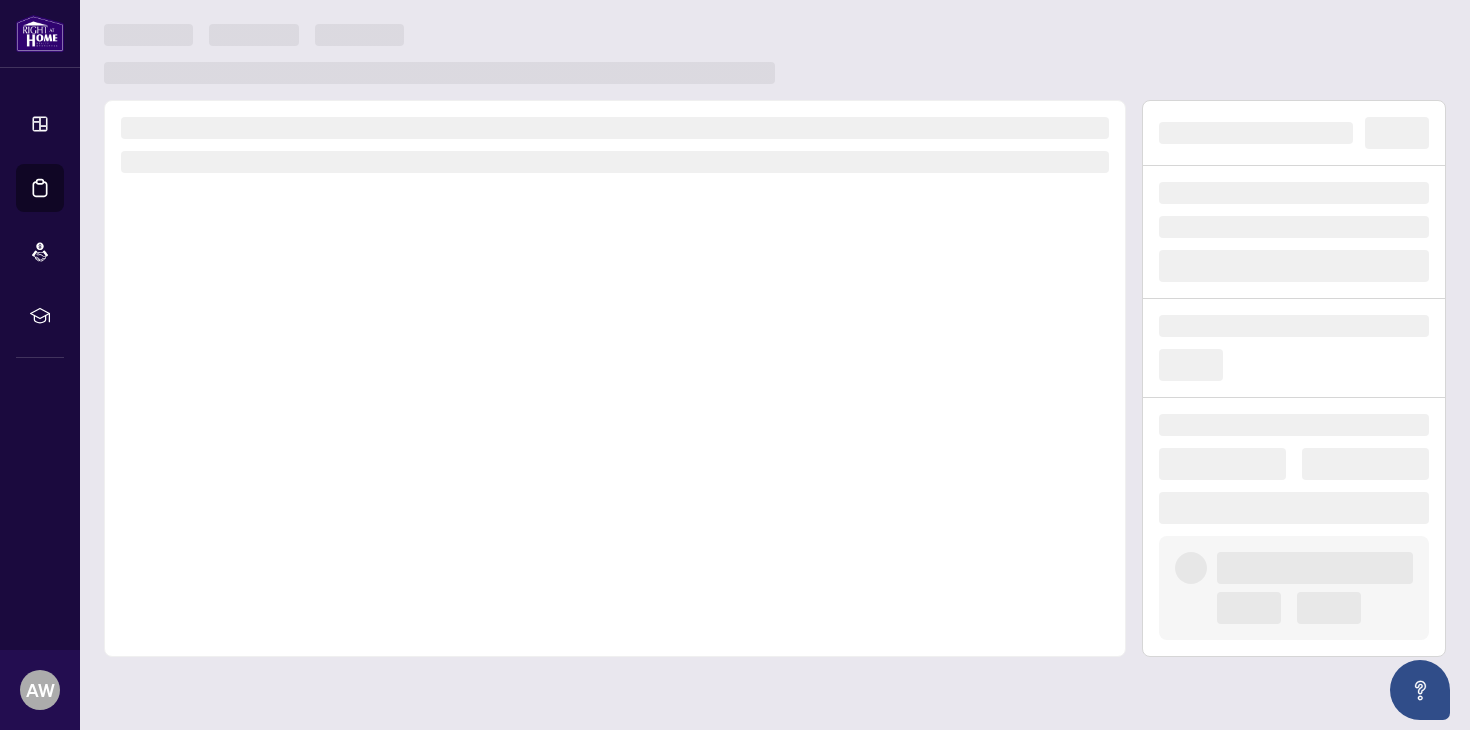 scroll, scrollTop: 0, scrollLeft: 0, axis: both 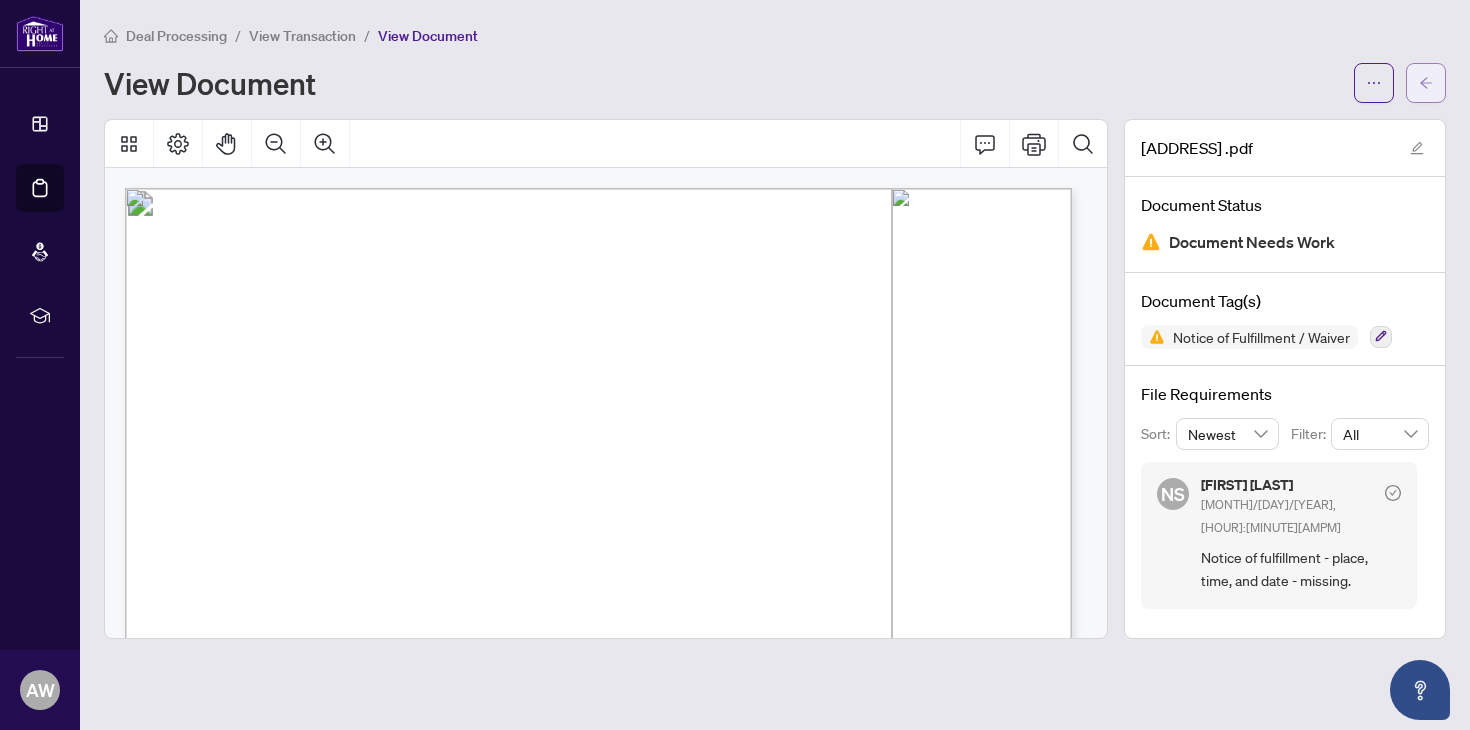 click at bounding box center [1426, 83] 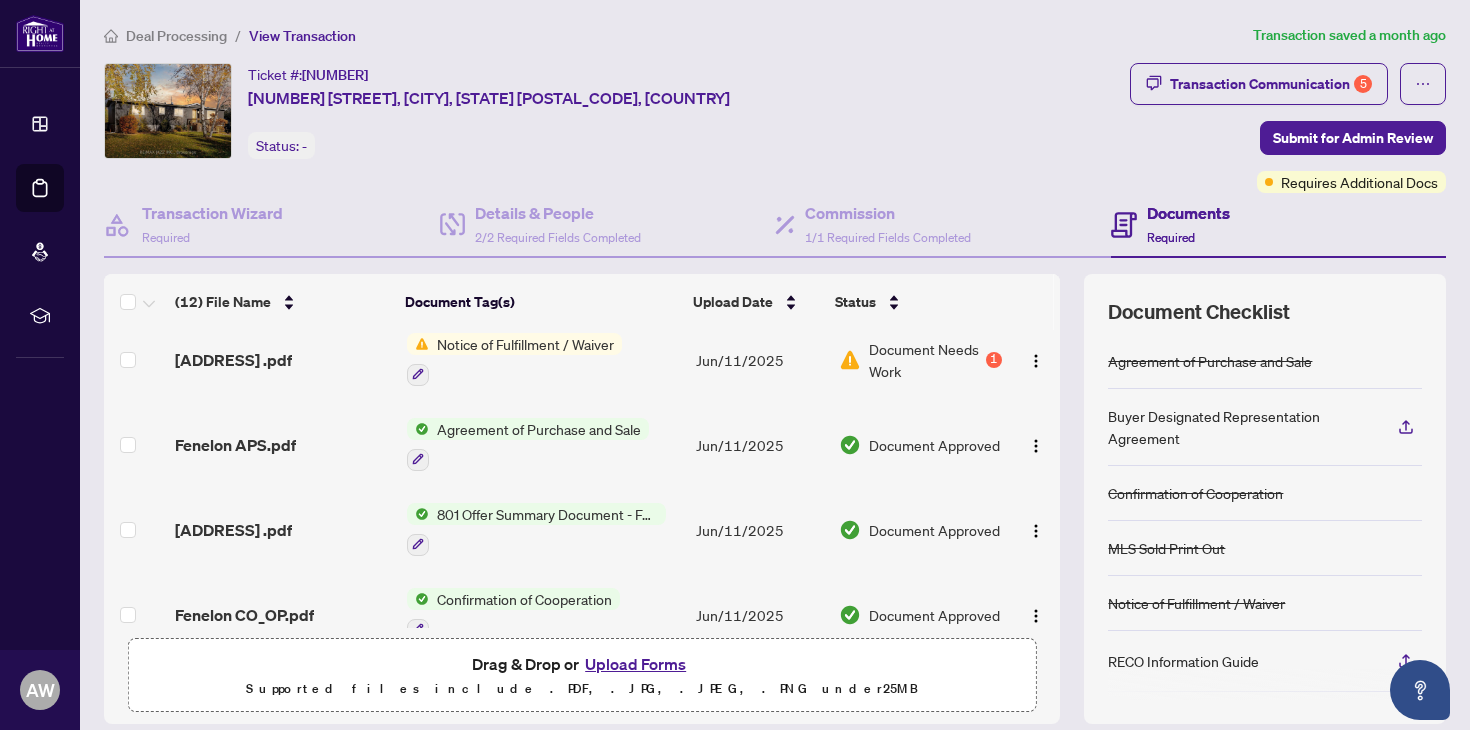 scroll, scrollTop: 724, scrollLeft: 0, axis: vertical 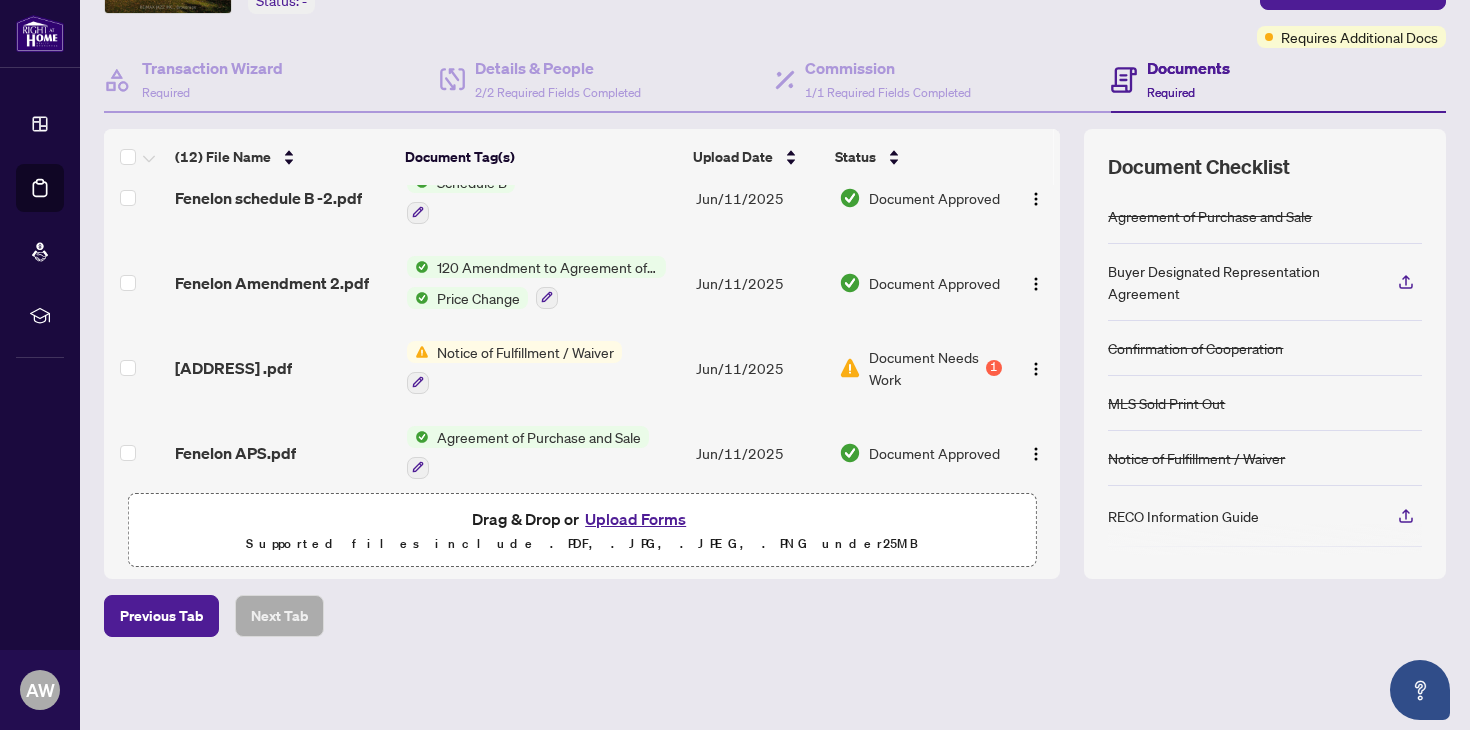 click on "Notice of Fulfillment / Waiver" at bounding box center (525, 352) 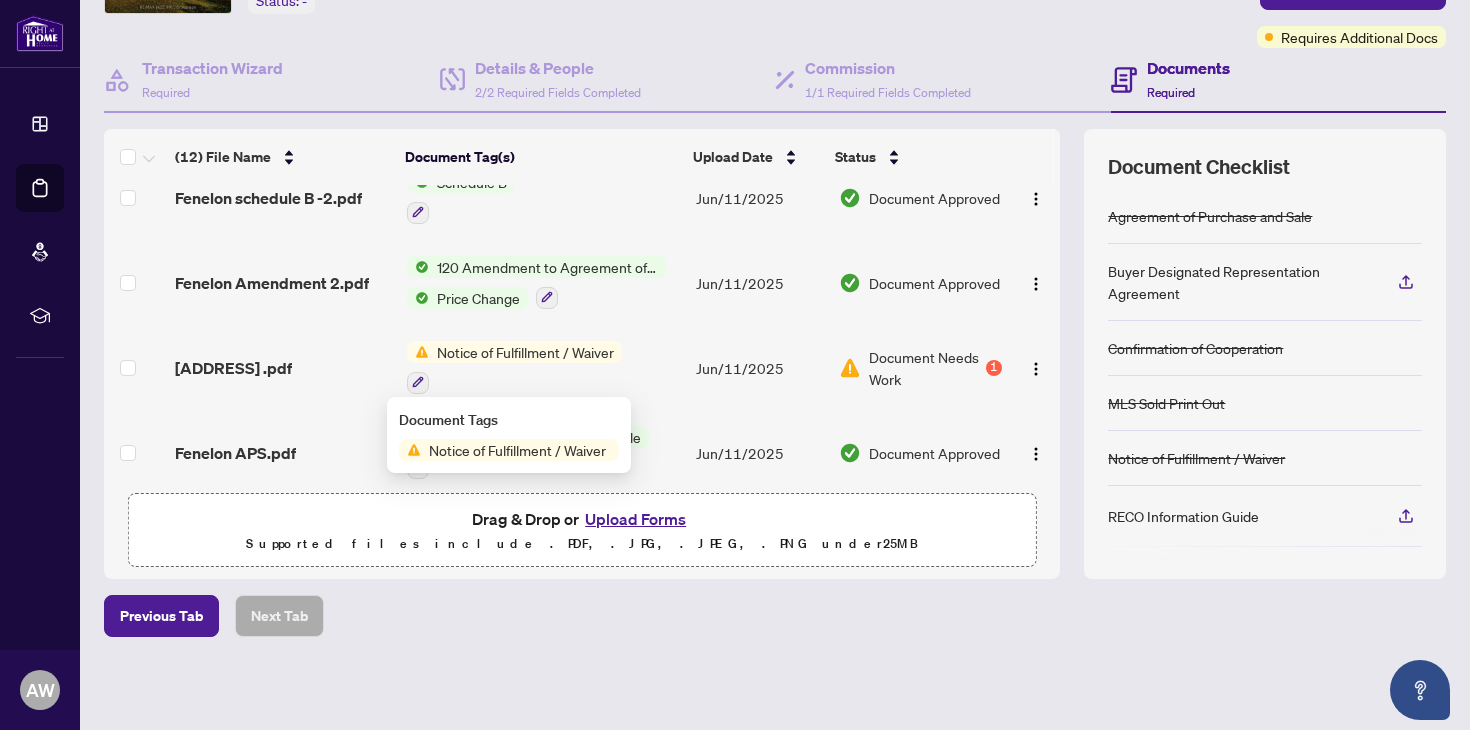click on "Document Needs Work" at bounding box center [925, 368] 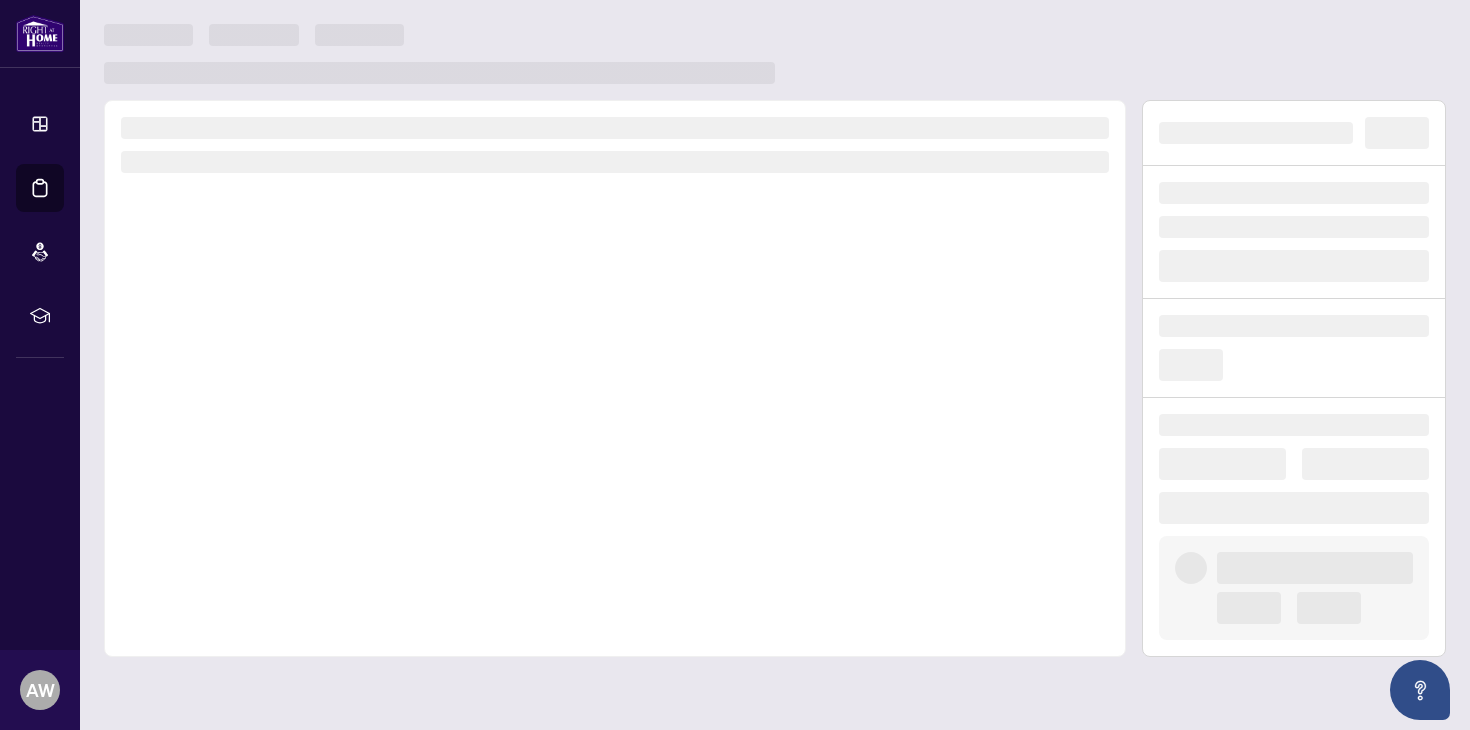 scroll, scrollTop: 0, scrollLeft: 0, axis: both 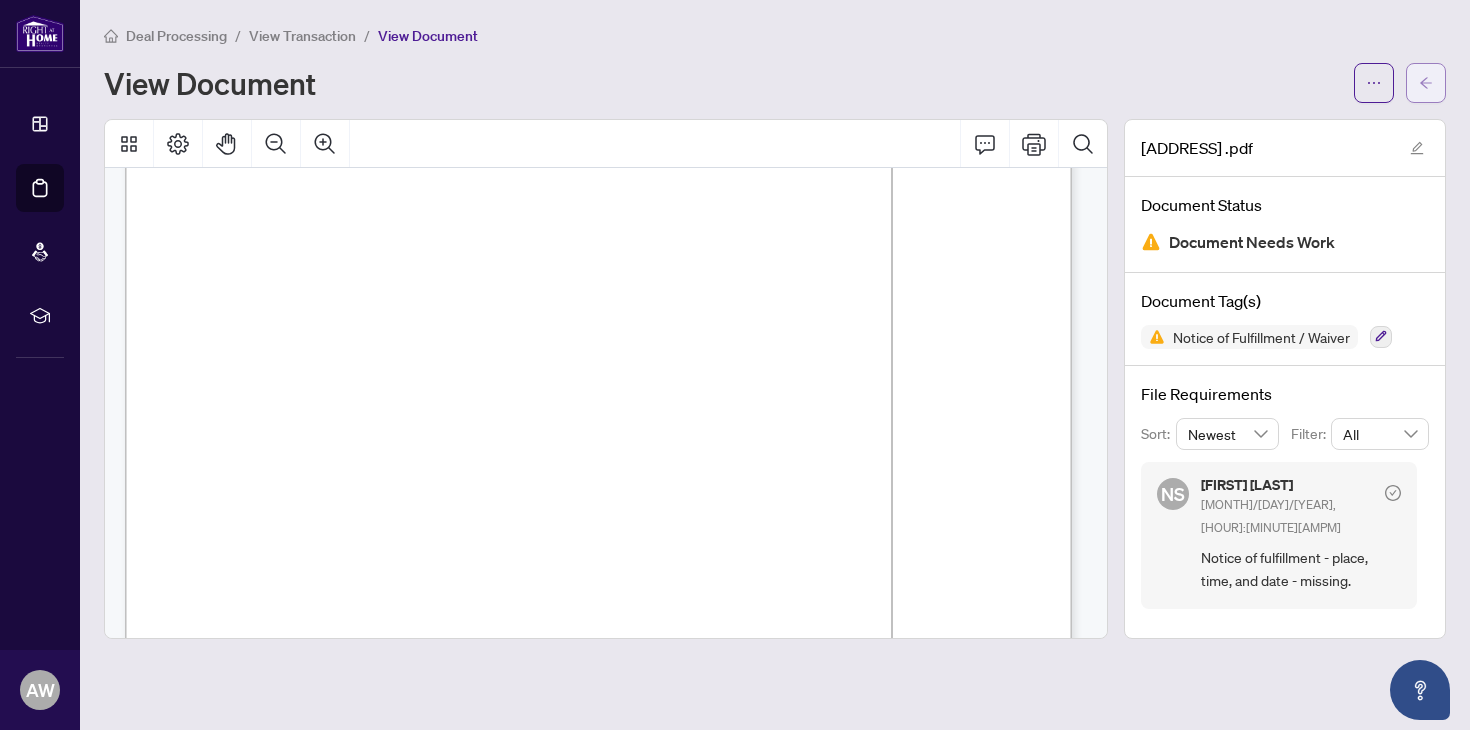 click 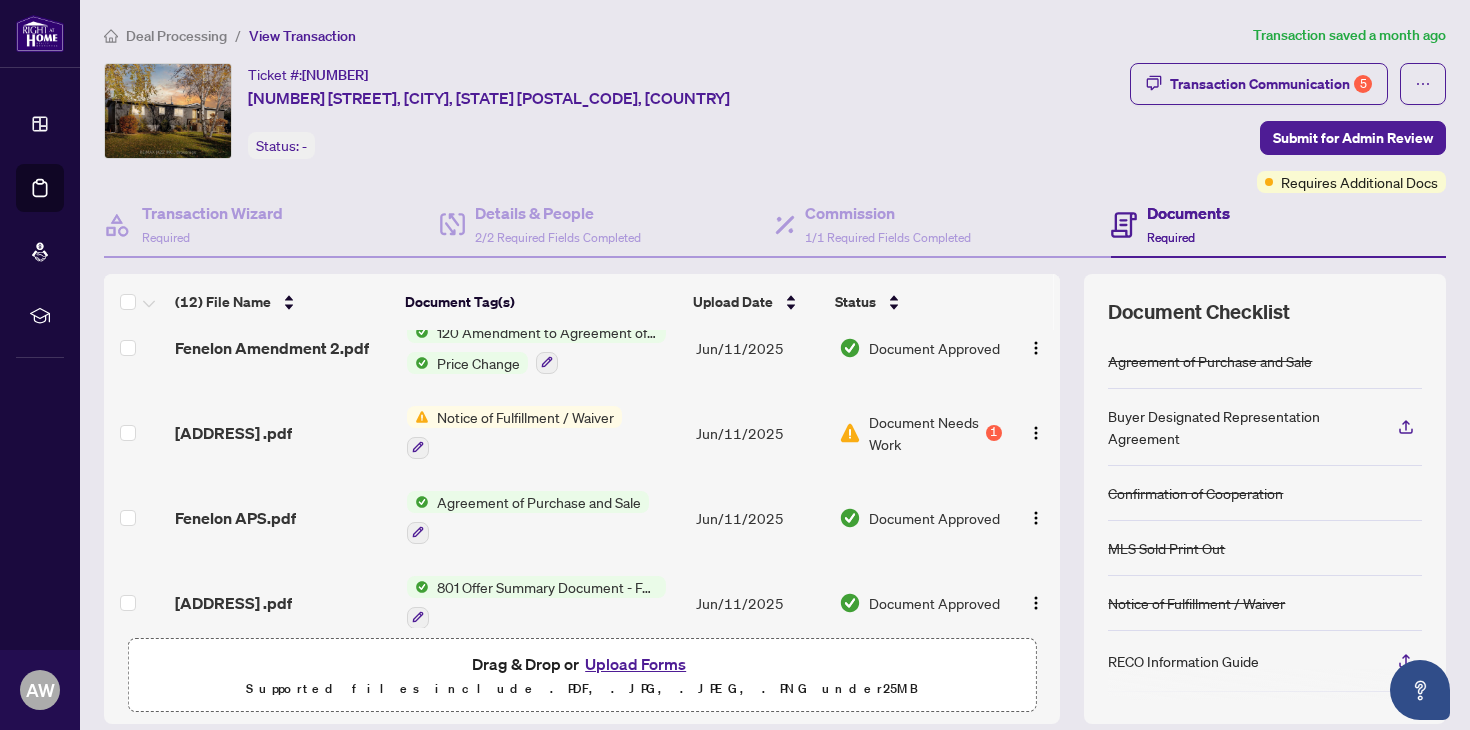 scroll, scrollTop: 724, scrollLeft: 0, axis: vertical 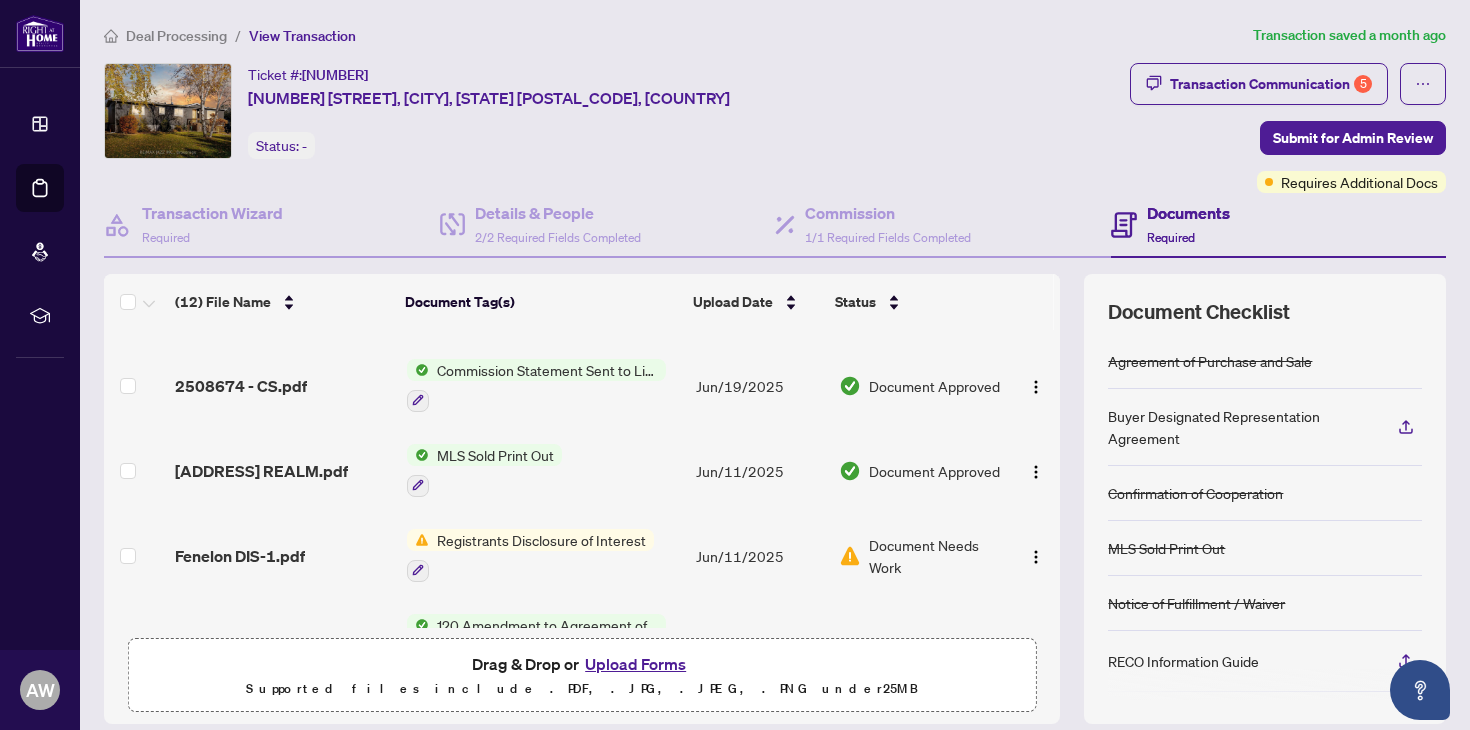 click on "Registrants Disclosure of Interest" at bounding box center [543, 555] 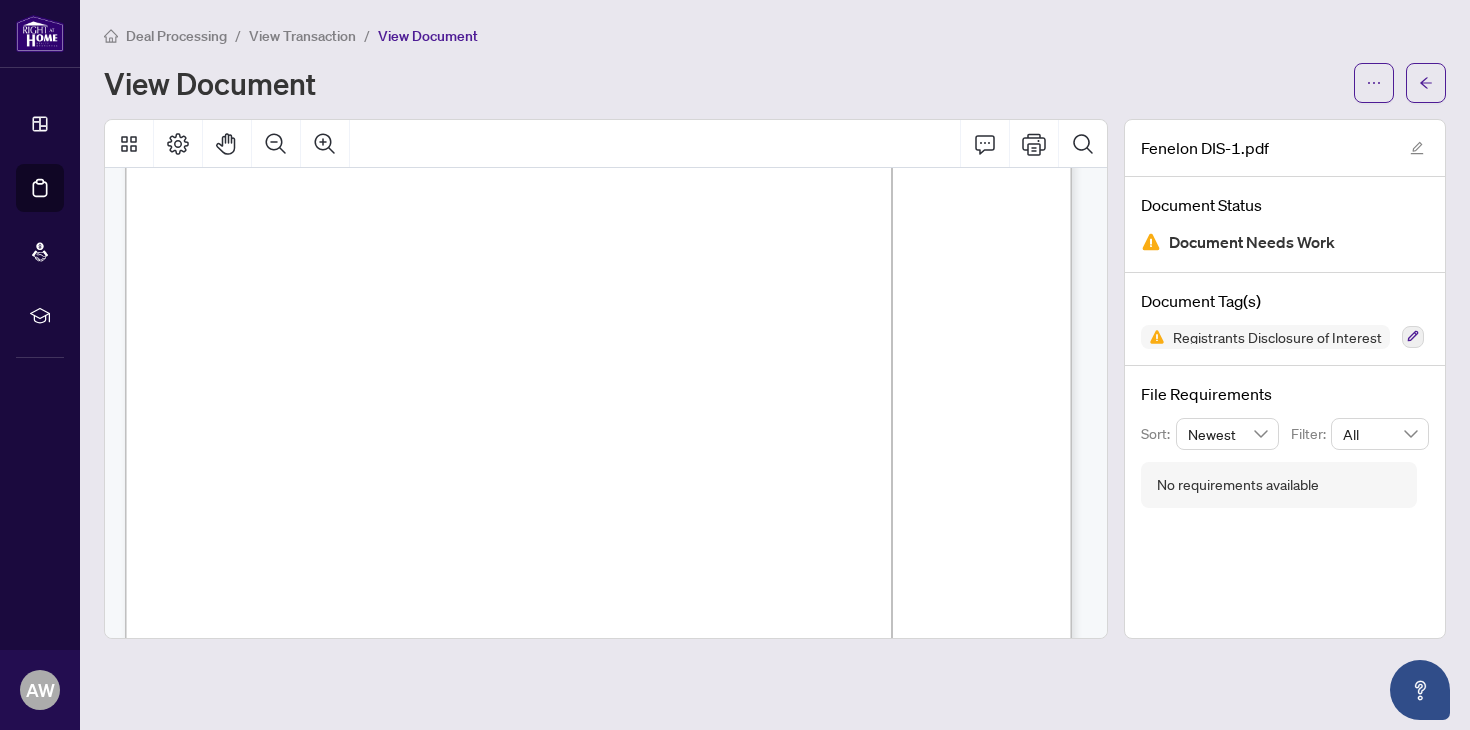 scroll, scrollTop: 0, scrollLeft: 0, axis: both 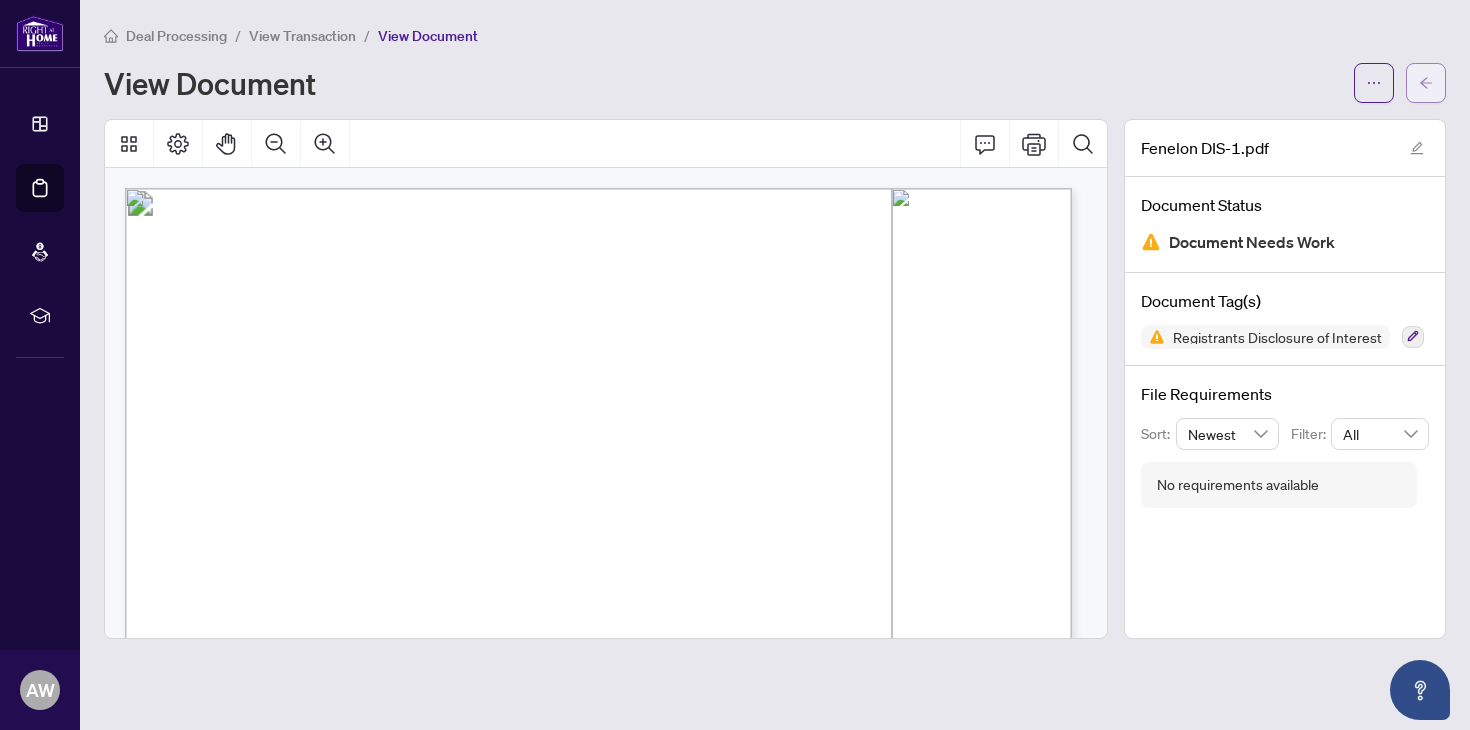 click 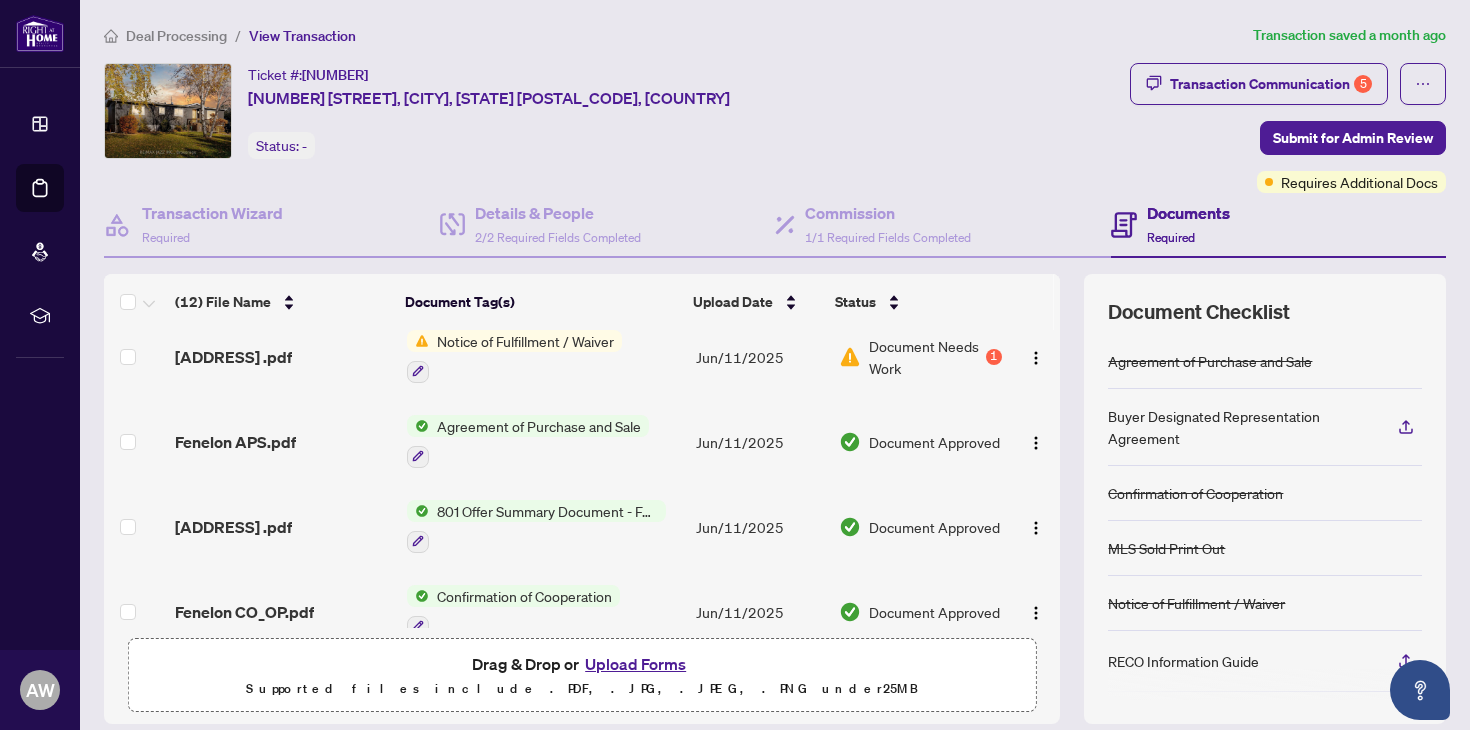 scroll, scrollTop: 724, scrollLeft: 0, axis: vertical 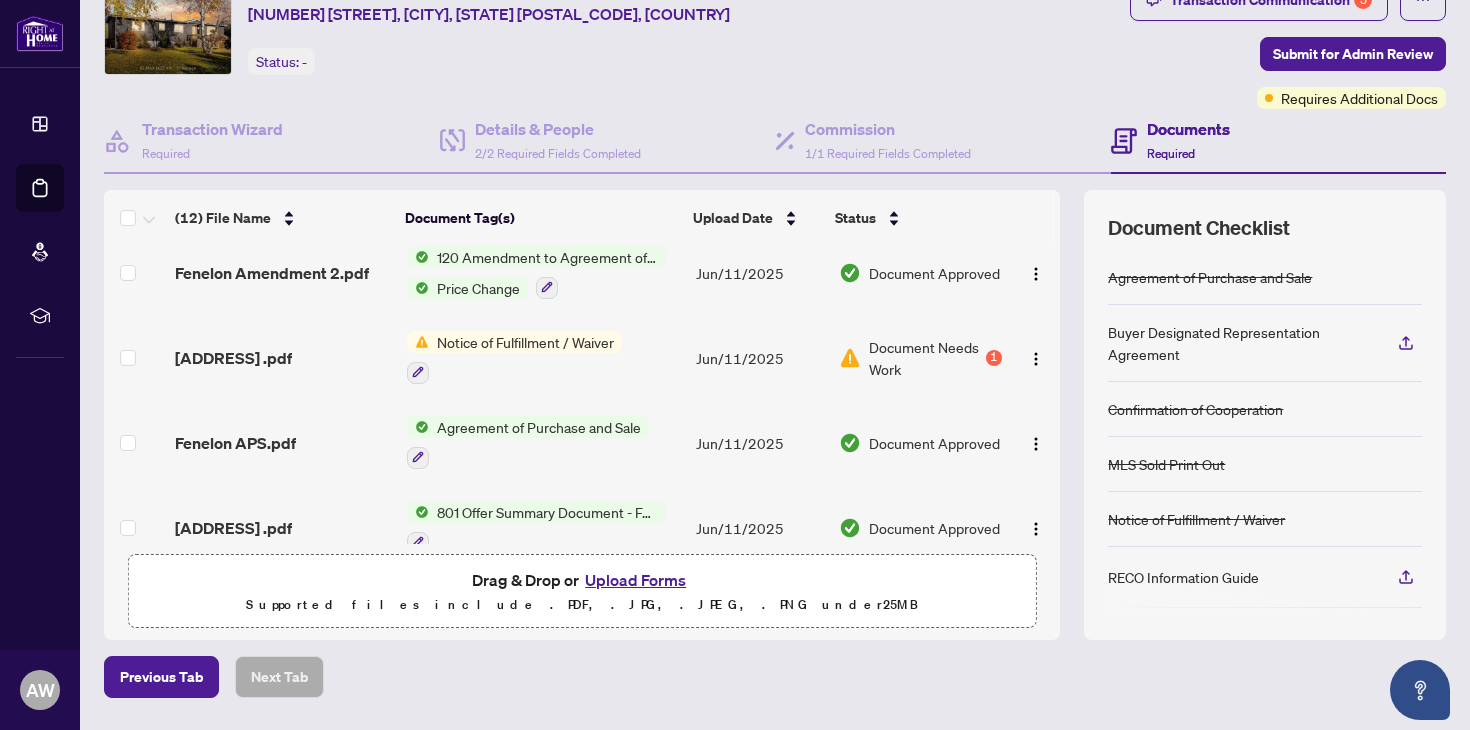 click on "Upload Forms" at bounding box center [635, 580] 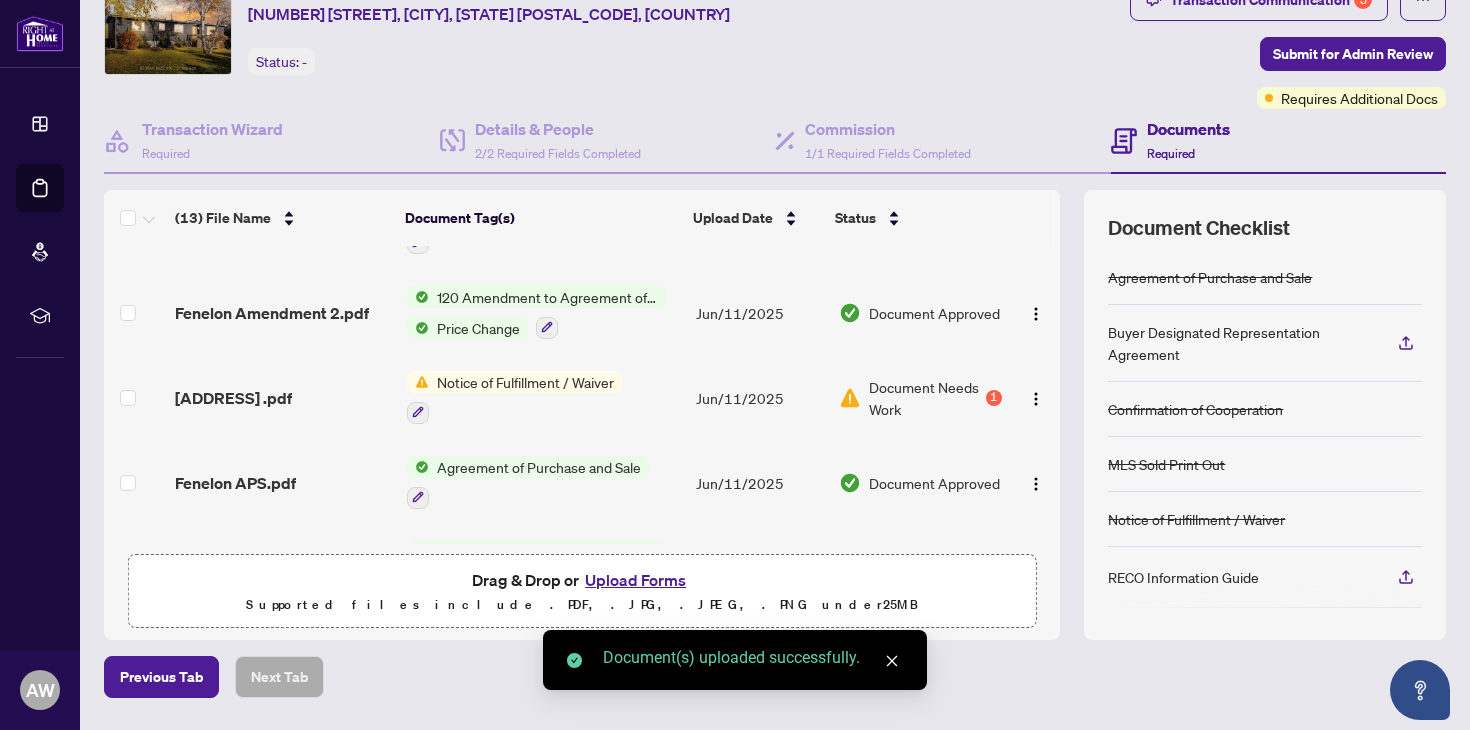 scroll, scrollTop: 788, scrollLeft: 0, axis: vertical 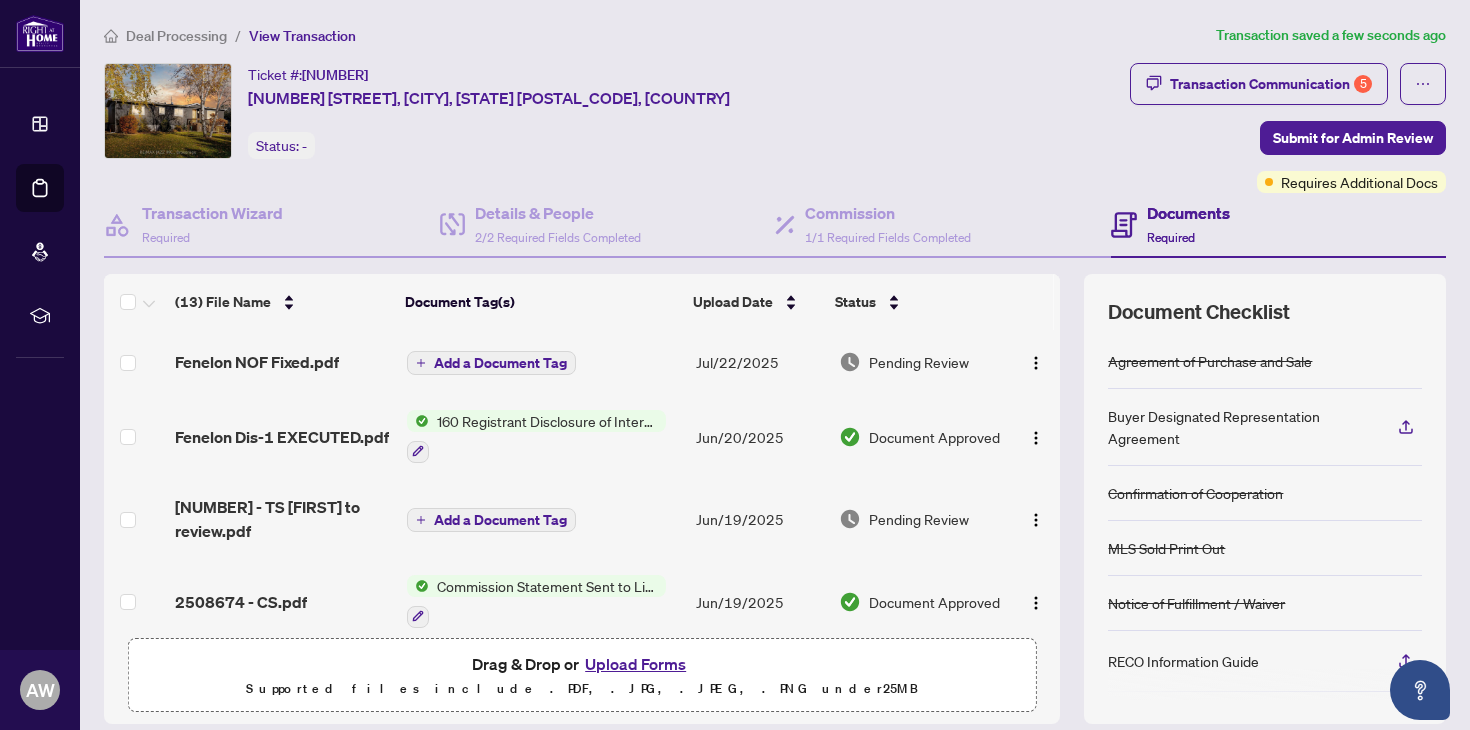 click on "Documents" at bounding box center [1188, 213] 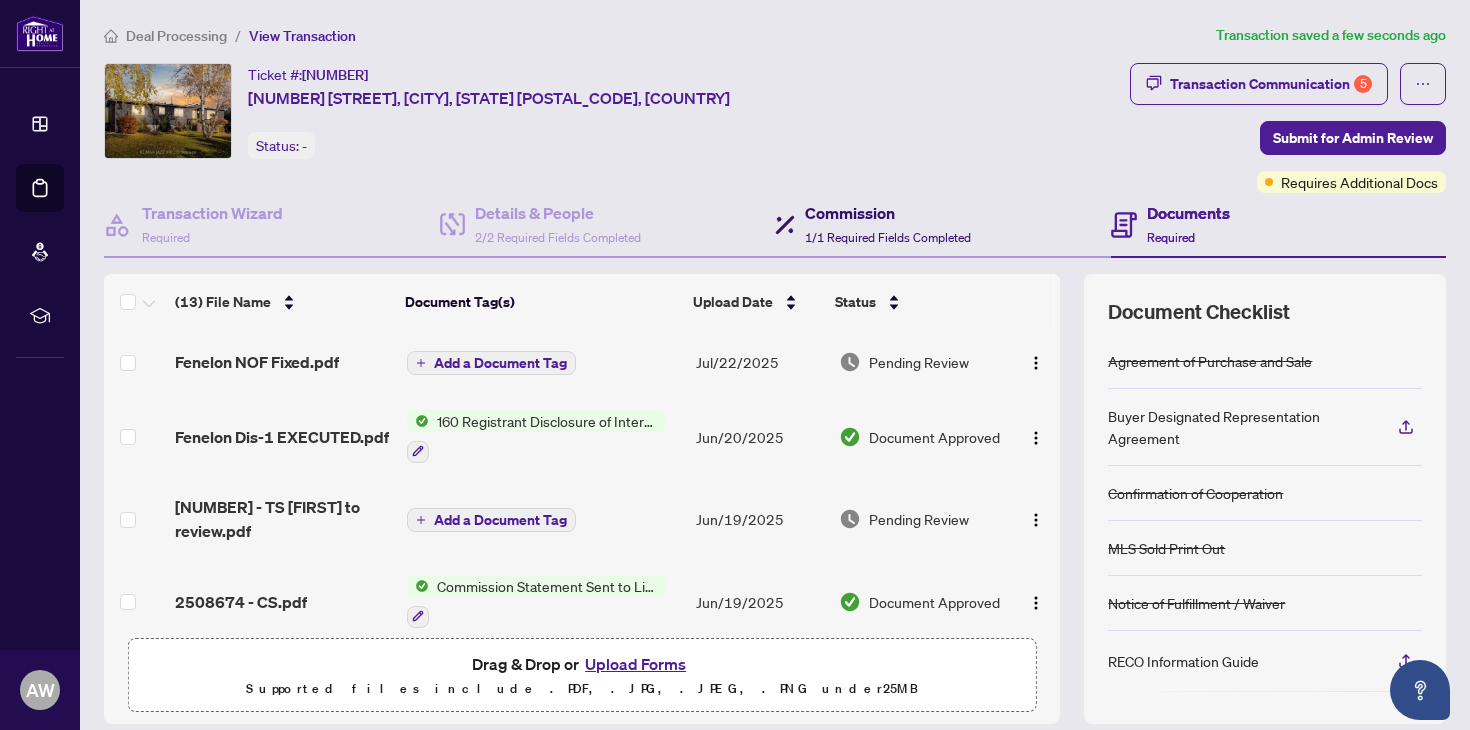 click on "Commission 1/1 Required Fields Completed" at bounding box center [888, 224] 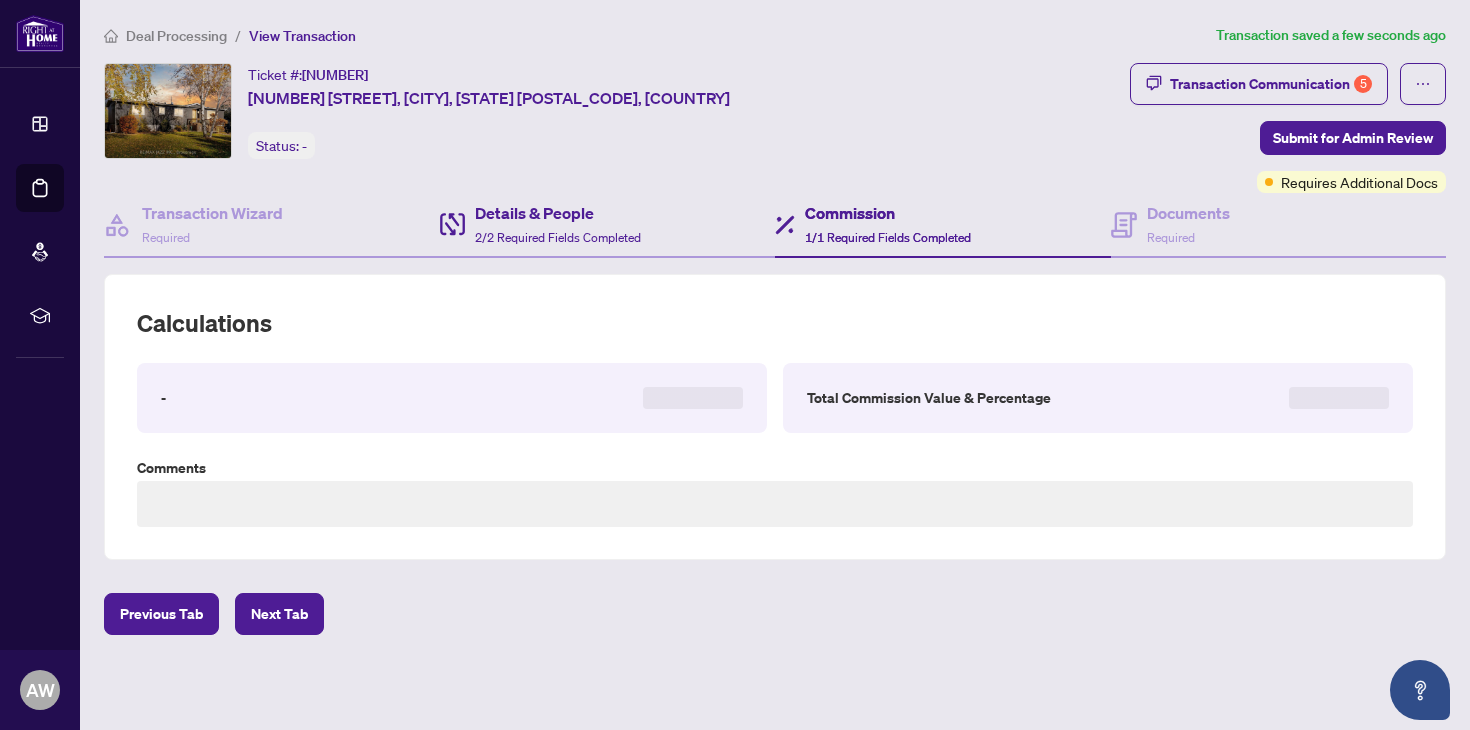 type on "**********" 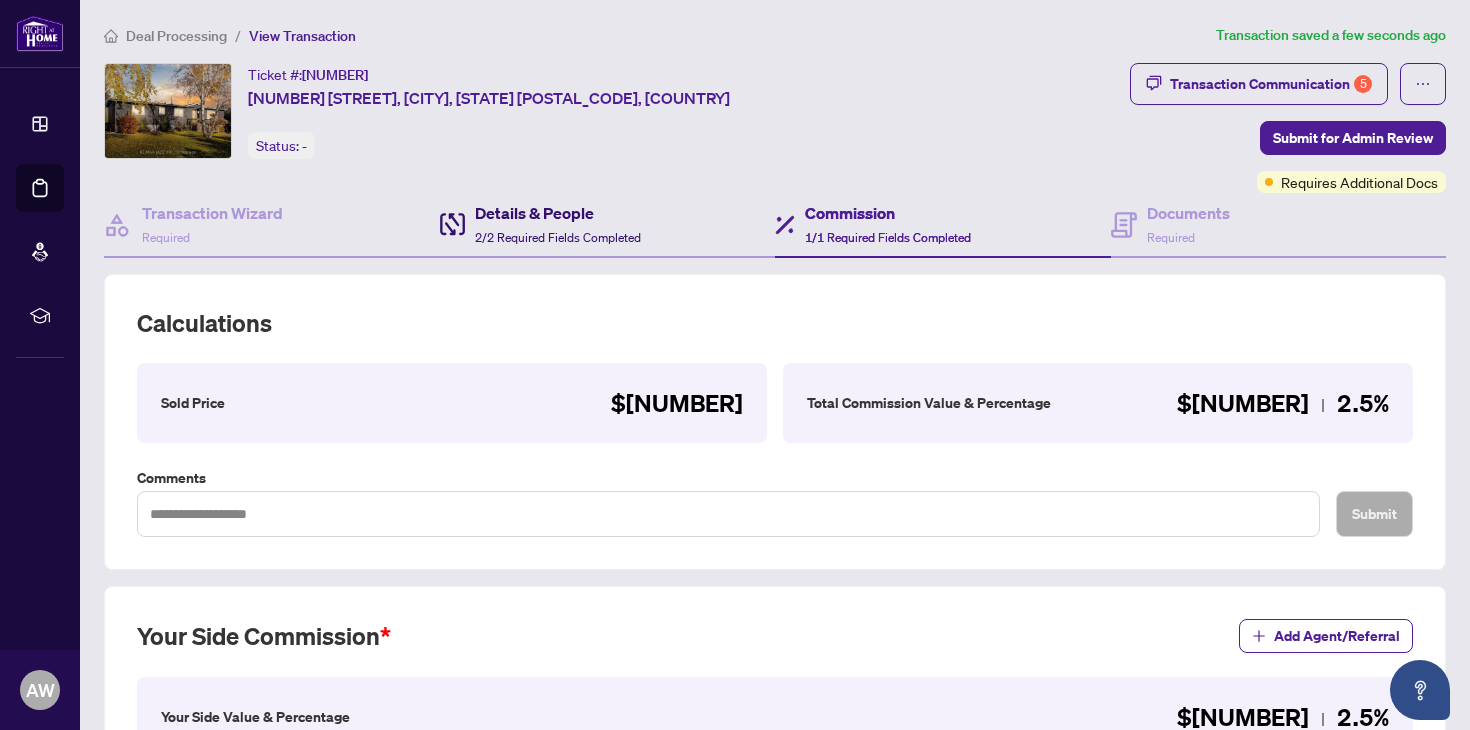 click on "Details & People 2/2 Required Fields Completed" at bounding box center (558, 224) 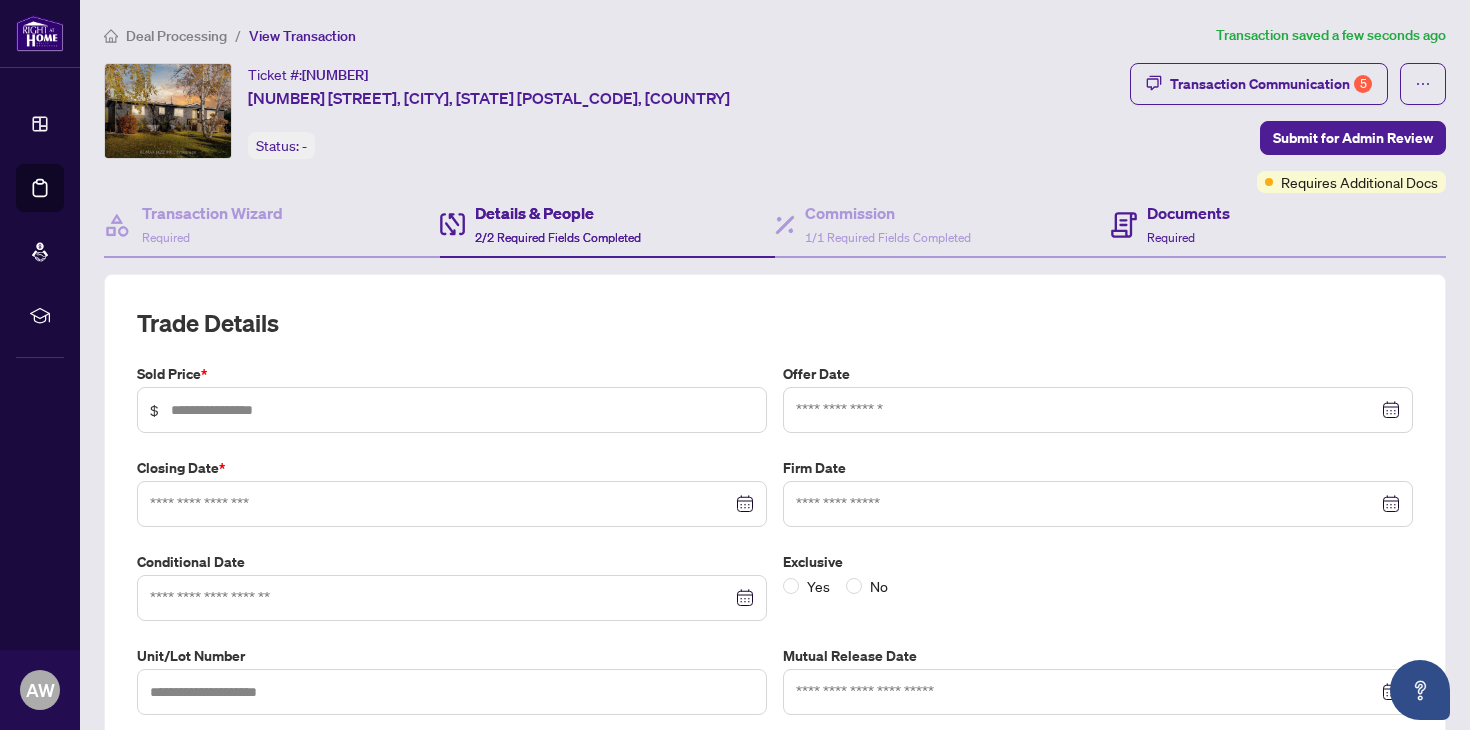 type on "*******" 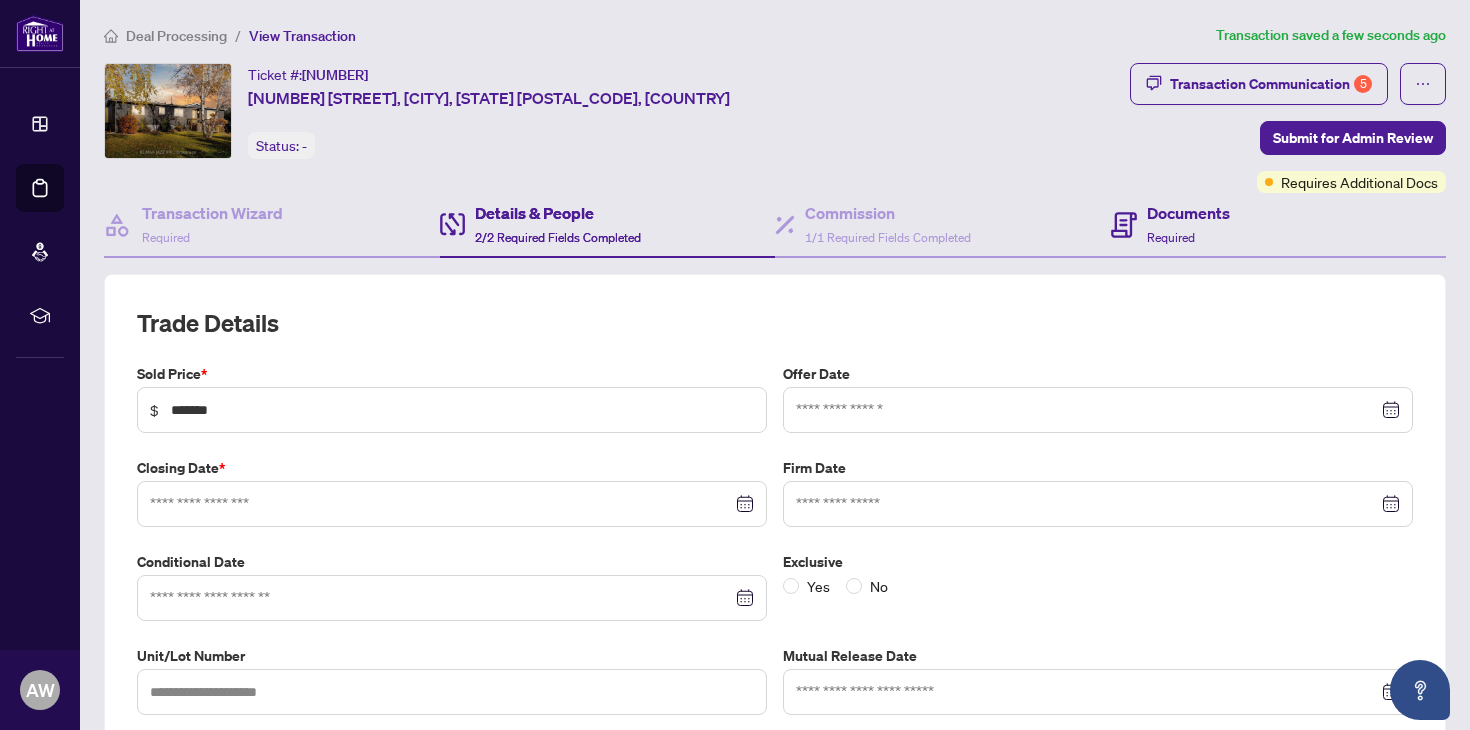 type on "**********" 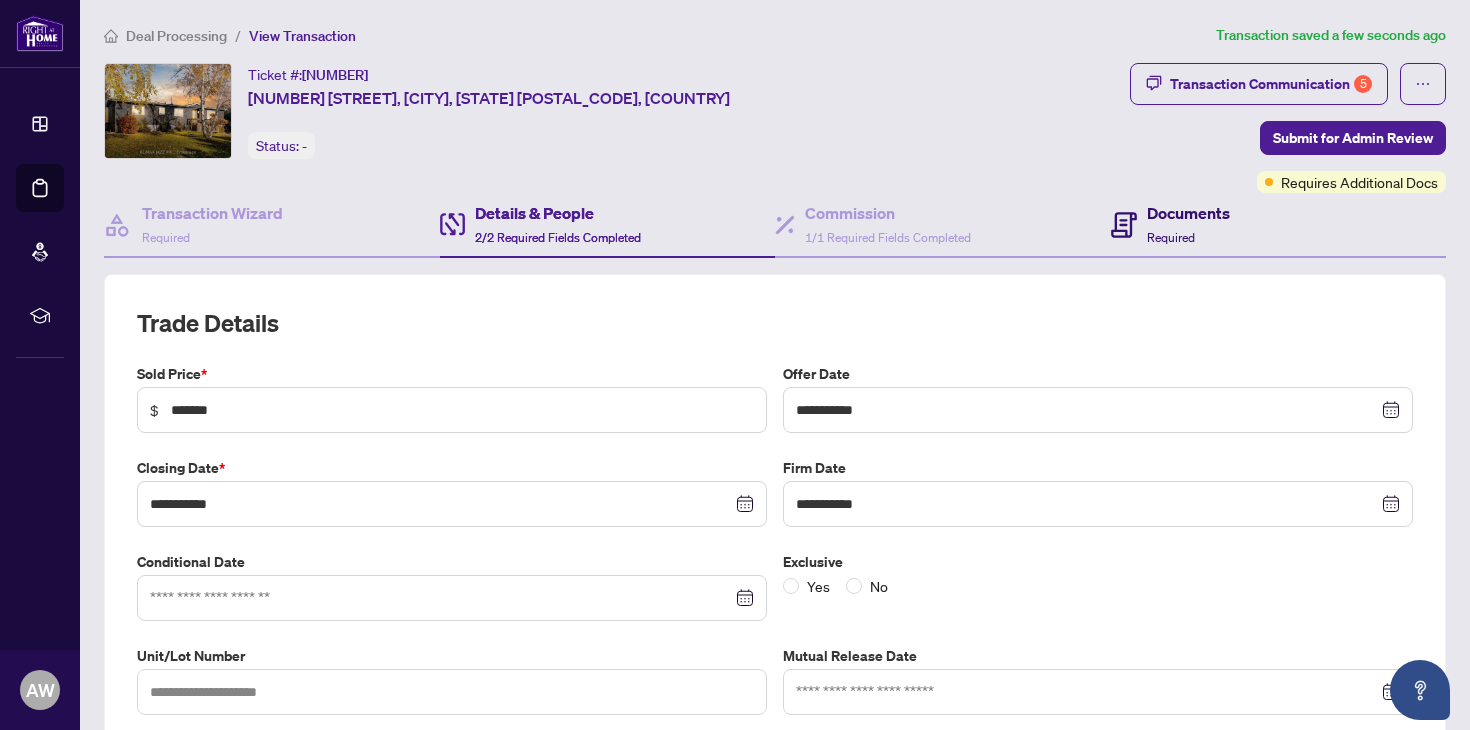 click on "Documents Required" at bounding box center [1188, 224] 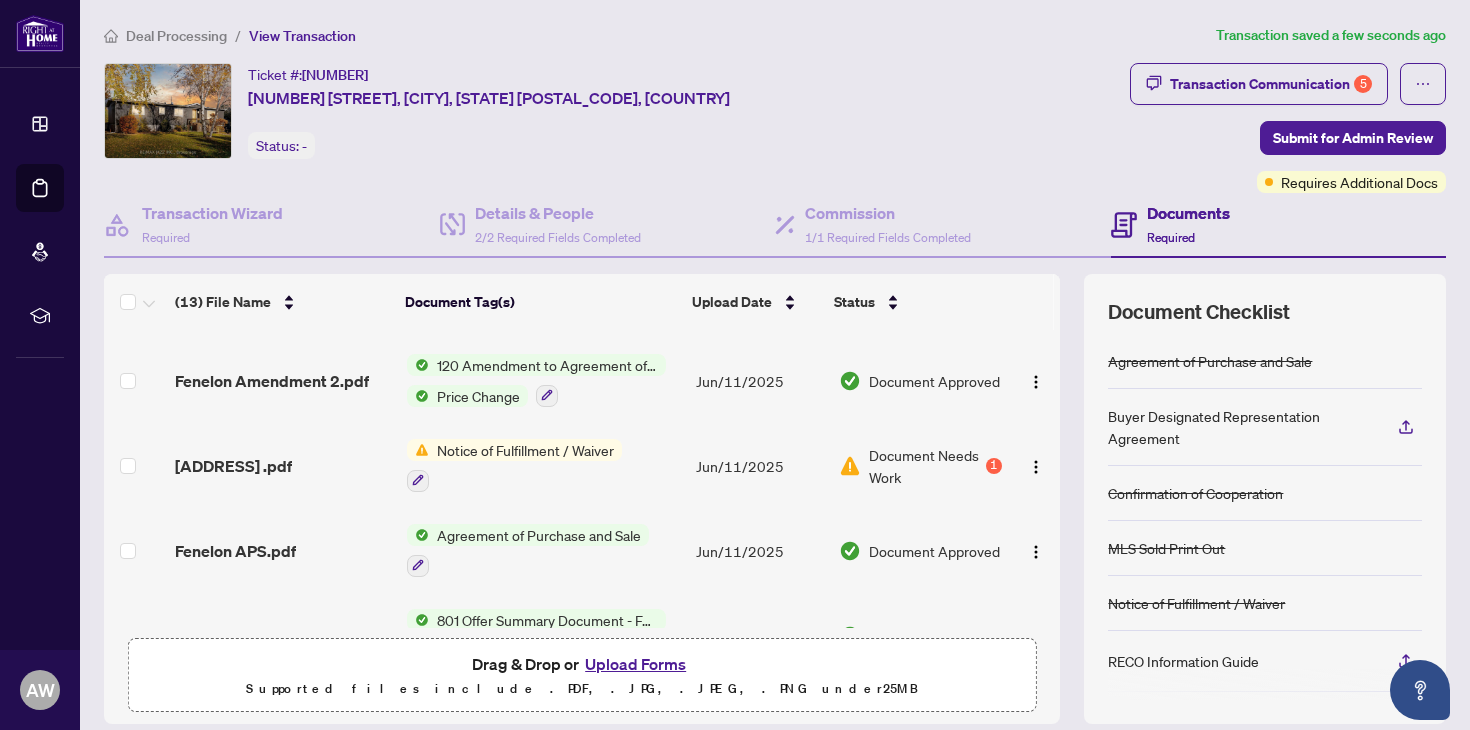 scroll, scrollTop: 788, scrollLeft: 0, axis: vertical 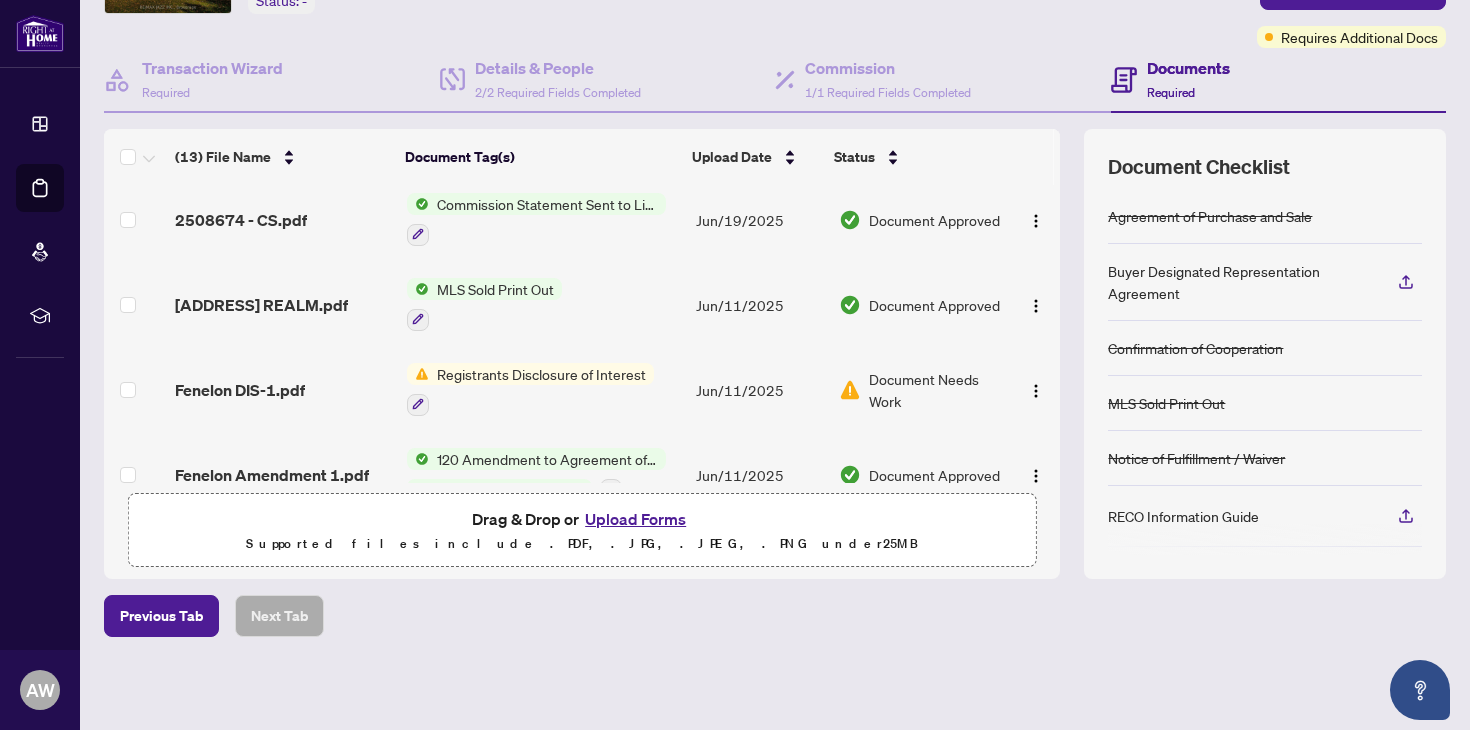 click on "Registrants Disclosure of Interest" at bounding box center [541, 374] 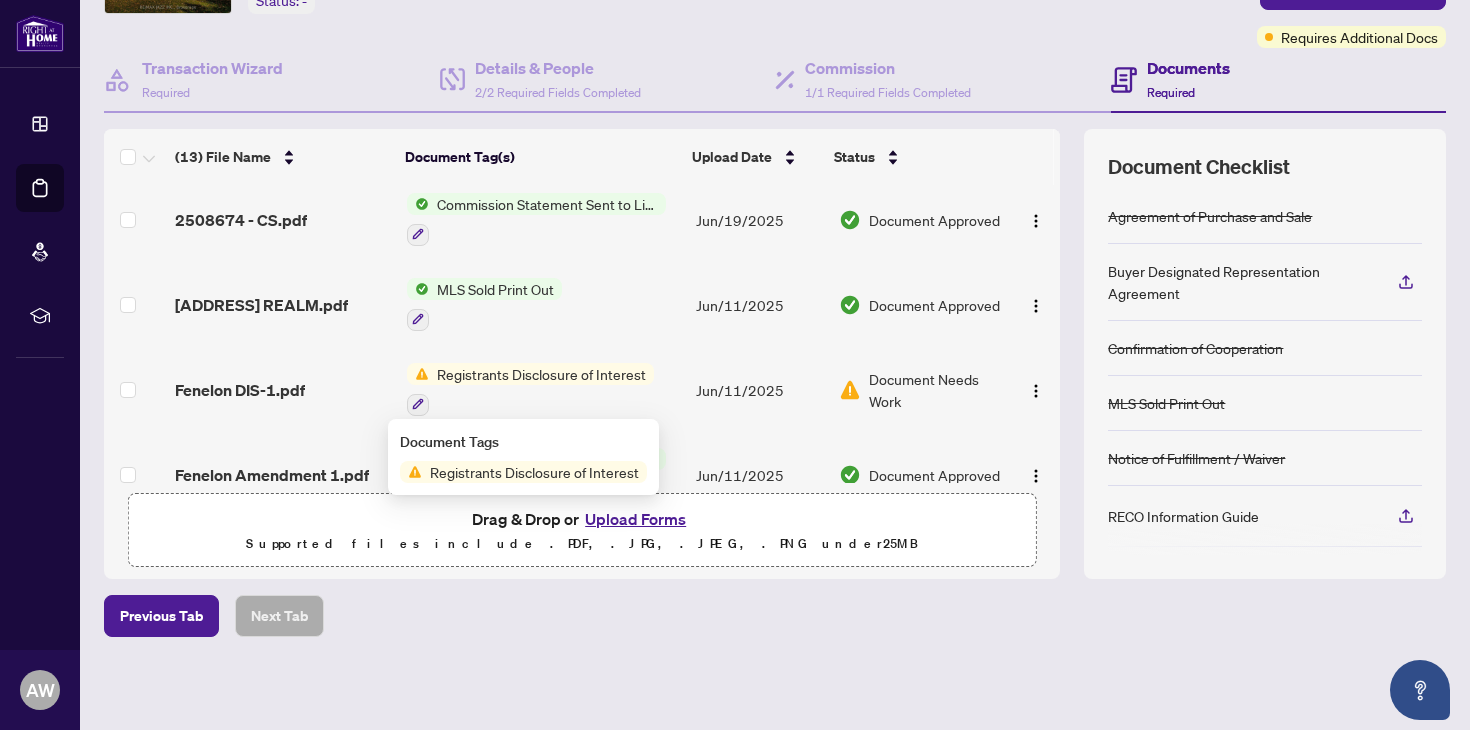 click on "Registrants Disclosure of Interest" at bounding box center (541, 374) 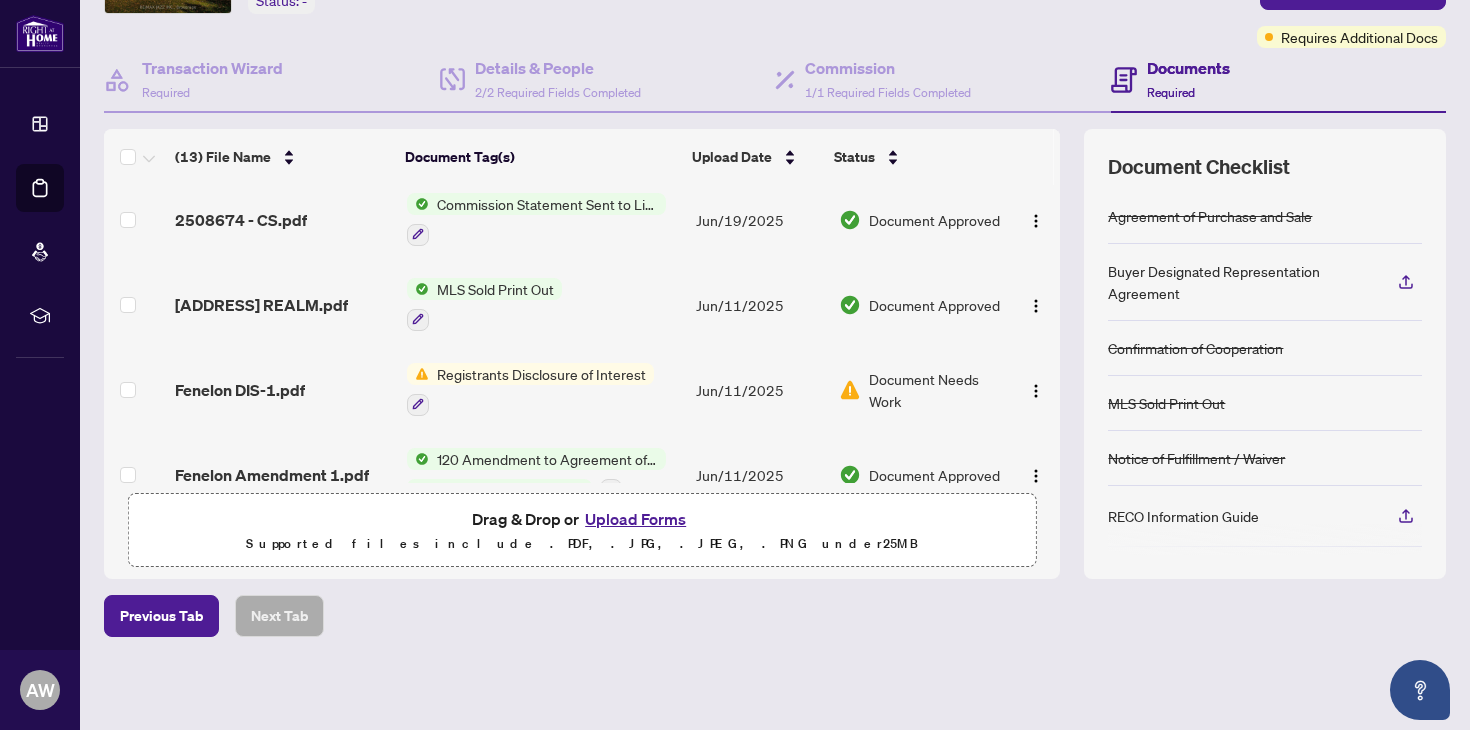 click on "Document Needs Work" at bounding box center [935, 390] 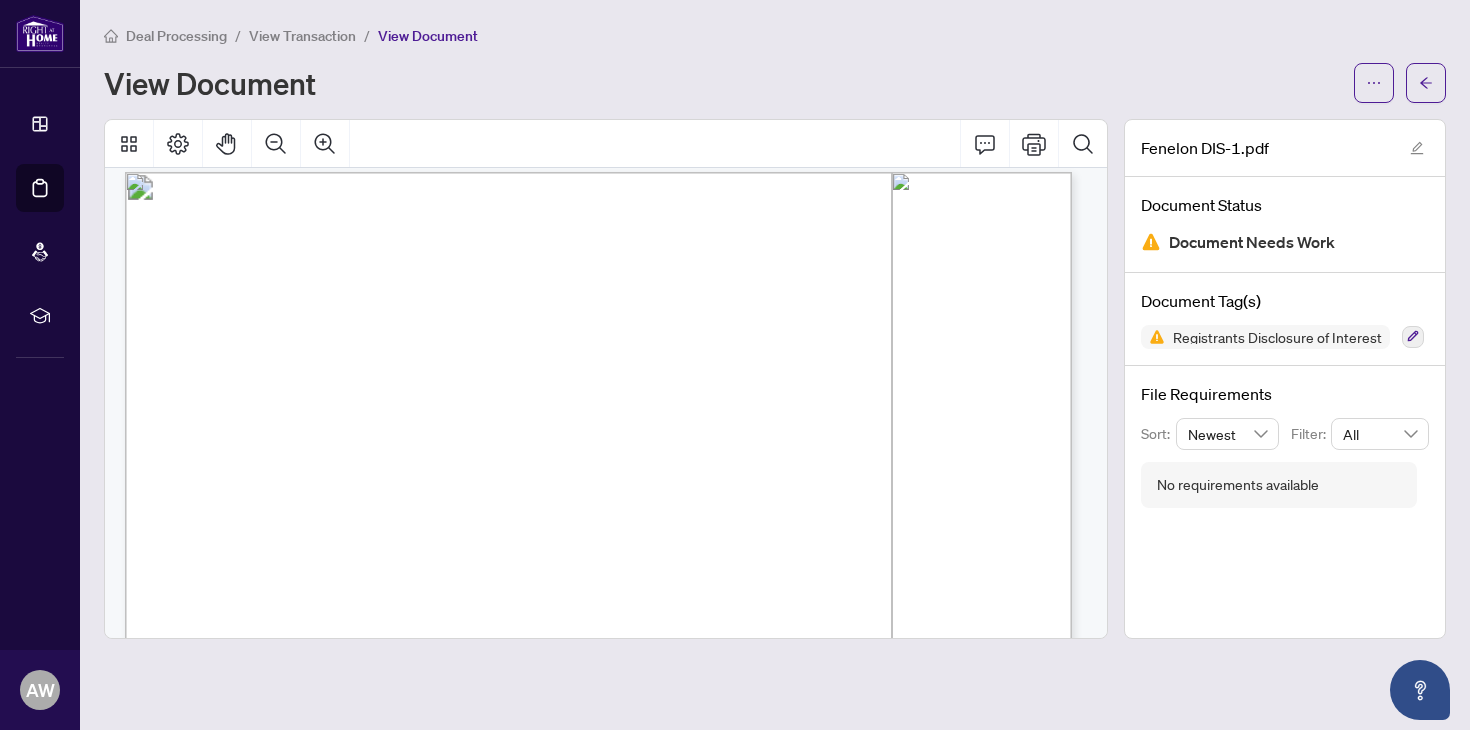 scroll, scrollTop: 0, scrollLeft: 0, axis: both 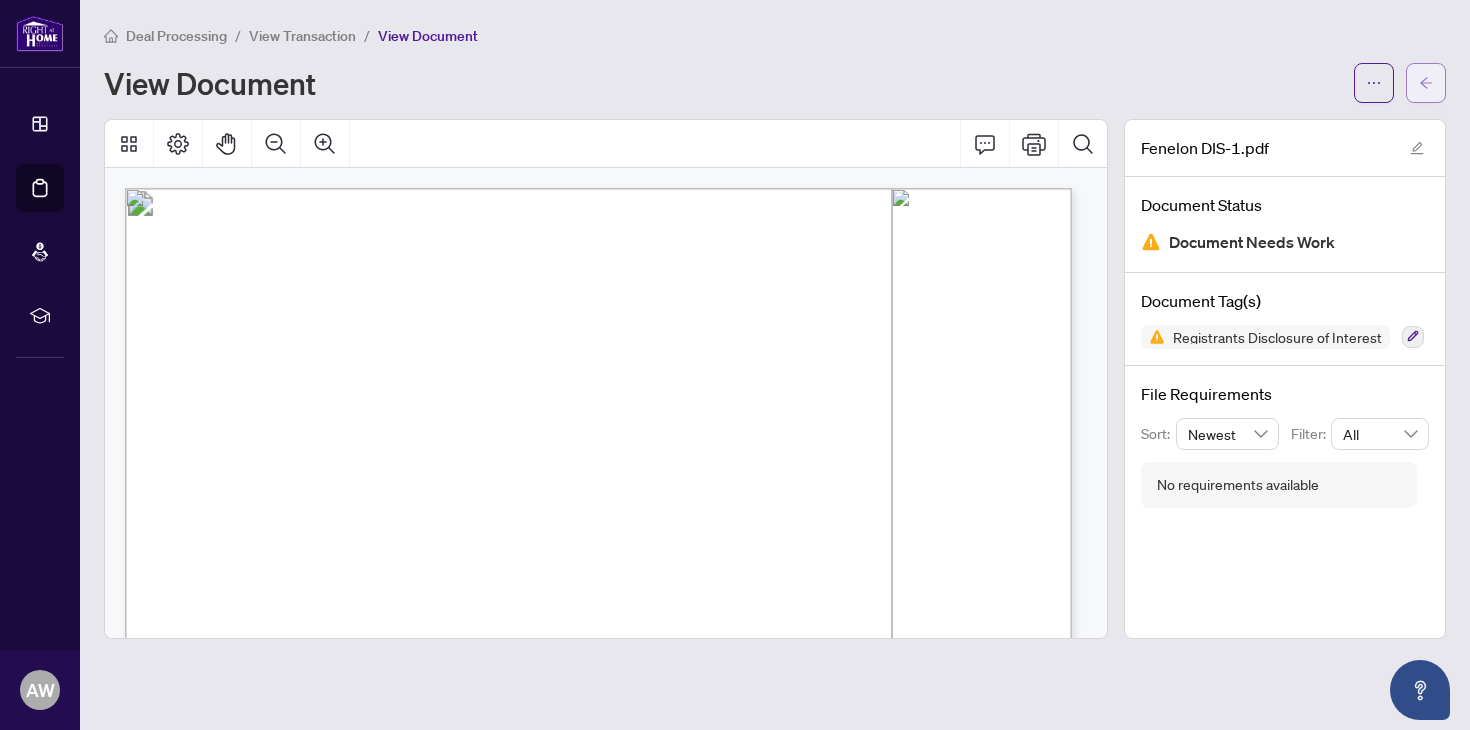 click at bounding box center [1426, 83] 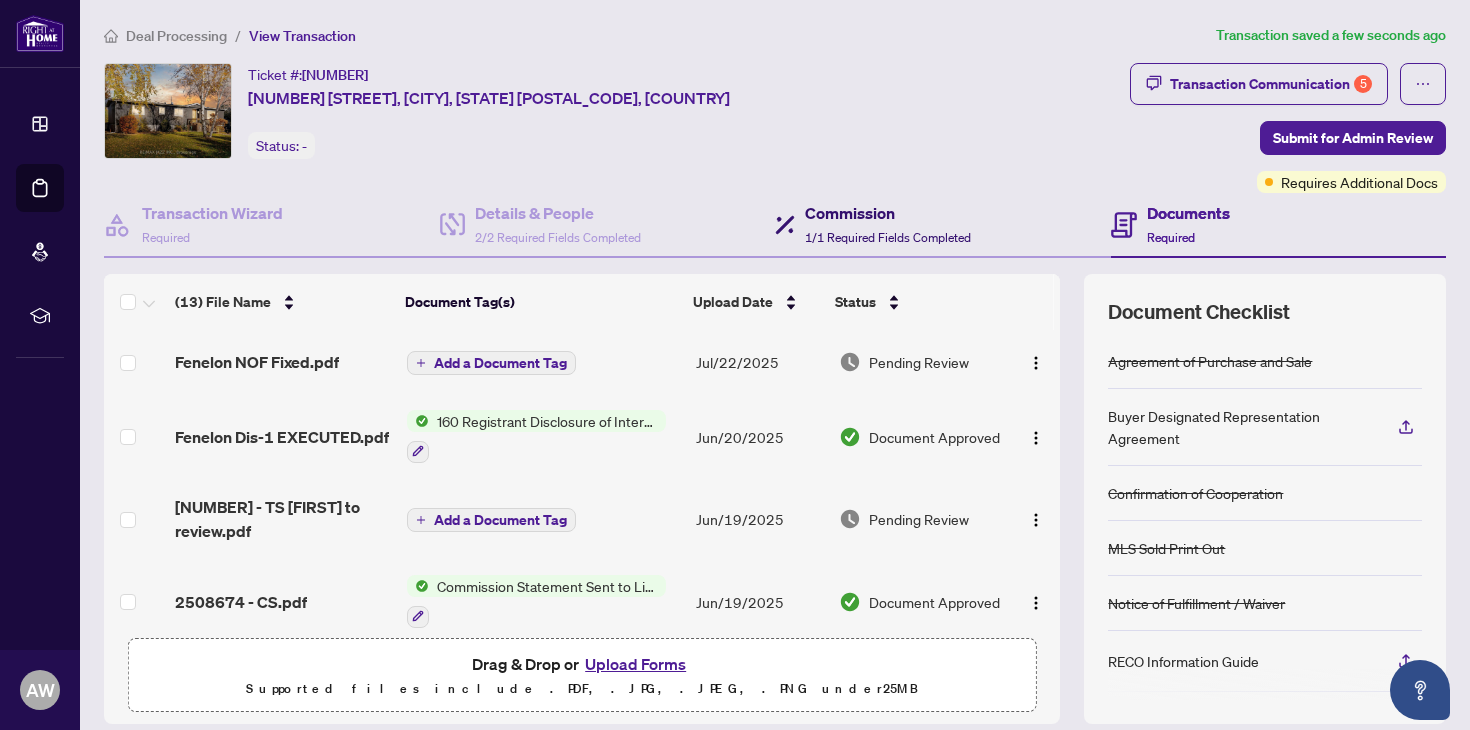 click on "Commission 1/1 Required Fields Completed" at bounding box center (888, 224) 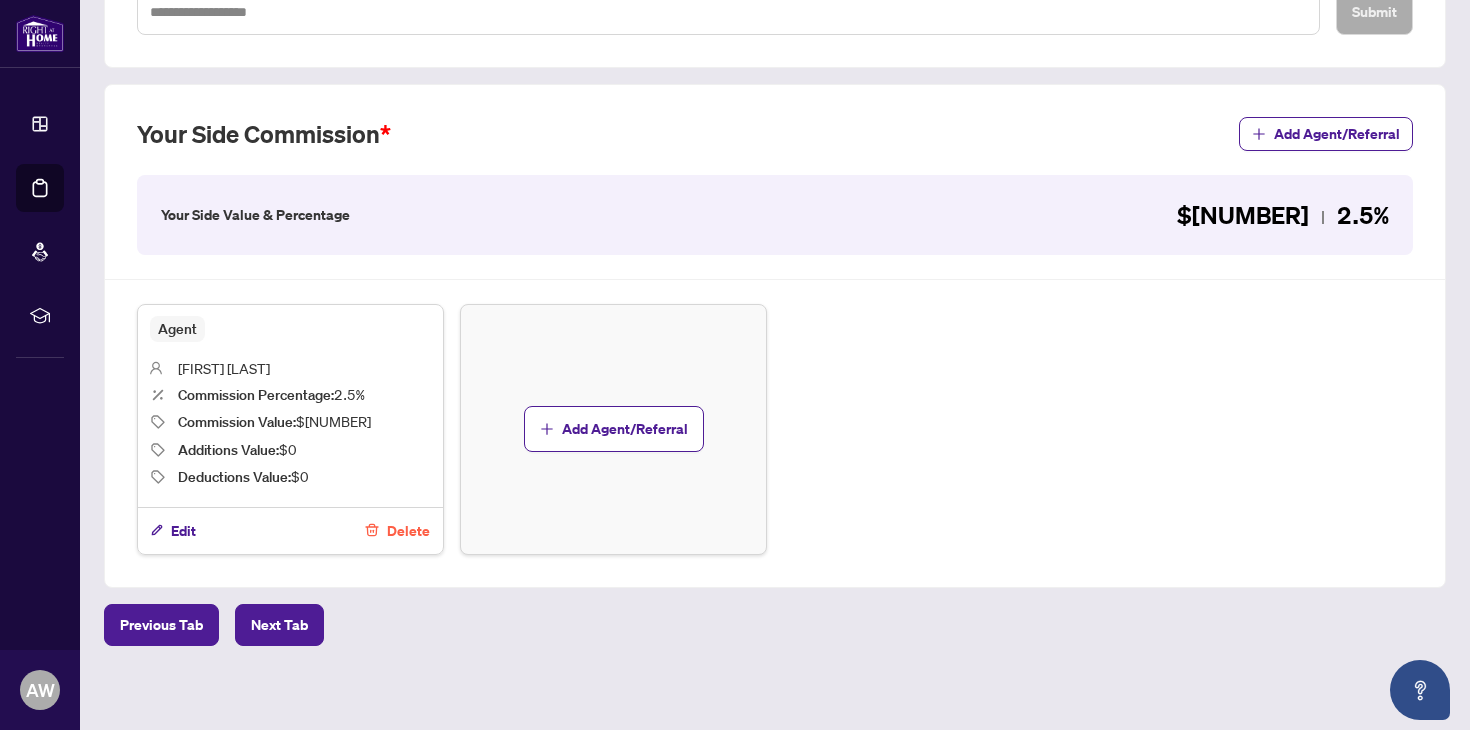 scroll, scrollTop: 0, scrollLeft: 0, axis: both 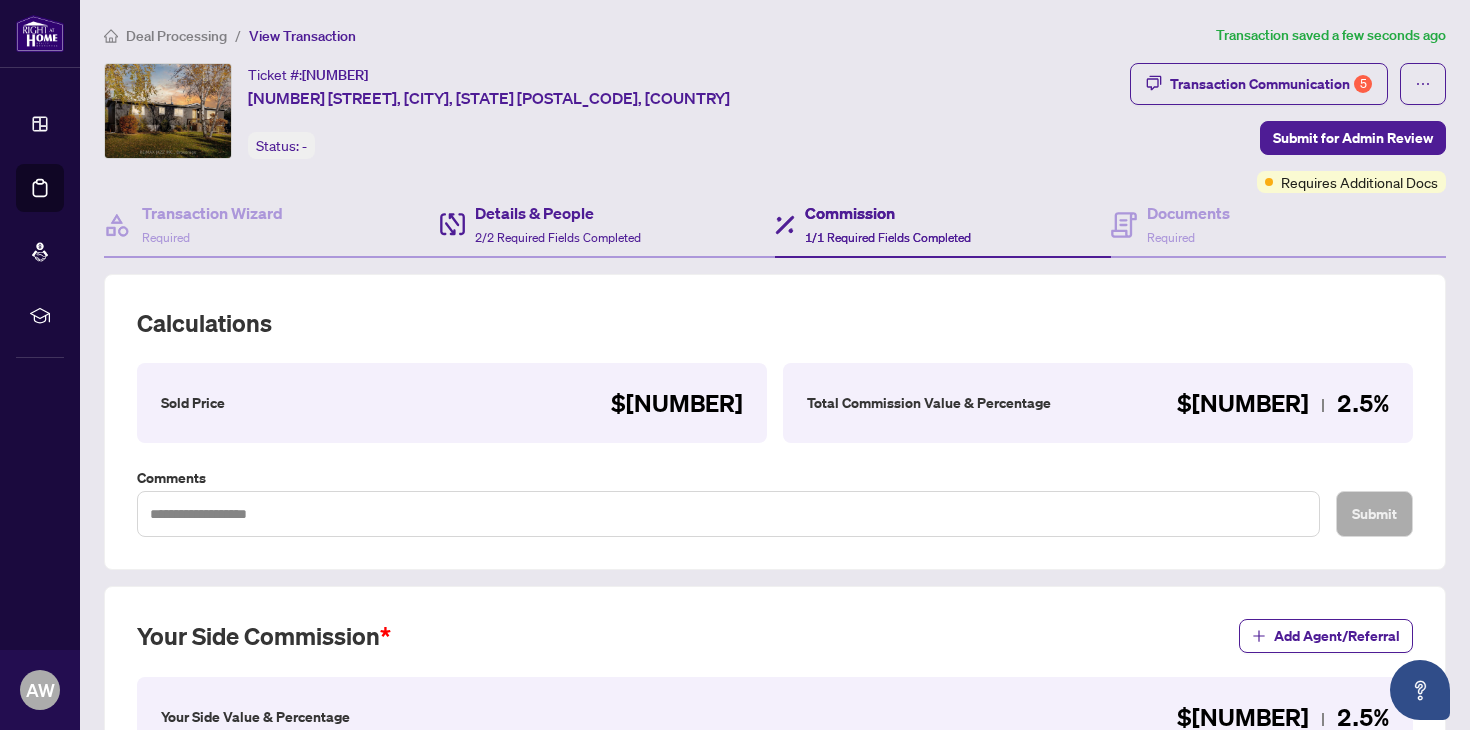 click on "Details & People 2/2 Required Fields Completed" at bounding box center (608, 225) 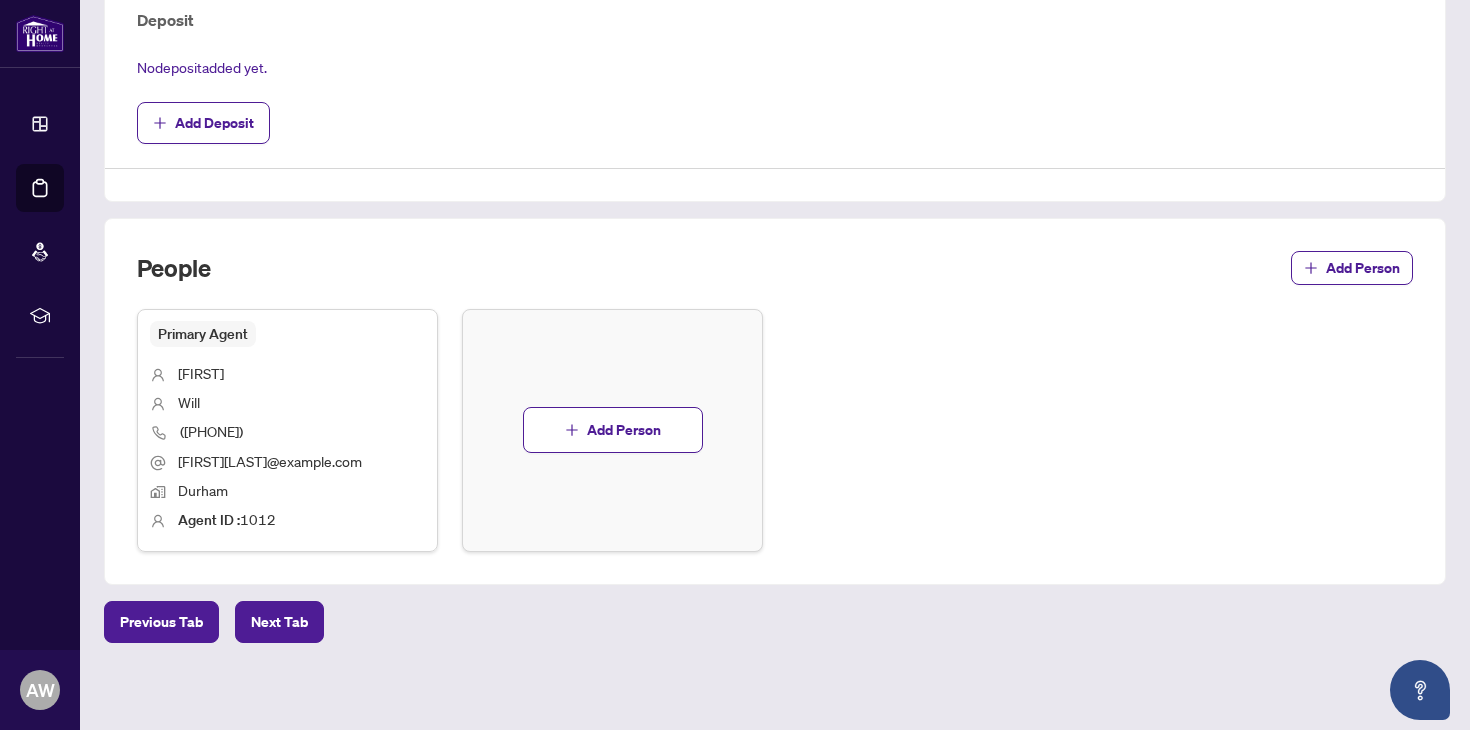 scroll, scrollTop: 0, scrollLeft: 0, axis: both 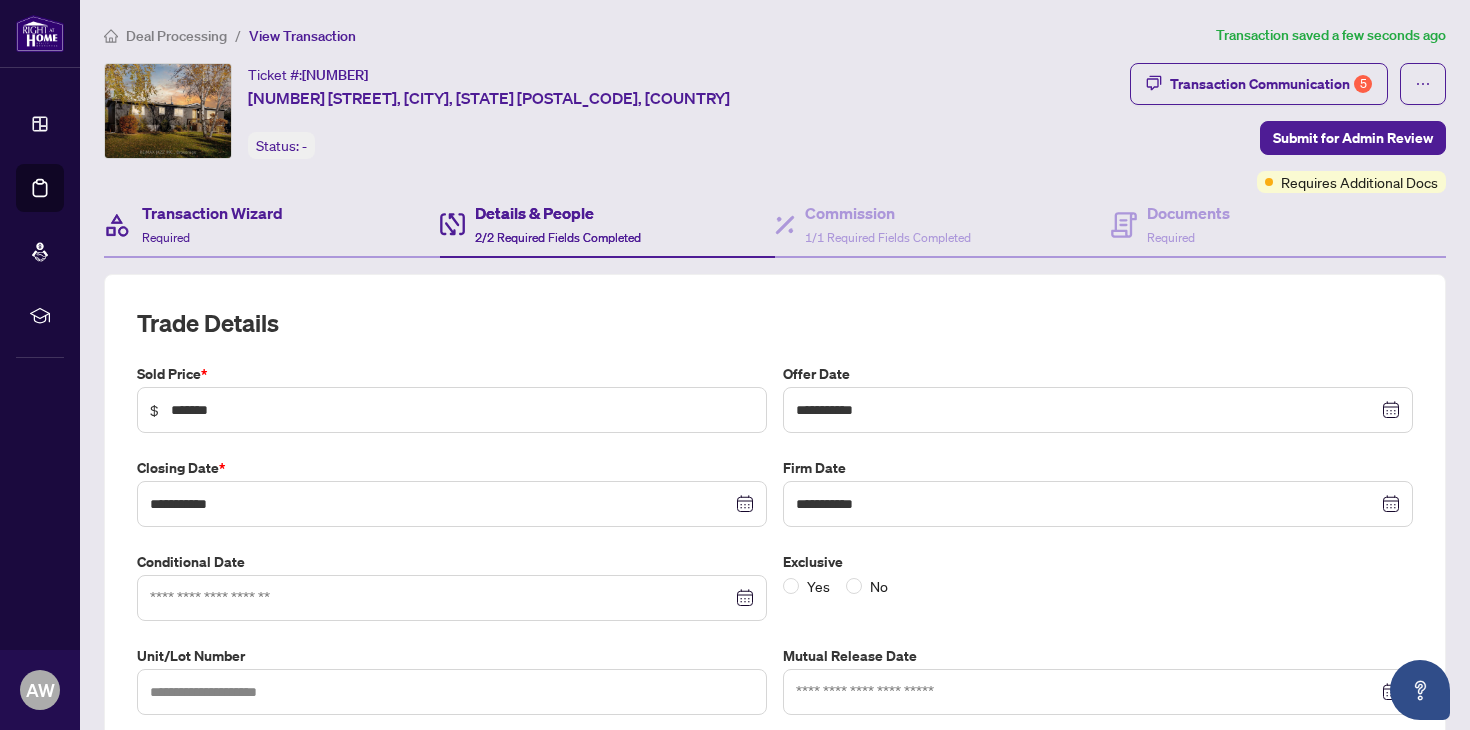 click on "Transaction Wizard Required" at bounding box center [272, 225] 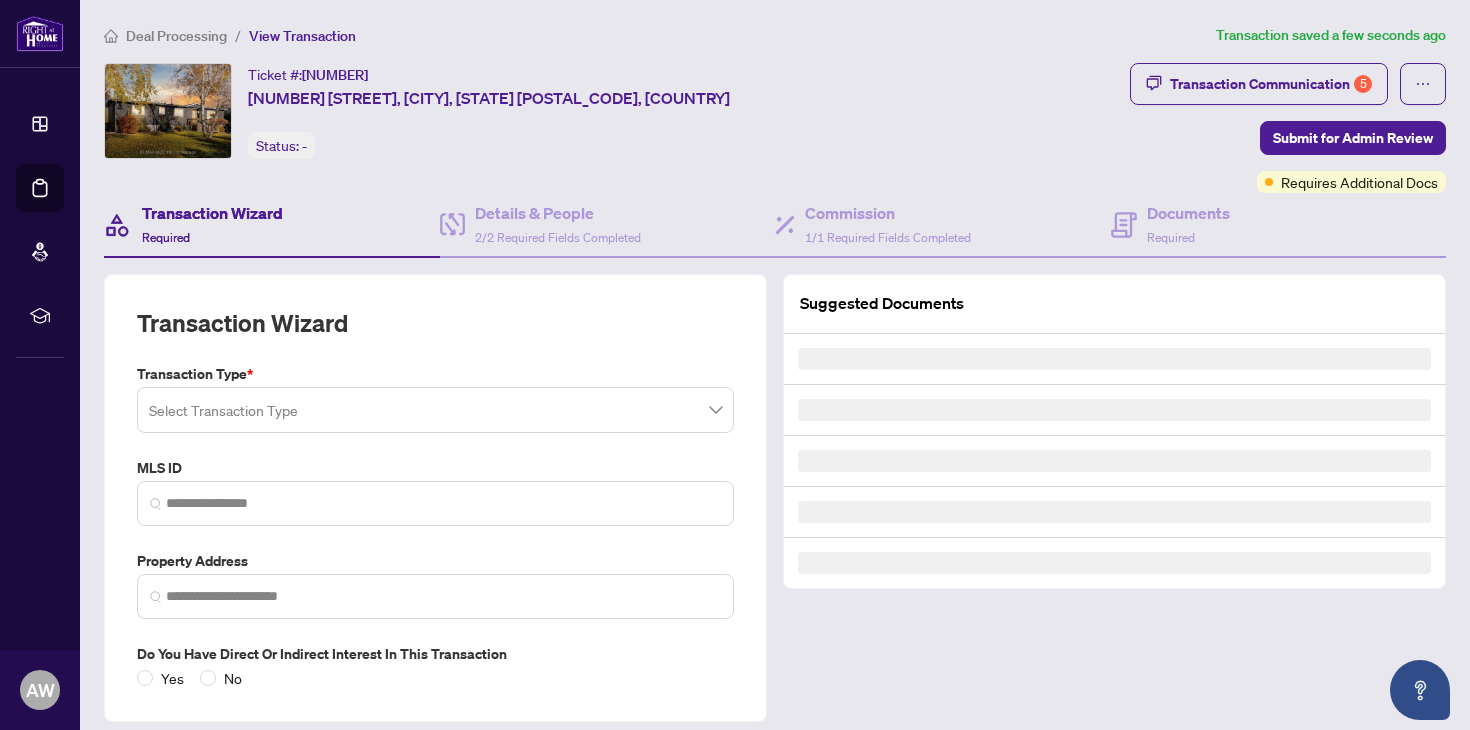 type on "*********" 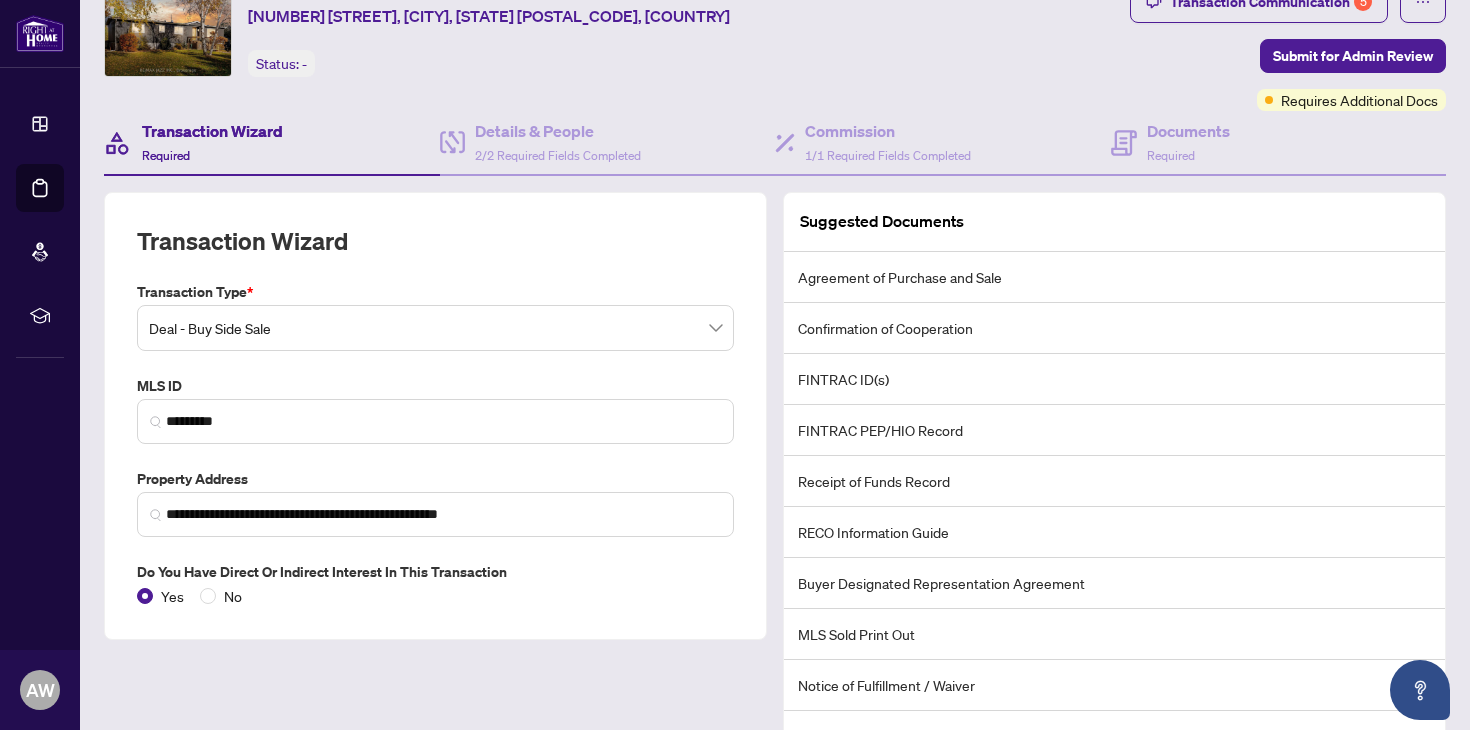 scroll, scrollTop: 0, scrollLeft: 0, axis: both 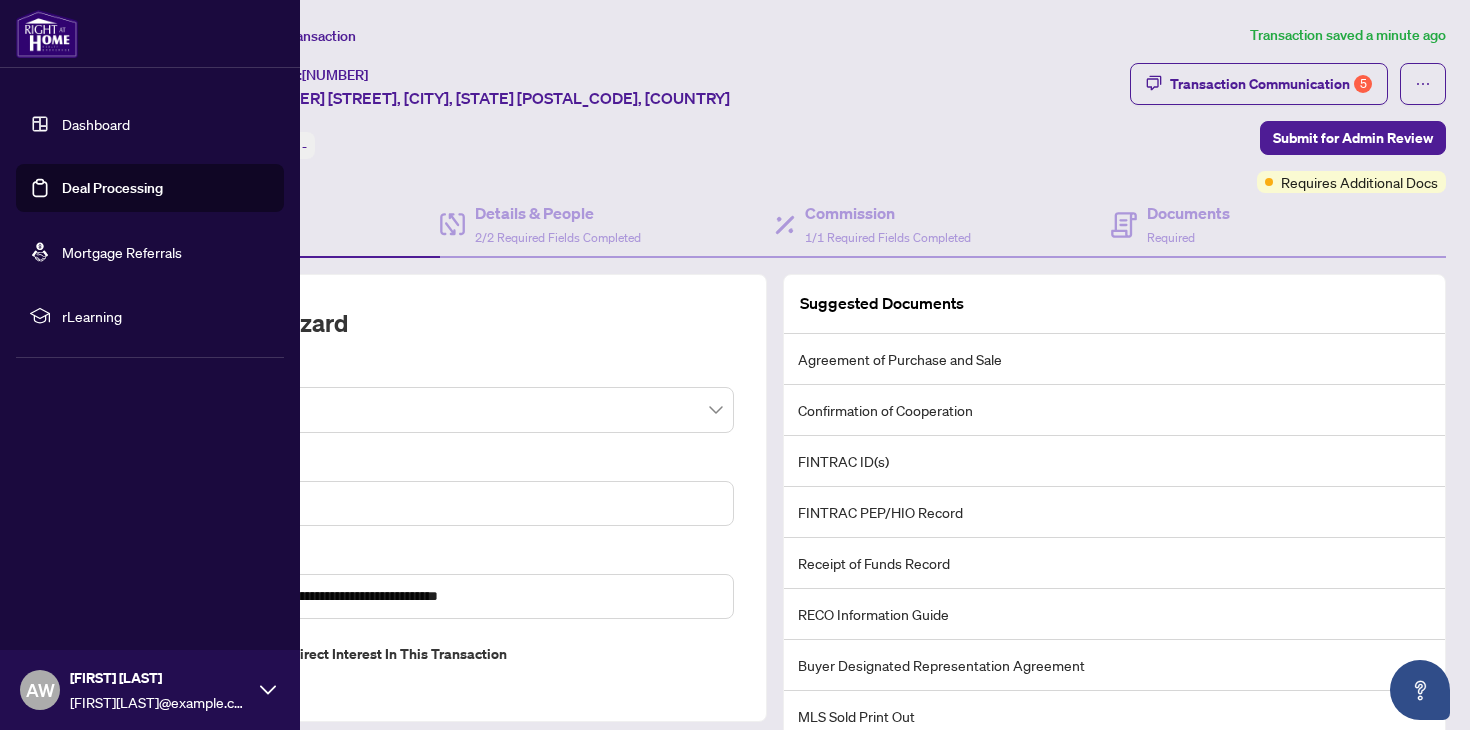 click on "Dashboard" at bounding box center (96, 124) 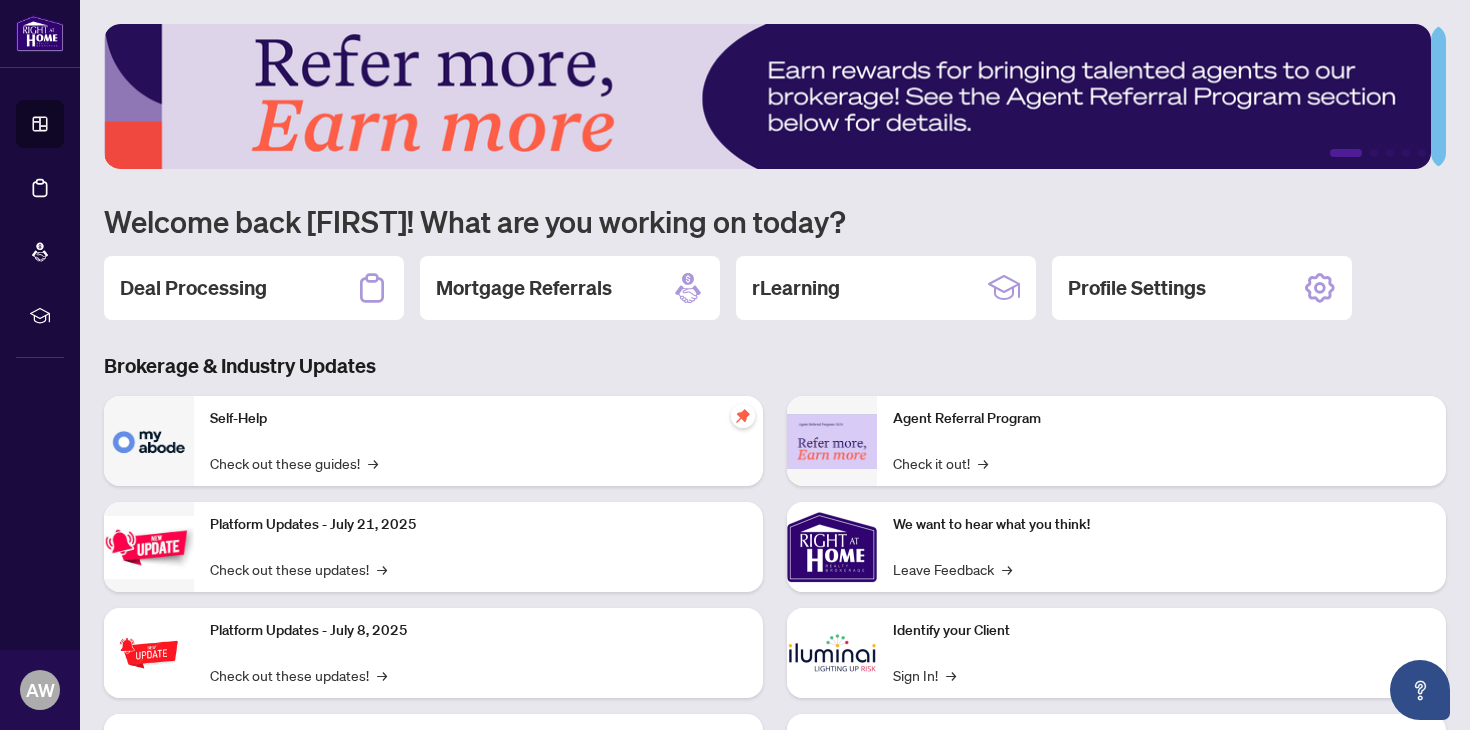 scroll, scrollTop: 127, scrollLeft: 0, axis: vertical 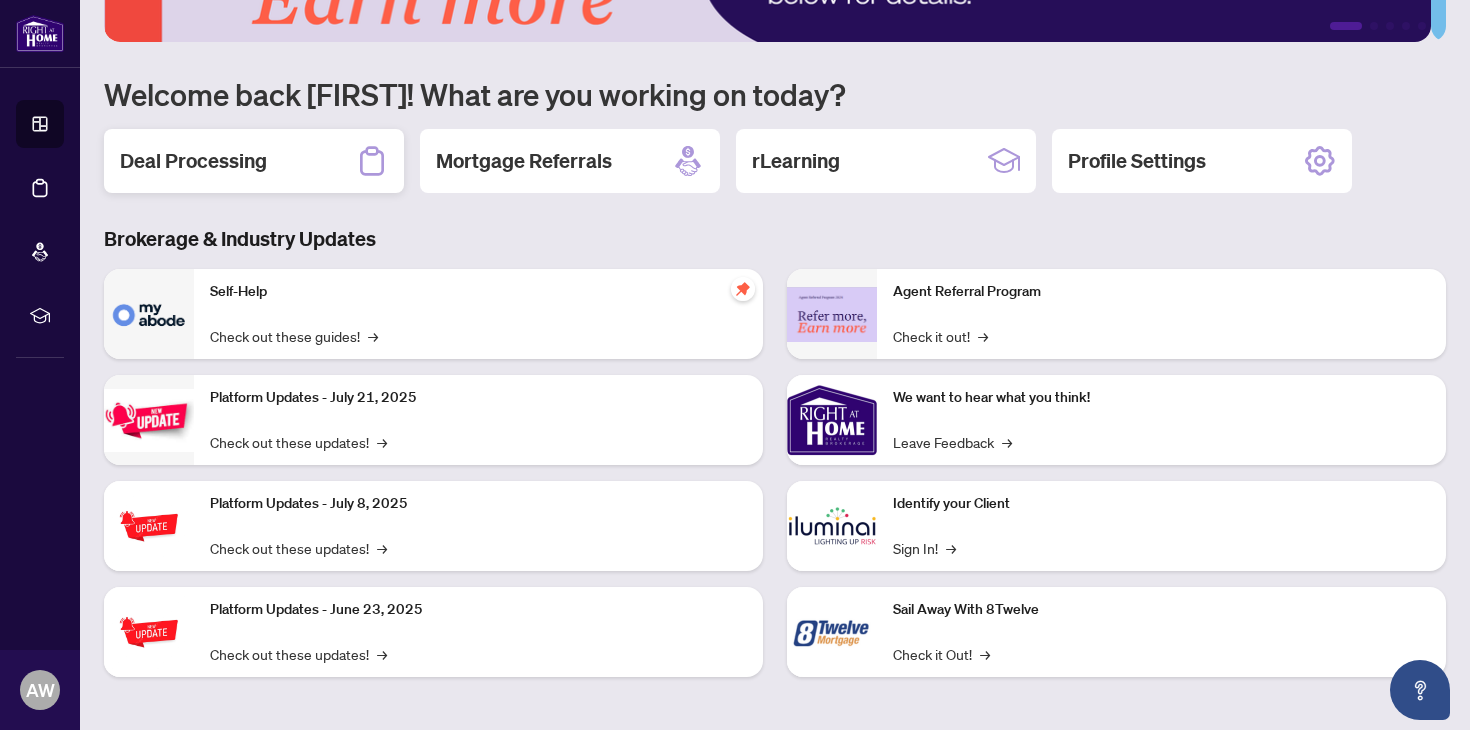 click on "Deal Processing" at bounding box center [254, 161] 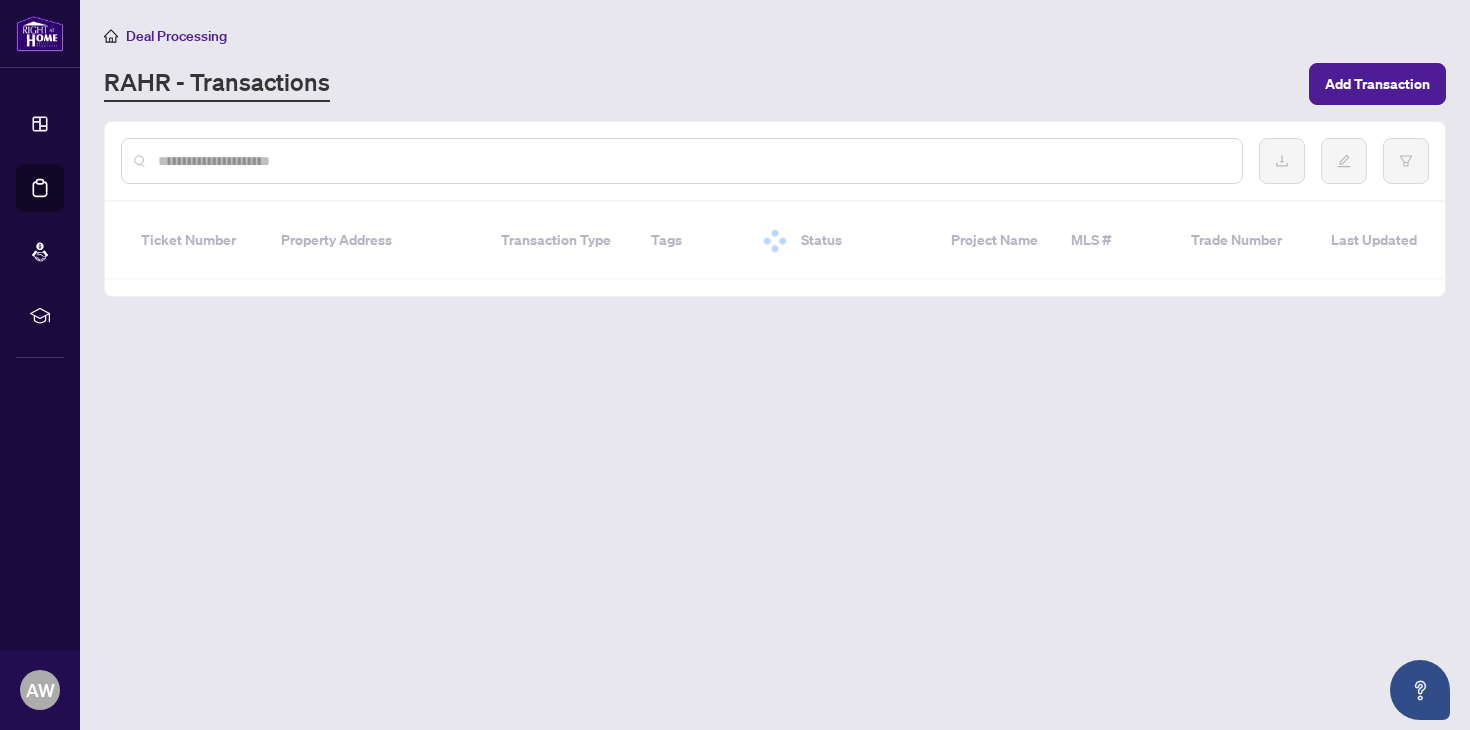 scroll, scrollTop: 0, scrollLeft: 0, axis: both 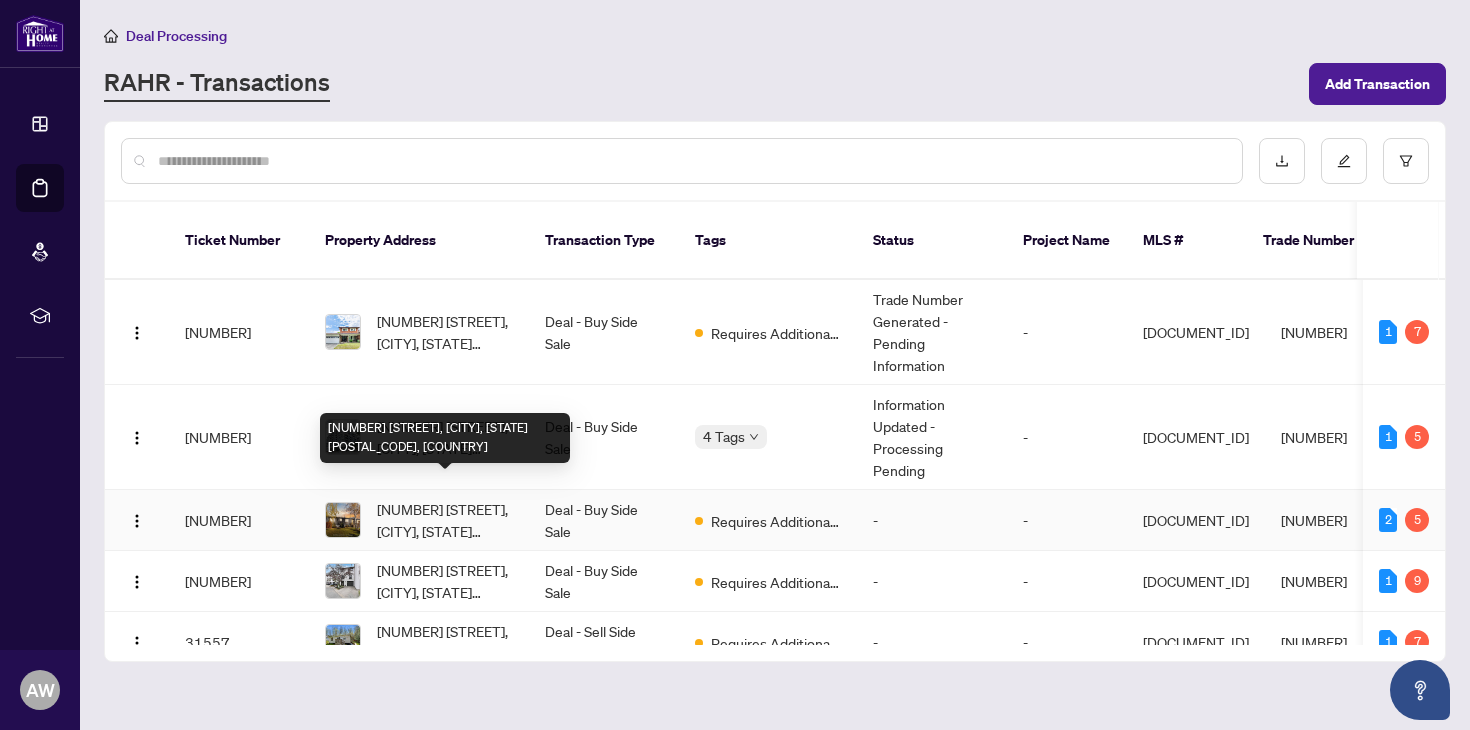 click on "[NUMBER] [STREET], [CITY], [STATE] [POSTAL_CODE], [COUNTRY]" at bounding box center [445, 520] 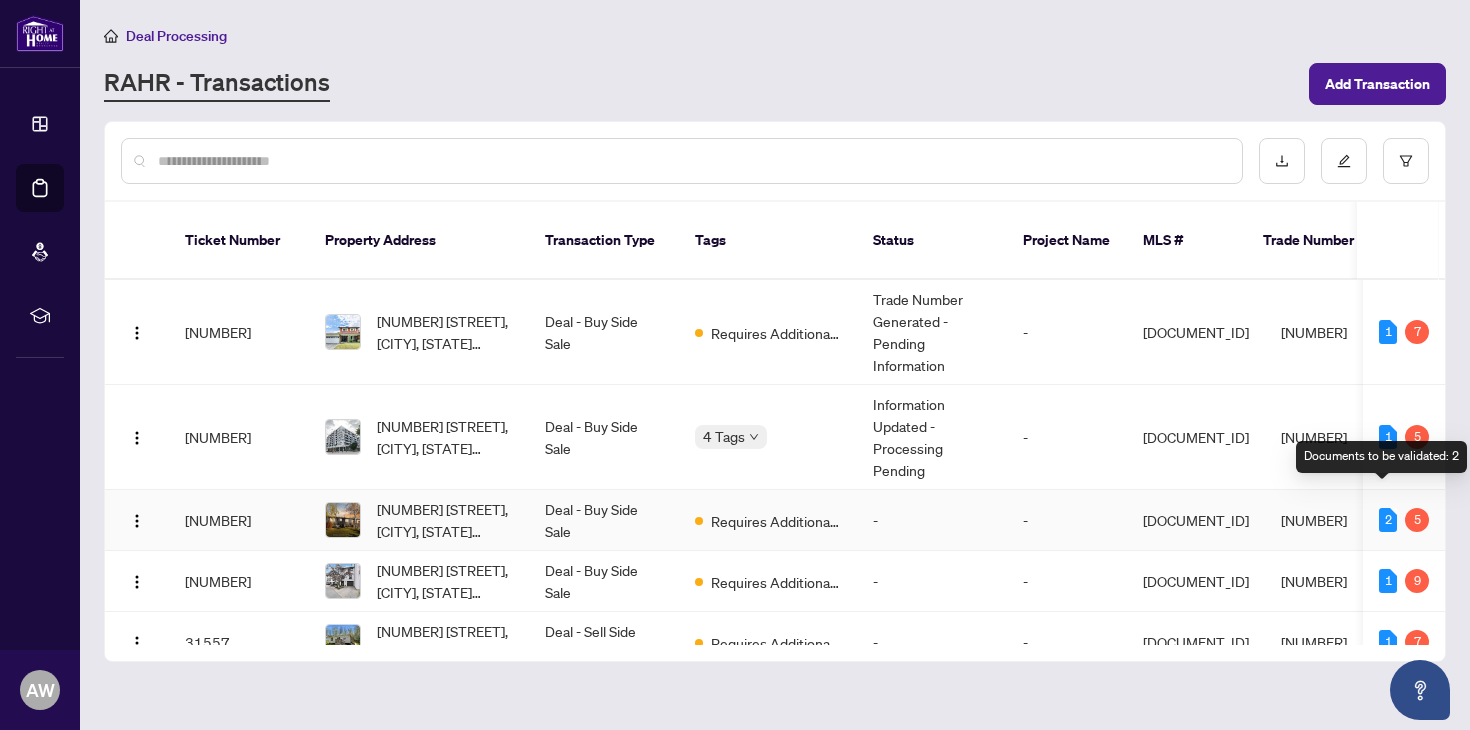 click on "2" at bounding box center (1388, 520) 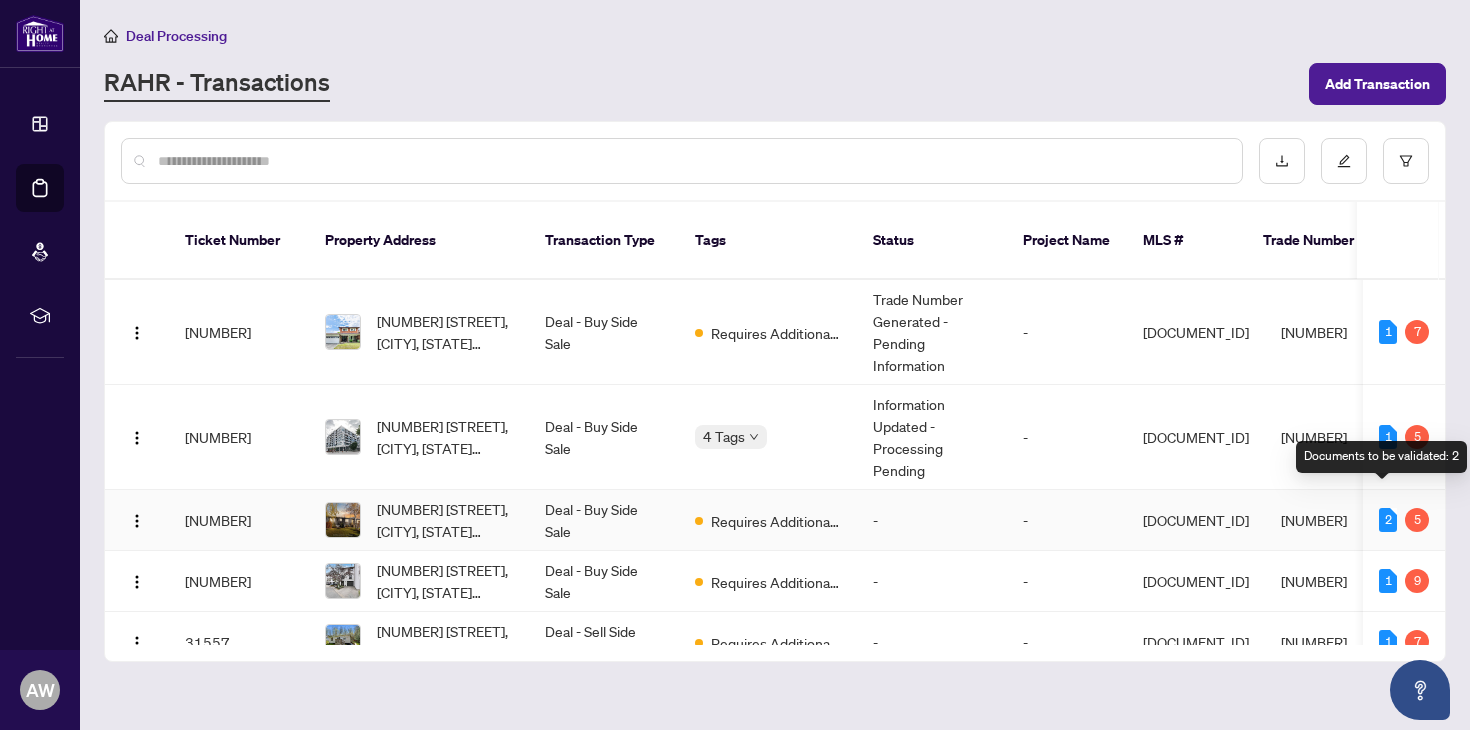 click on "2" at bounding box center [1388, 520] 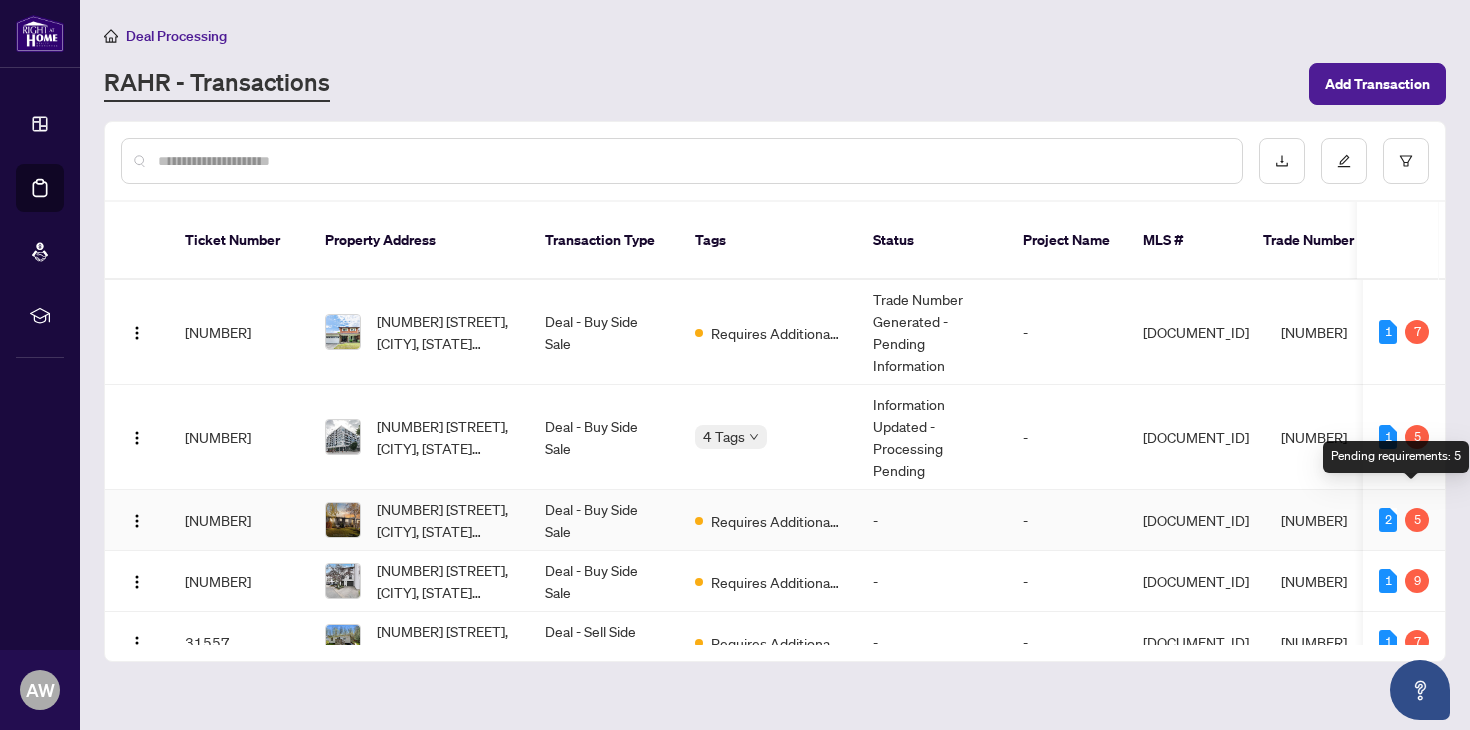 click on "5" at bounding box center [1417, 520] 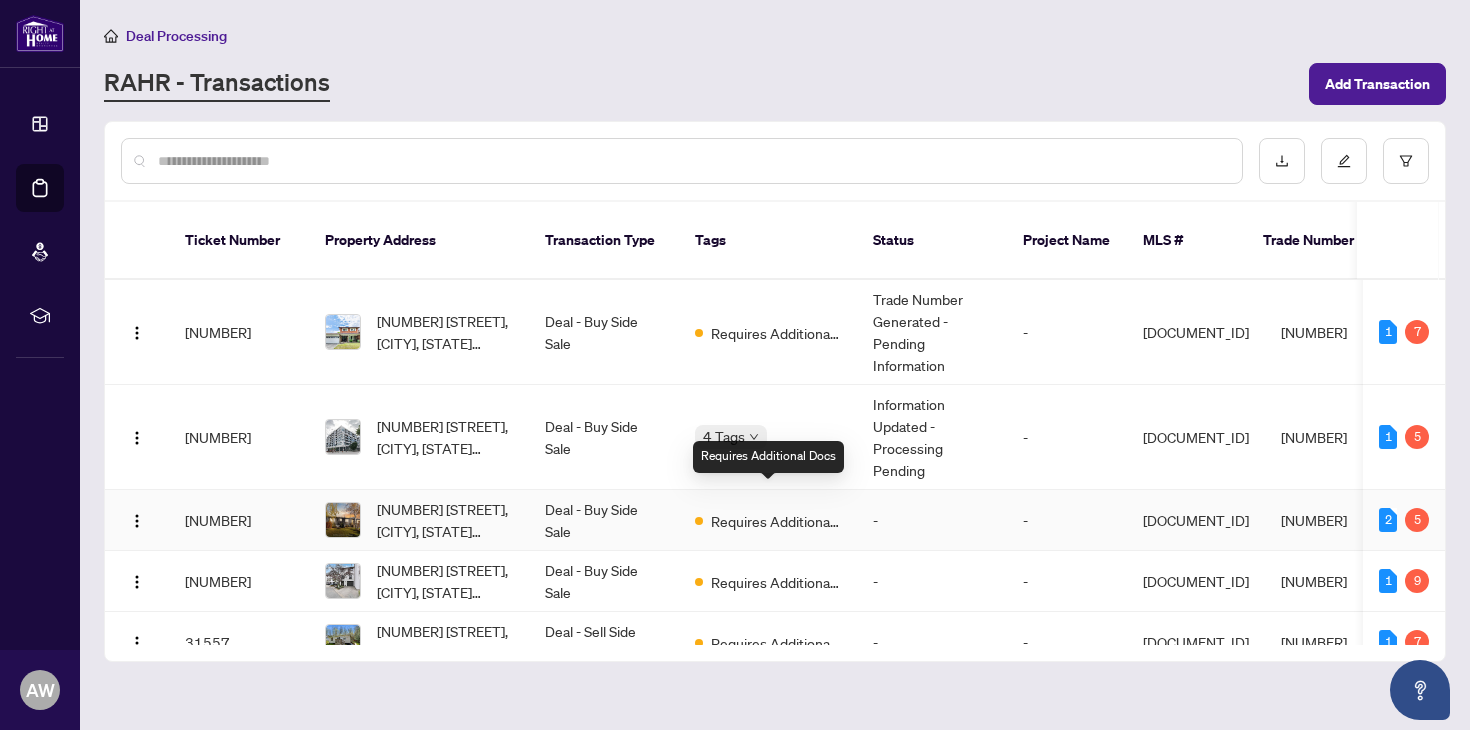 click on "Requires Additional Docs" at bounding box center (776, 521) 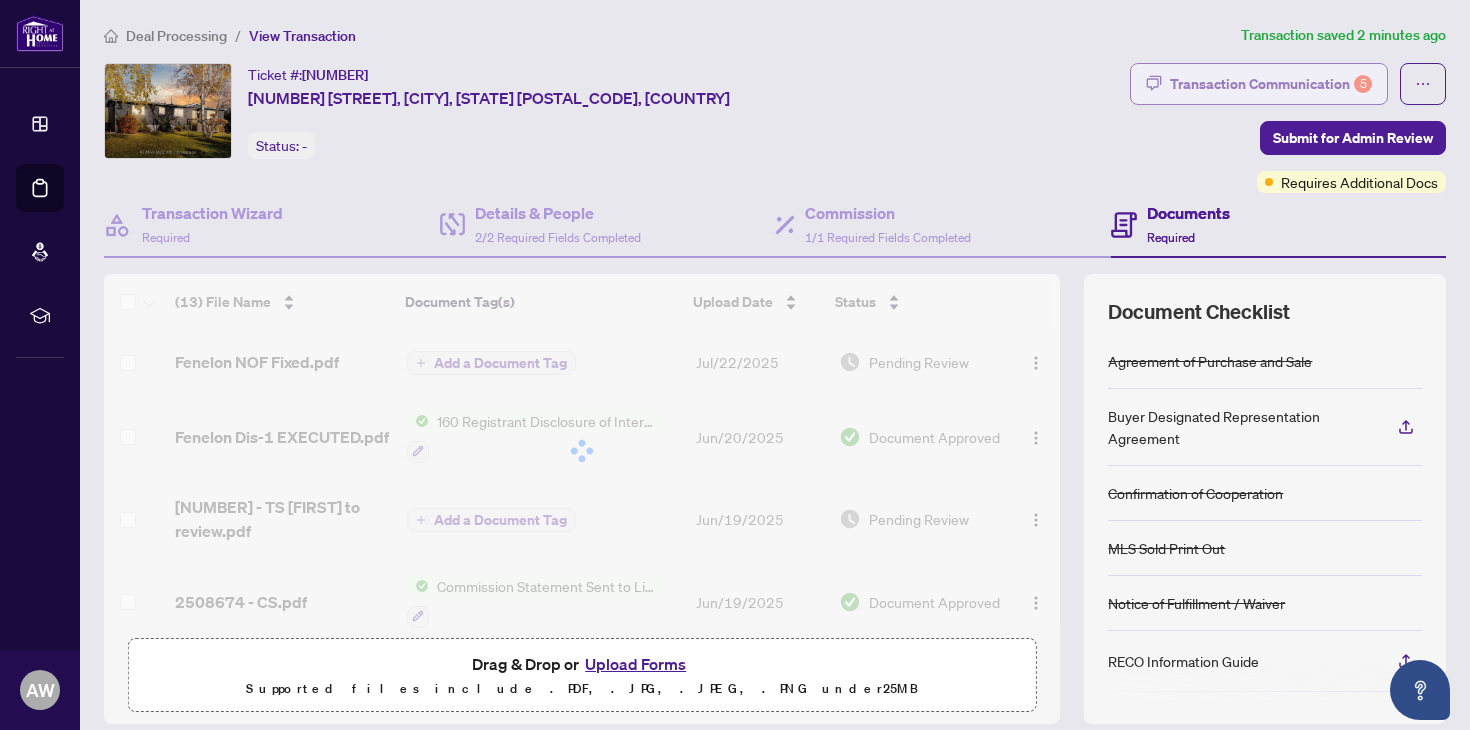 click on "Transaction Communication 5" at bounding box center [1271, 84] 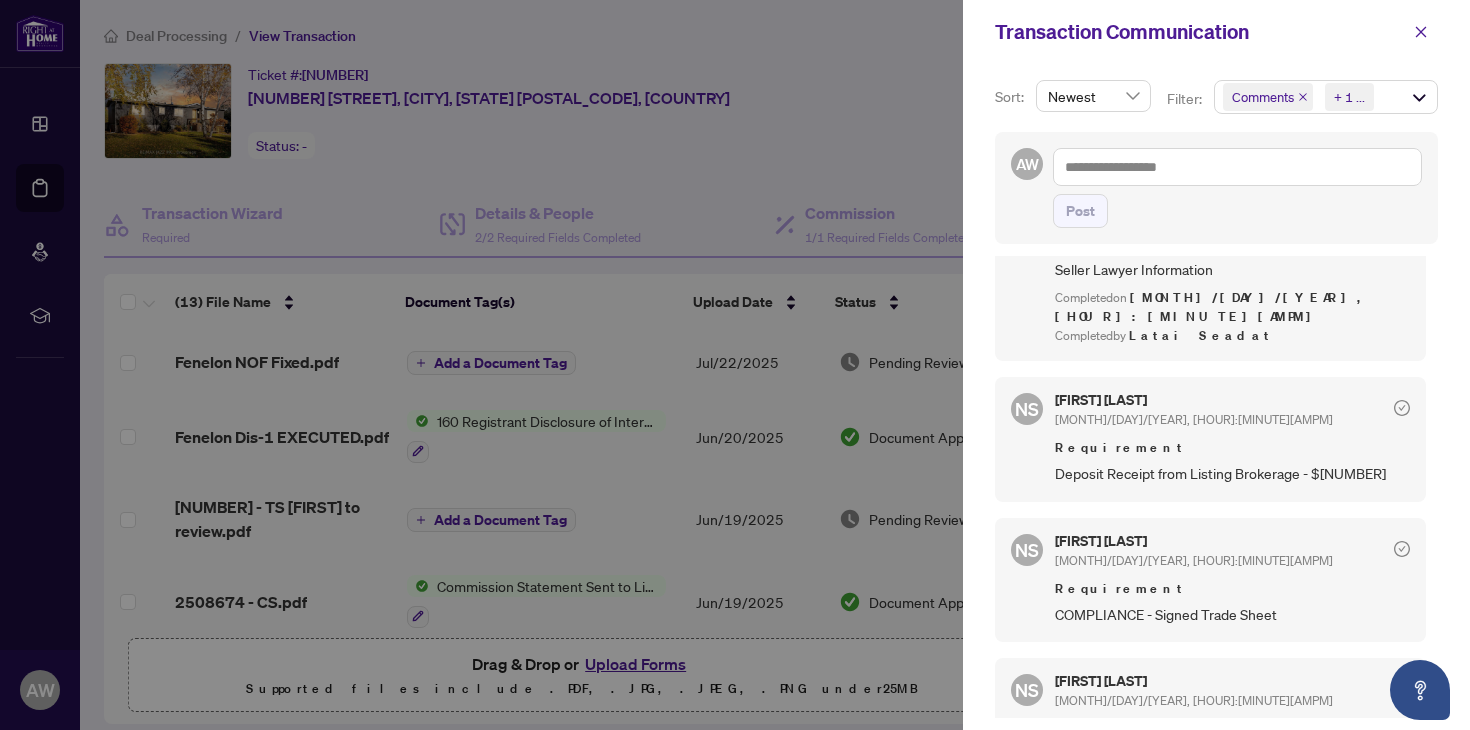 scroll, scrollTop: 762, scrollLeft: 0, axis: vertical 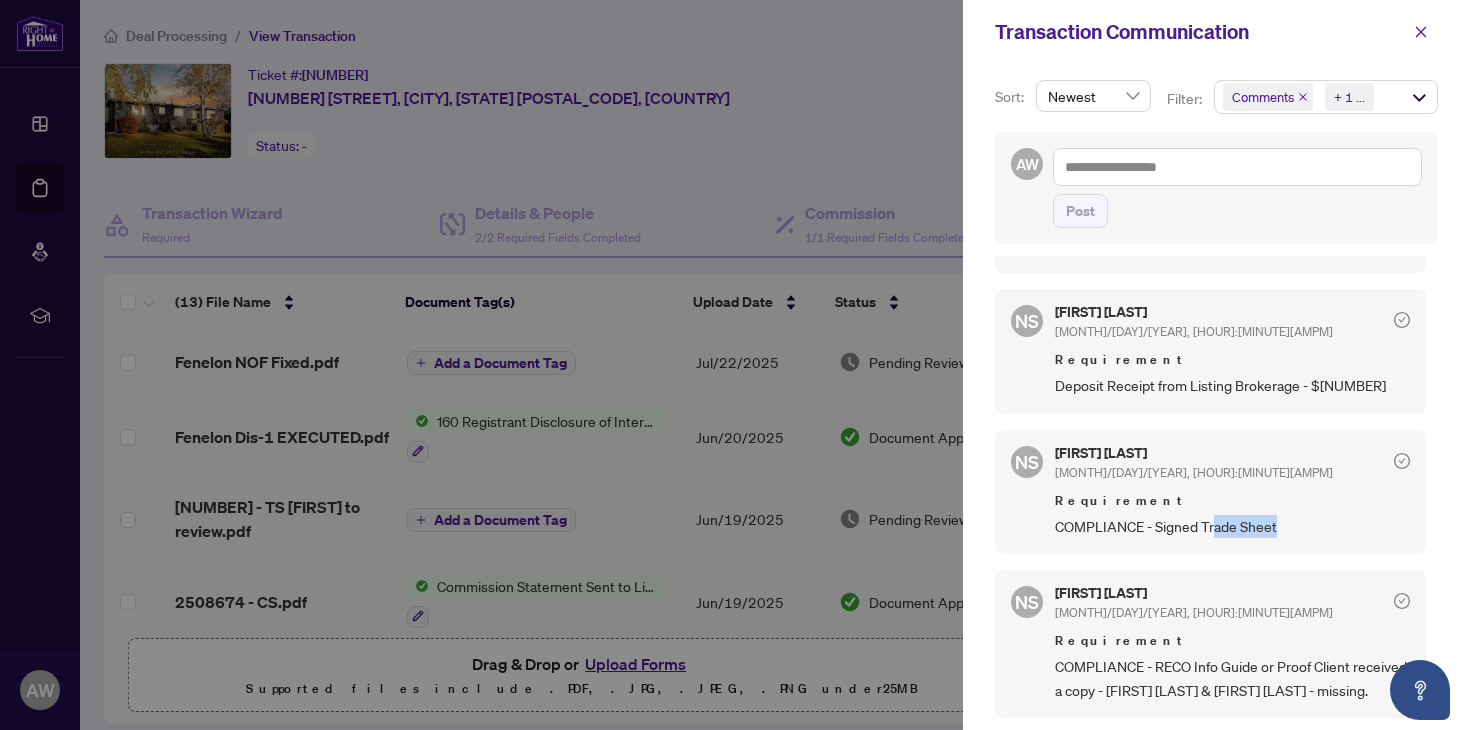 drag, startPoint x: 1212, startPoint y: 481, endPoint x: 1284, endPoint y: 482, distance: 72.00694 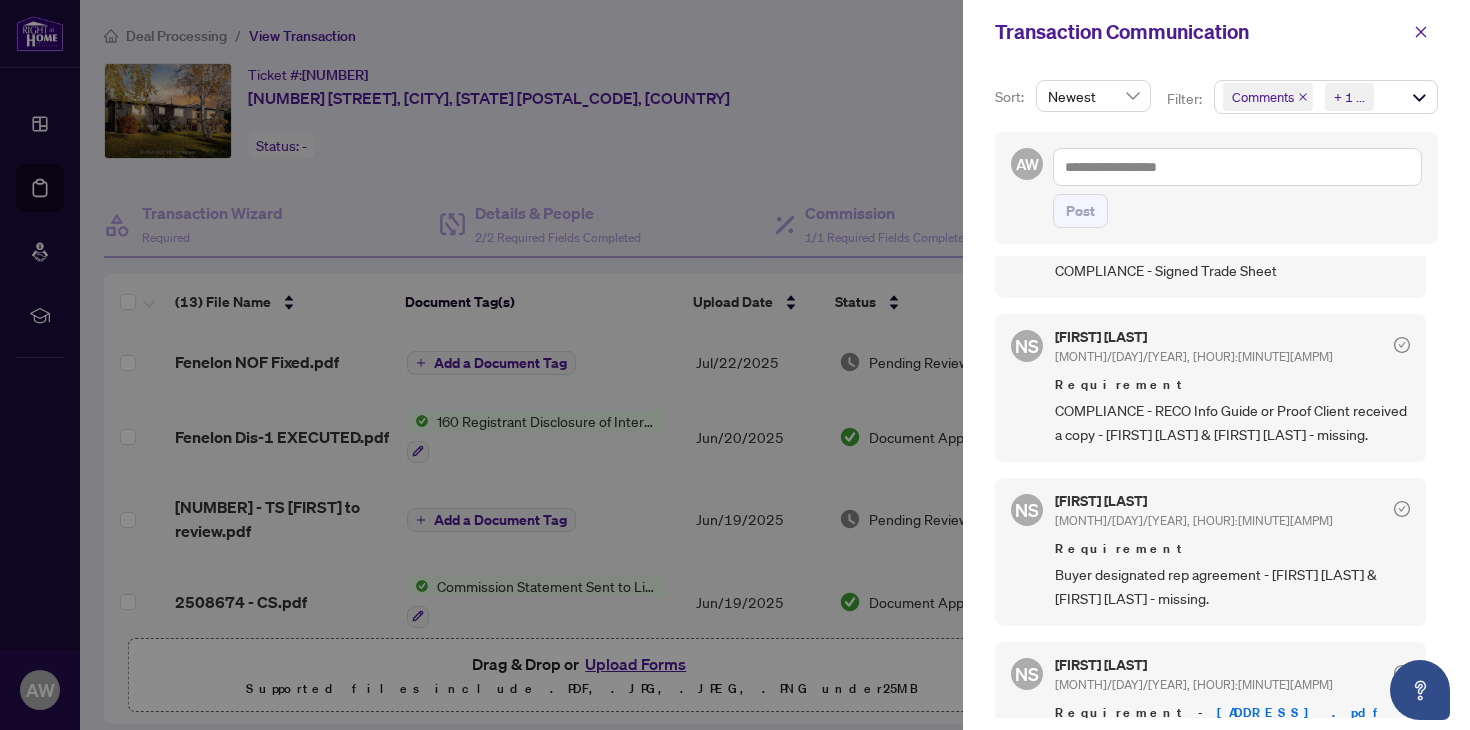 scroll, scrollTop: 1040, scrollLeft: 0, axis: vertical 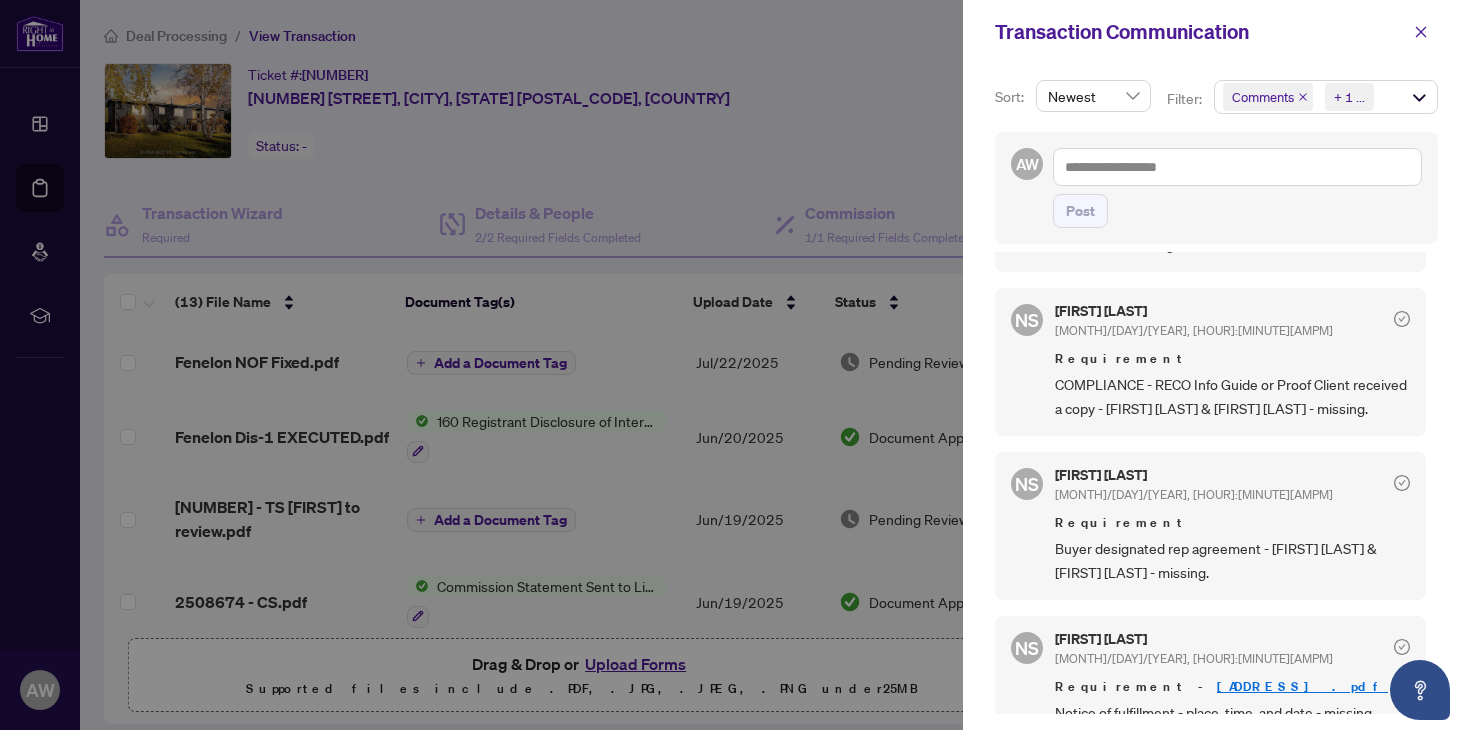click at bounding box center (735, 365) 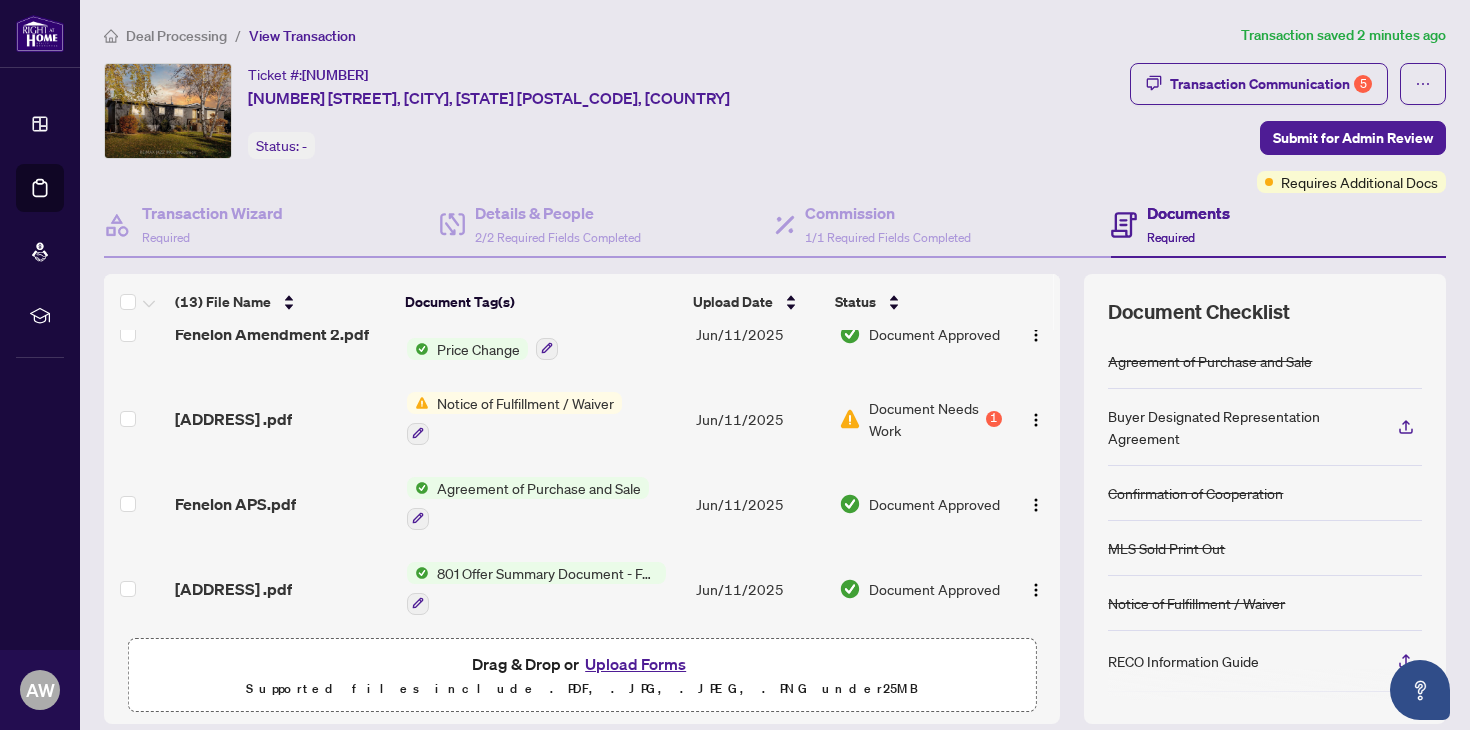 scroll, scrollTop: 788, scrollLeft: 0, axis: vertical 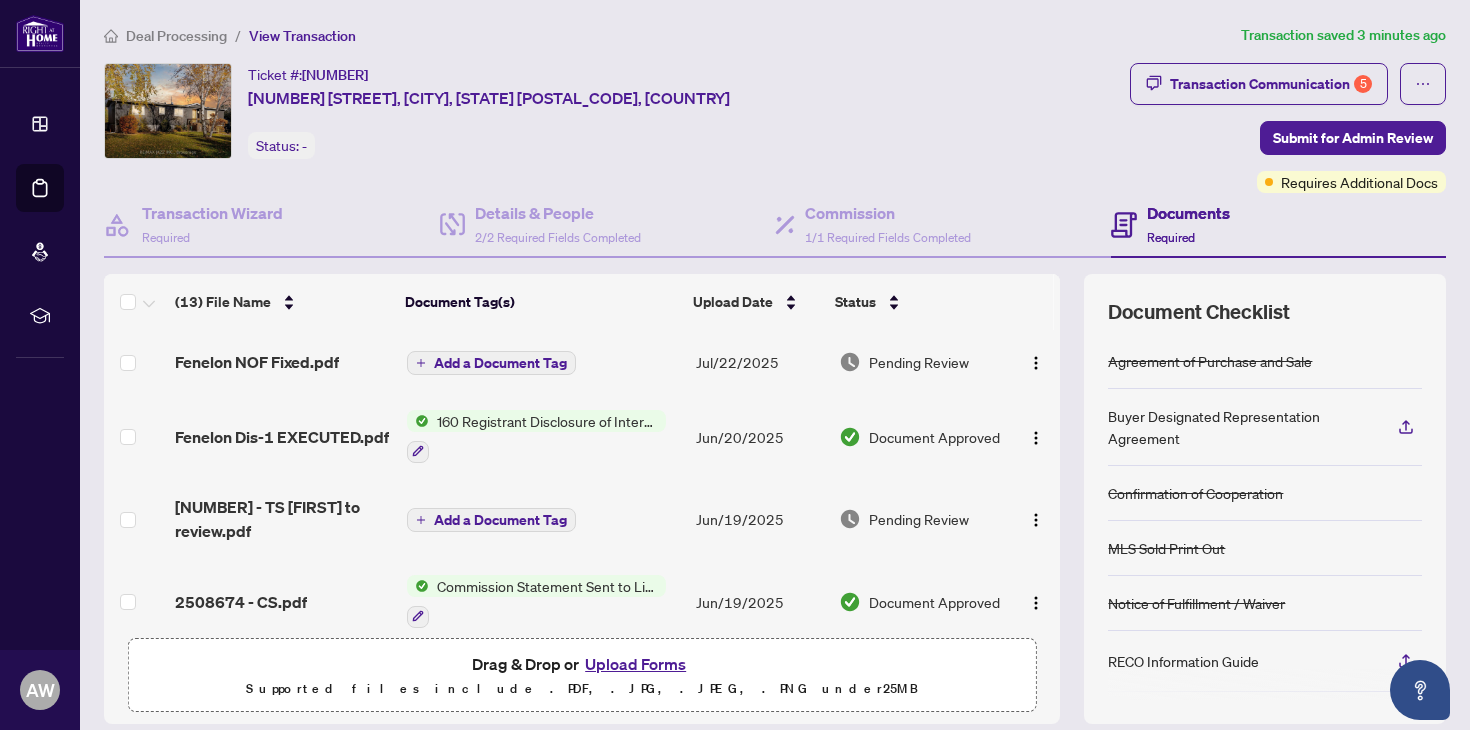 click on "Requires Additional Docs" at bounding box center (1359, 182) 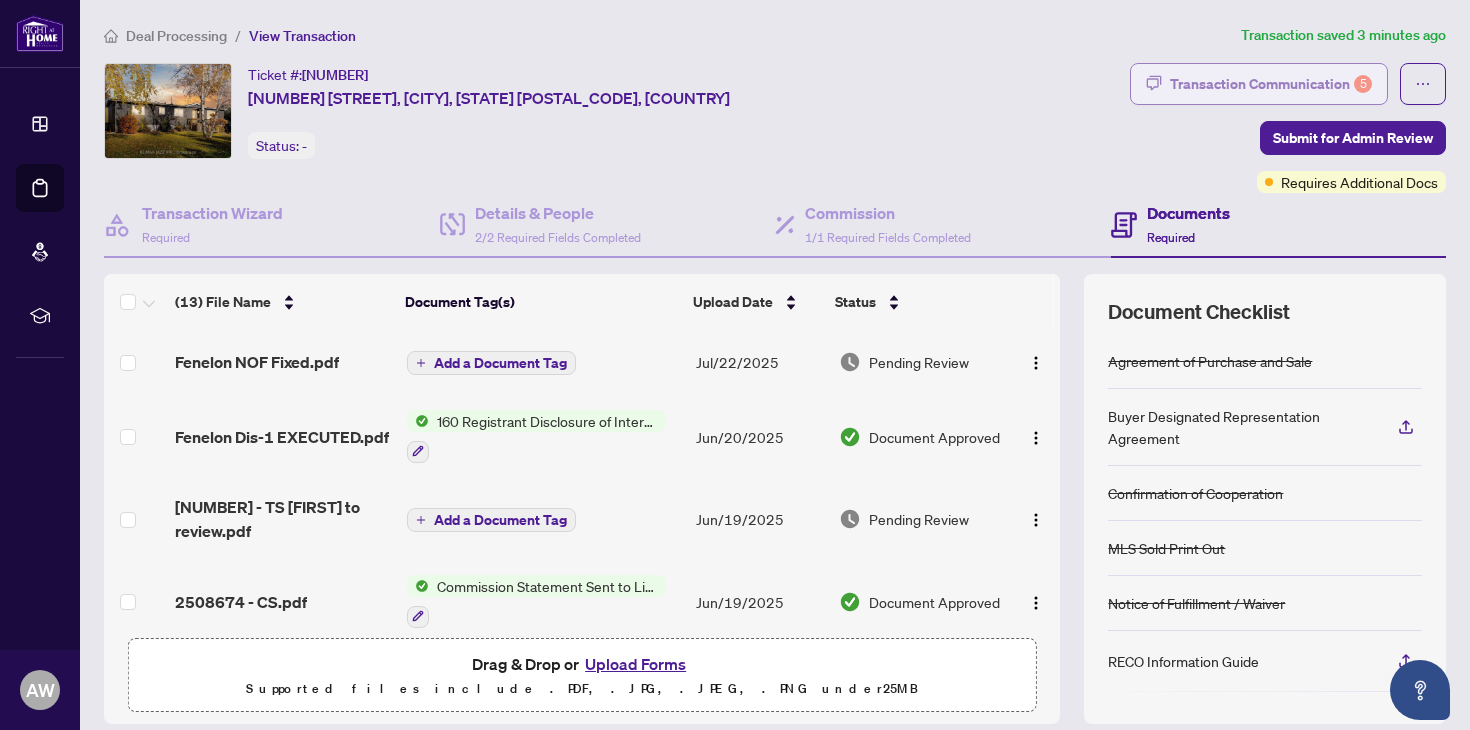 click on "Transaction Communication 5" at bounding box center [1271, 84] 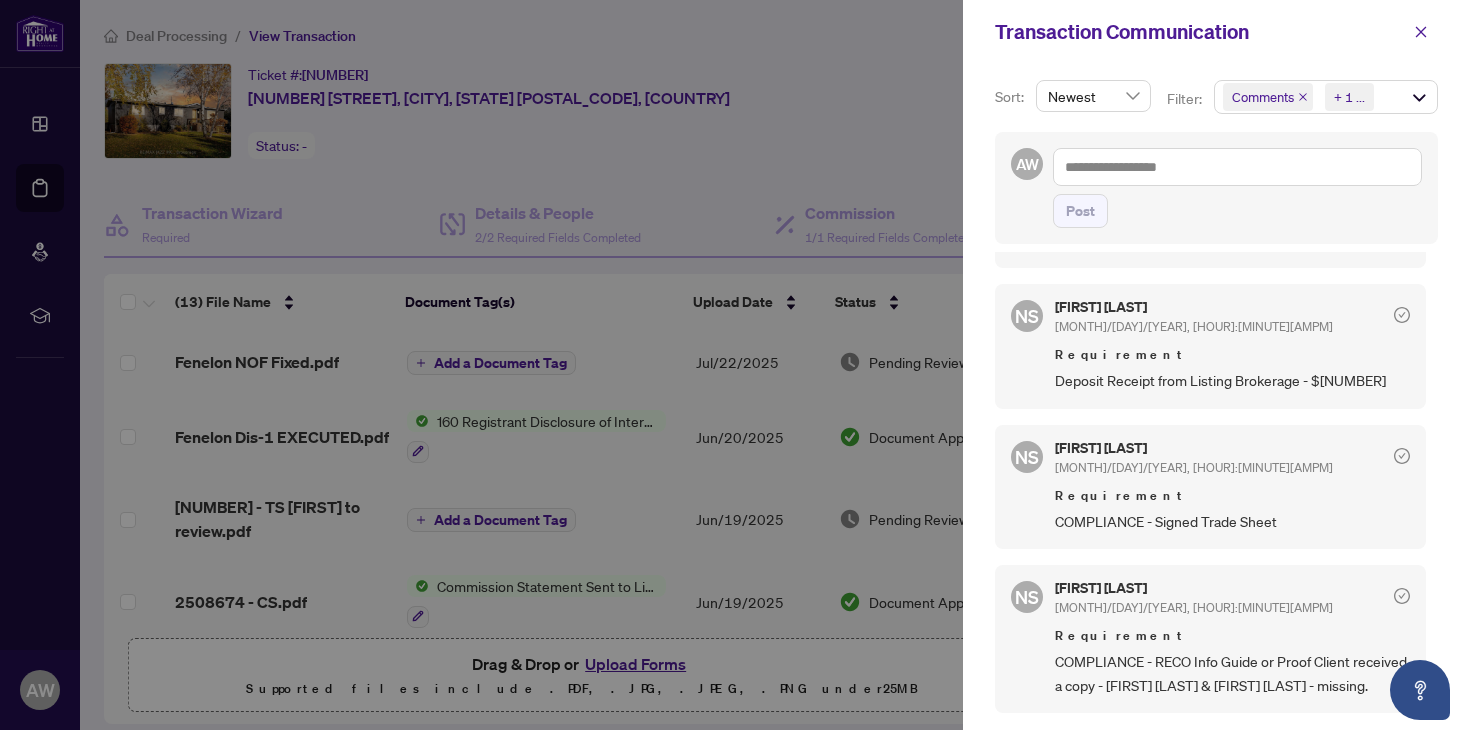 scroll, scrollTop: 704, scrollLeft: 0, axis: vertical 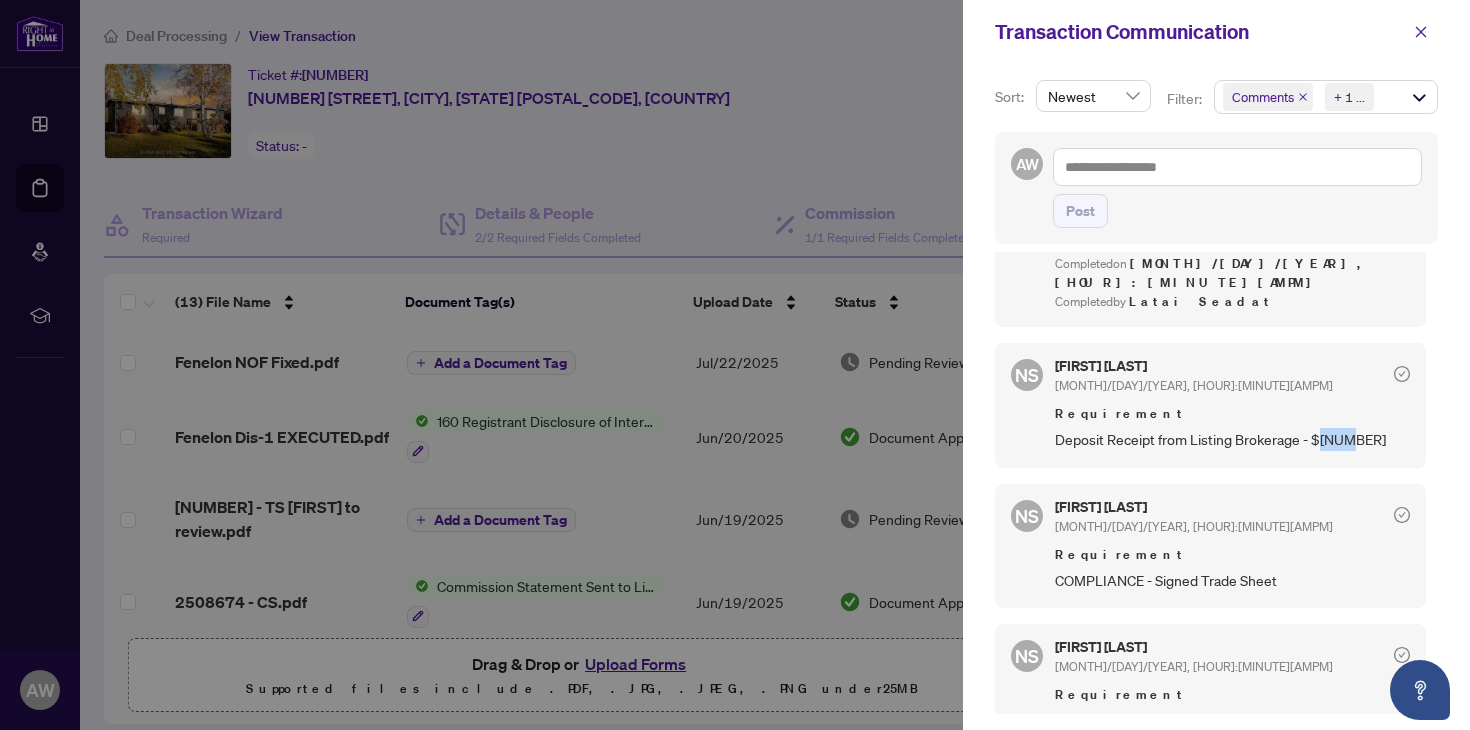 drag, startPoint x: 1323, startPoint y: 394, endPoint x: 1357, endPoint y: 393, distance: 34.0147 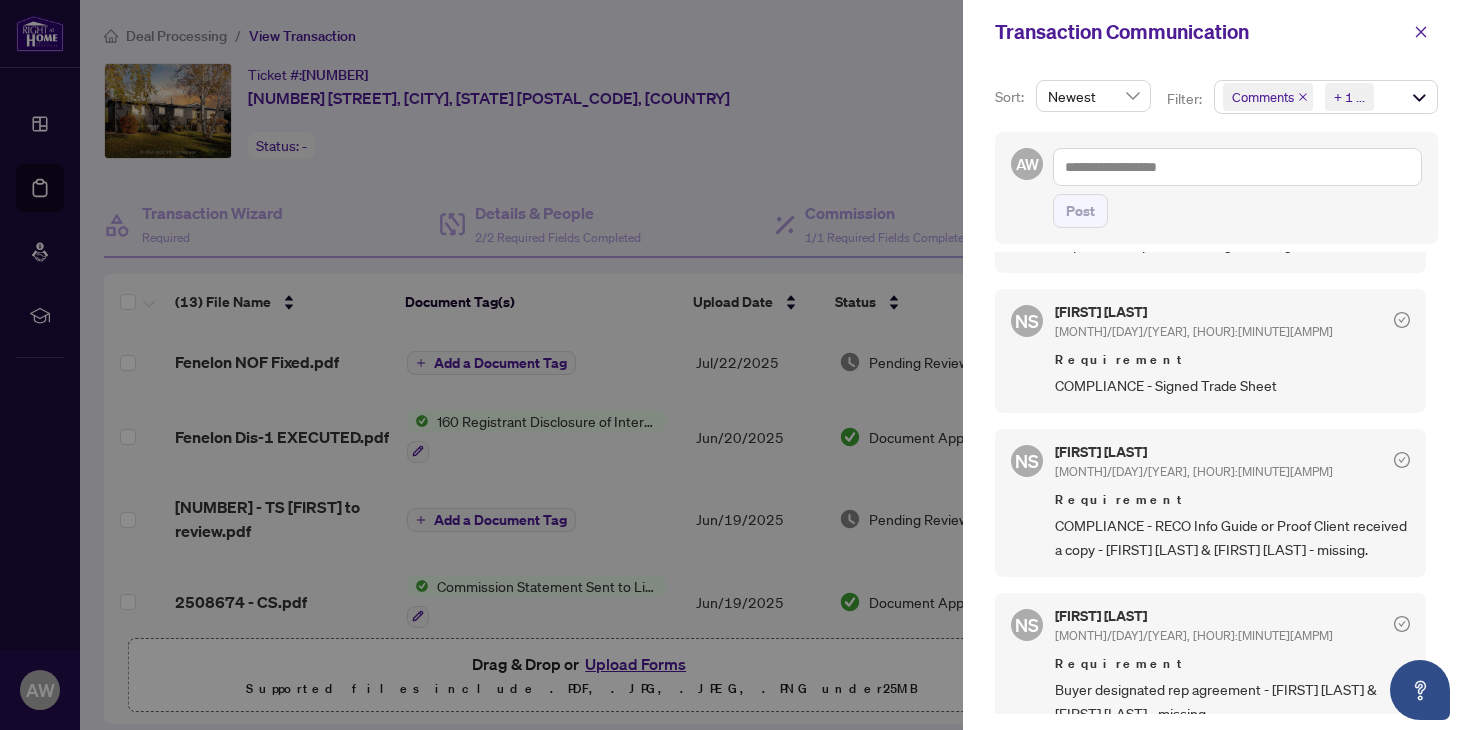 scroll, scrollTop: 903, scrollLeft: 0, axis: vertical 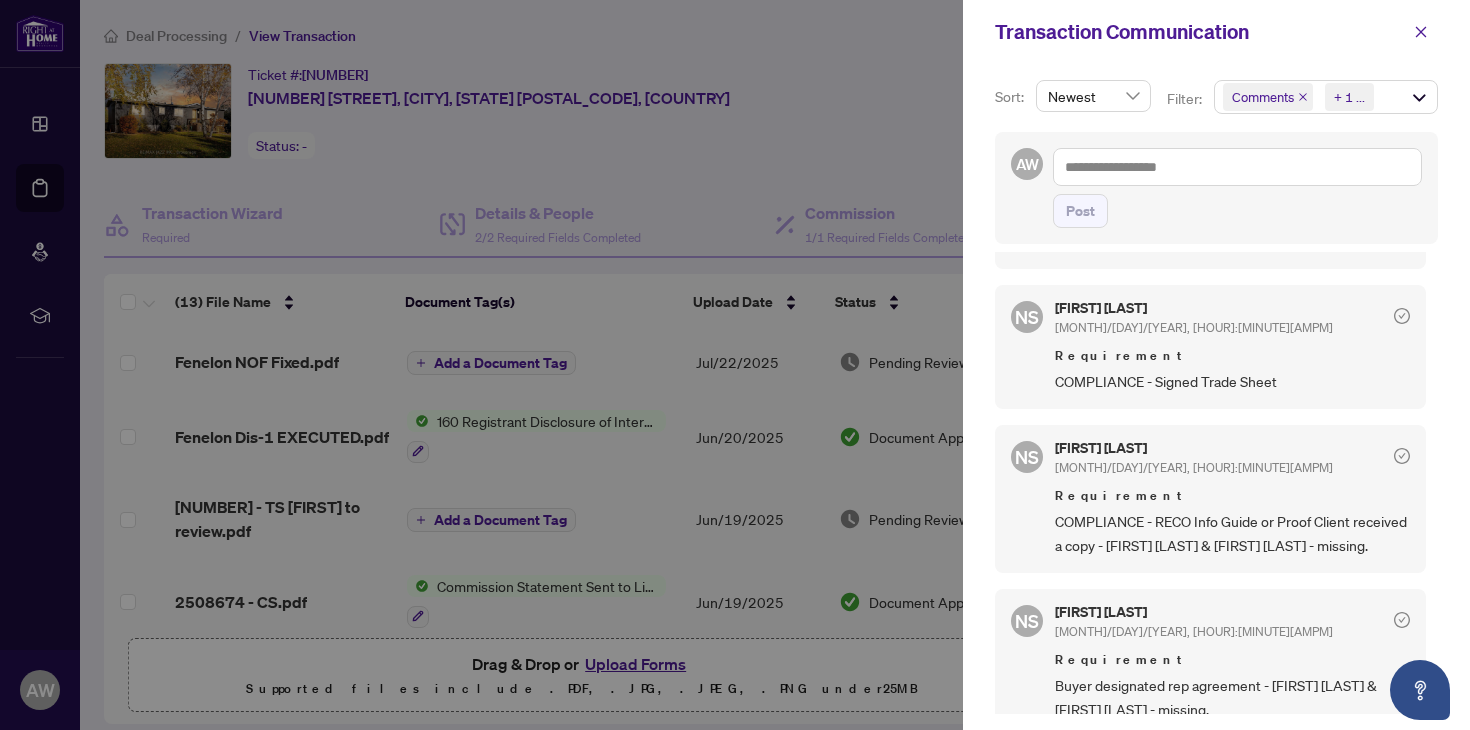 click at bounding box center (735, 365) 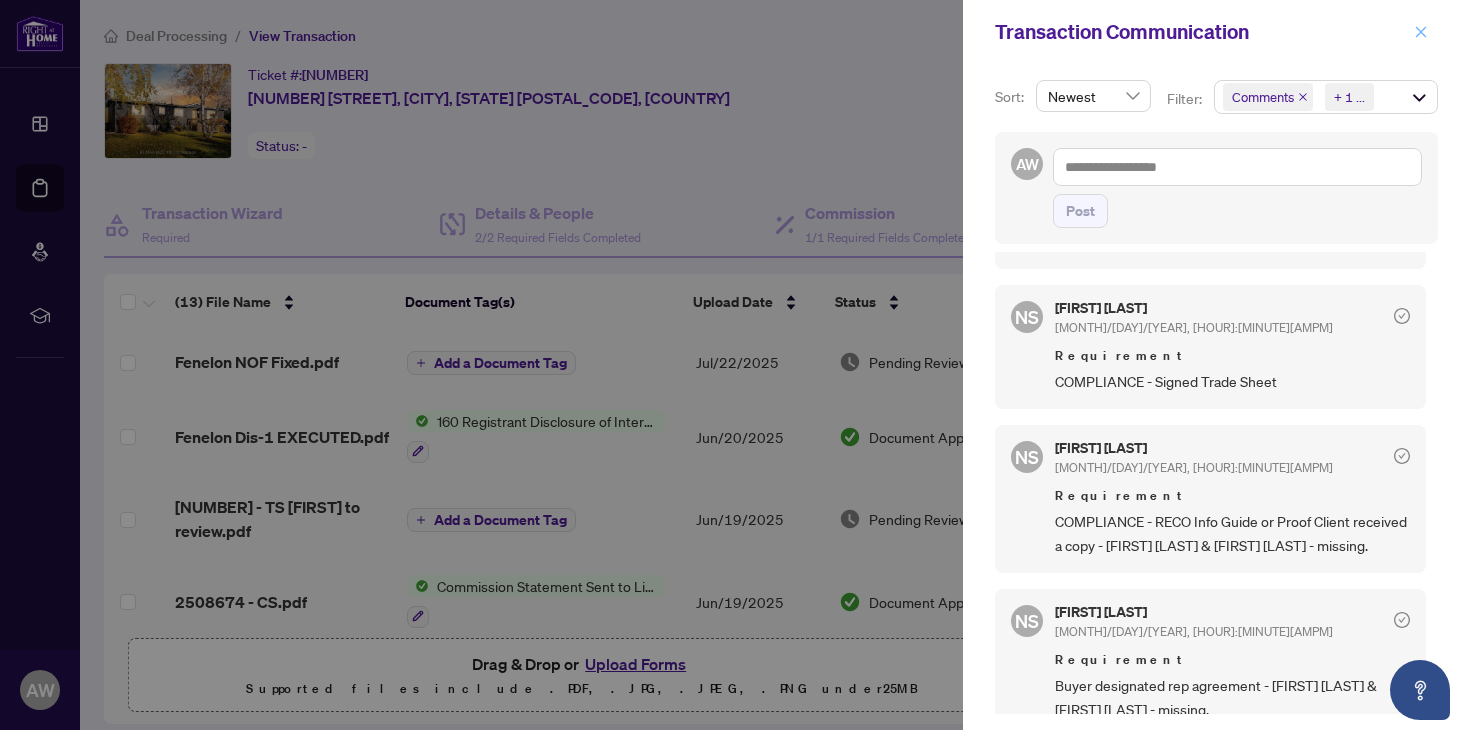 click 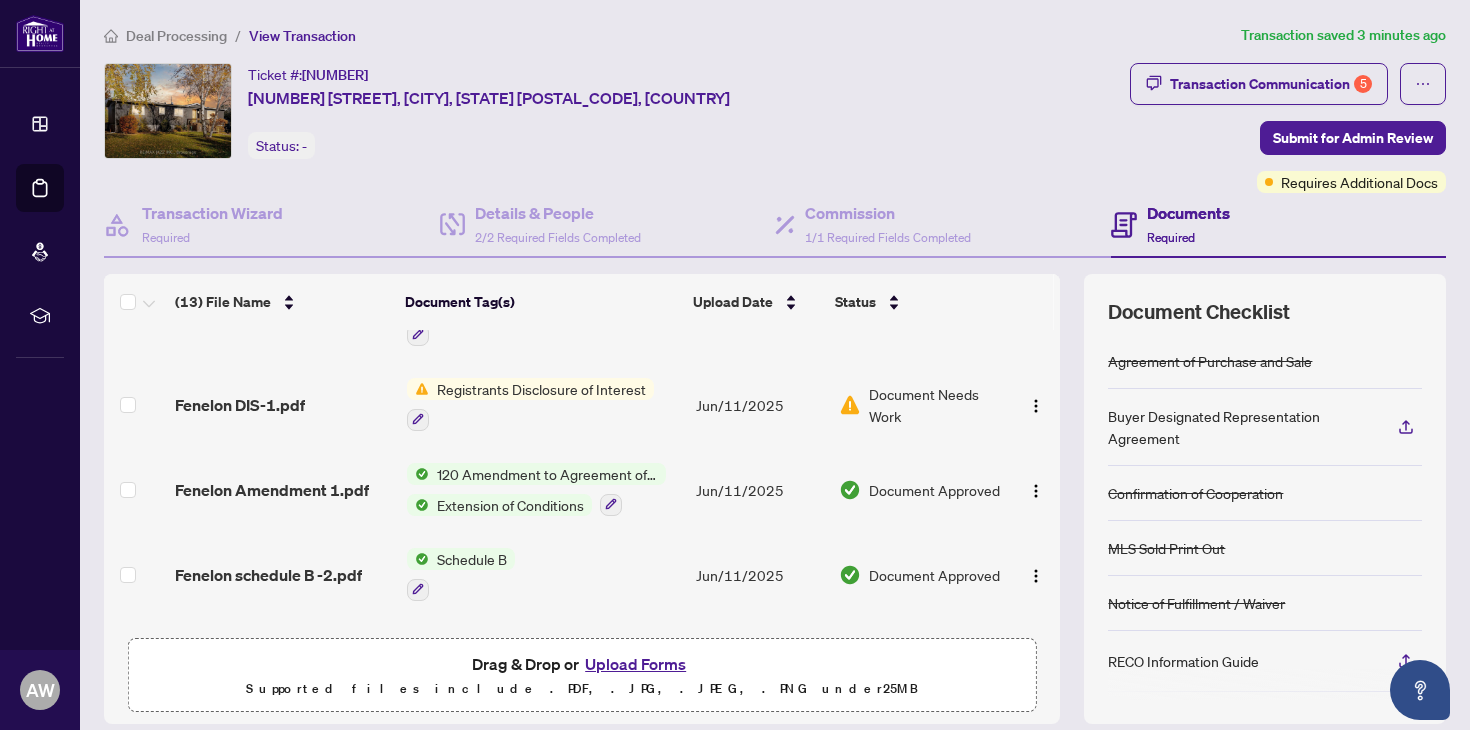 scroll, scrollTop: 212, scrollLeft: 0, axis: vertical 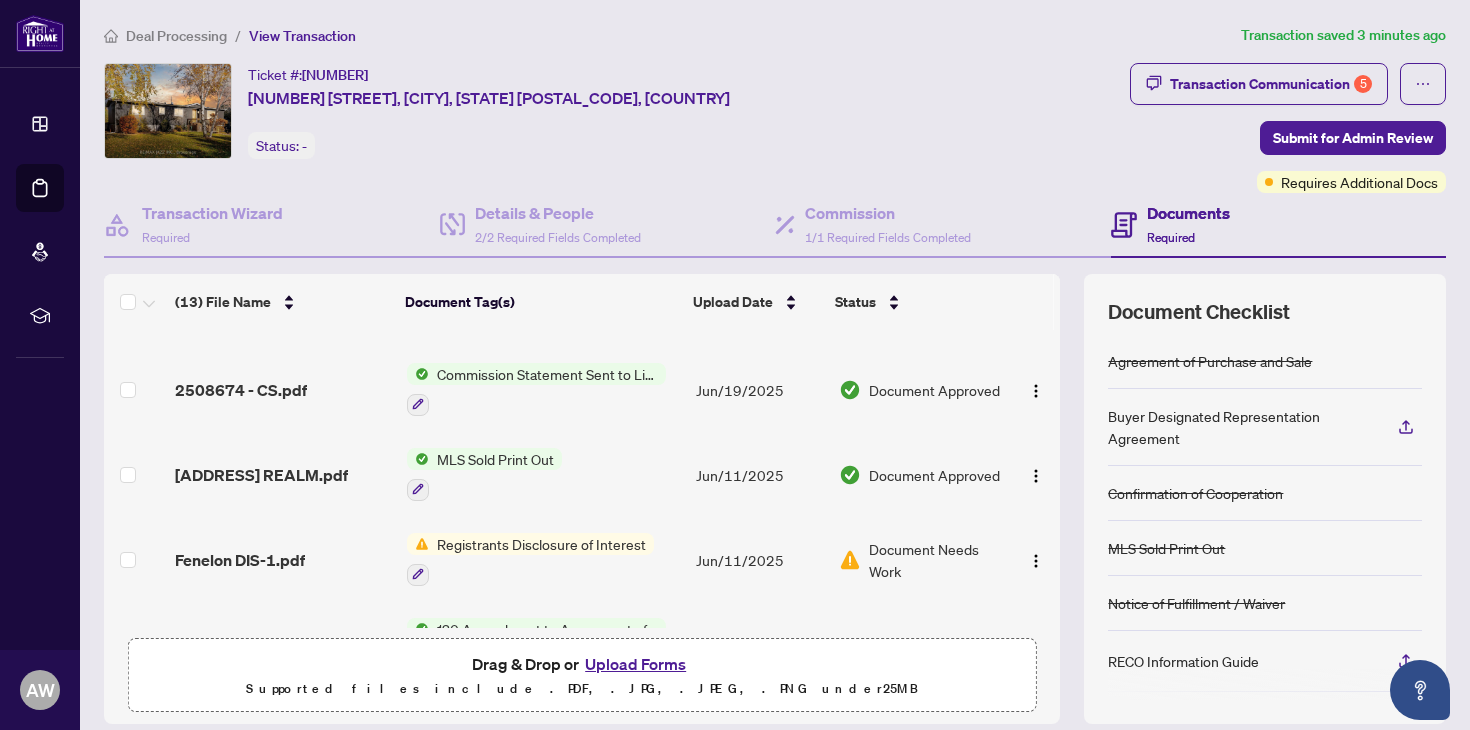 click on "Commission Statement Sent to Listing Brokerage" at bounding box center [547, 374] 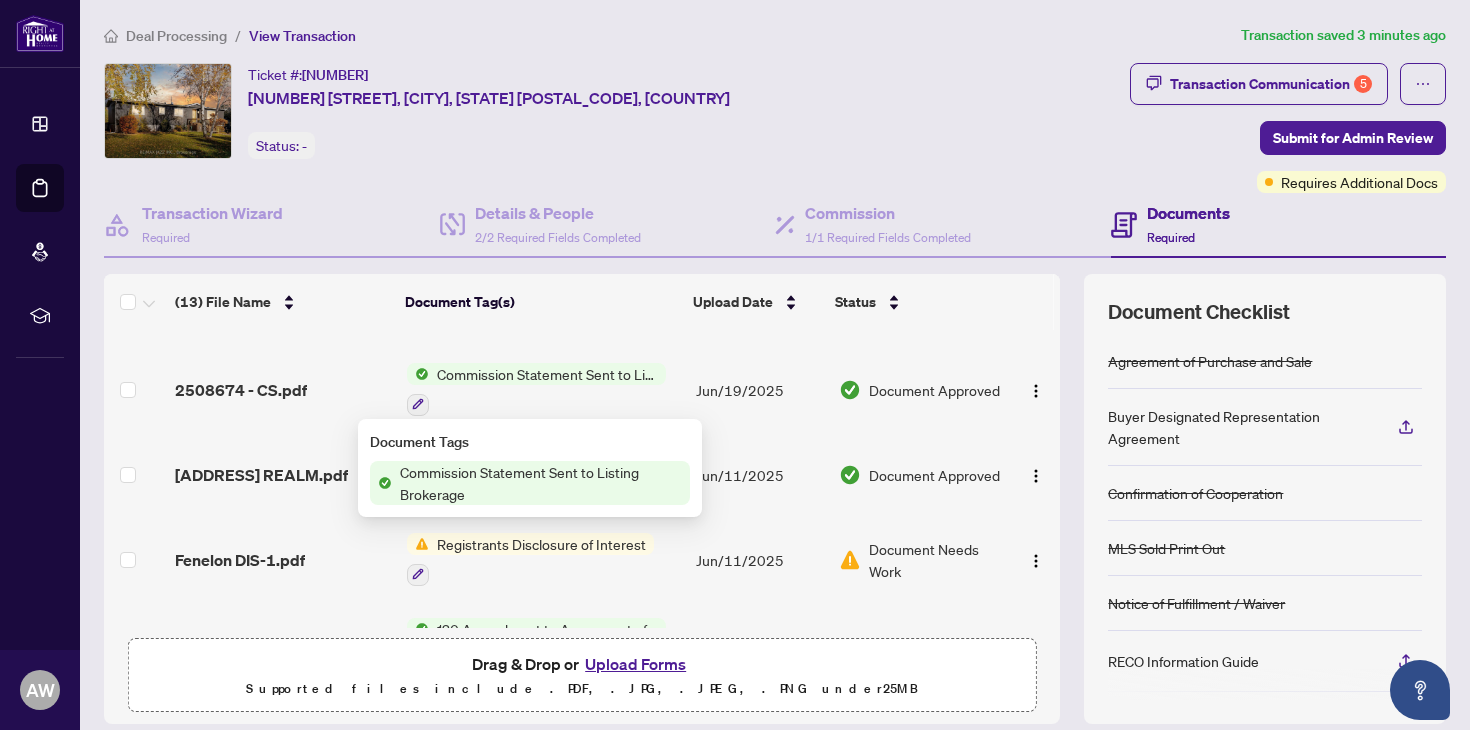 click on "Jun/19/2025" at bounding box center (759, 389) 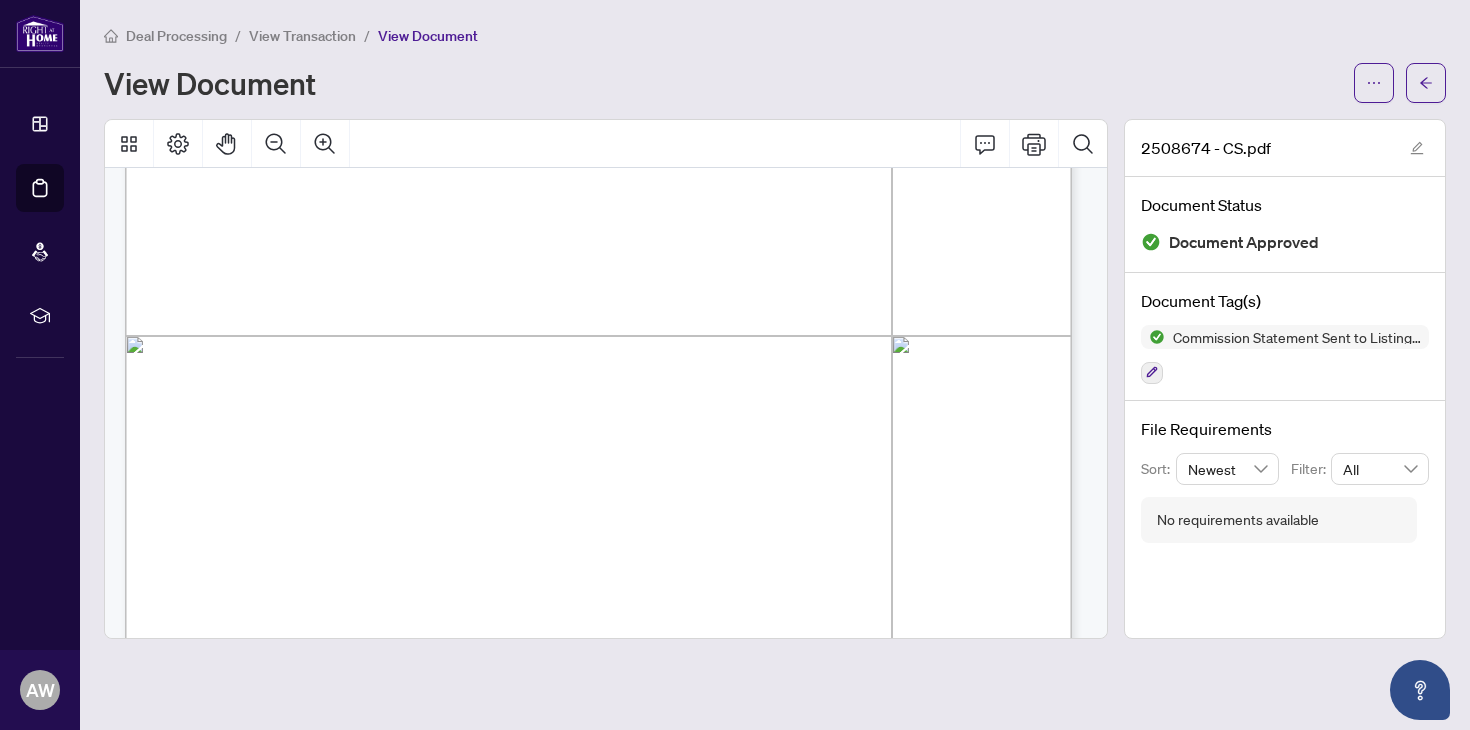 scroll, scrollTop: 652, scrollLeft: 0, axis: vertical 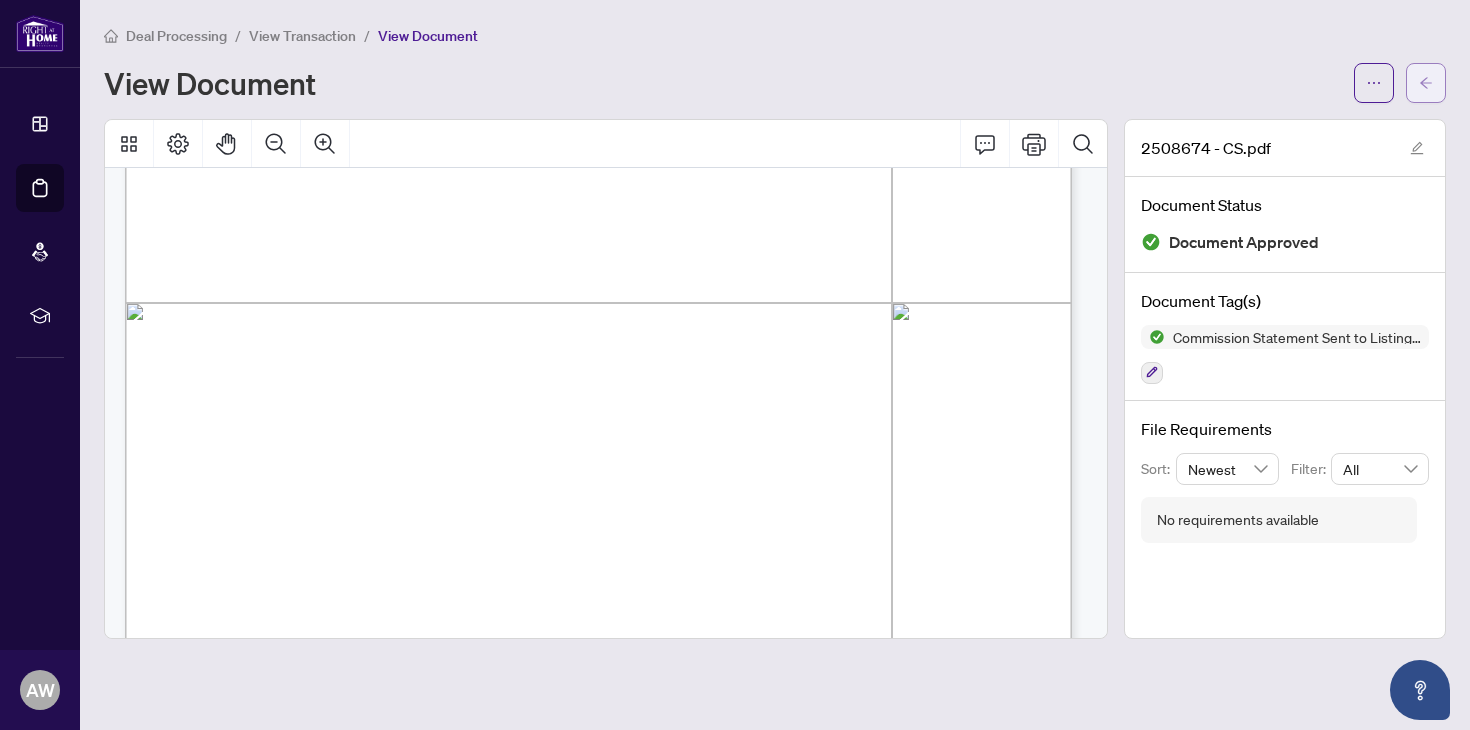 click at bounding box center (1426, 83) 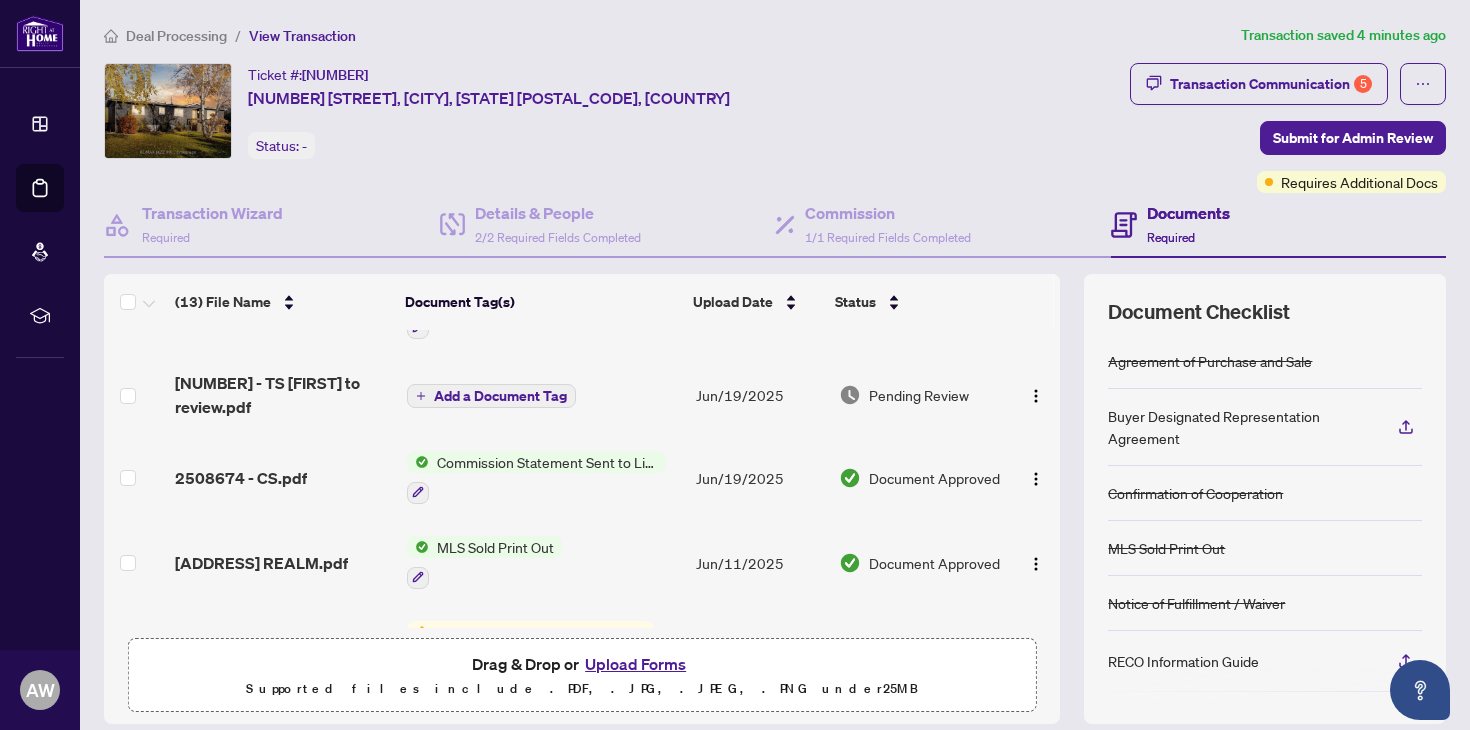 scroll, scrollTop: 85, scrollLeft: 0, axis: vertical 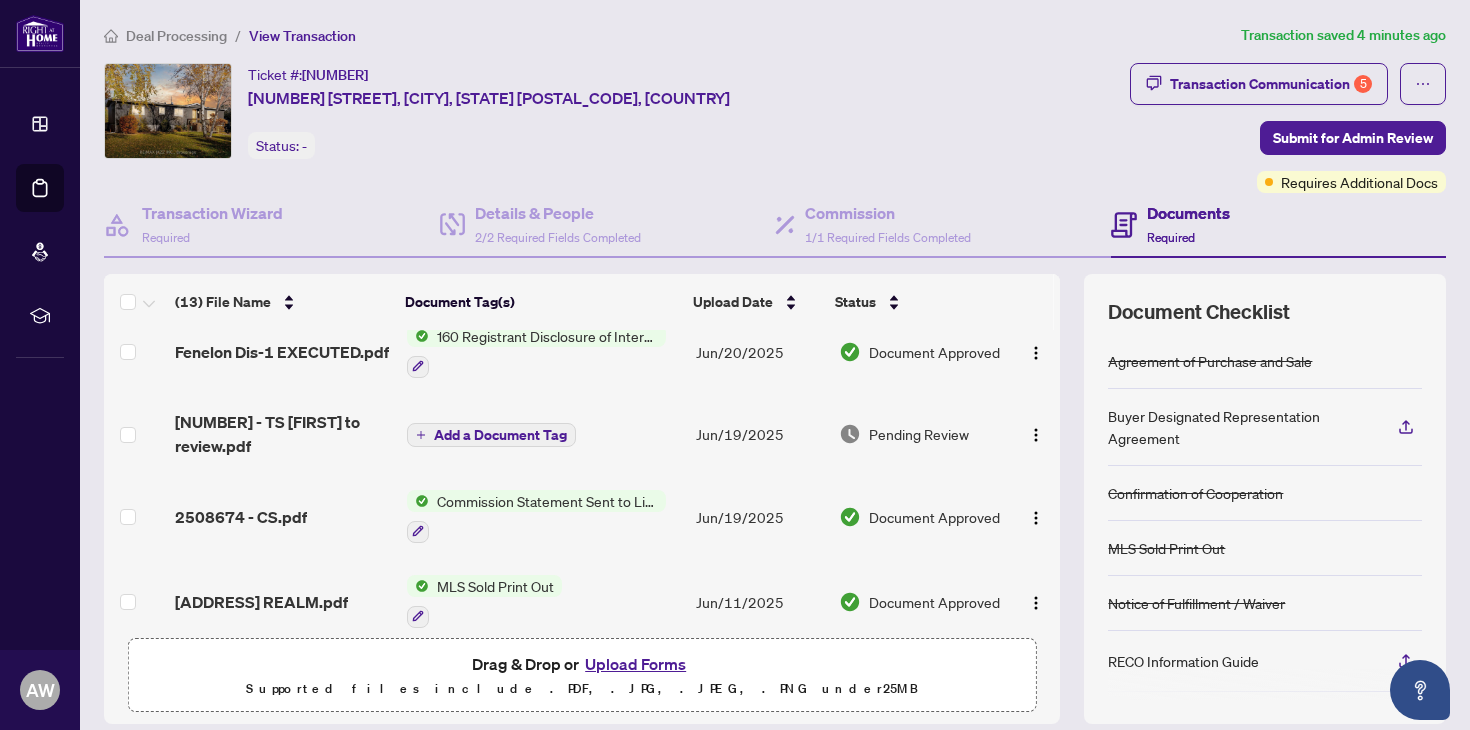 click on "Jun/20/2025" at bounding box center (759, 351) 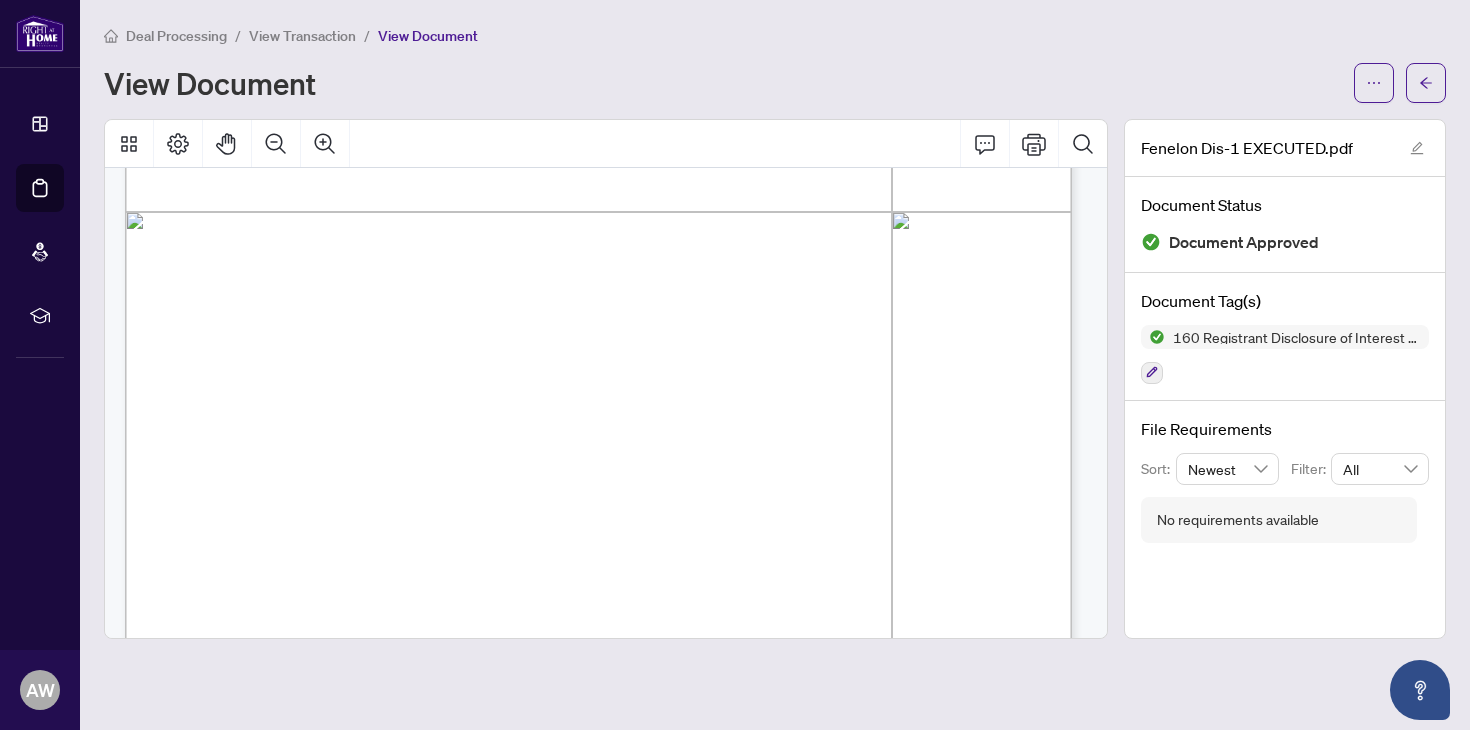 scroll, scrollTop: 796, scrollLeft: 0, axis: vertical 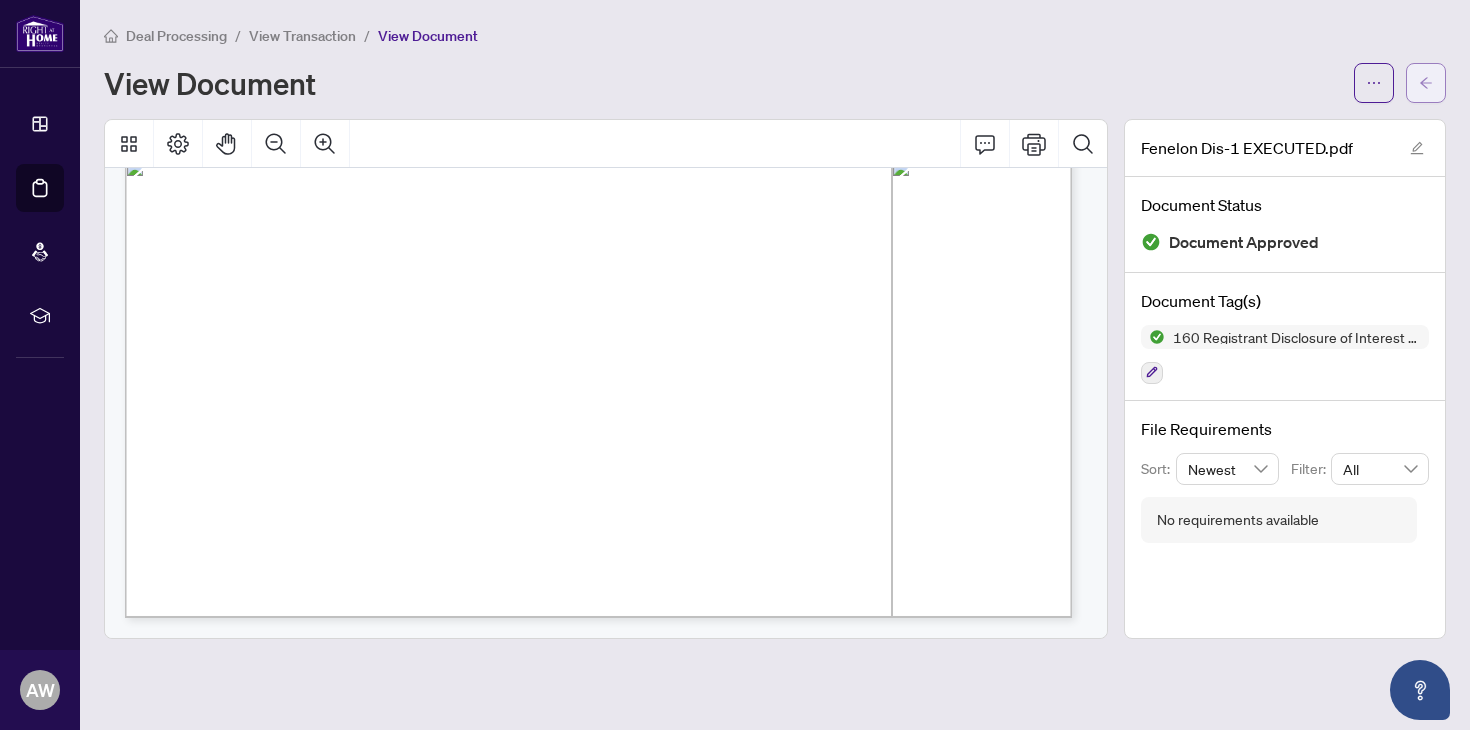 click 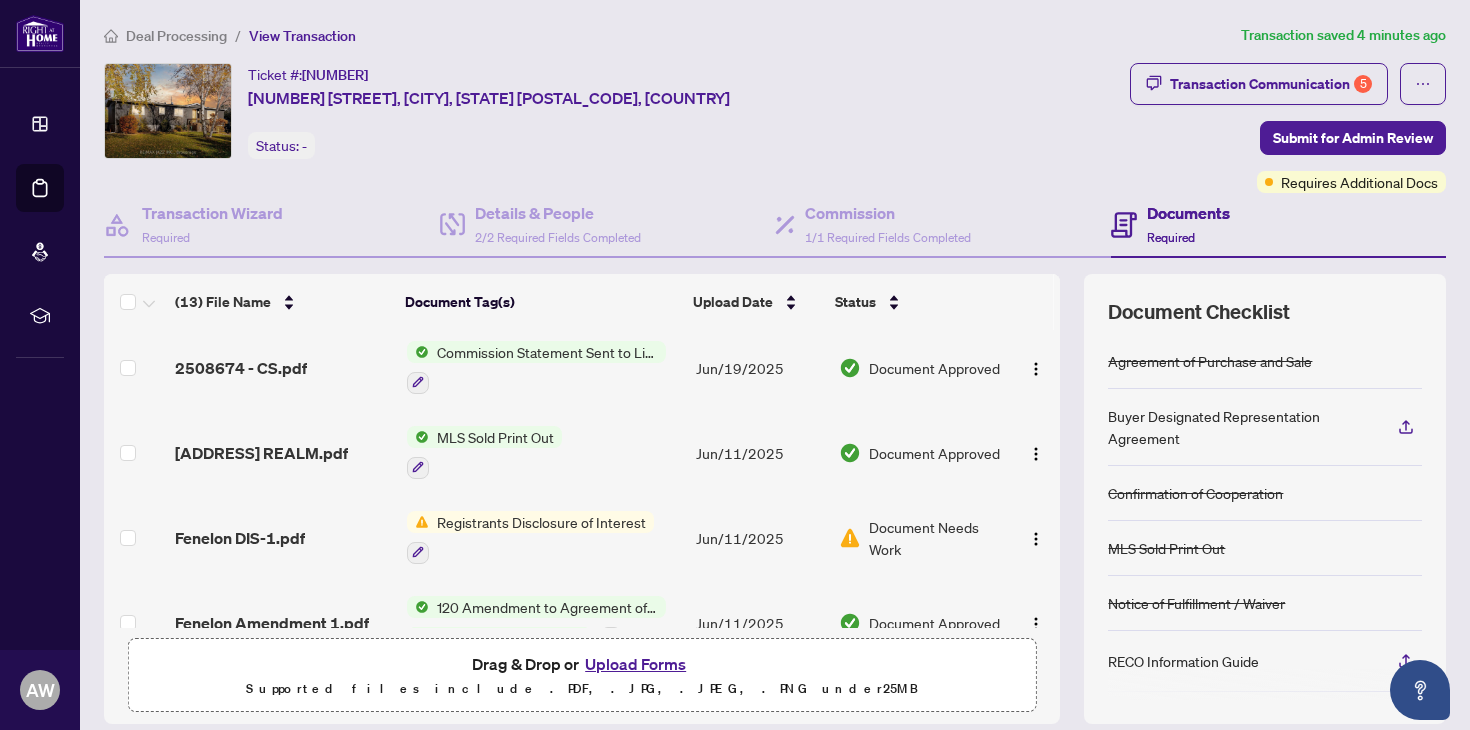 scroll, scrollTop: 315, scrollLeft: 0, axis: vertical 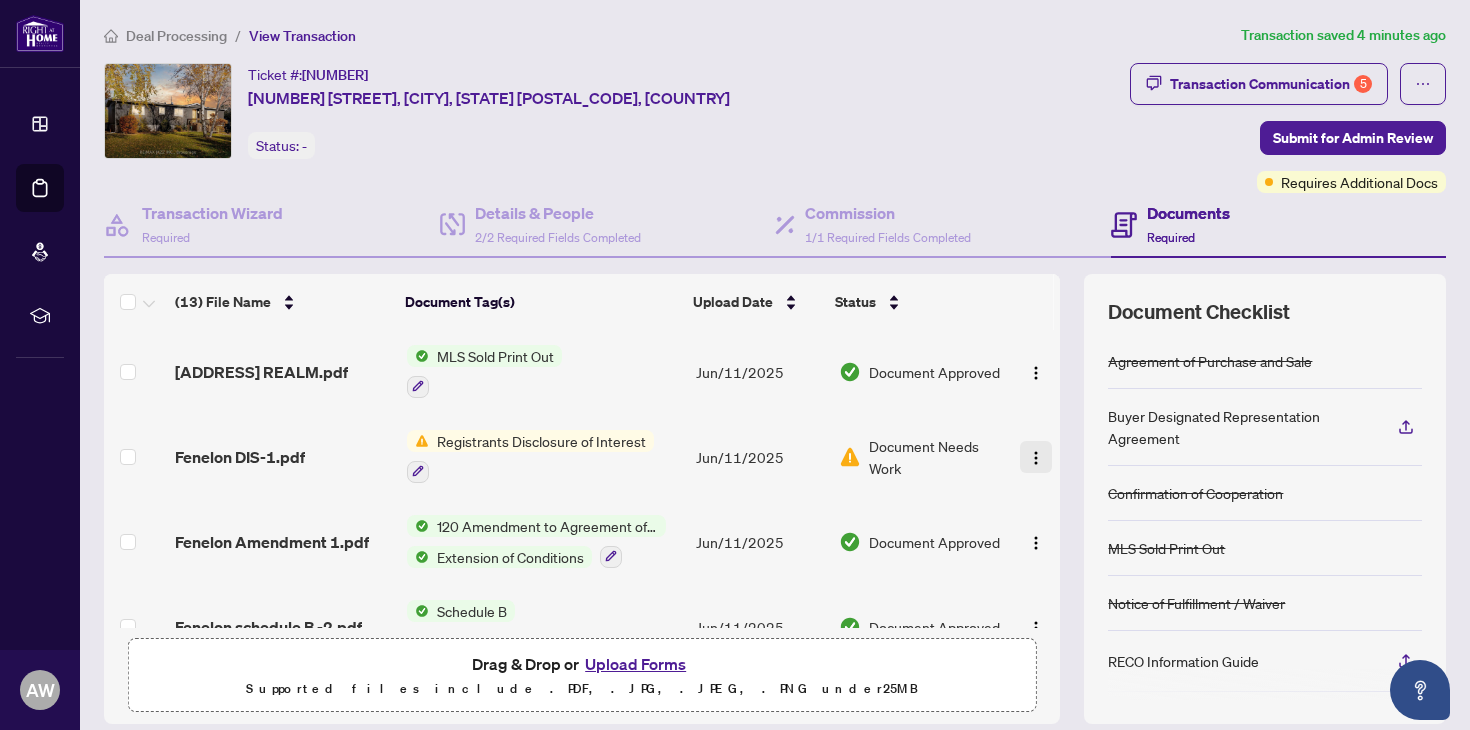 click at bounding box center (1036, 458) 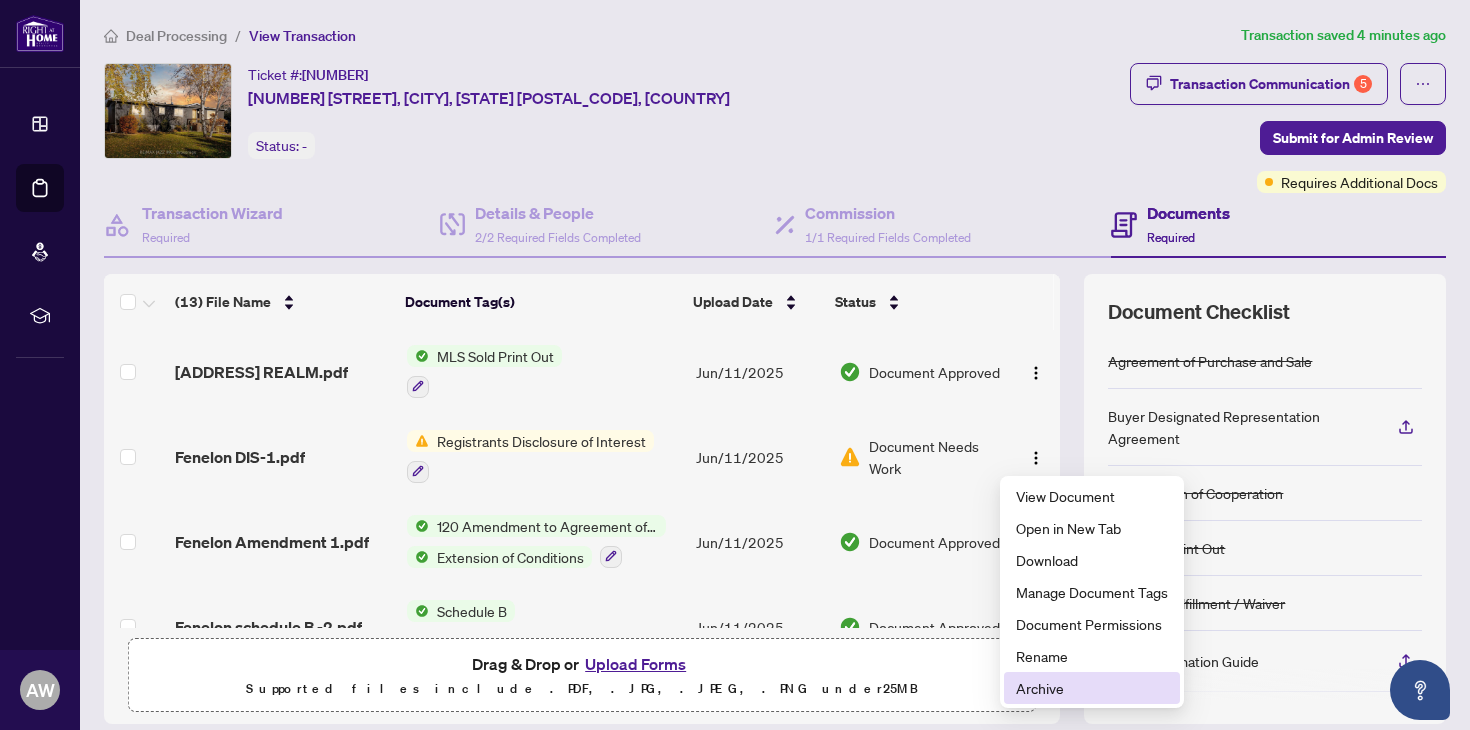 click on "Archive" at bounding box center (1092, 688) 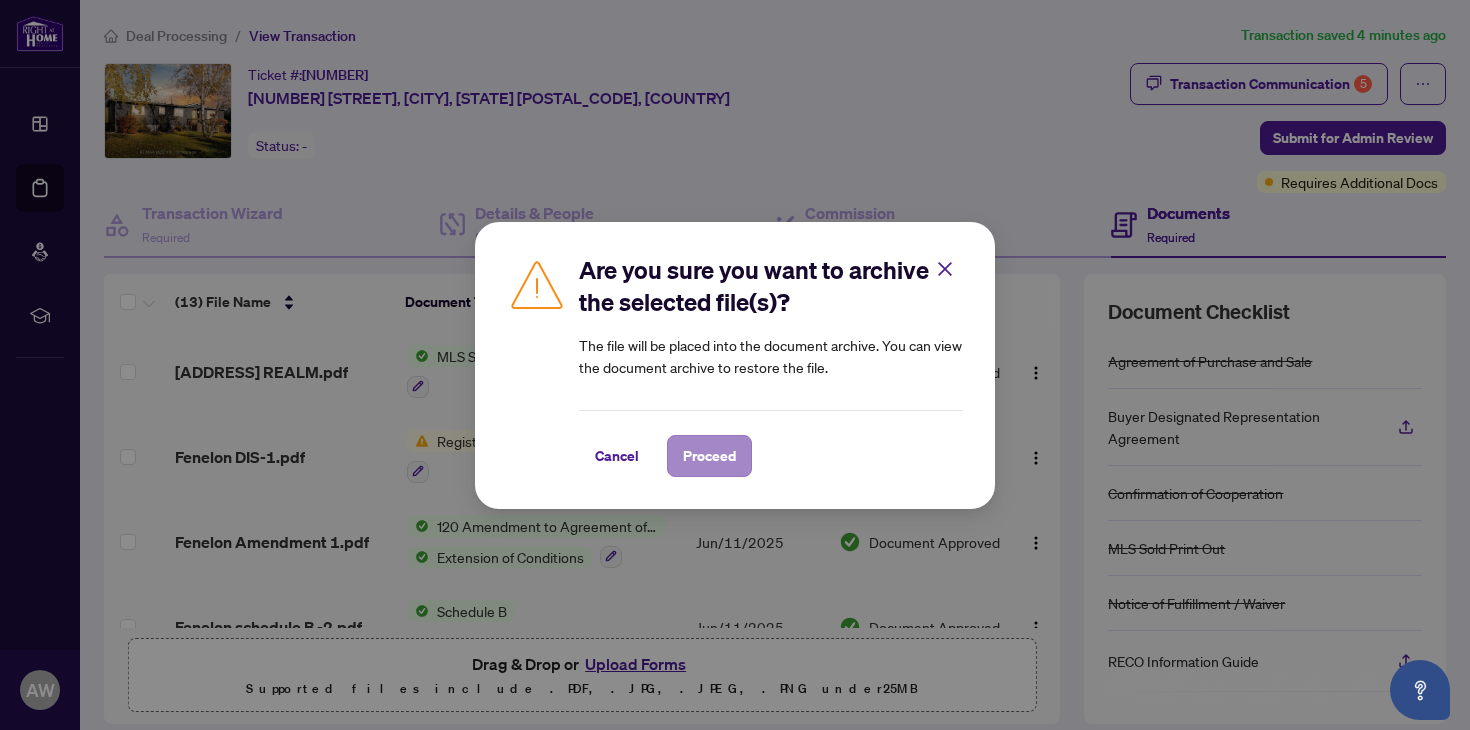 click on "Proceed" at bounding box center (709, 456) 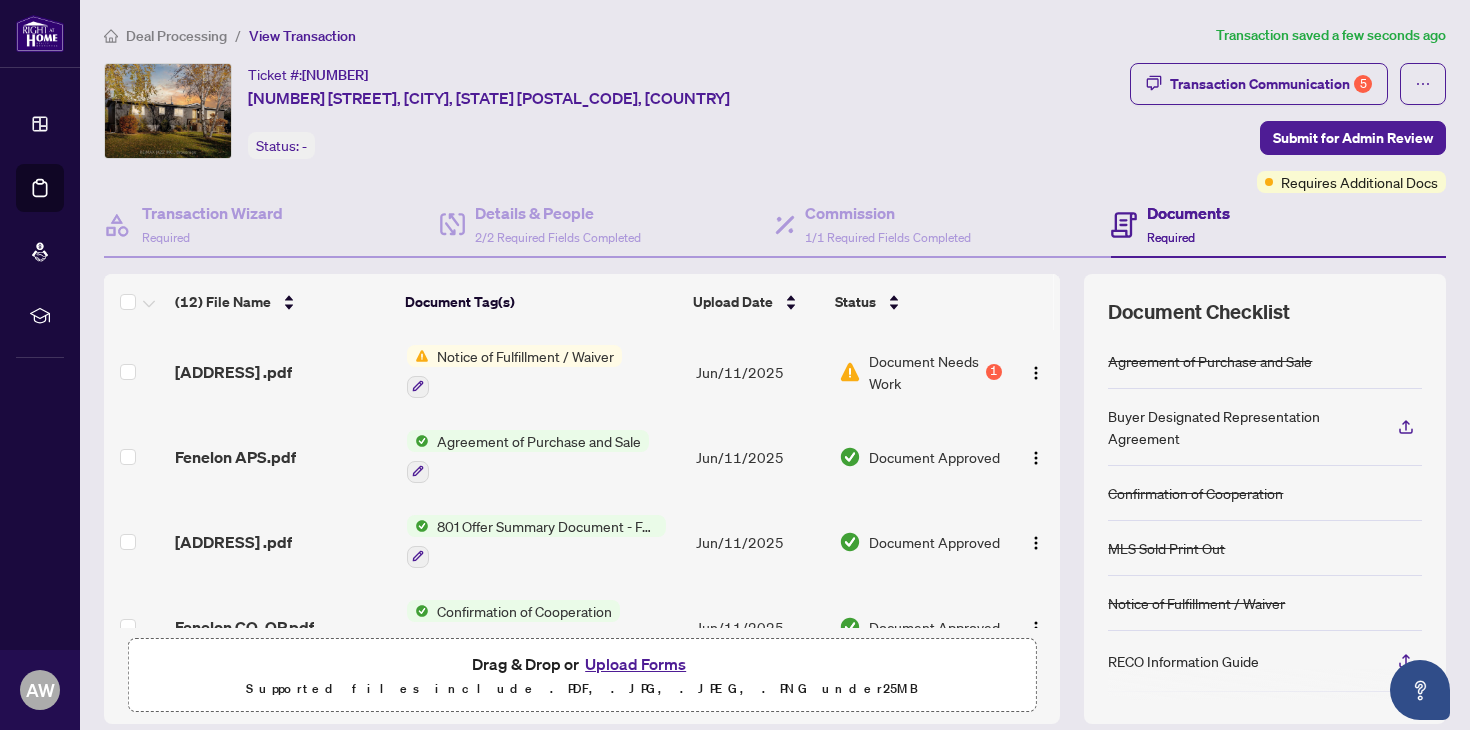 scroll, scrollTop: 703, scrollLeft: 0, axis: vertical 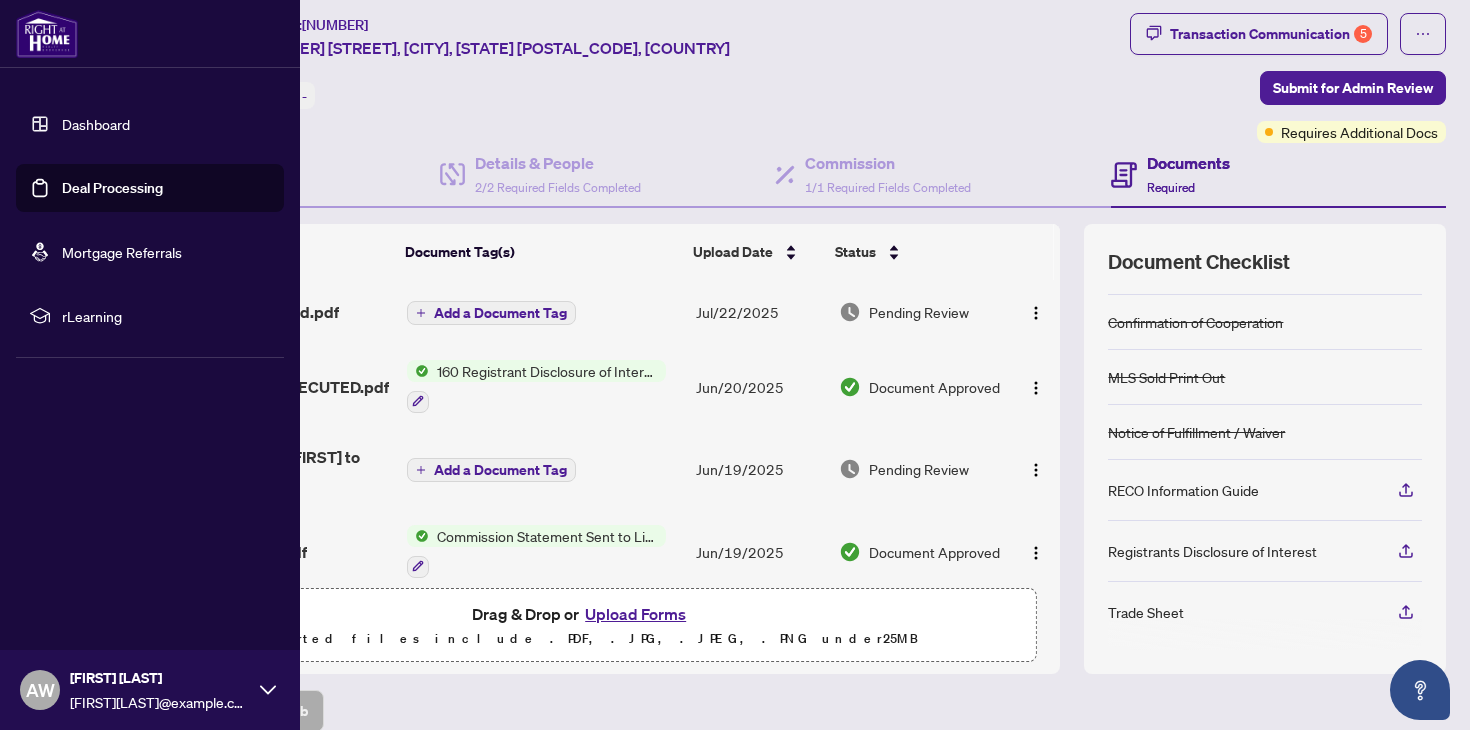click on "Deal Processing" at bounding box center [112, 188] 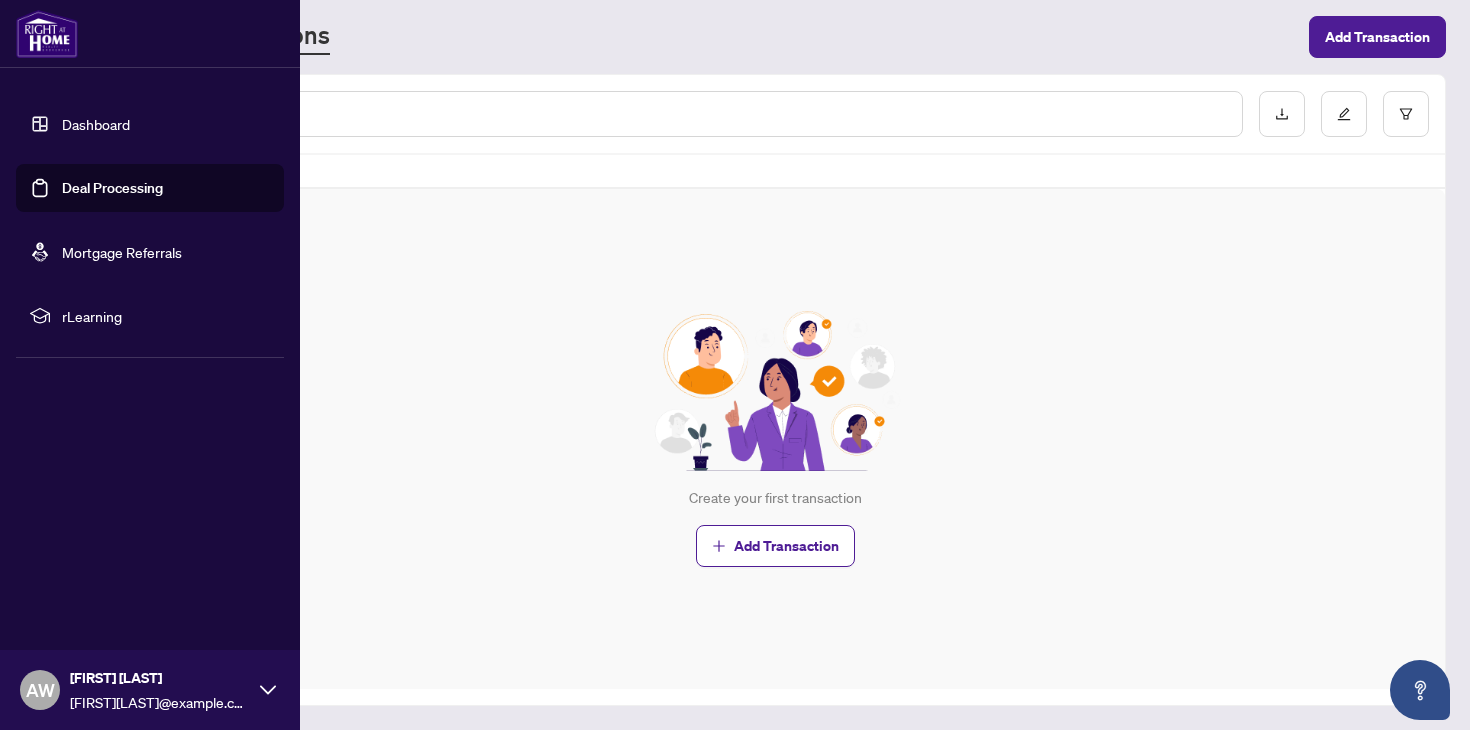 scroll, scrollTop: 0, scrollLeft: 0, axis: both 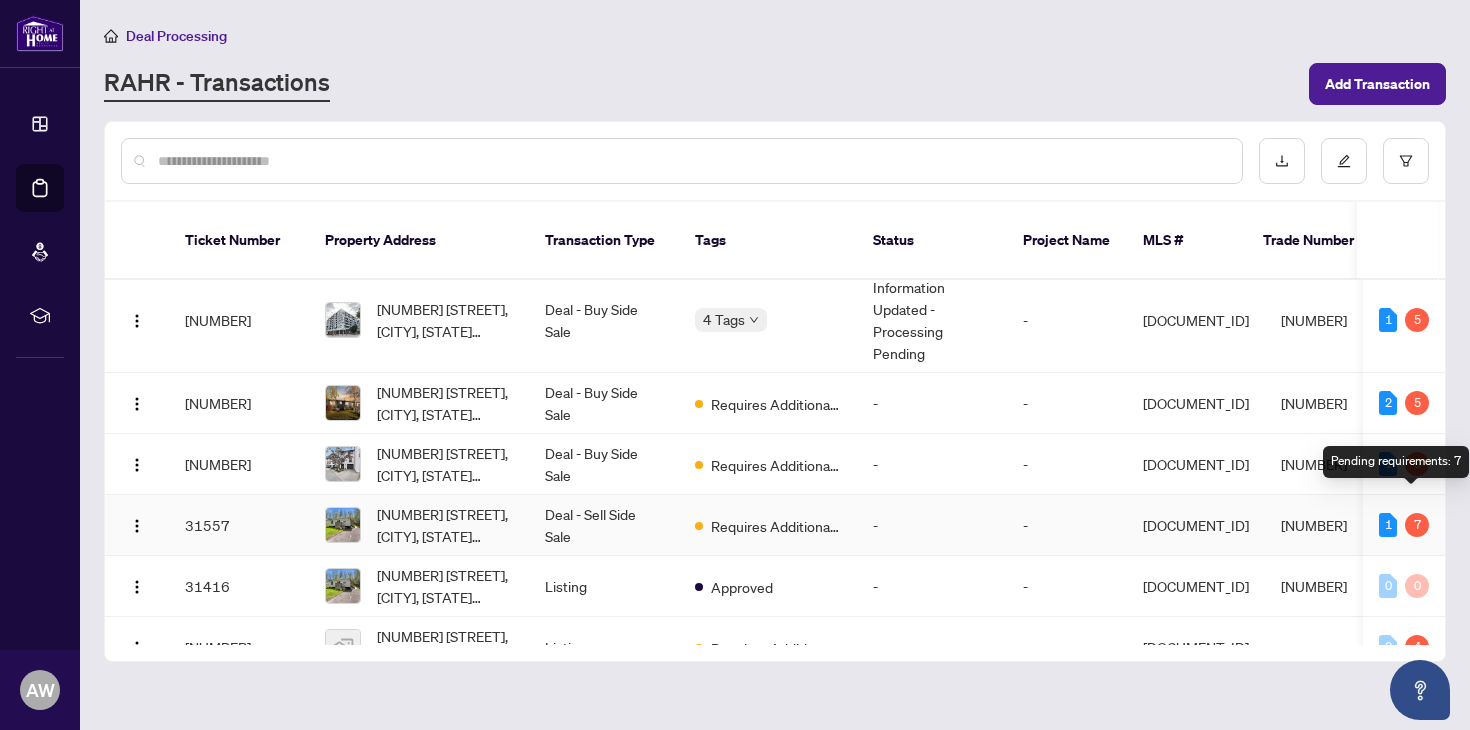 click on "7" at bounding box center (1417, 525) 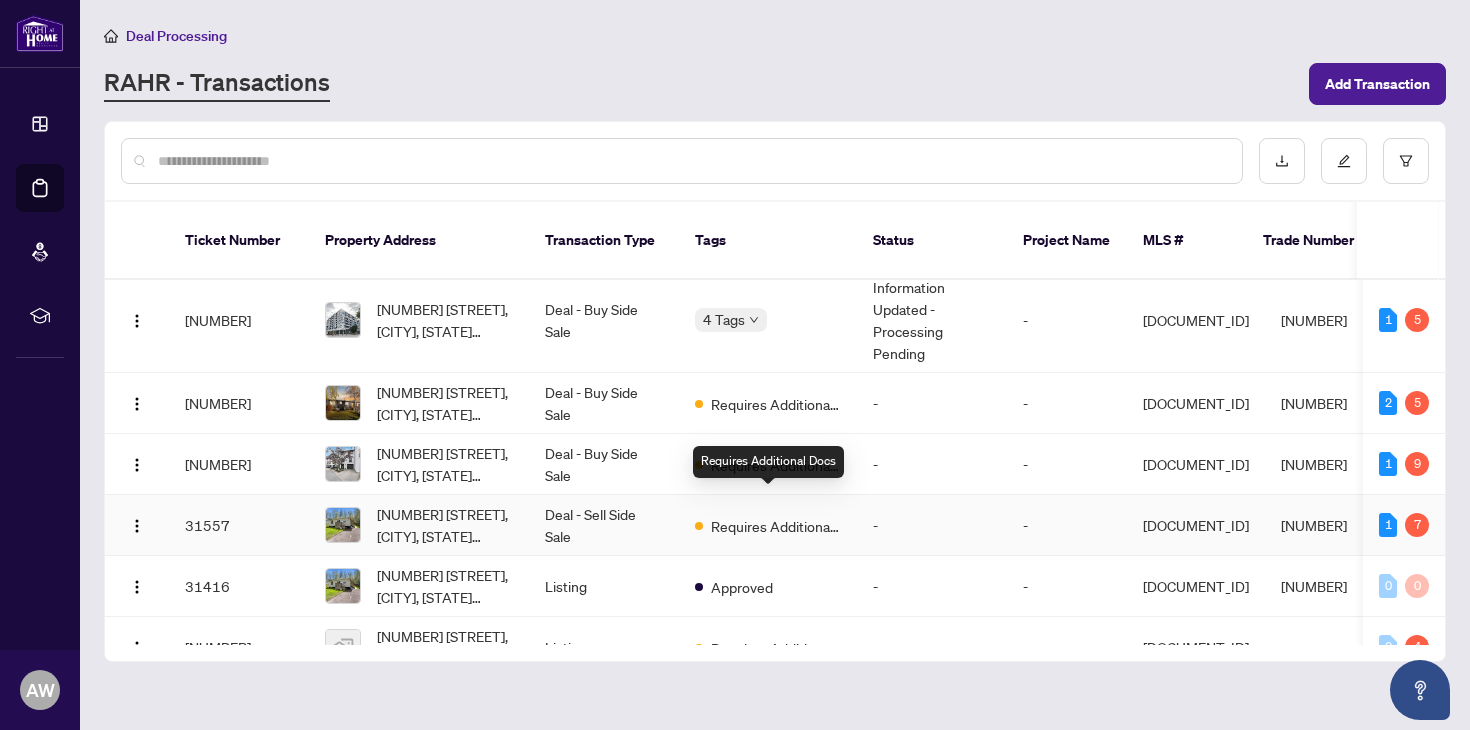 click on "Requires Additional Docs" at bounding box center [776, 526] 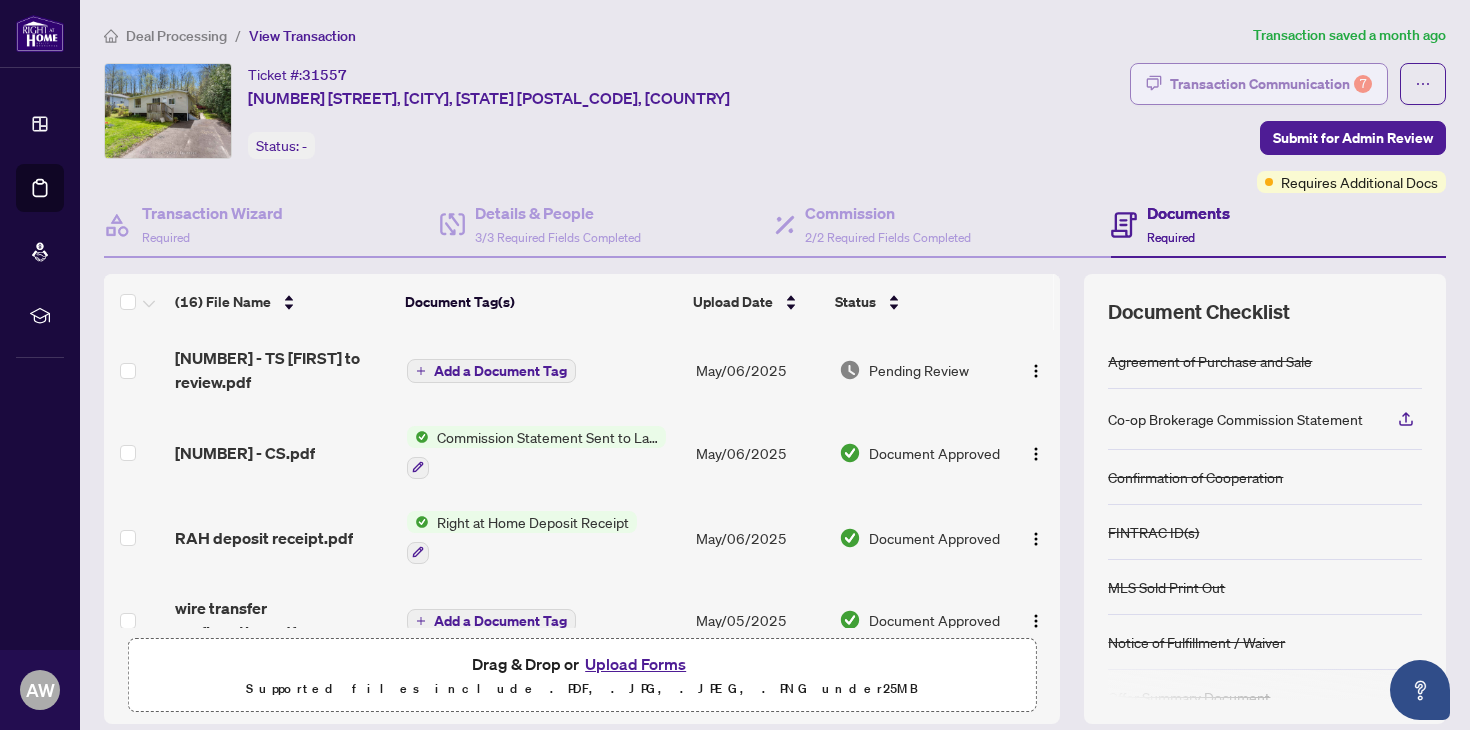 click on "Transaction Communication 7" at bounding box center [1271, 84] 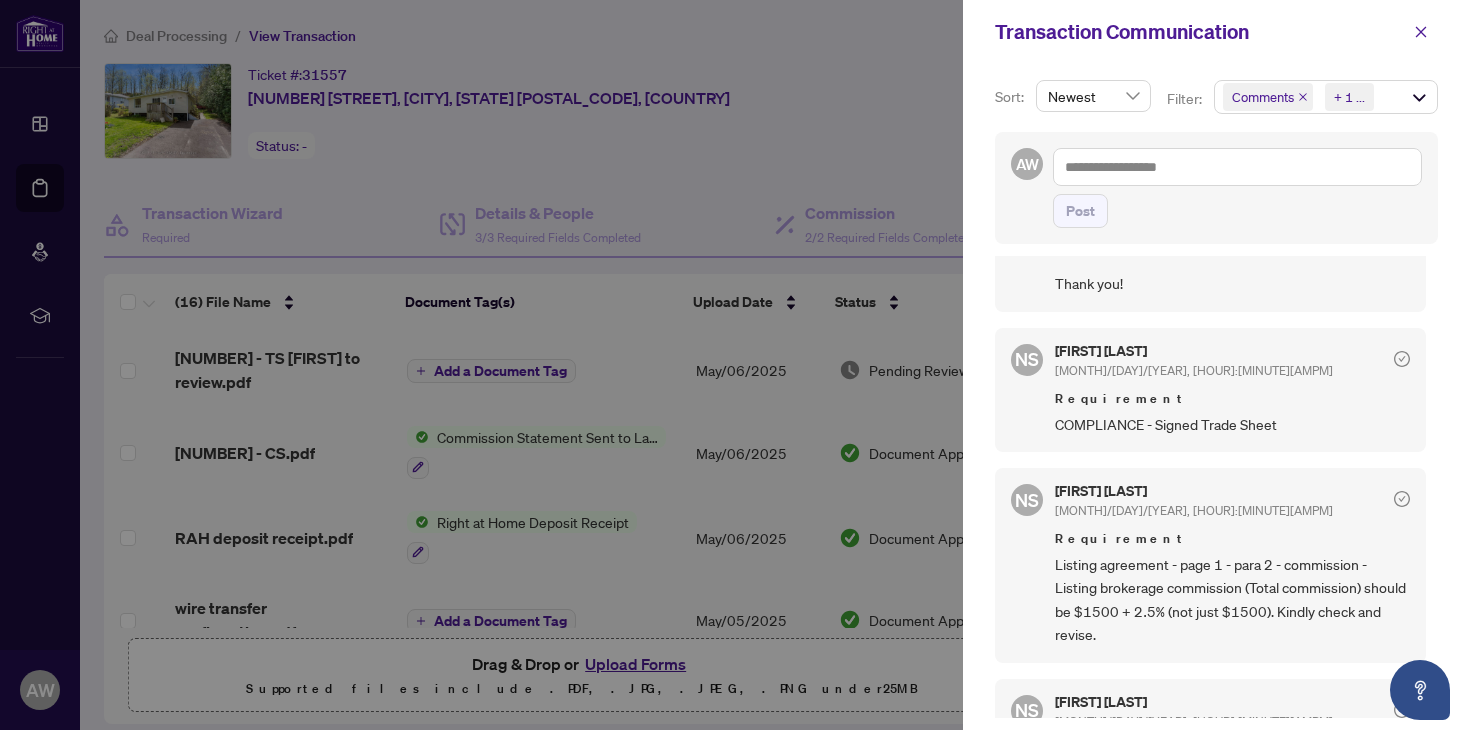 scroll, scrollTop: 318, scrollLeft: 0, axis: vertical 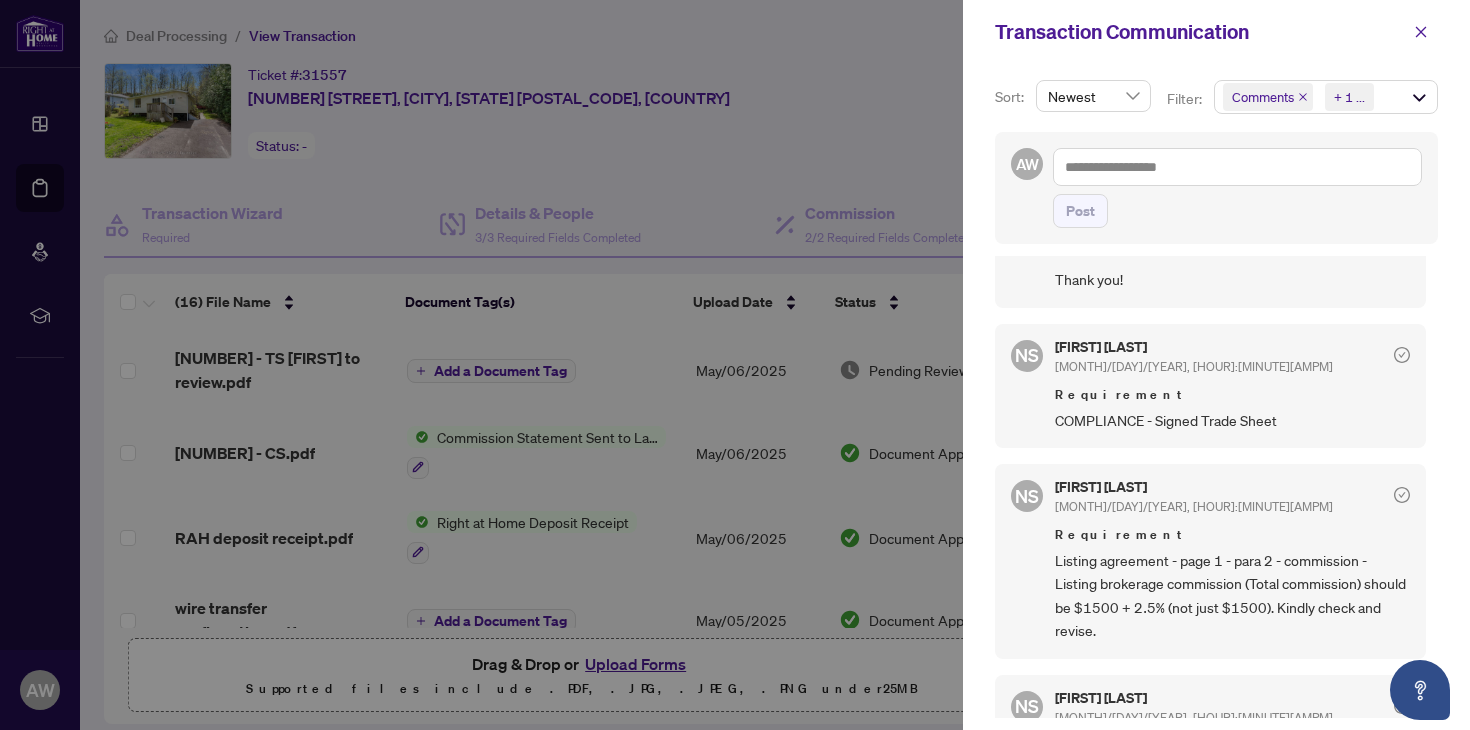 click at bounding box center [735, 365] 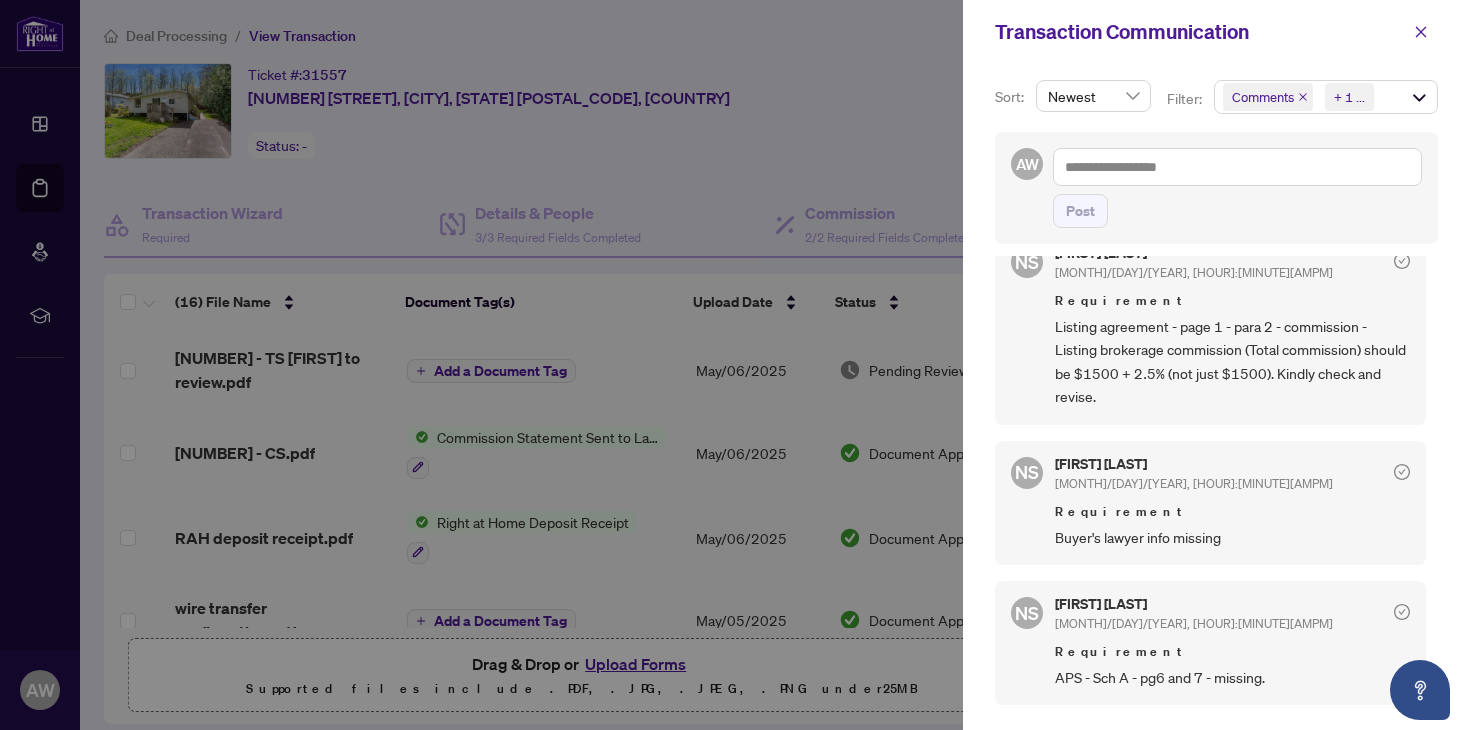 scroll, scrollTop: 657, scrollLeft: 0, axis: vertical 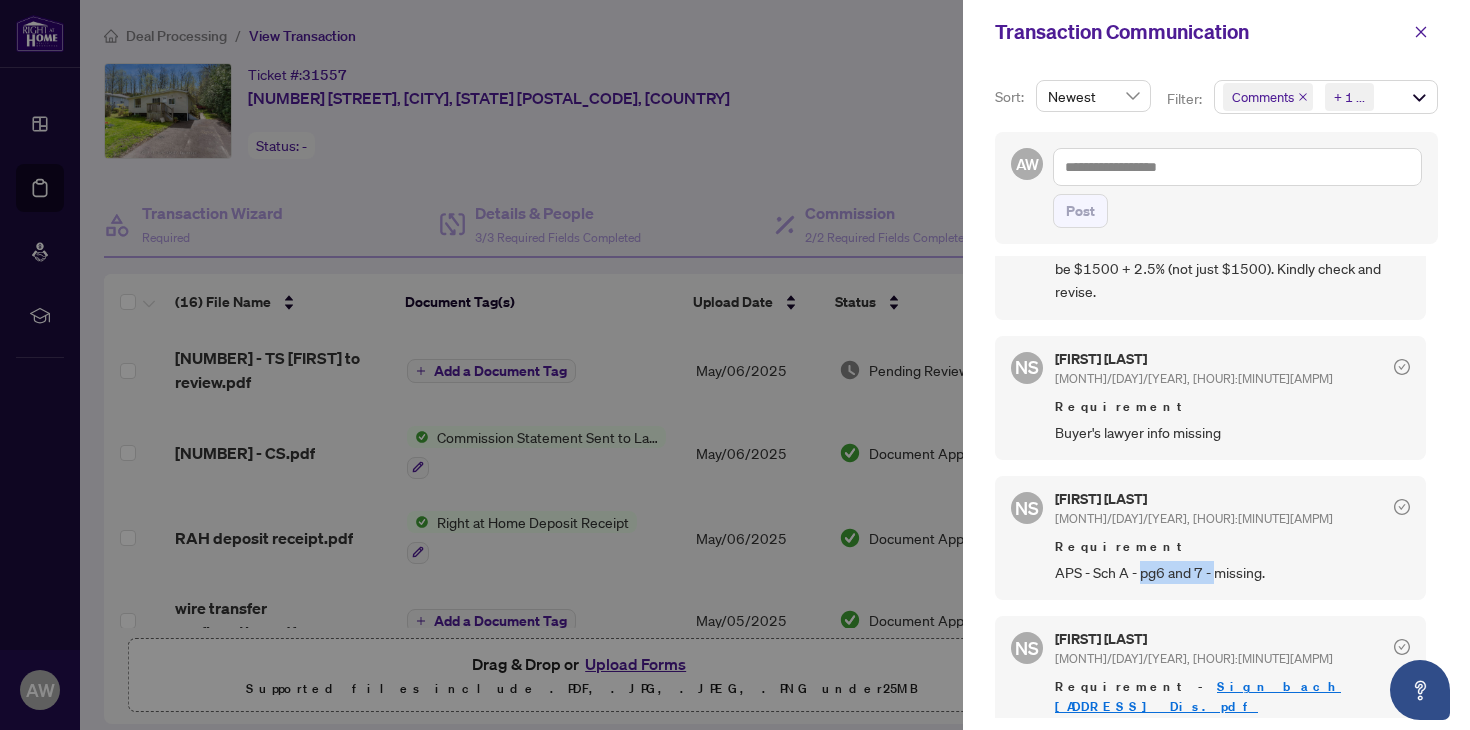 drag, startPoint x: 1143, startPoint y: 569, endPoint x: 1215, endPoint y: 568, distance: 72.00694 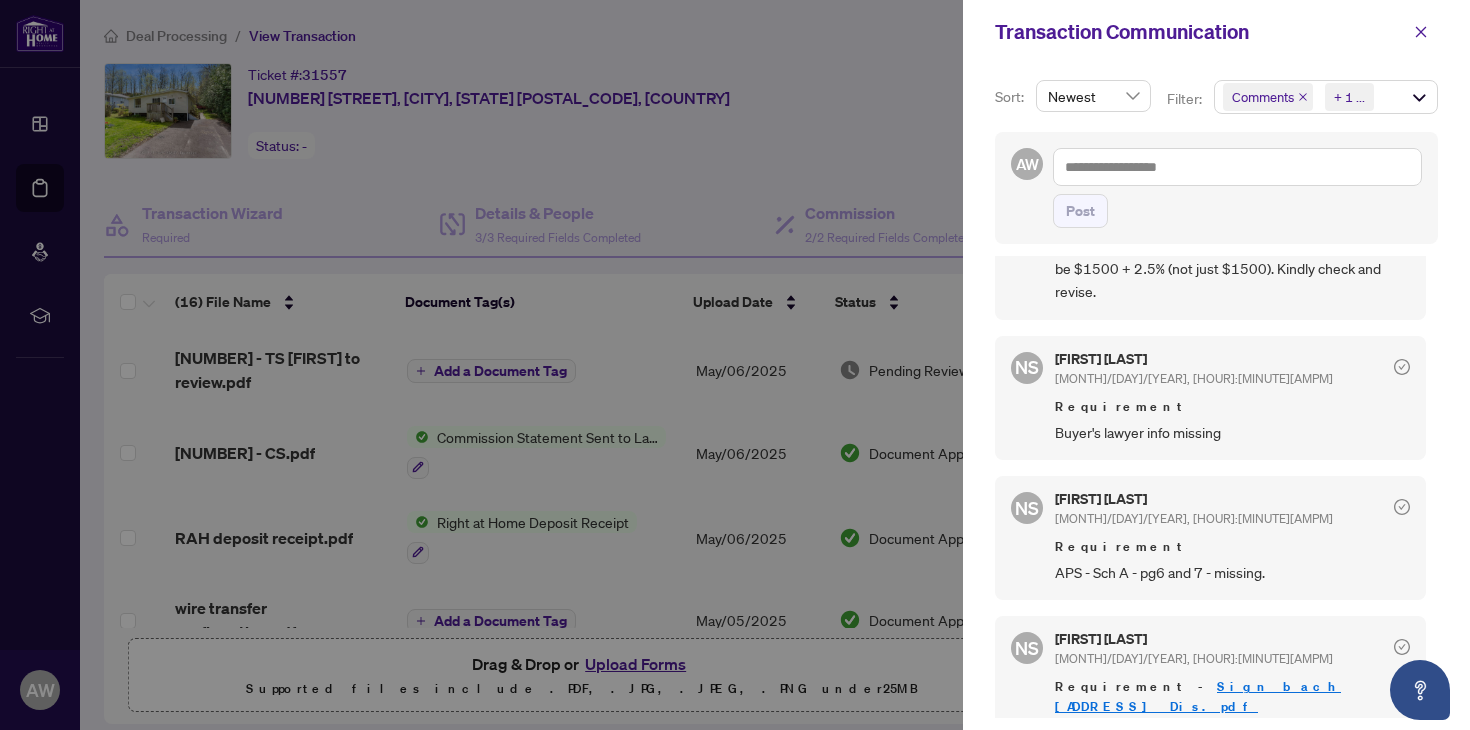 click on "APS - Sch A - pg6 and 7 - missing." at bounding box center (1232, 572) 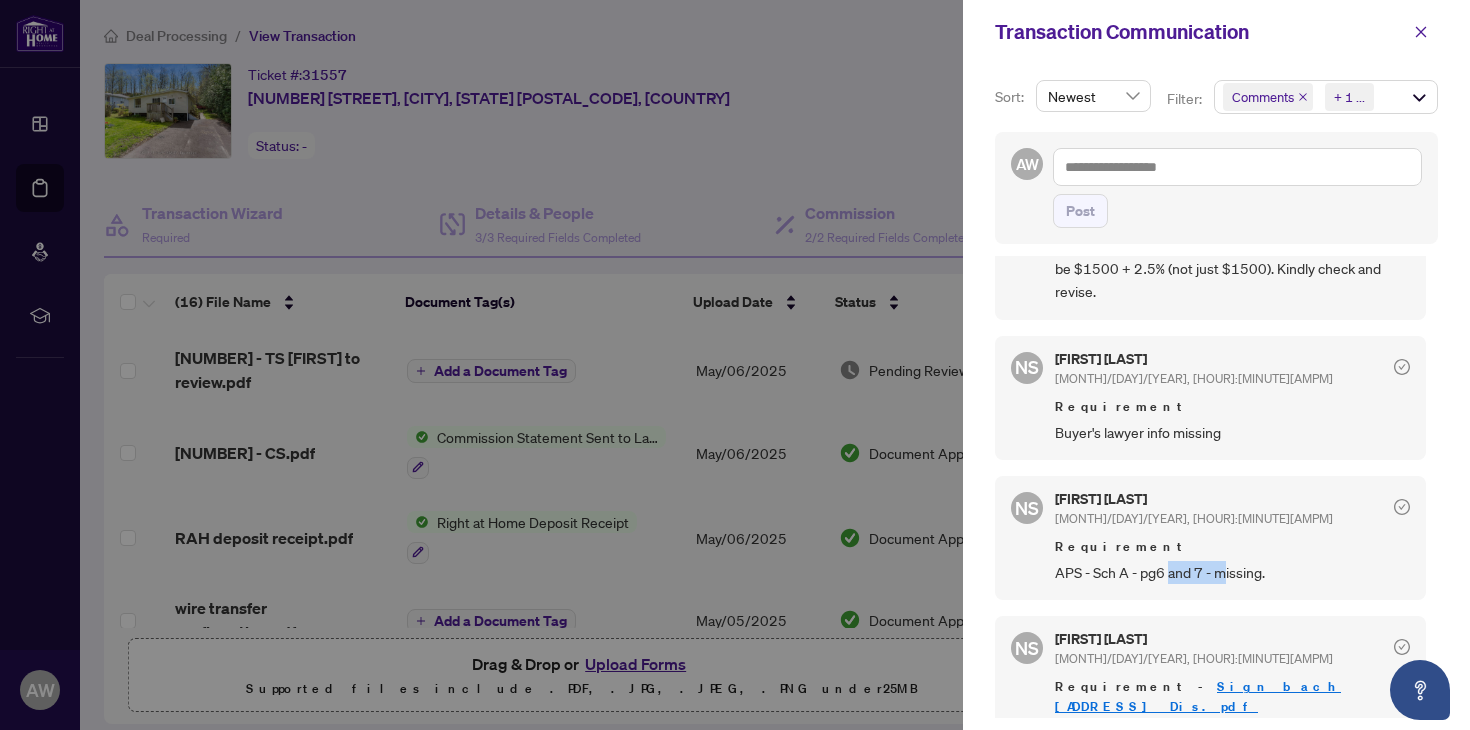 drag, startPoint x: 1183, startPoint y: 569, endPoint x: 1245, endPoint y: 570, distance: 62.008064 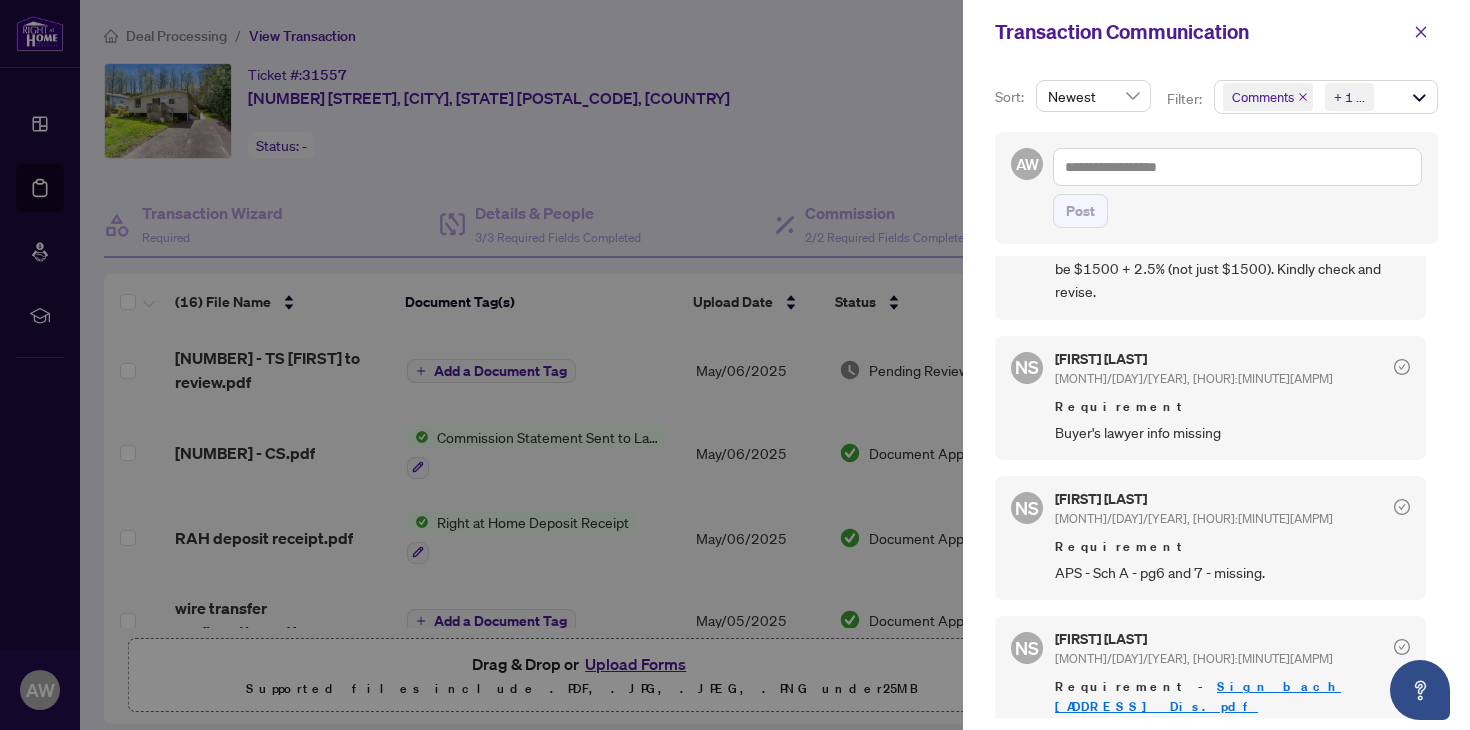 click on "APS - Sch A - pg6 and 7 - missing." at bounding box center (1232, 572) 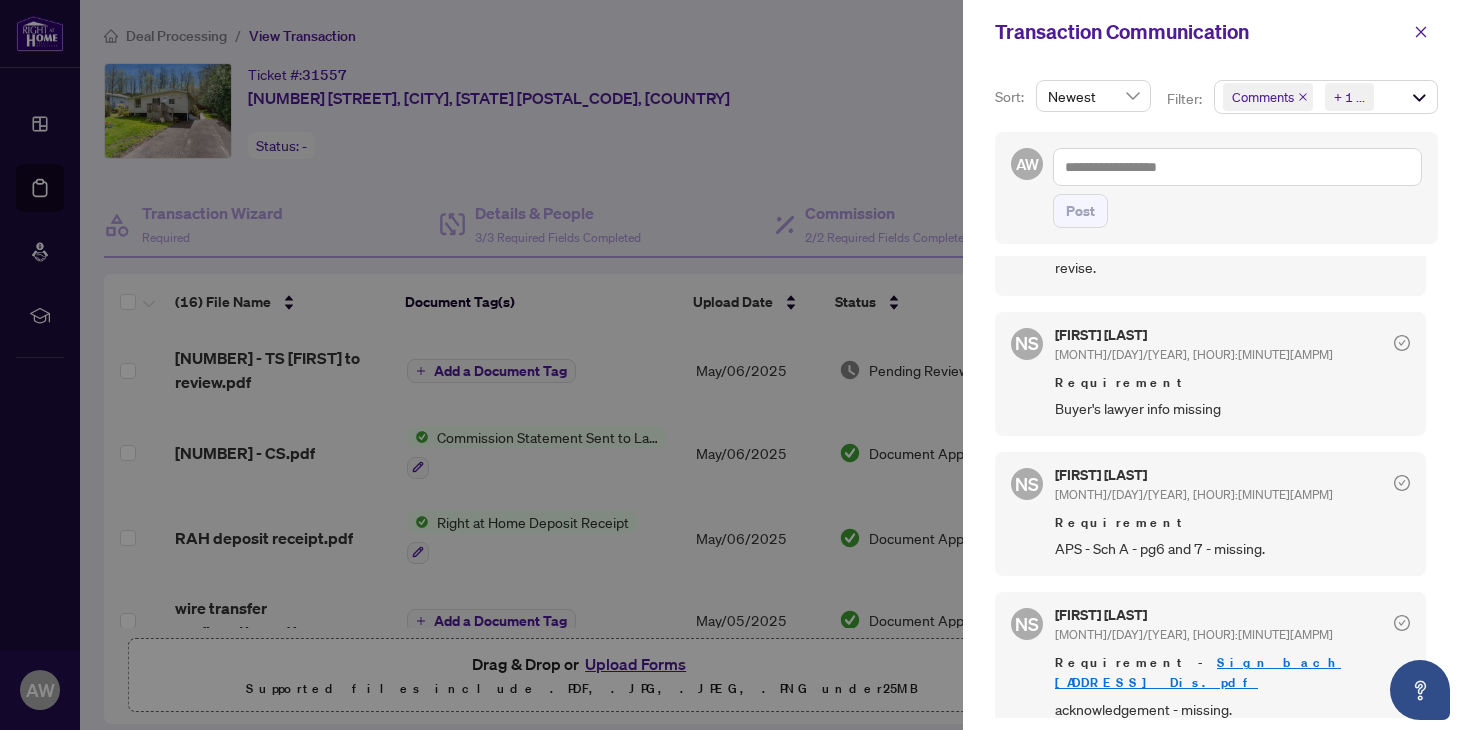 scroll, scrollTop: 831, scrollLeft: 0, axis: vertical 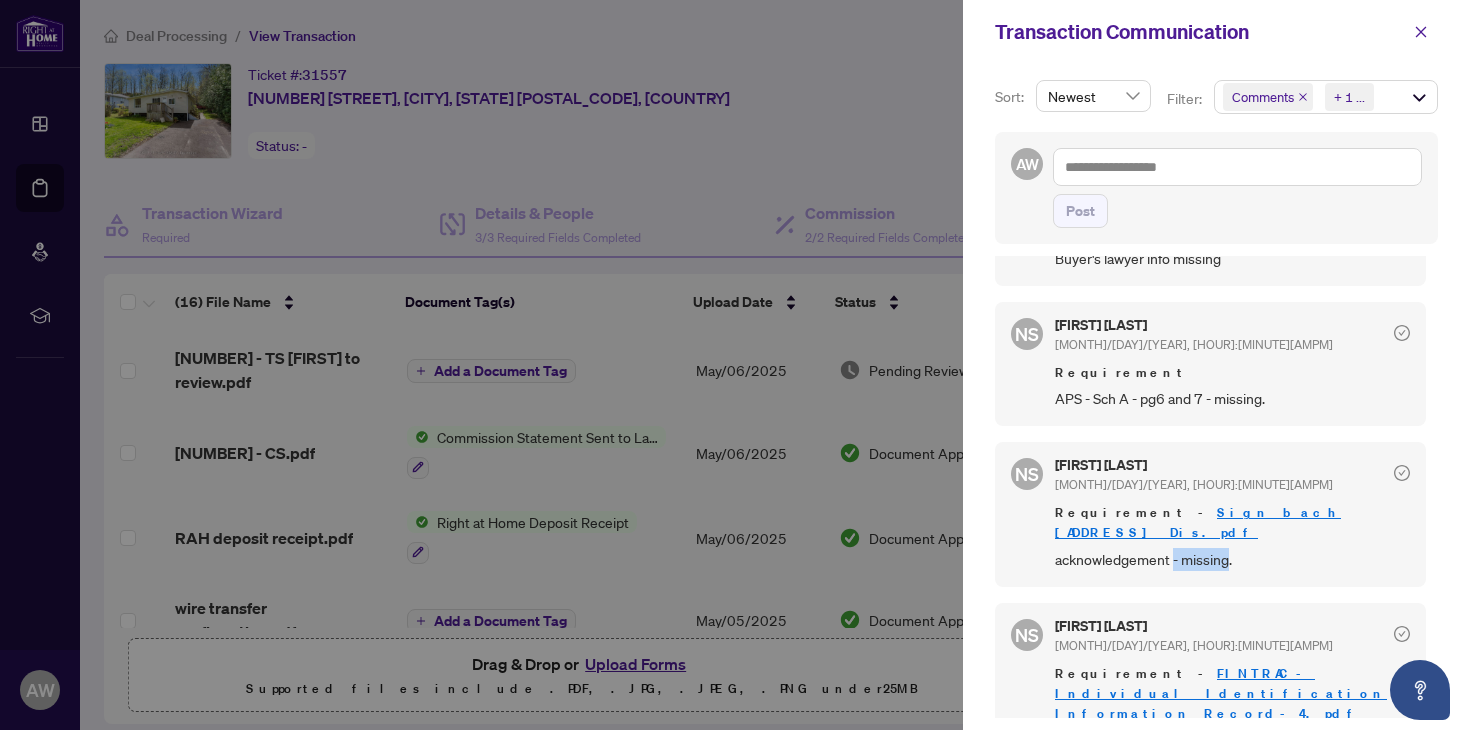 drag, startPoint x: 1178, startPoint y: 534, endPoint x: 1229, endPoint y: 535, distance: 51.009804 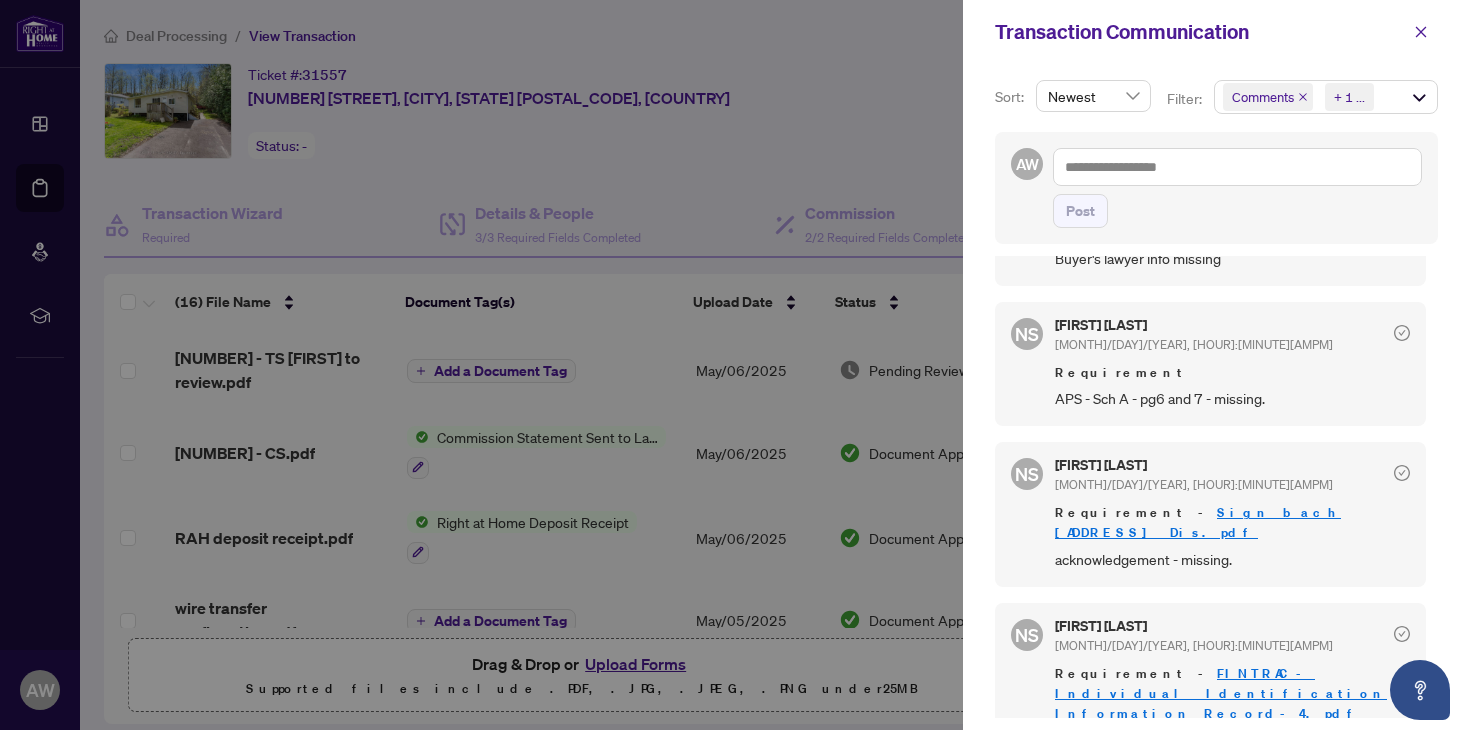 click on "acknowledgement - missing." at bounding box center [1232, 559] 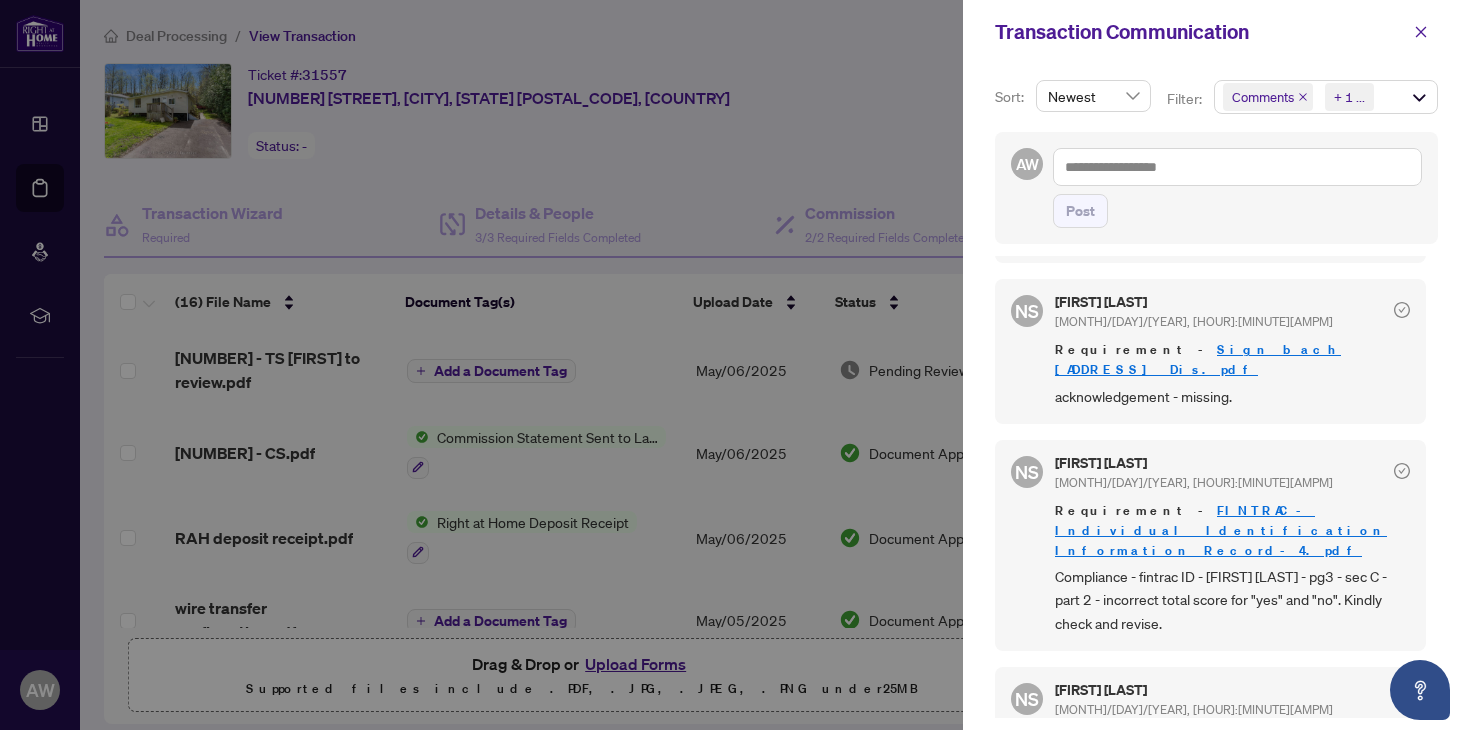 scroll, scrollTop: 1069, scrollLeft: 0, axis: vertical 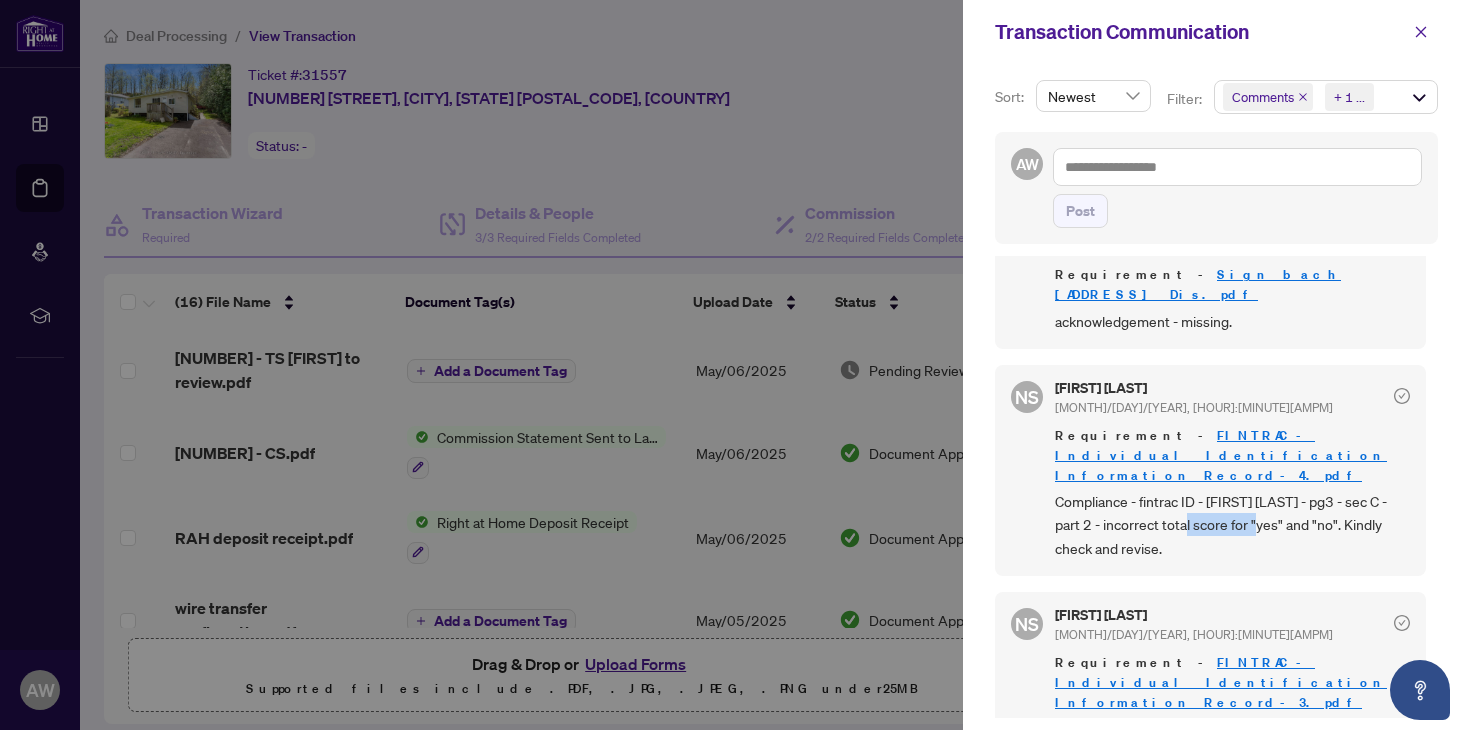 drag, startPoint x: 1212, startPoint y: 481, endPoint x: 1282, endPoint y: 481, distance: 70 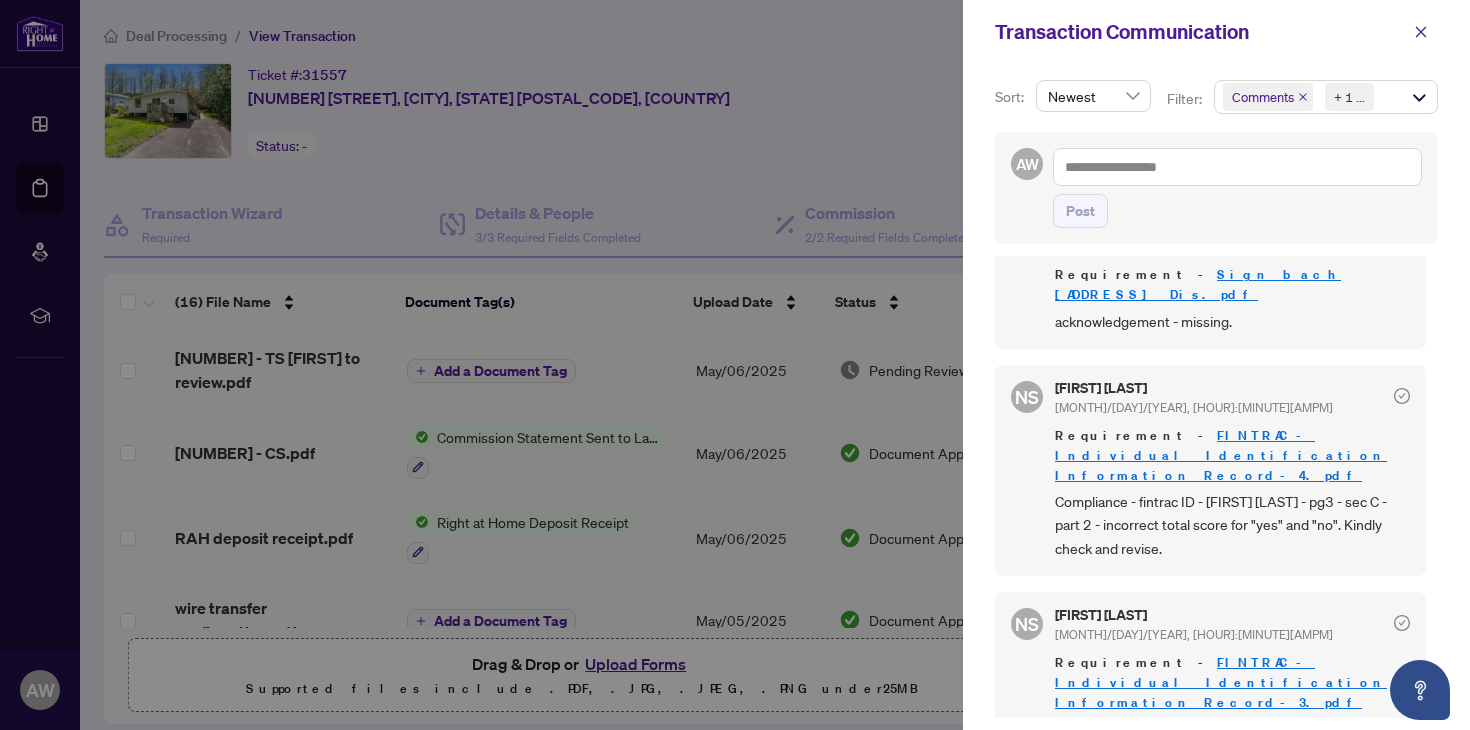 click on "Compliance - fintrac ID - [FIRST] [LAST] - pg3 - sec C - part 2 - incorrect total score for "yes" and "no". Kindly check and revise." at bounding box center (1232, 525) 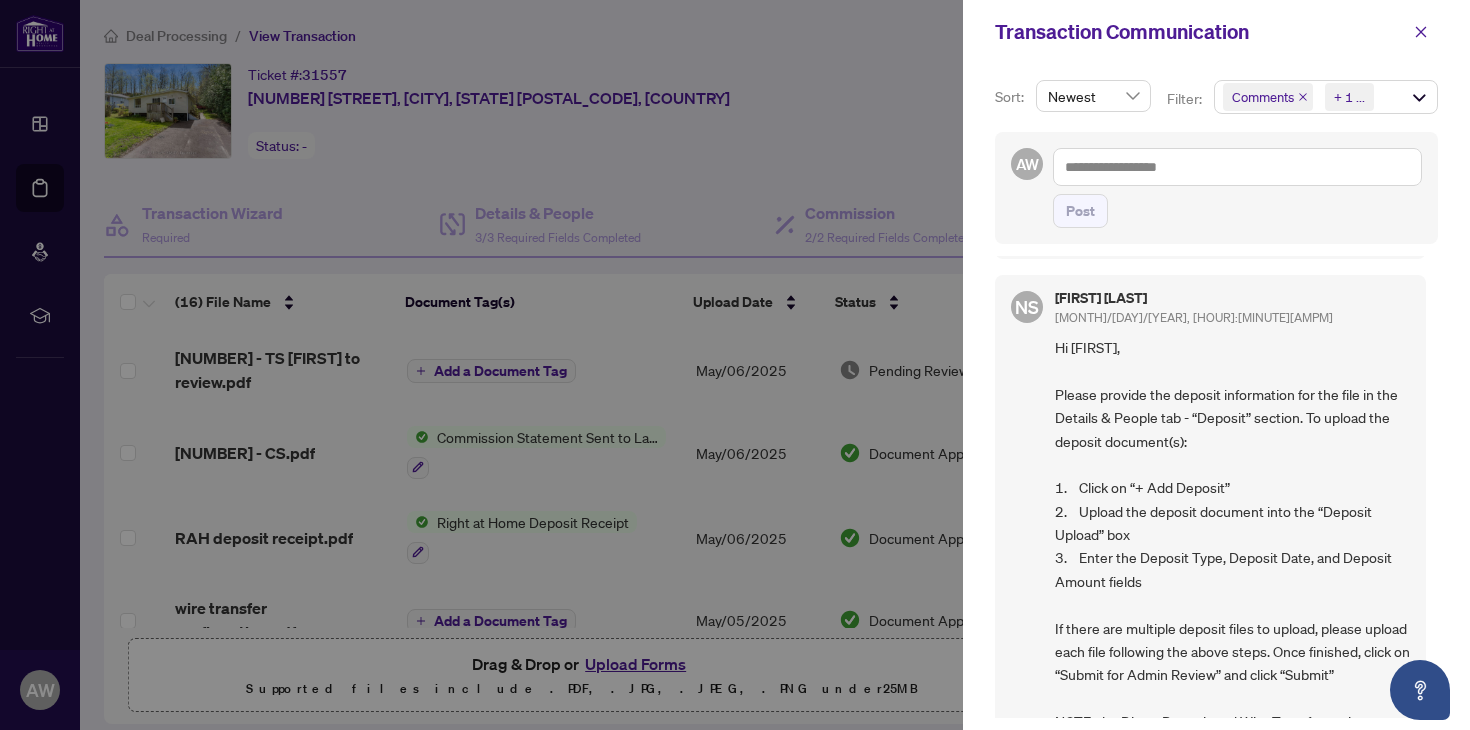 scroll, scrollTop: 2305, scrollLeft: 0, axis: vertical 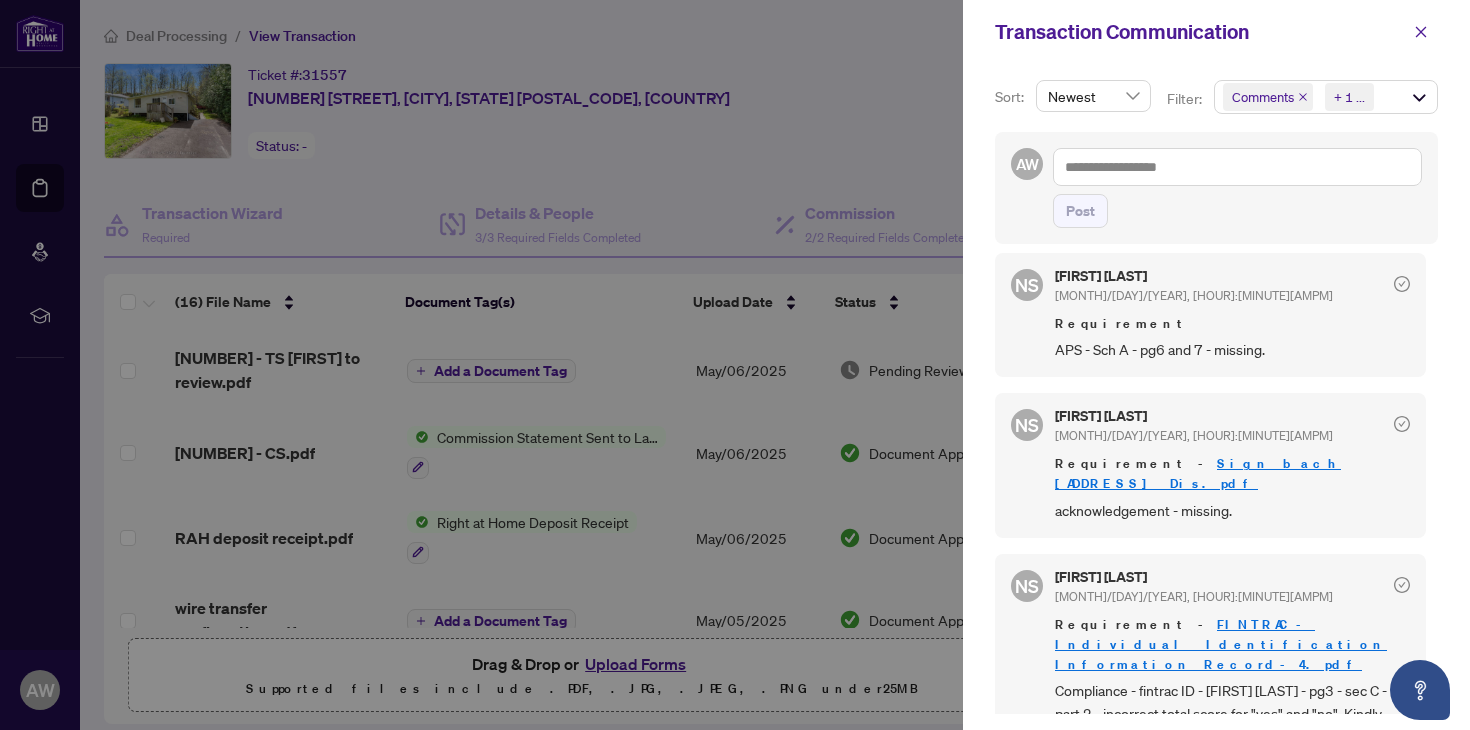 click on "APS - Sch A - pg6 and 7 - missing." at bounding box center [1232, 349] 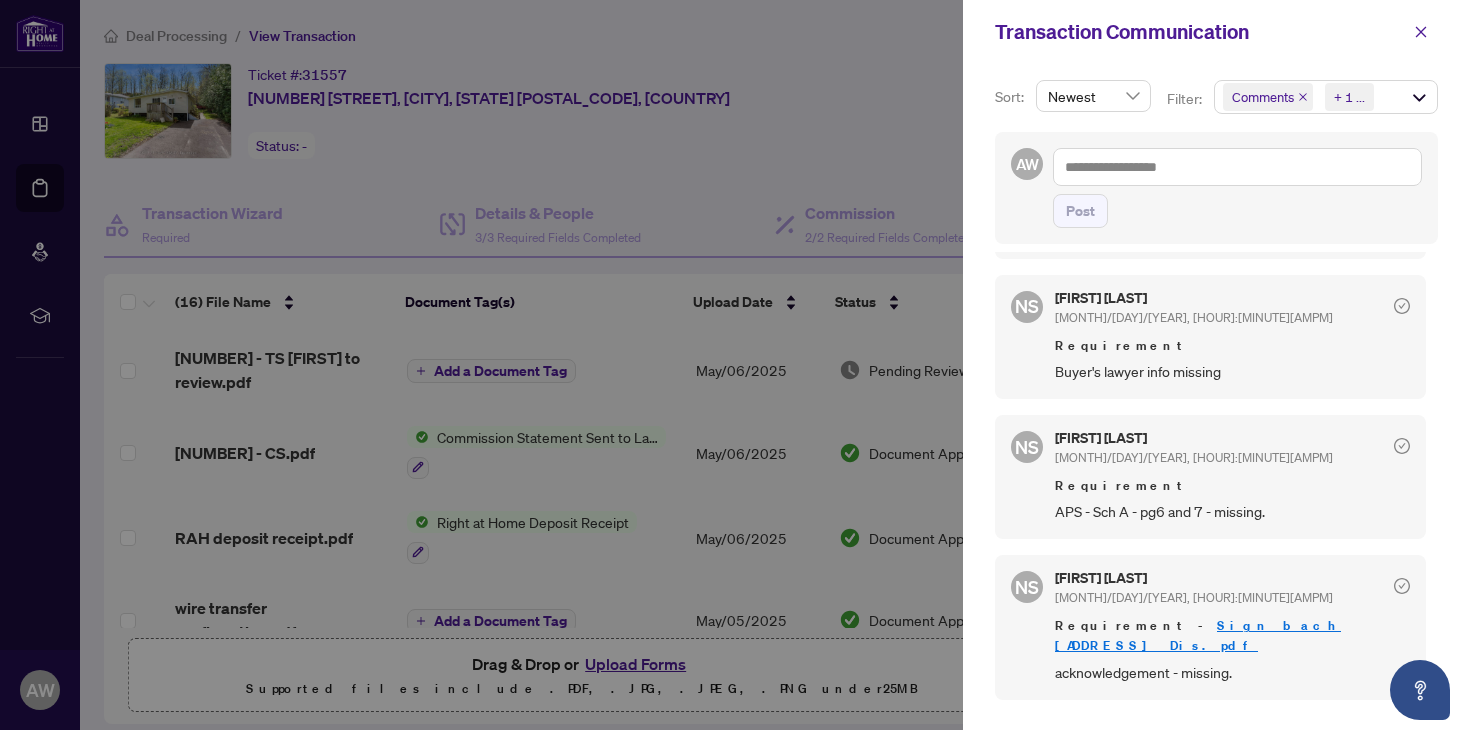 scroll, scrollTop: 710, scrollLeft: 0, axis: vertical 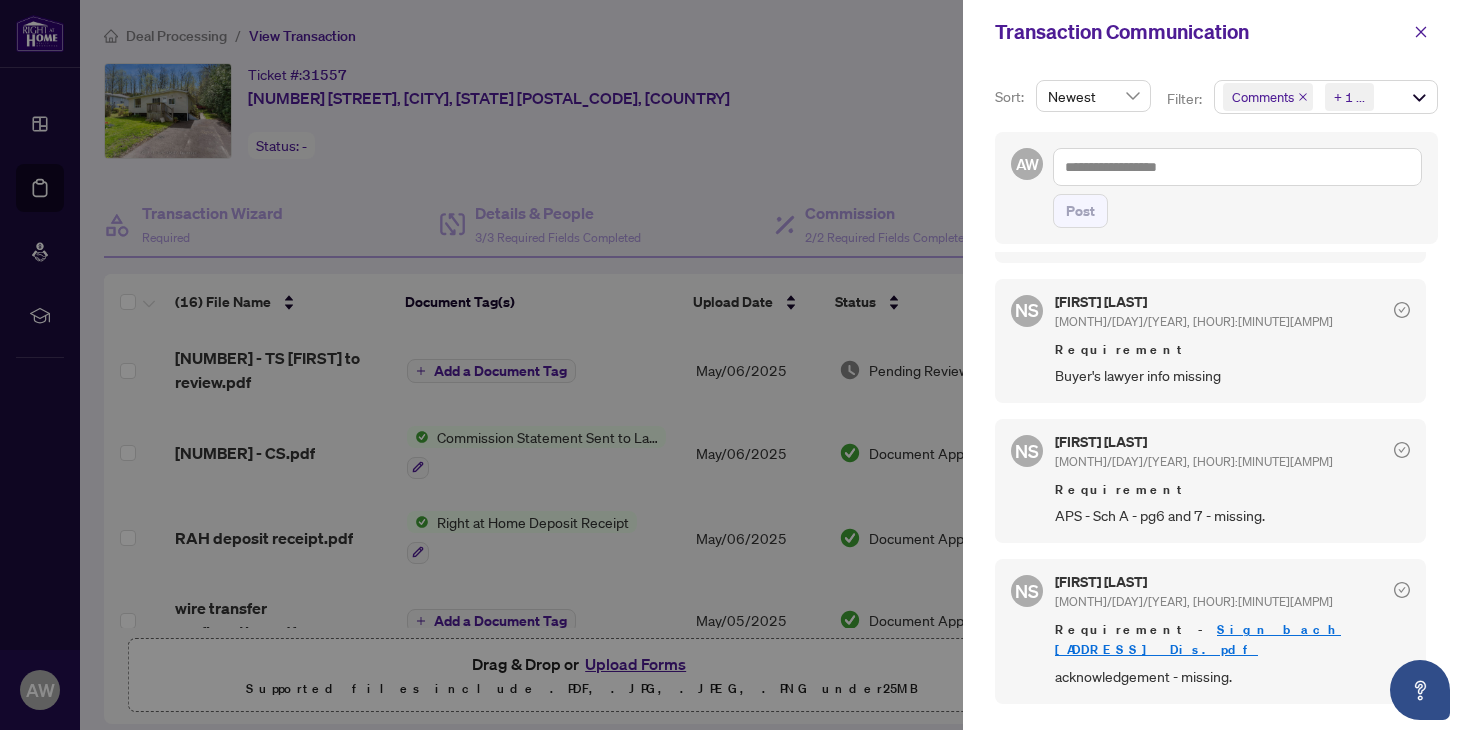 click on "APS - Sch A - pg6 and 7 - missing." at bounding box center [1232, 515] 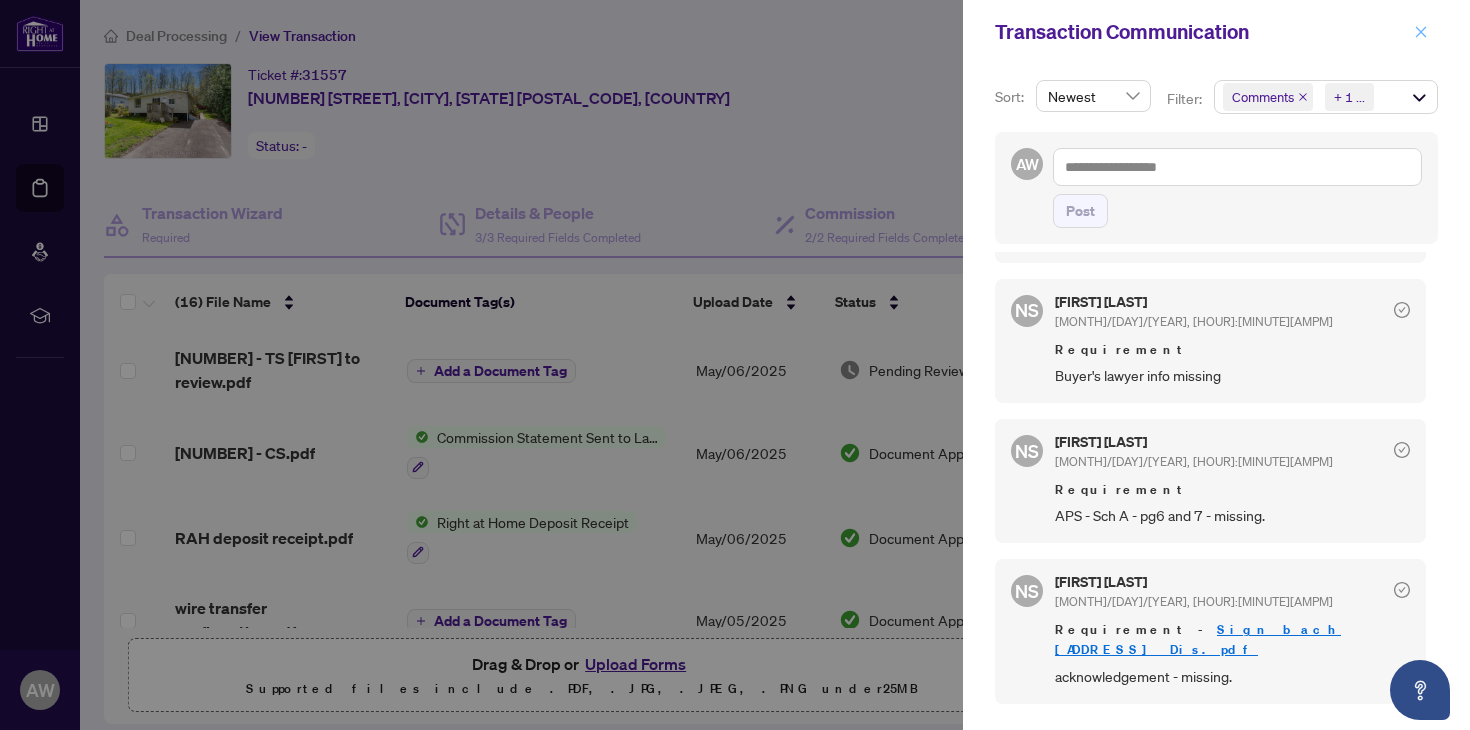 click 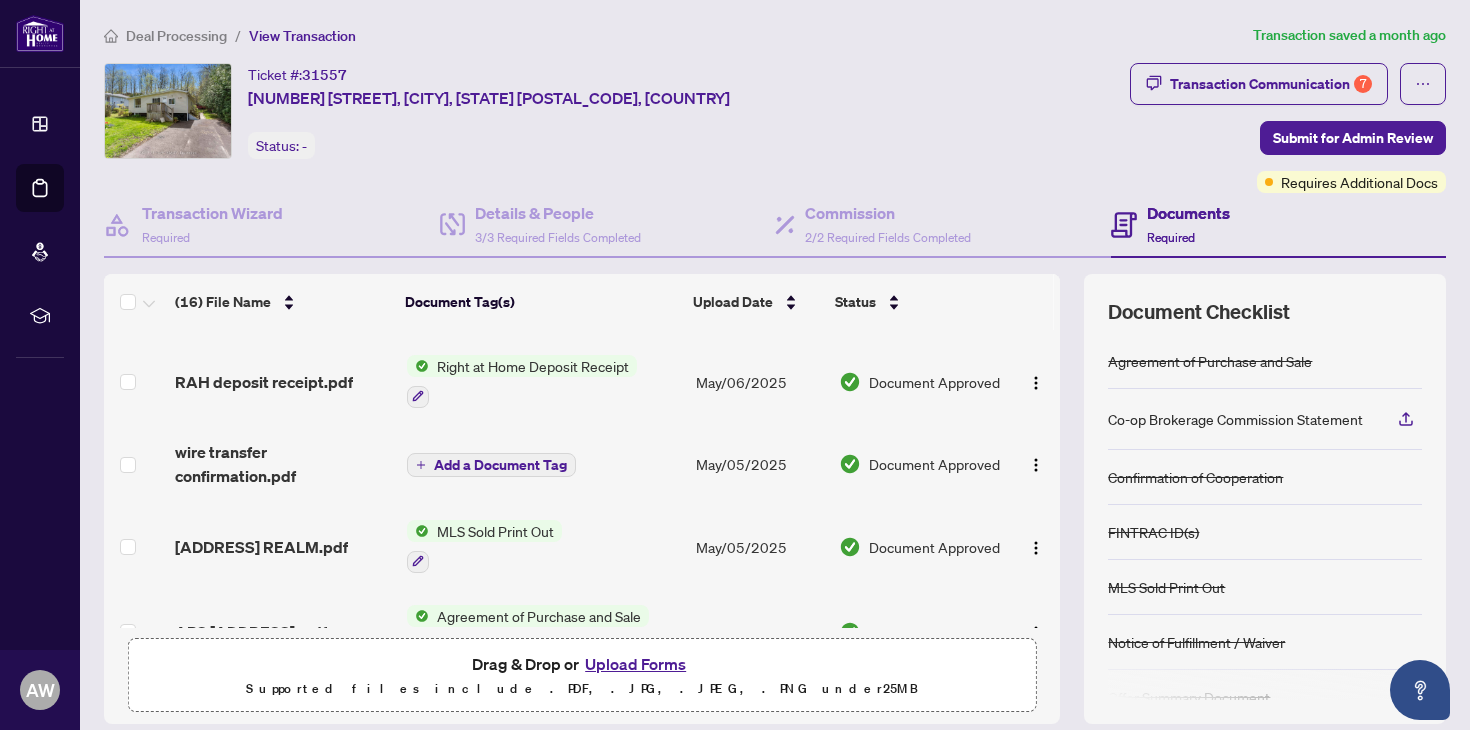 scroll, scrollTop: 299, scrollLeft: 0, axis: vertical 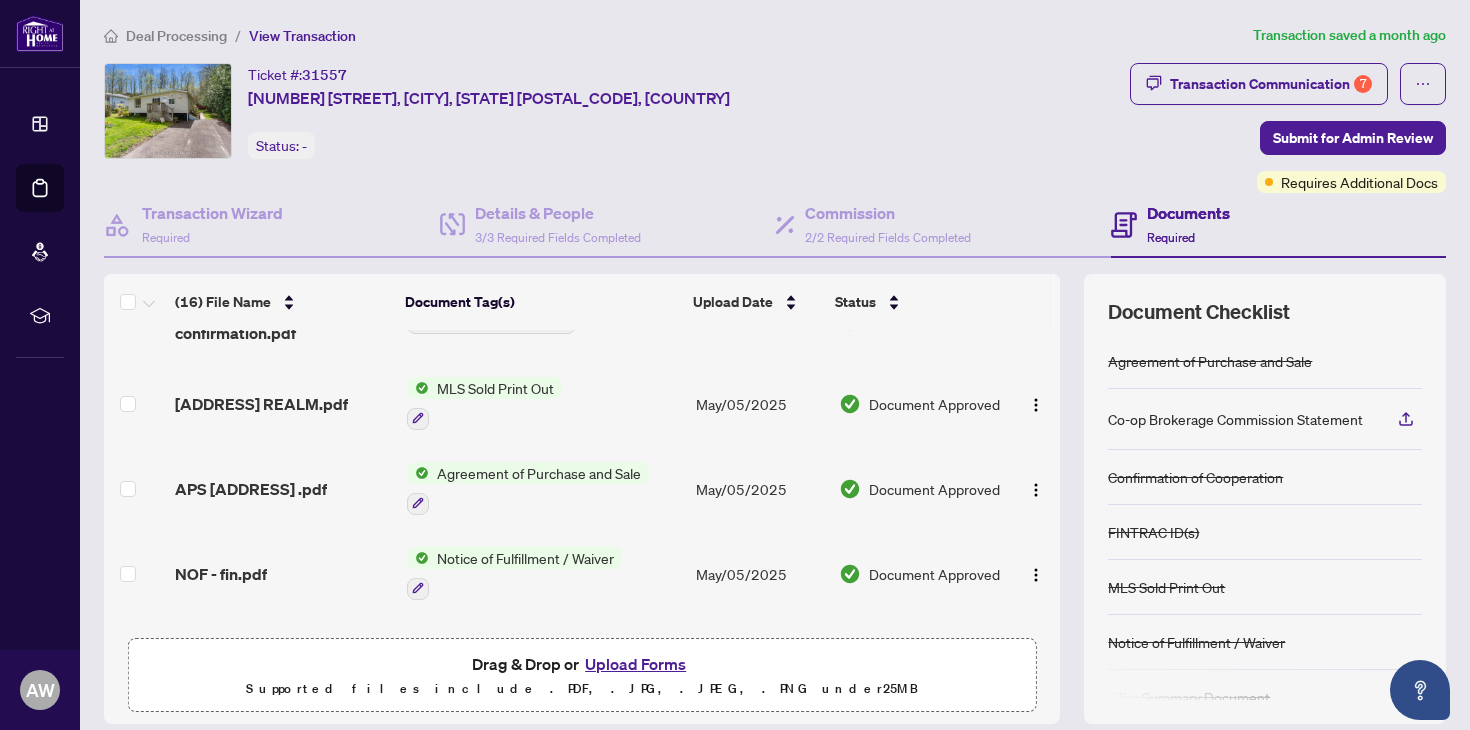 click on "Agreement of Purchase and Sale" at bounding box center (539, 473) 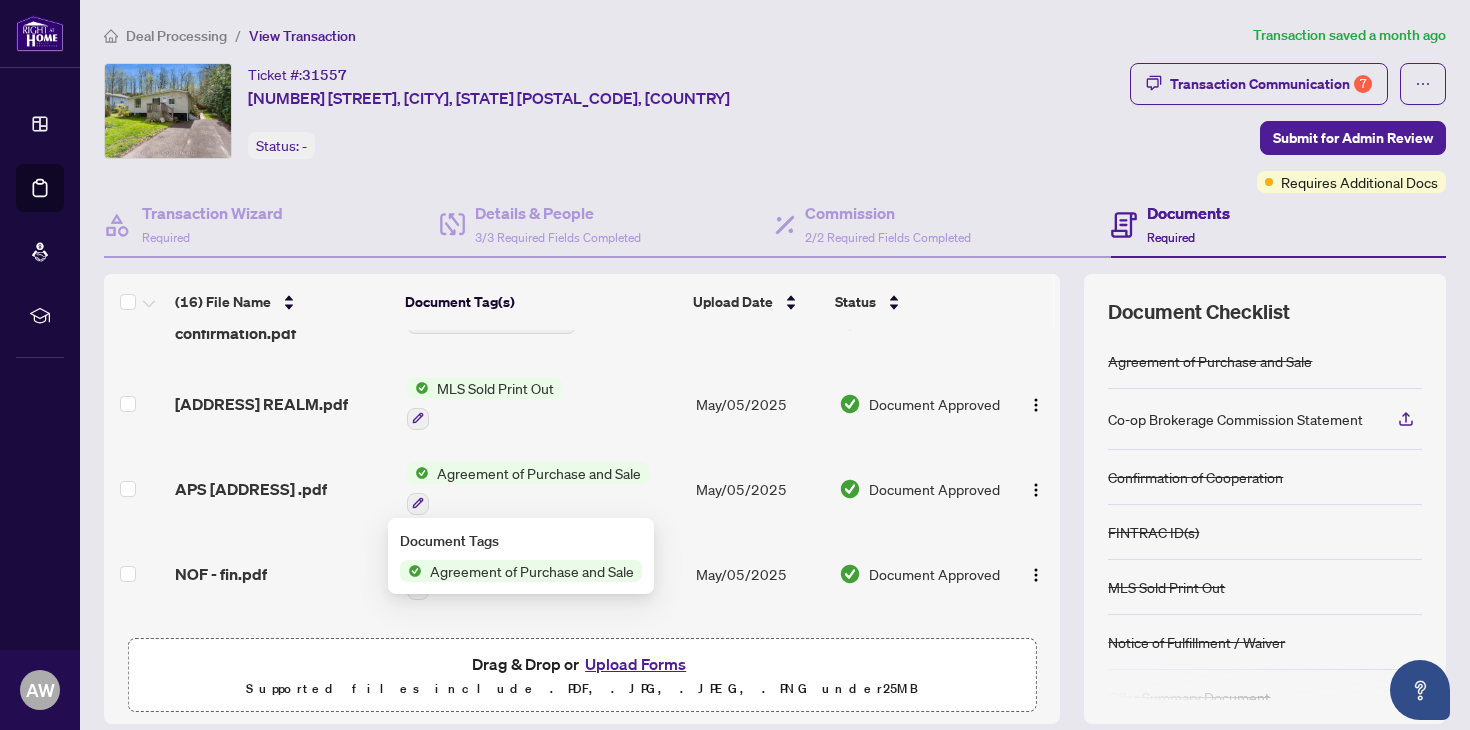 click on "APS [ADDRESS] .pdf" at bounding box center [282, 488] 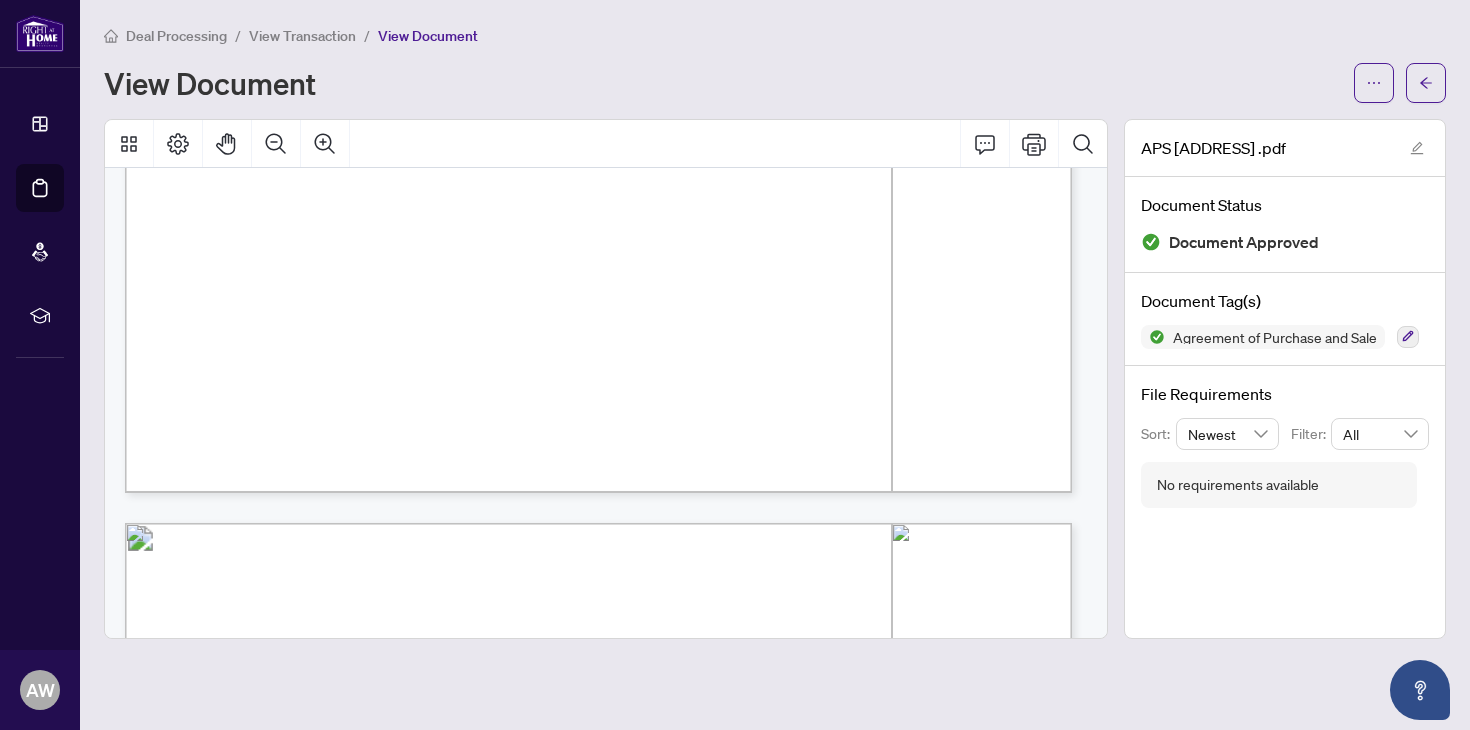 scroll, scrollTop: 0, scrollLeft: 0, axis: both 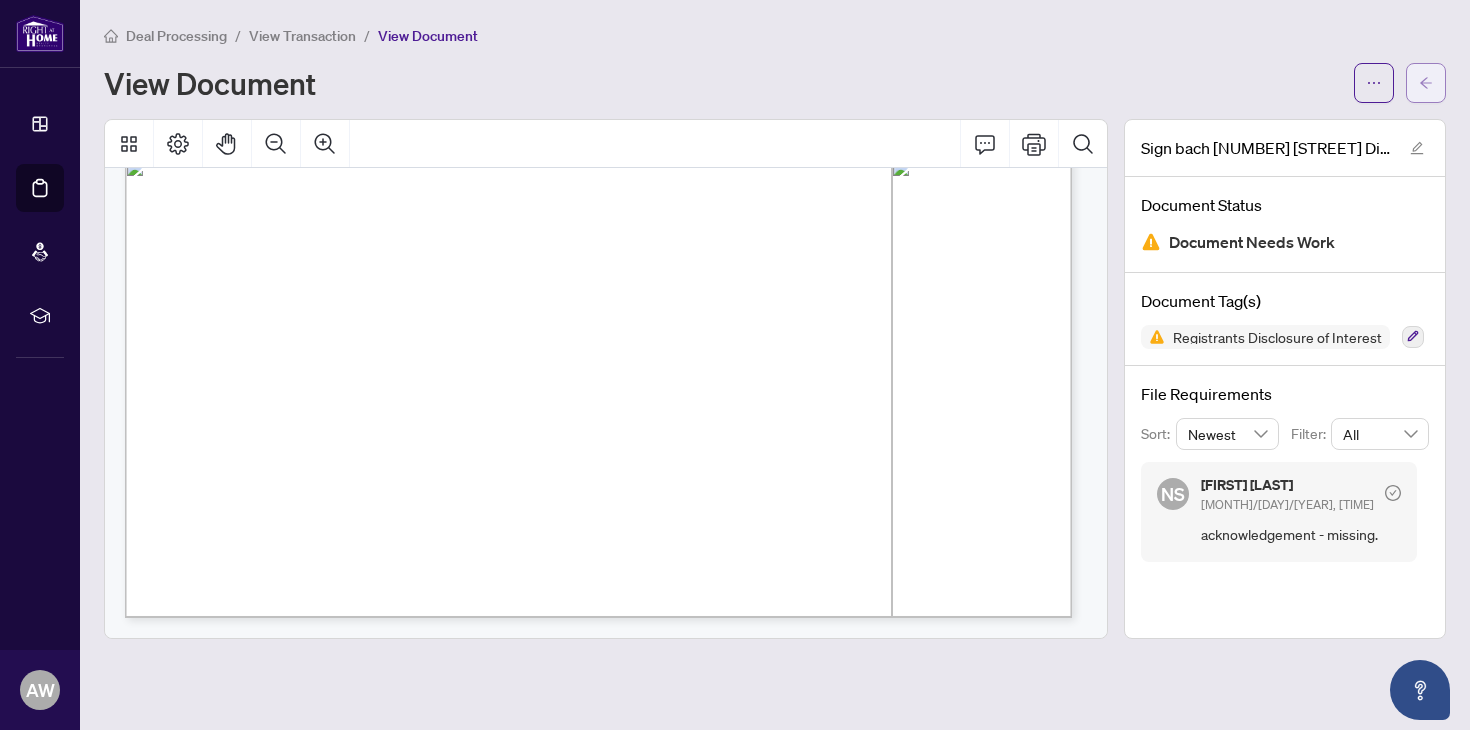 click 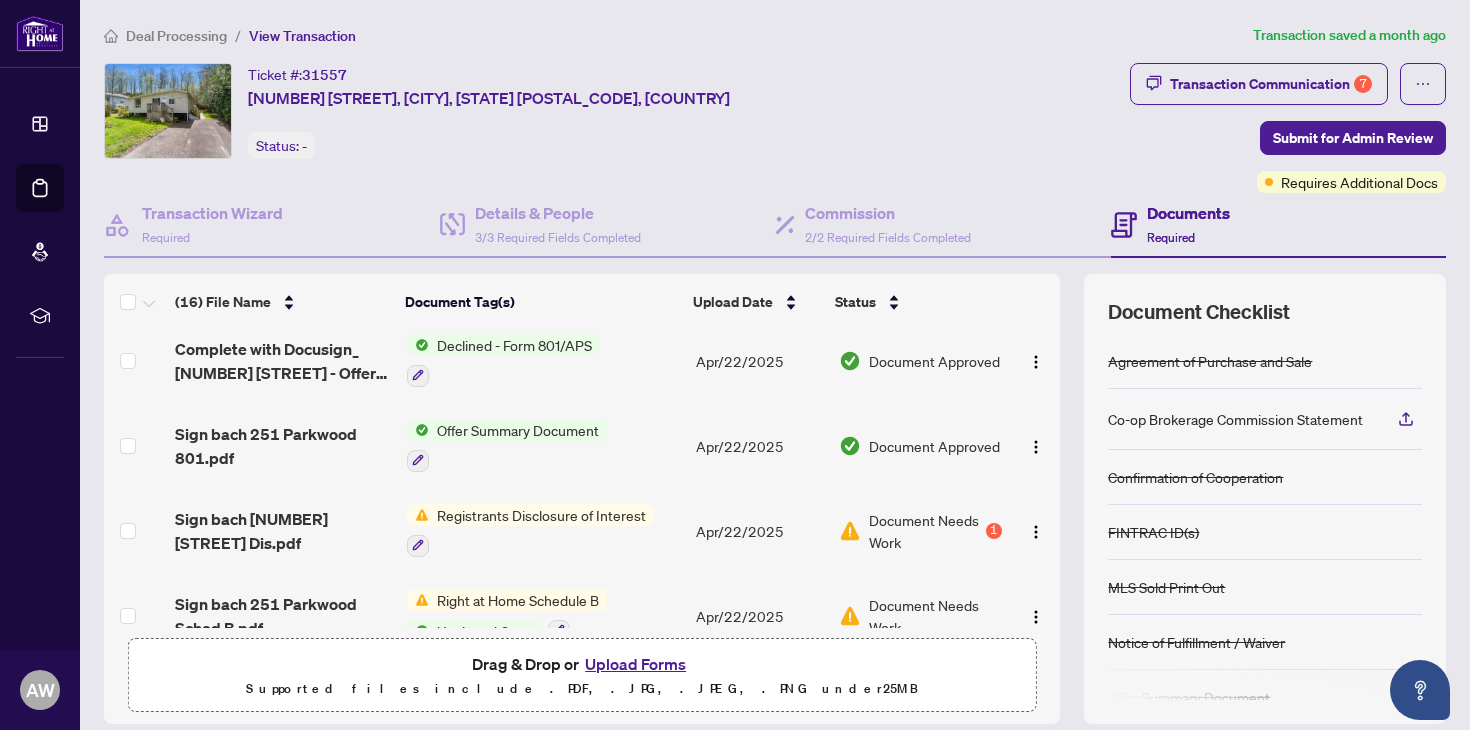 scroll, scrollTop: 1059, scrollLeft: 0, axis: vertical 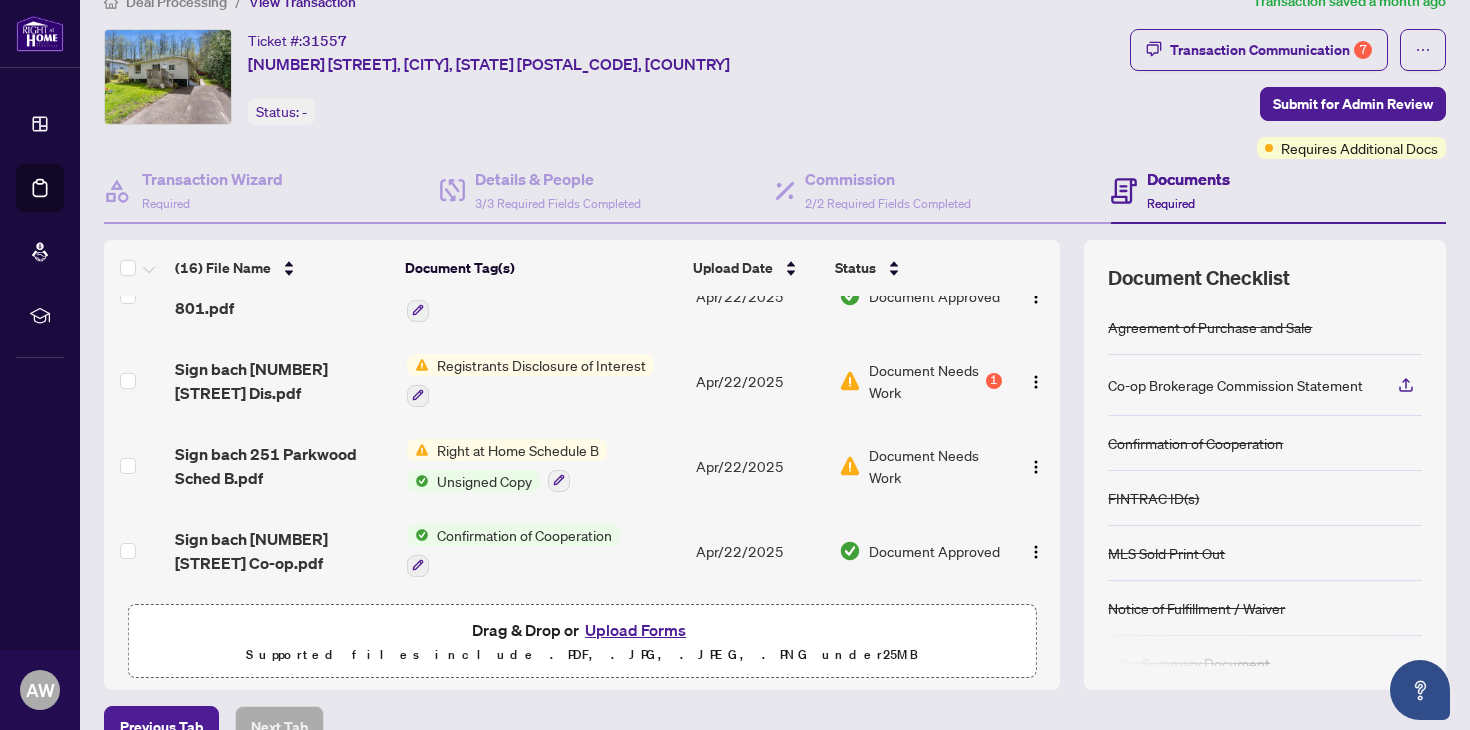 click on "Right at Home Schedule B" at bounding box center (518, 450) 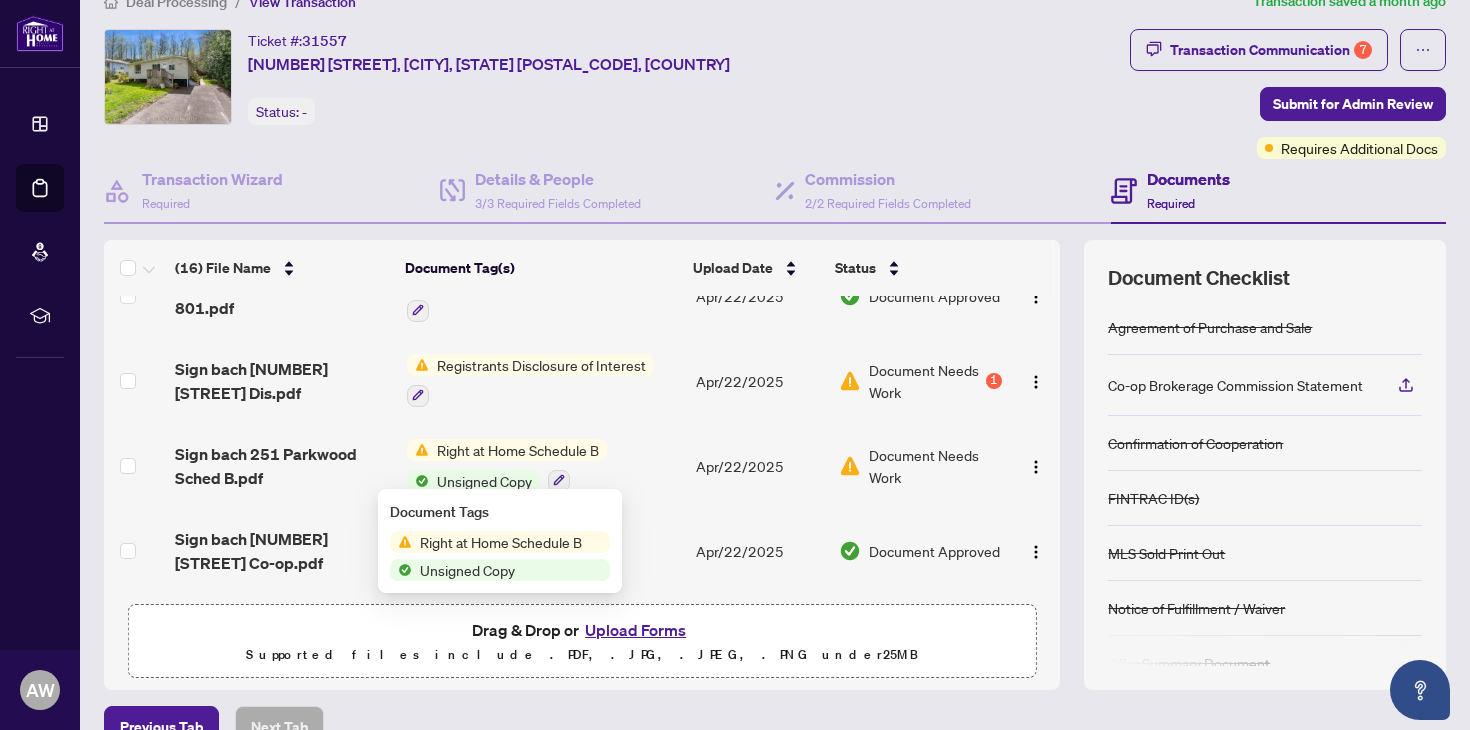 click on "Document Needs Work" at bounding box center [935, 466] 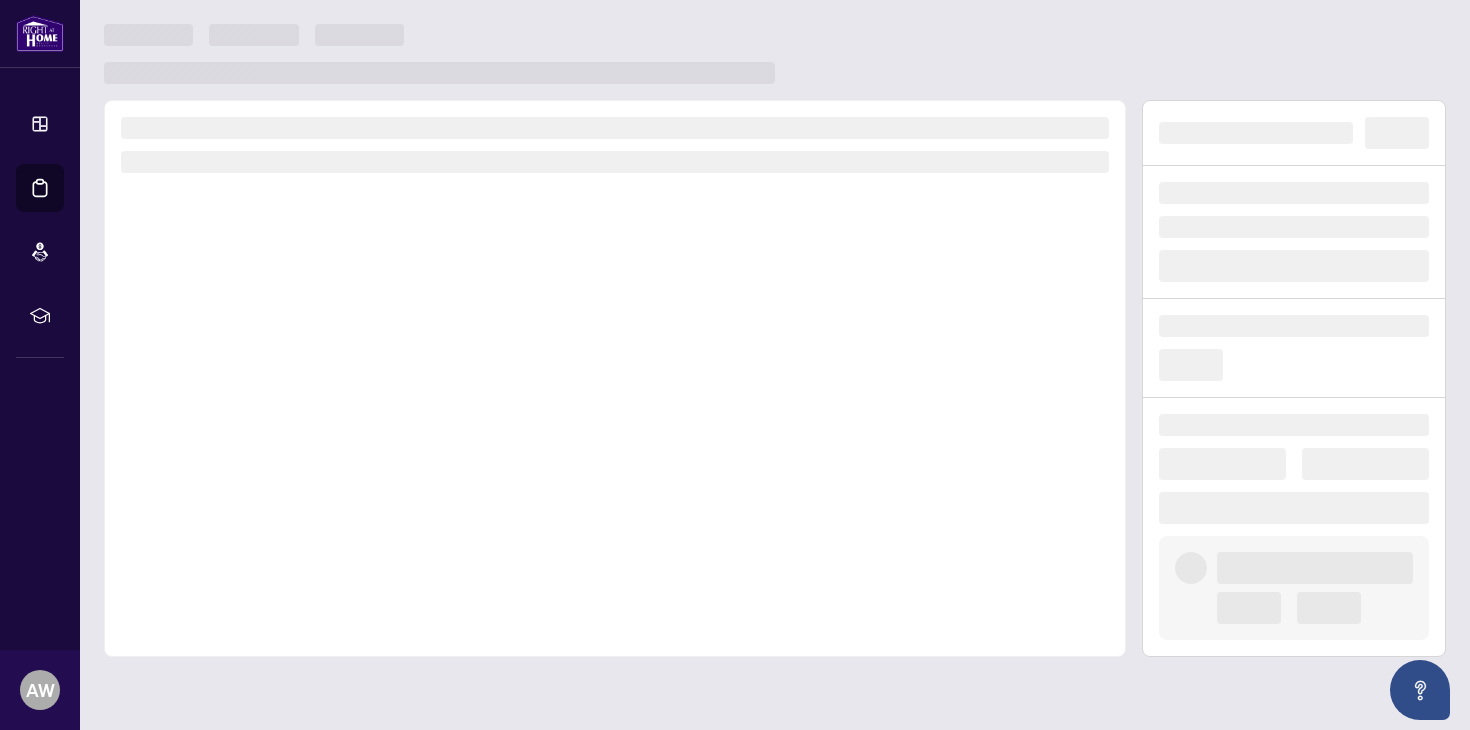 scroll, scrollTop: 0, scrollLeft: 0, axis: both 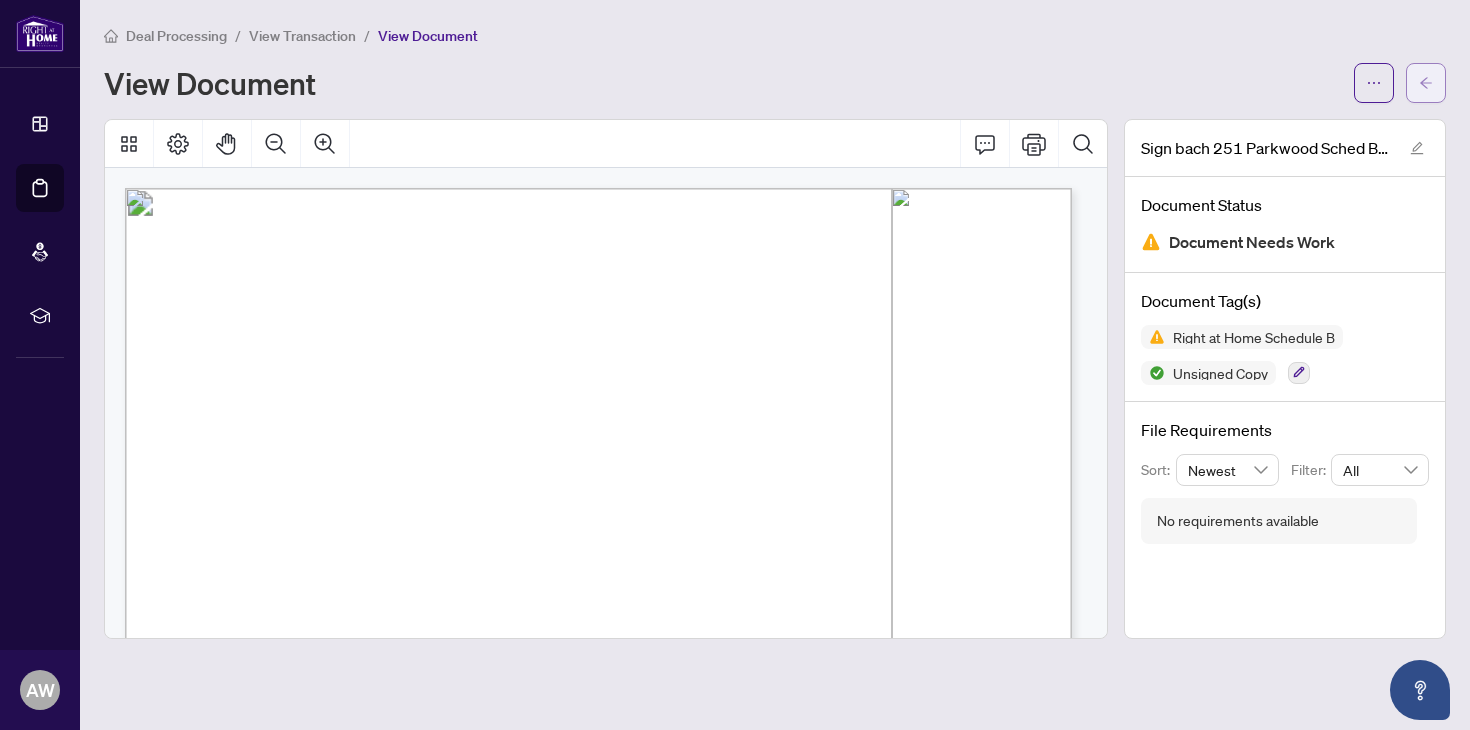 click at bounding box center [1426, 83] 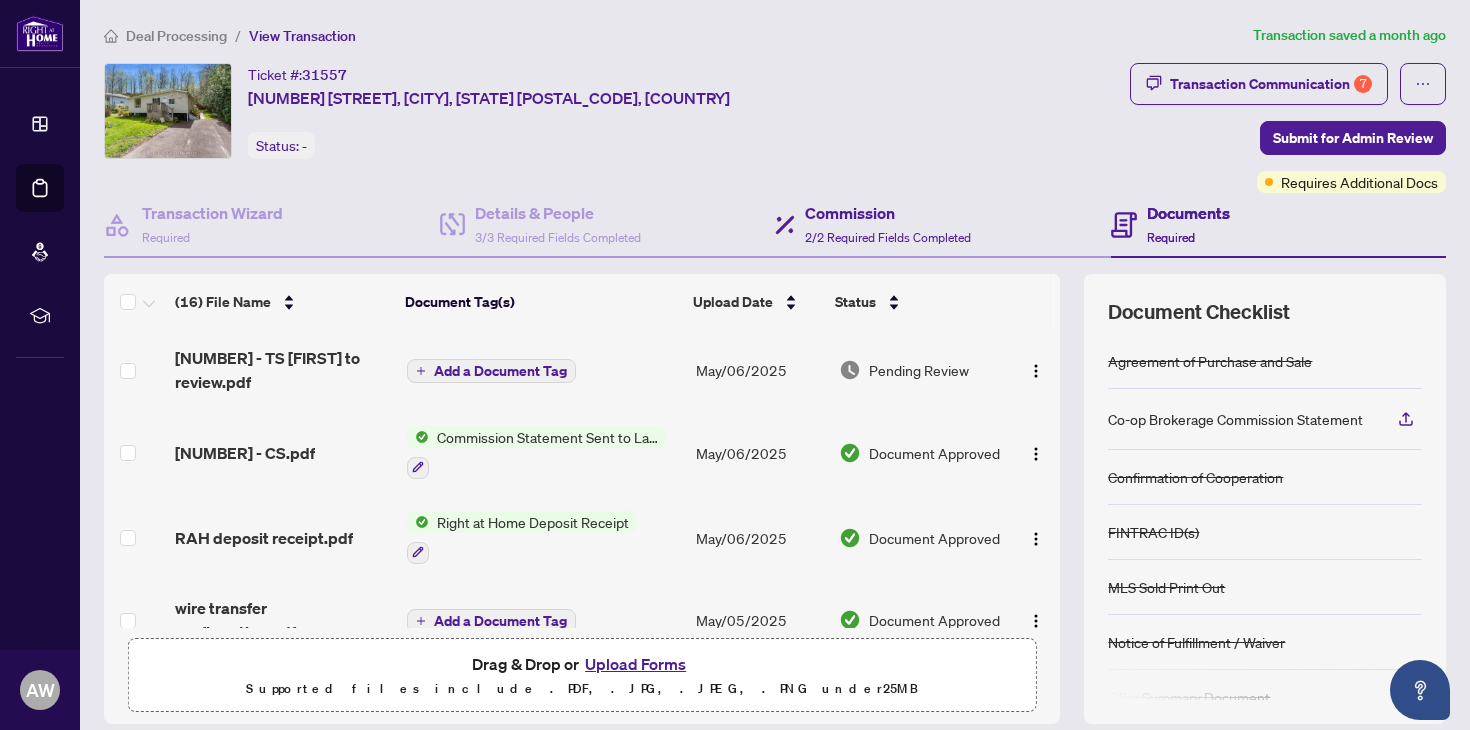 scroll, scrollTop: 141, scrollLeft: 0, axis: vertical 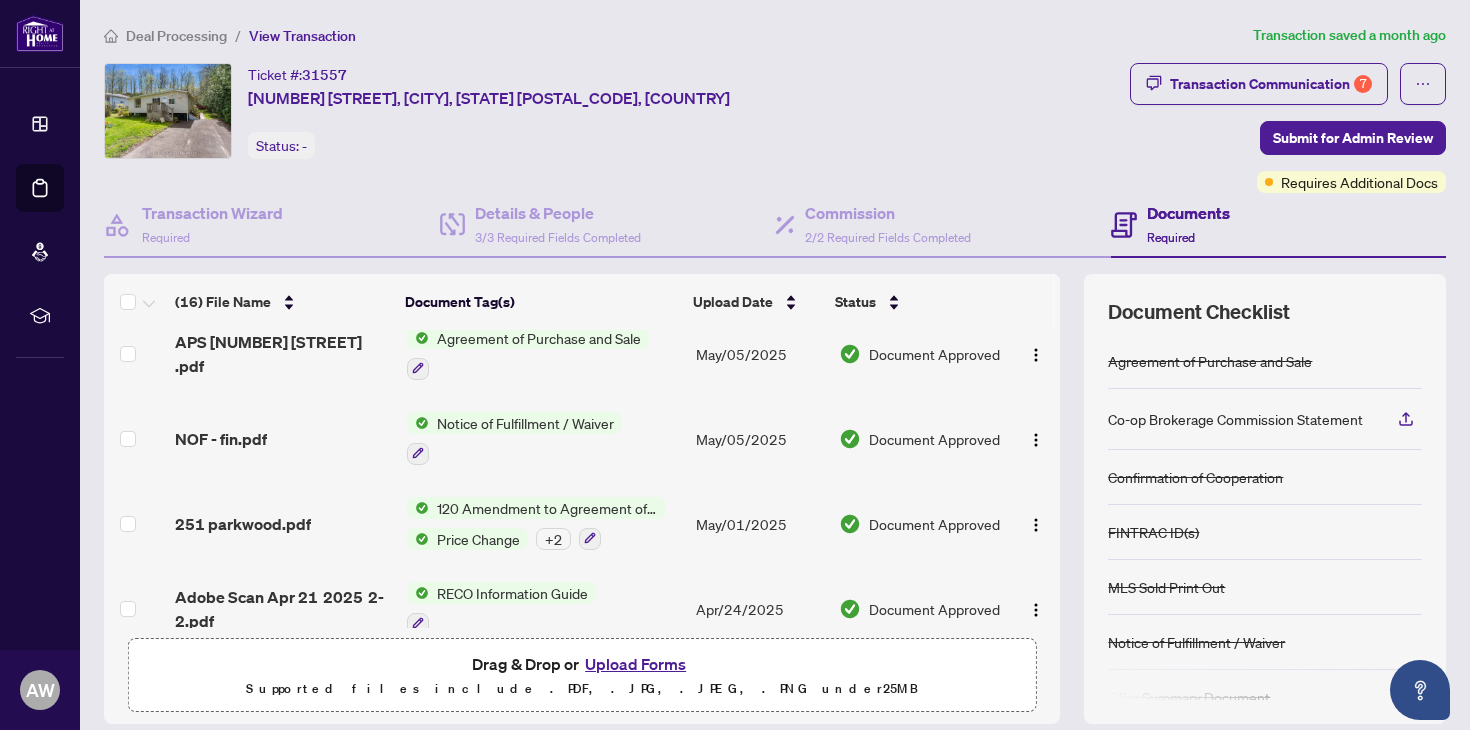 click on "Agreement of Purchase and Sale" at bounding box center [539, 338] 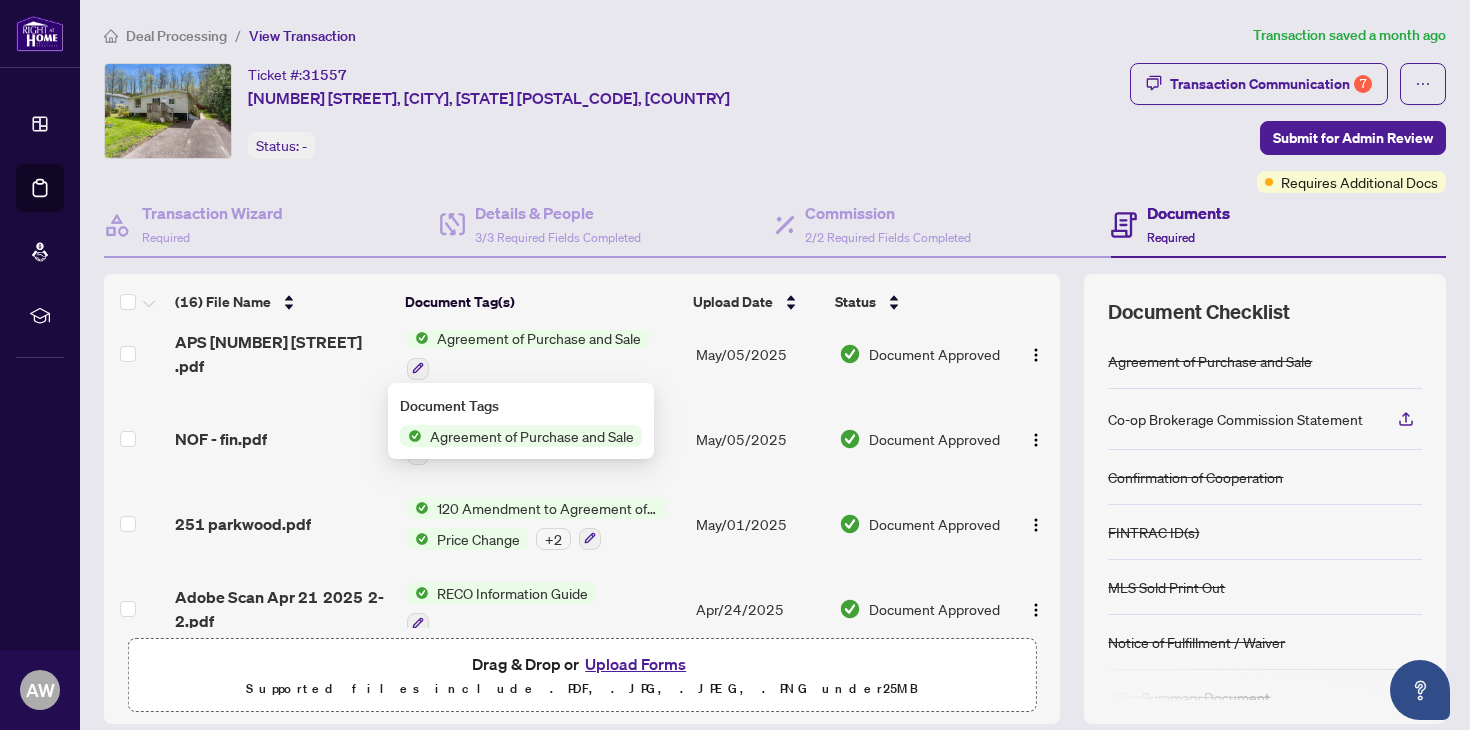 click on "Document Approved" at bounding box center [934, 354] 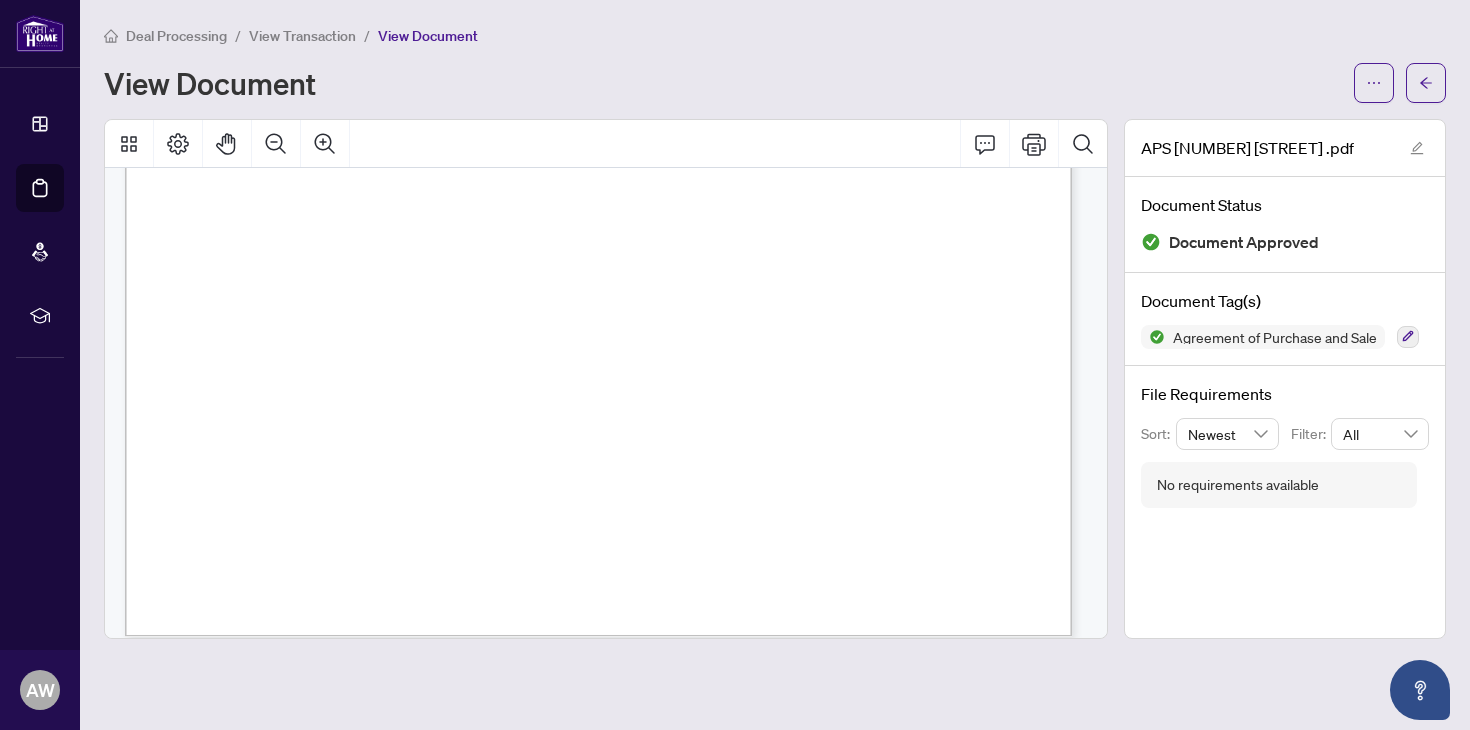 scroll, scrollTop: 0, scrollLeft: 0, axis: both 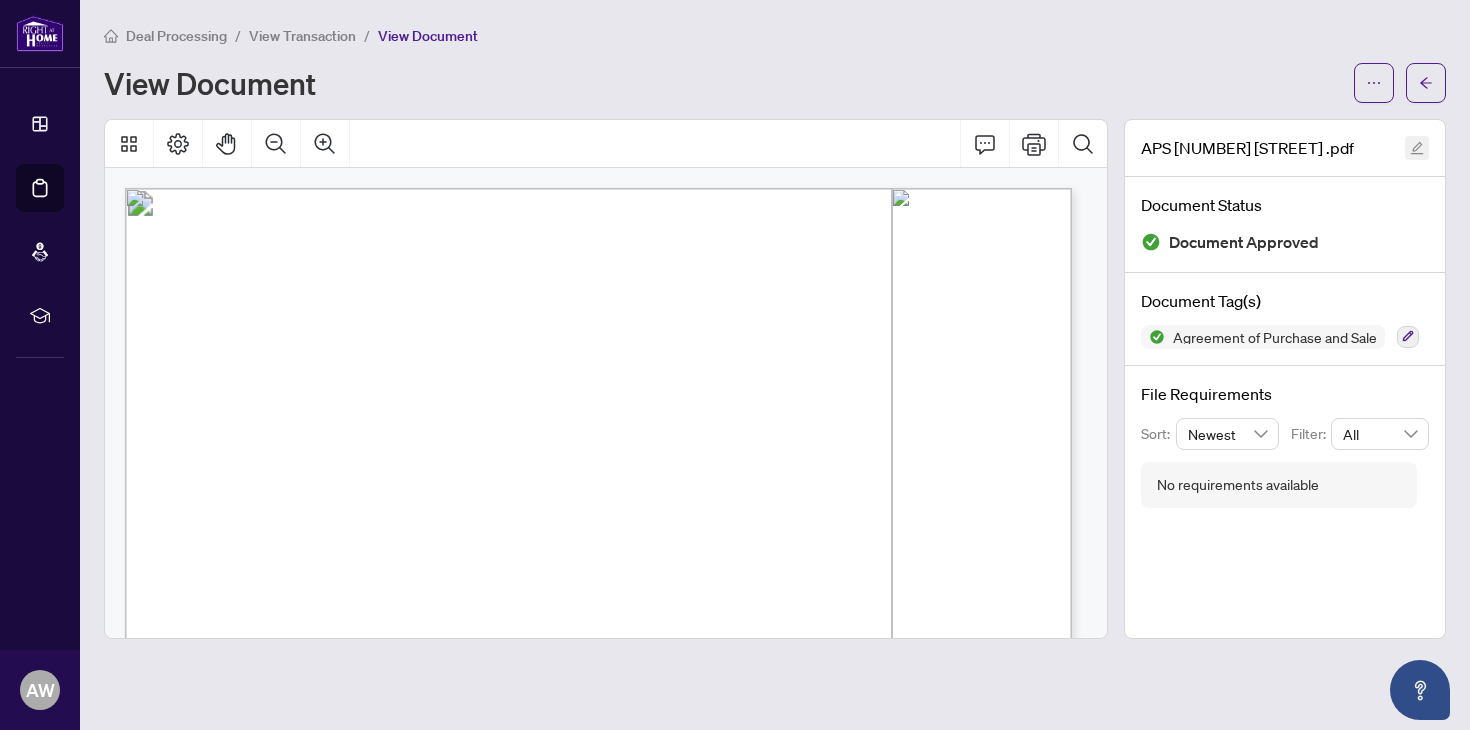 click 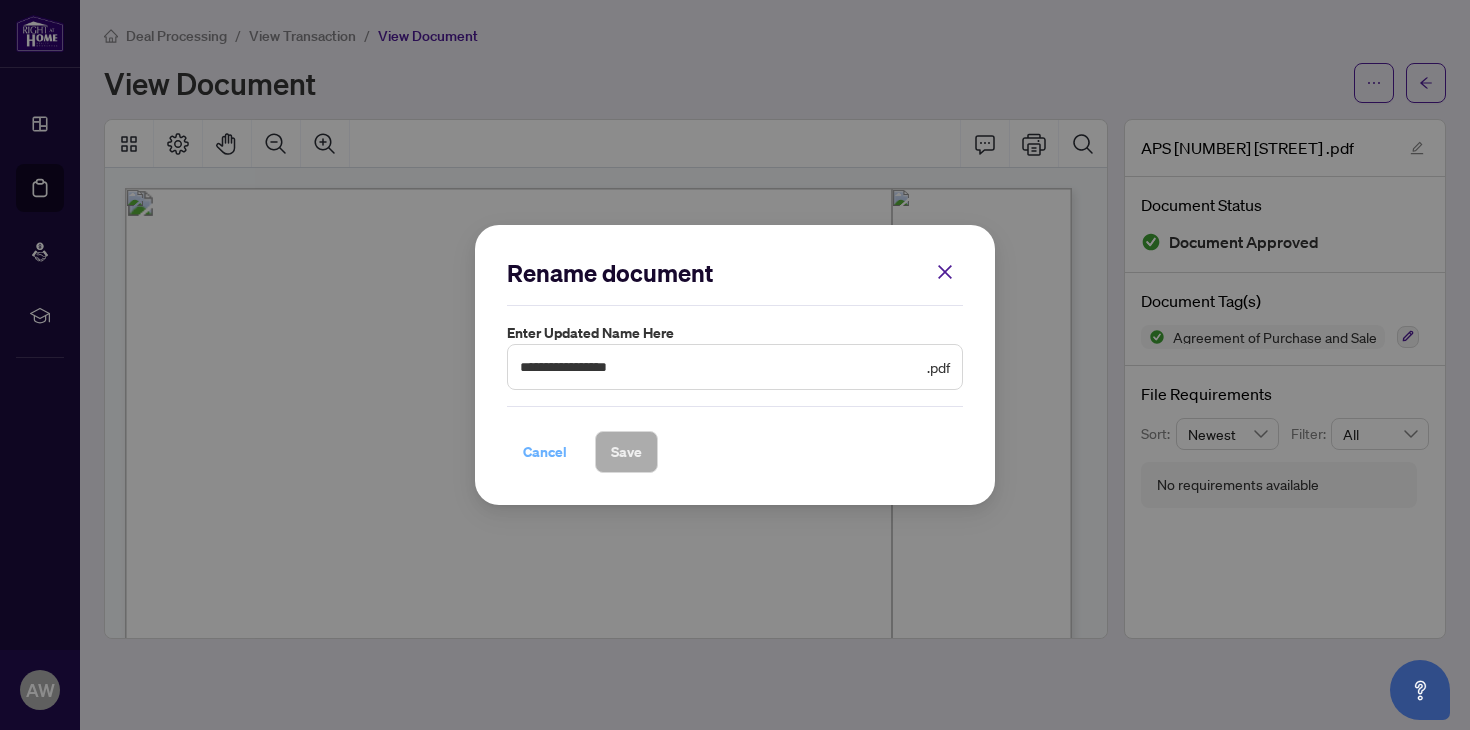click on "Cancel" at bounding box center (545, 452) 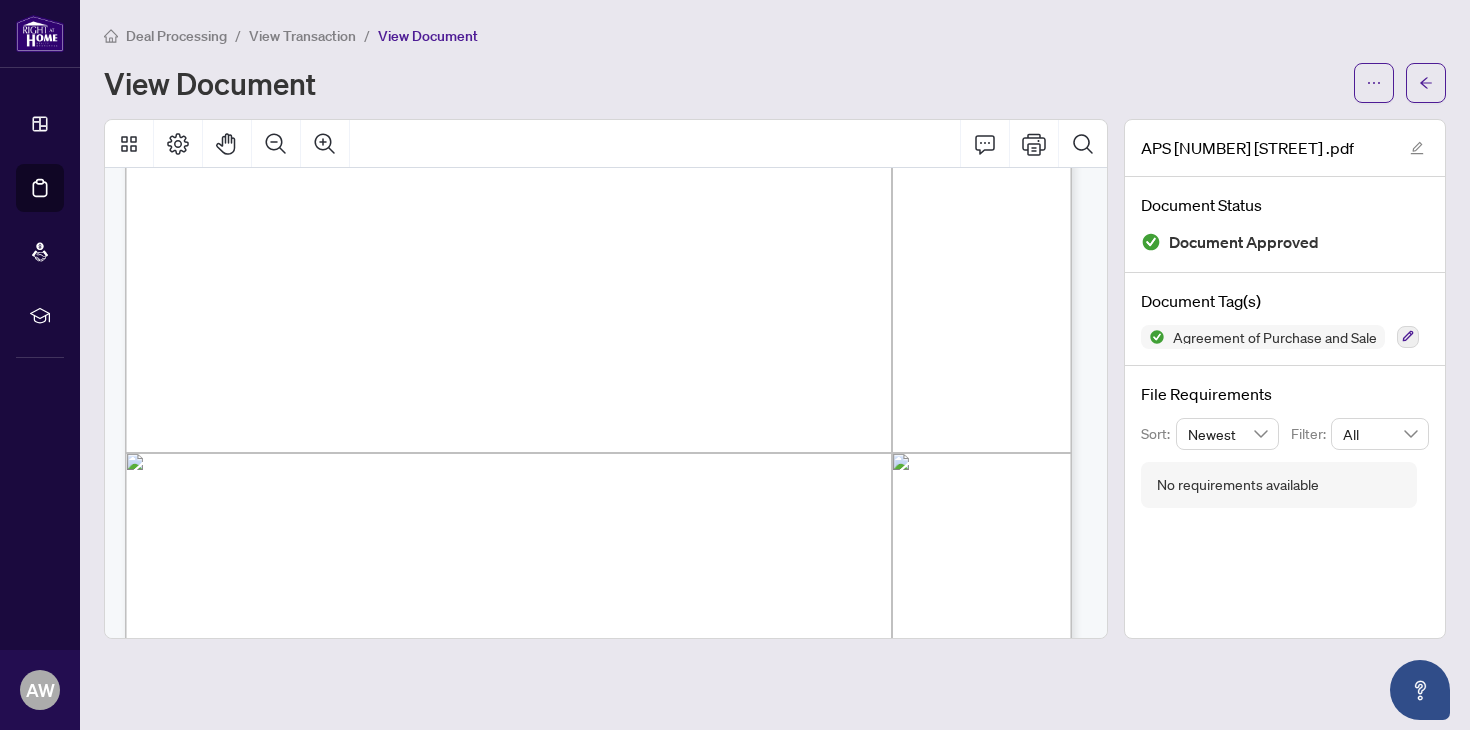 scroll, scrollTop: 2032, scrollLeft: 0, axis: vertical 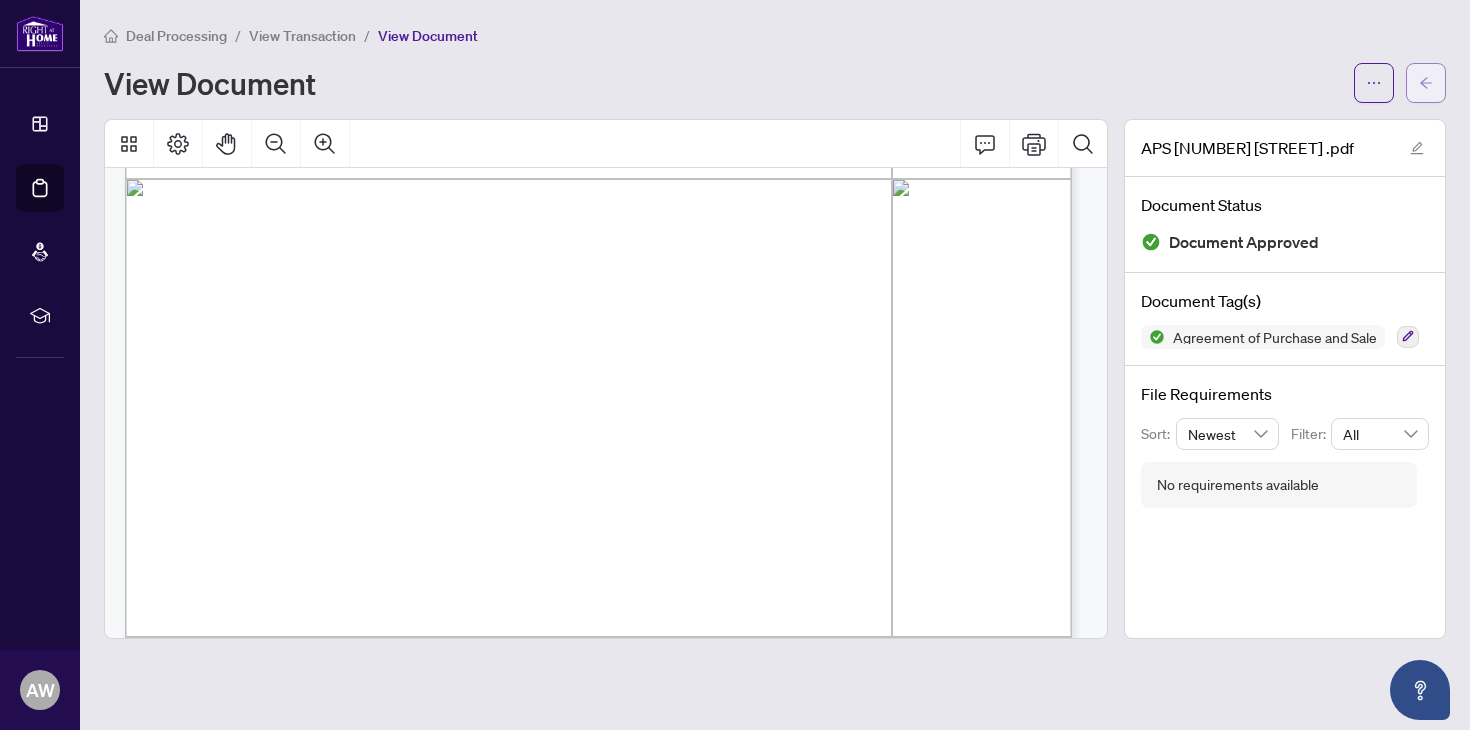 click 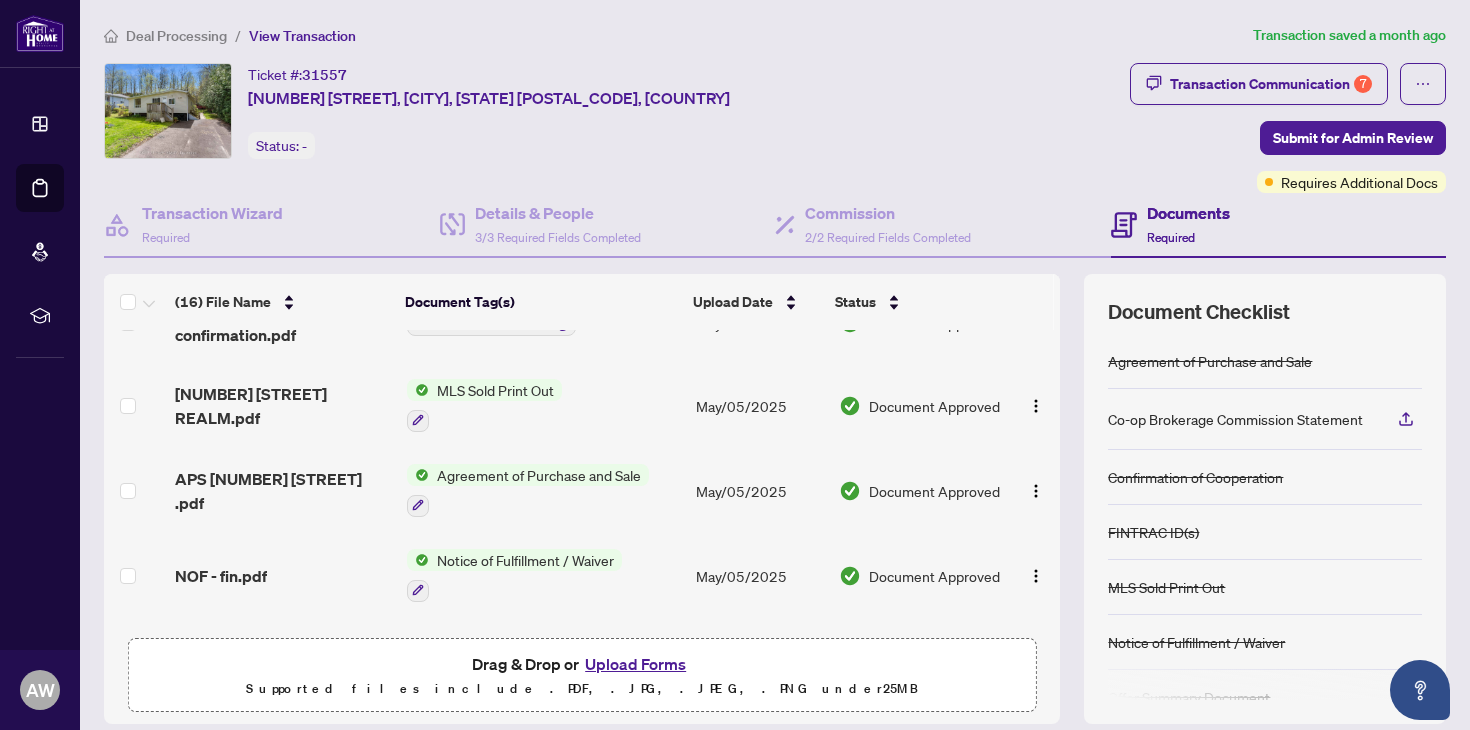 scroll, scrollTop: 331, scrollLeft: 0, axis: vertical 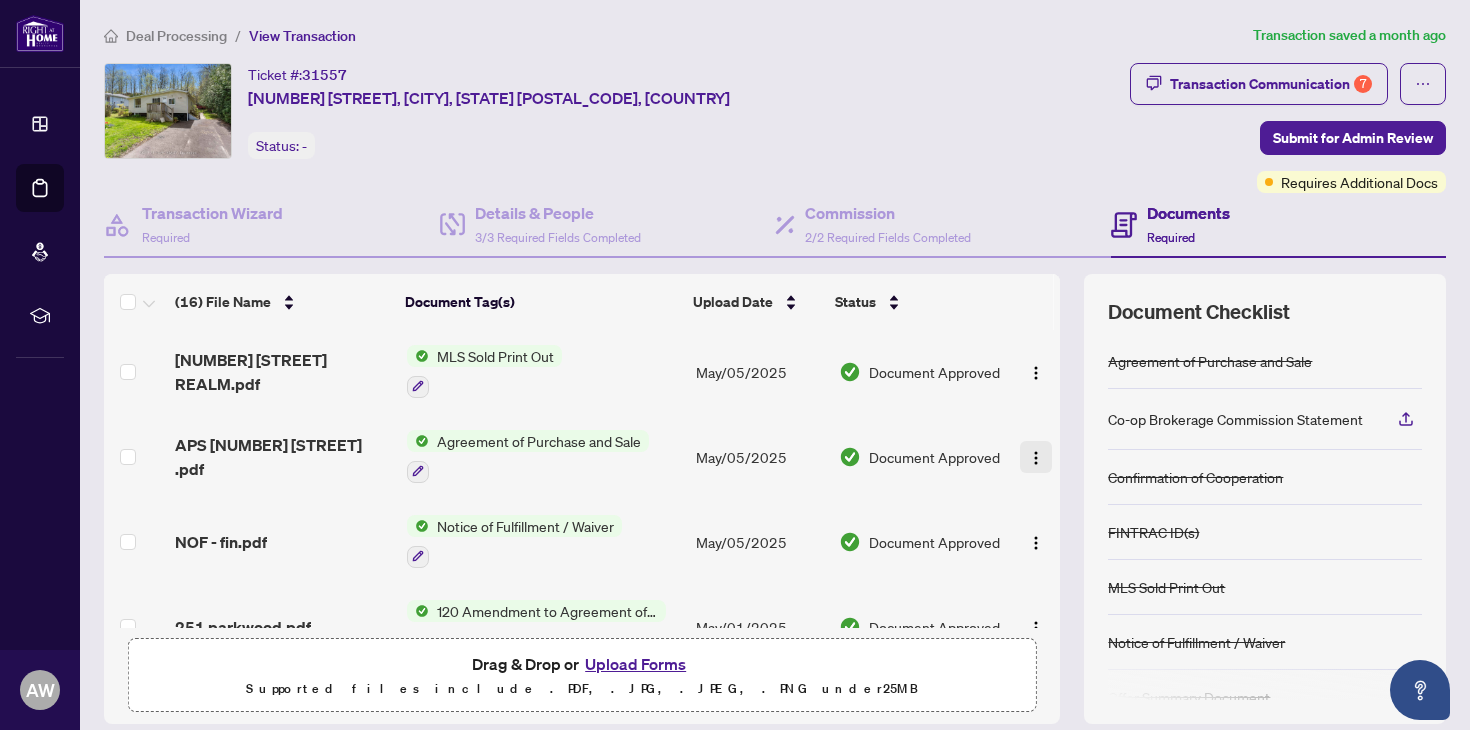 click at bounding box center (1036, 458) 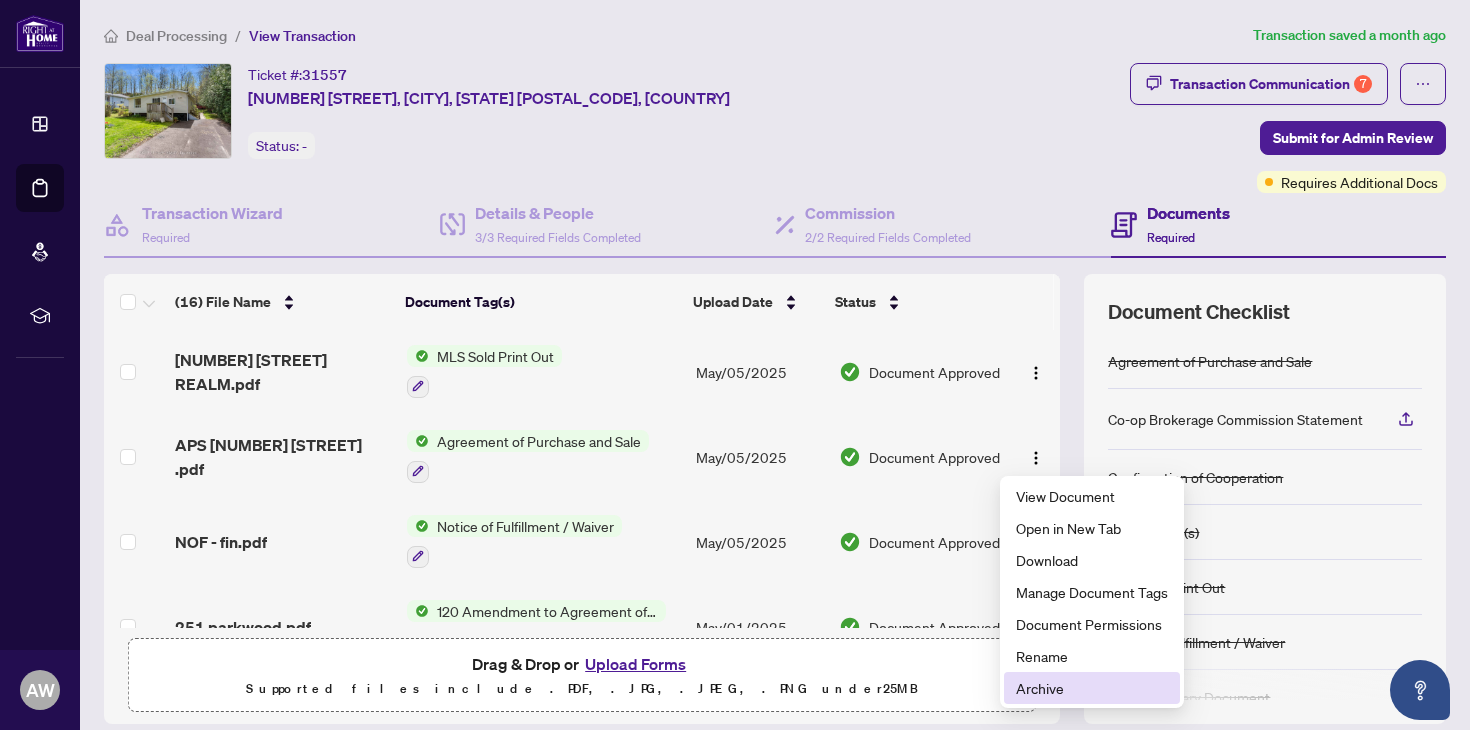 click on "Archive" at bounding box center [1092, 688] 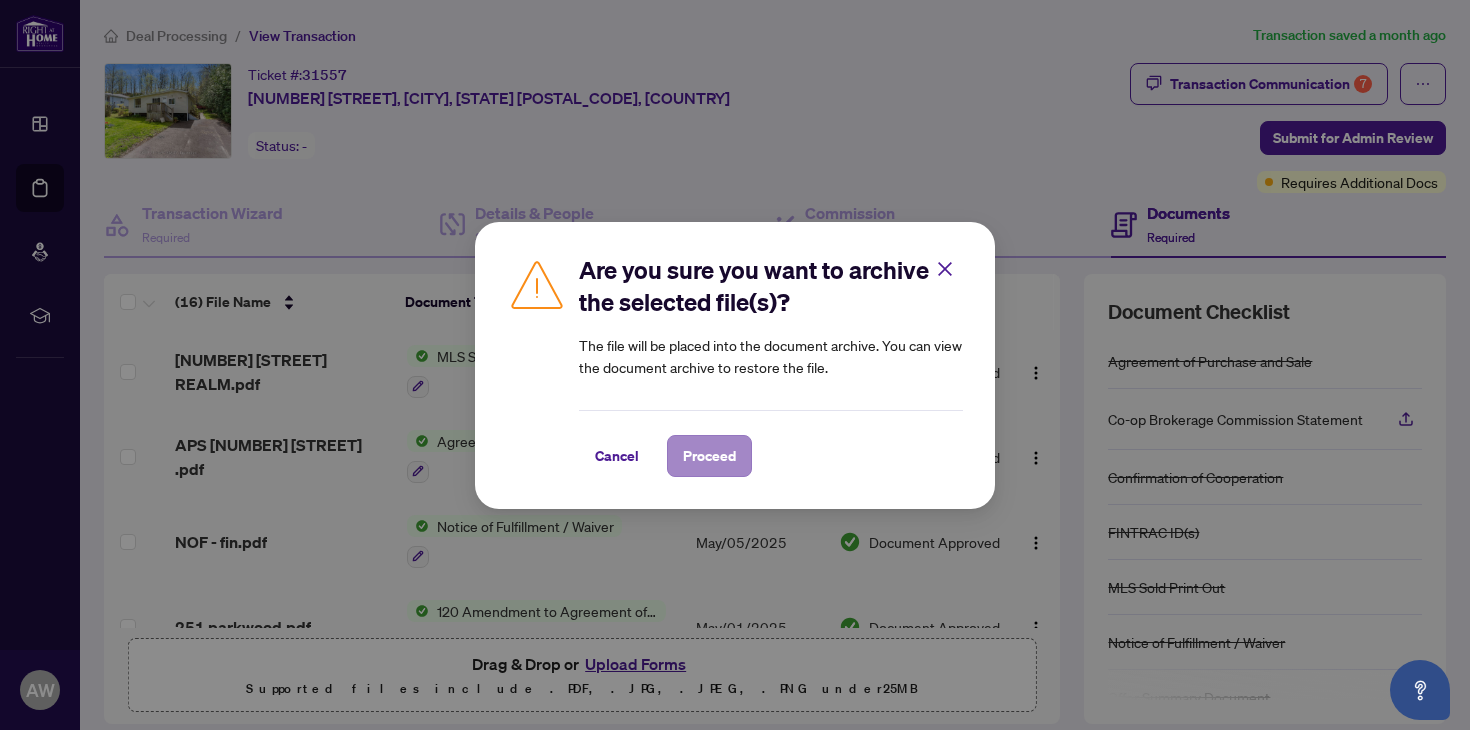 click on "Proceed" at bounding box center [709, 456] 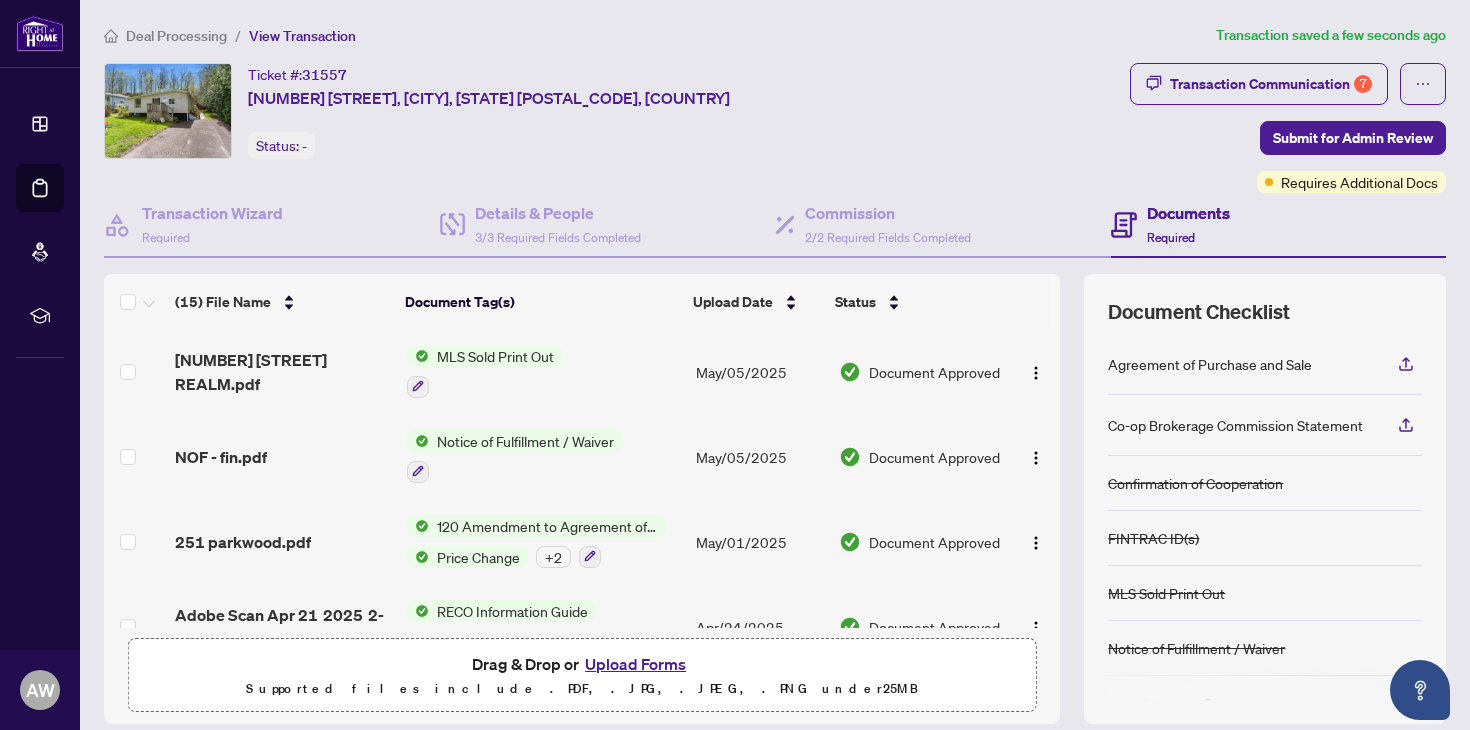 click on "Upload Forms" at bounding box center [635, 664] 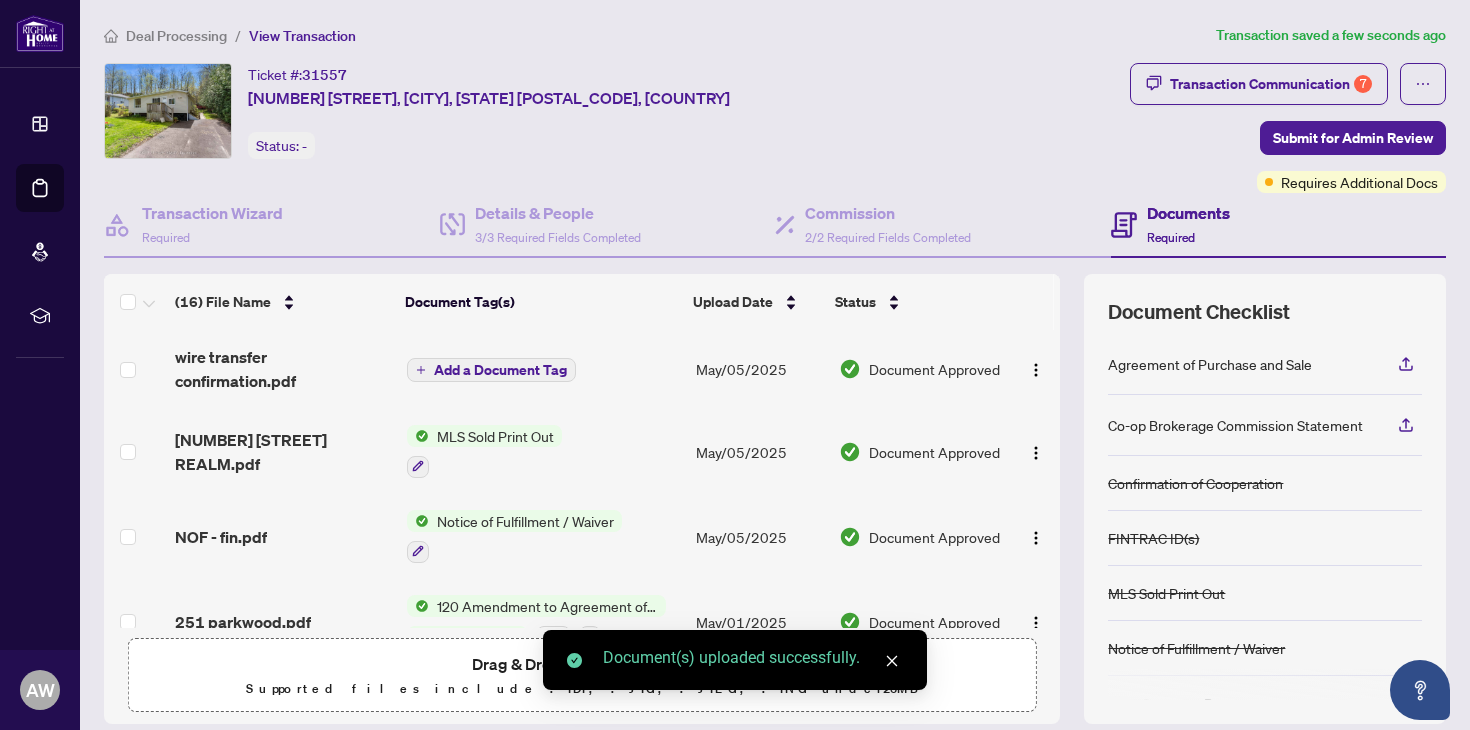scroll, scrollTop: 4, scrollLeft: 0, axis: vertical 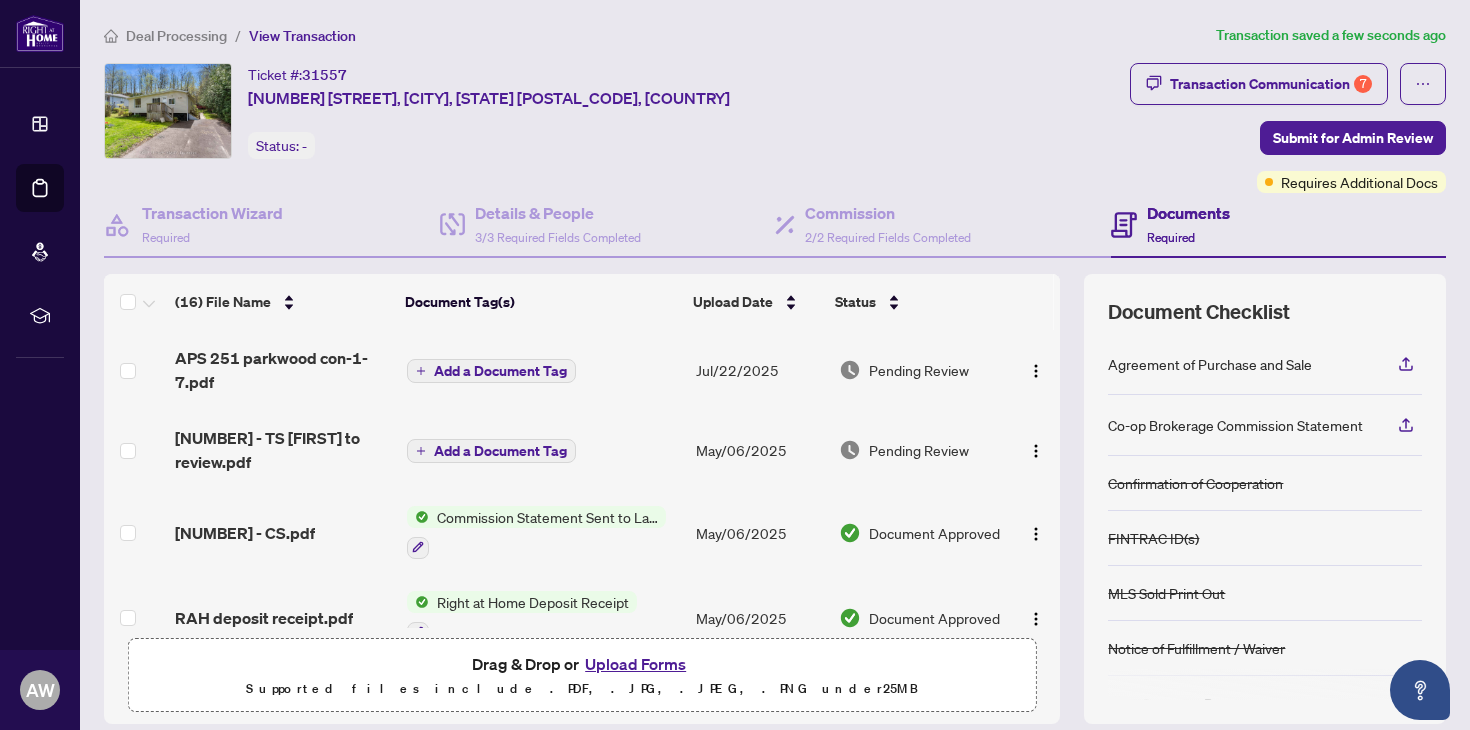 click on "May/06/2025" at bounding box center [759, 450] 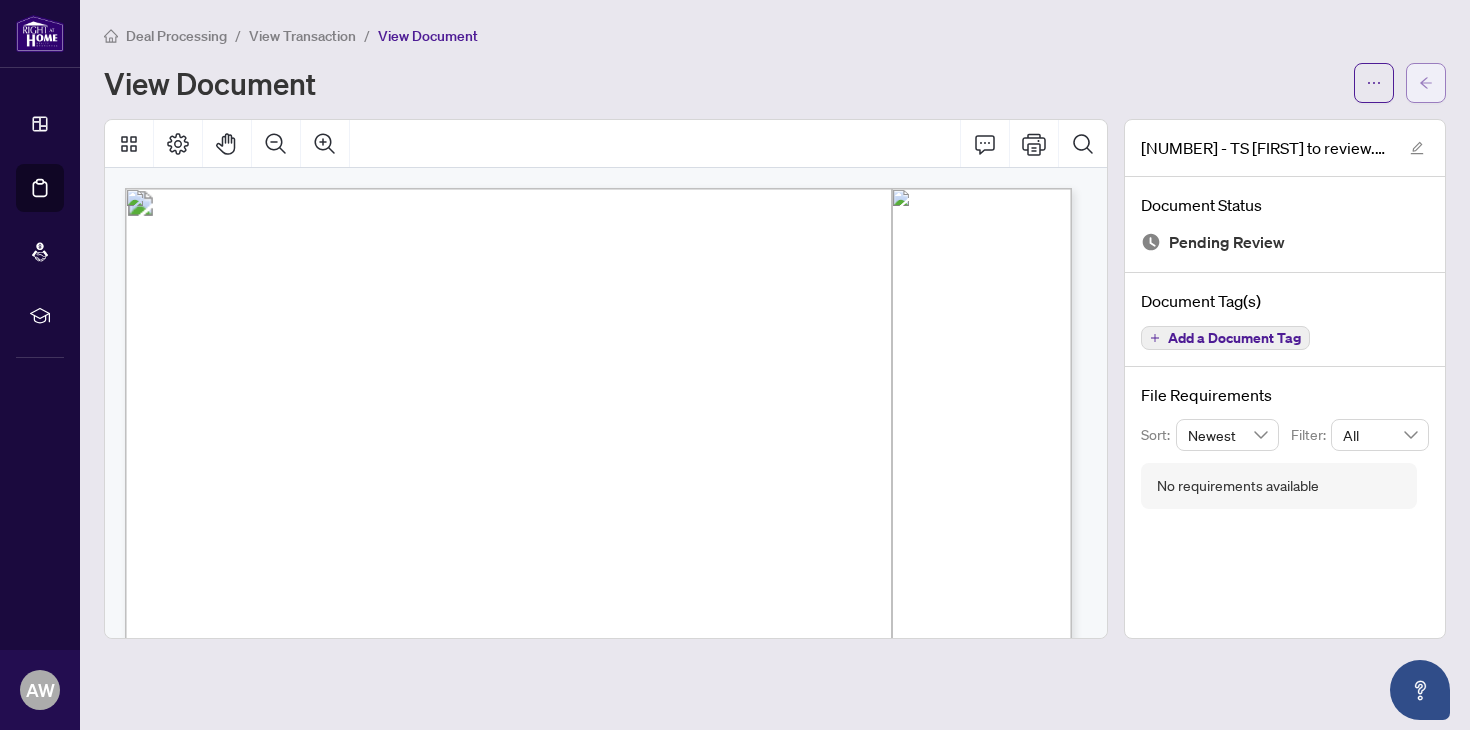 click 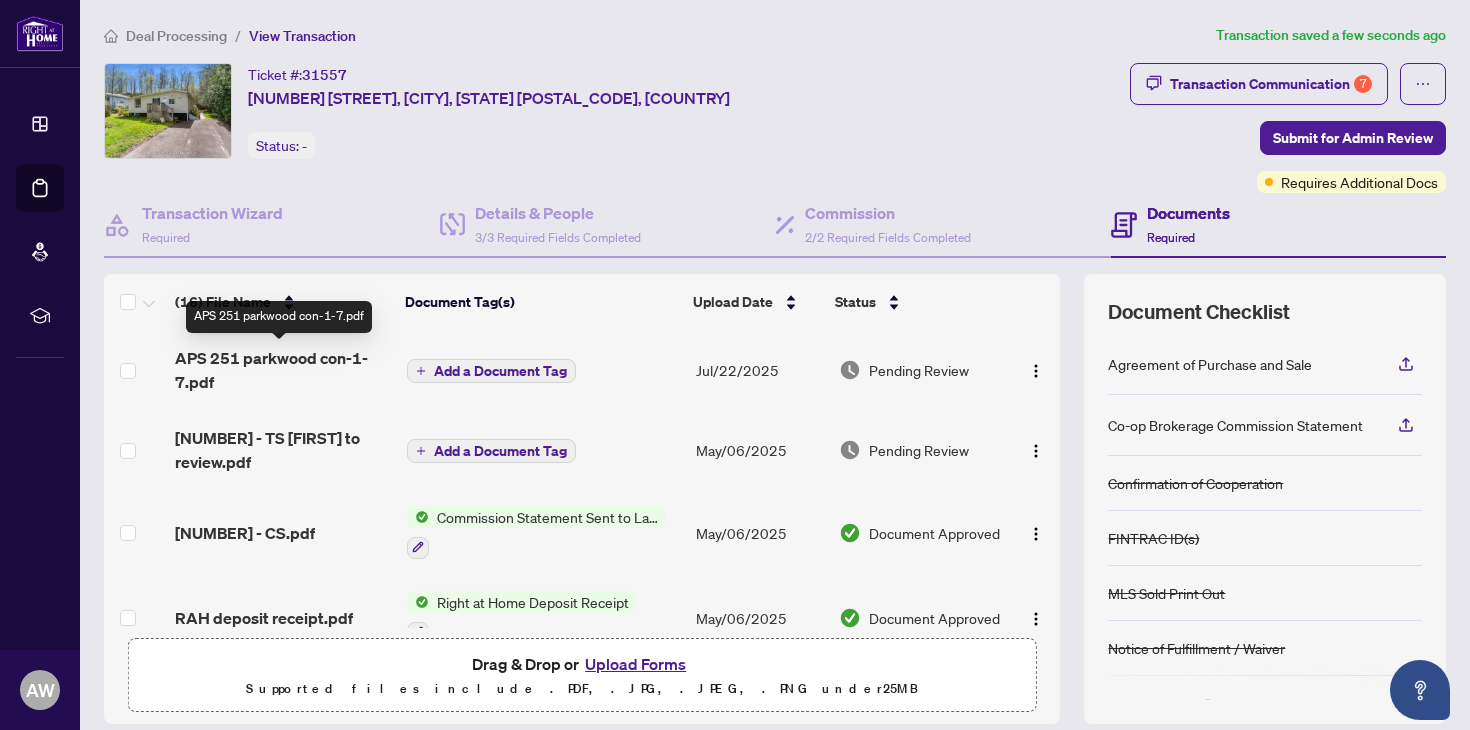 click on "APS 251 parkwood con-1-7.pdf" at bounding box center [282, 370] 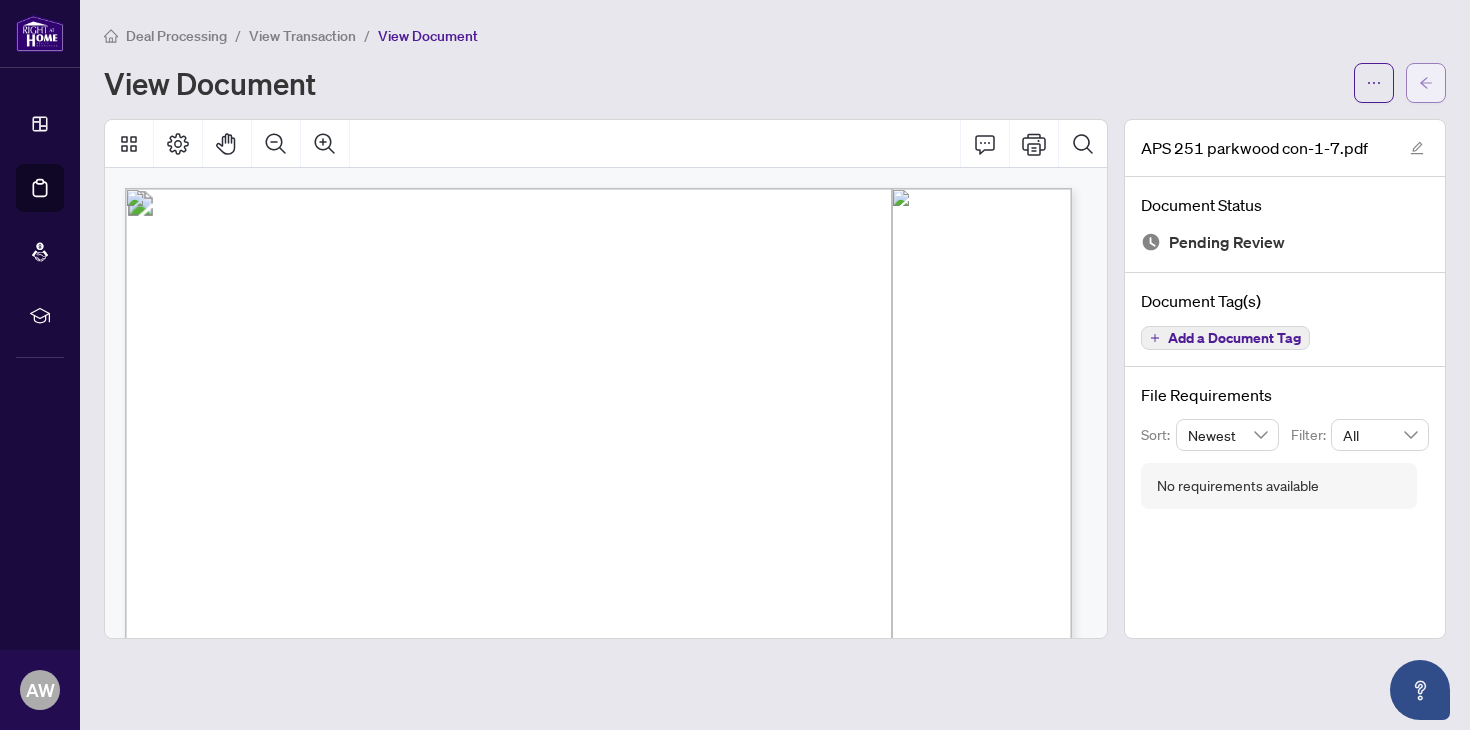 click 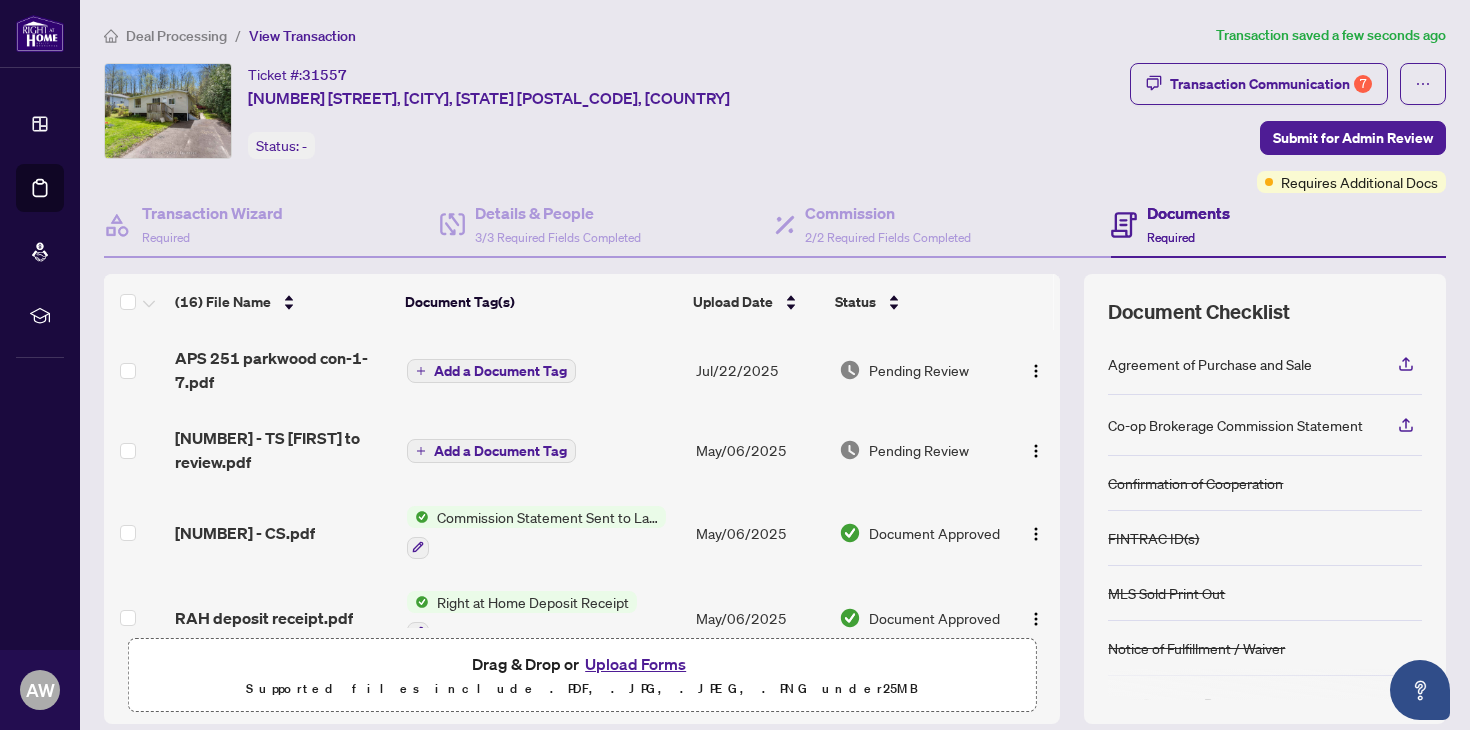 click on "Add a Document Tag" at bounding box center [500, 371] 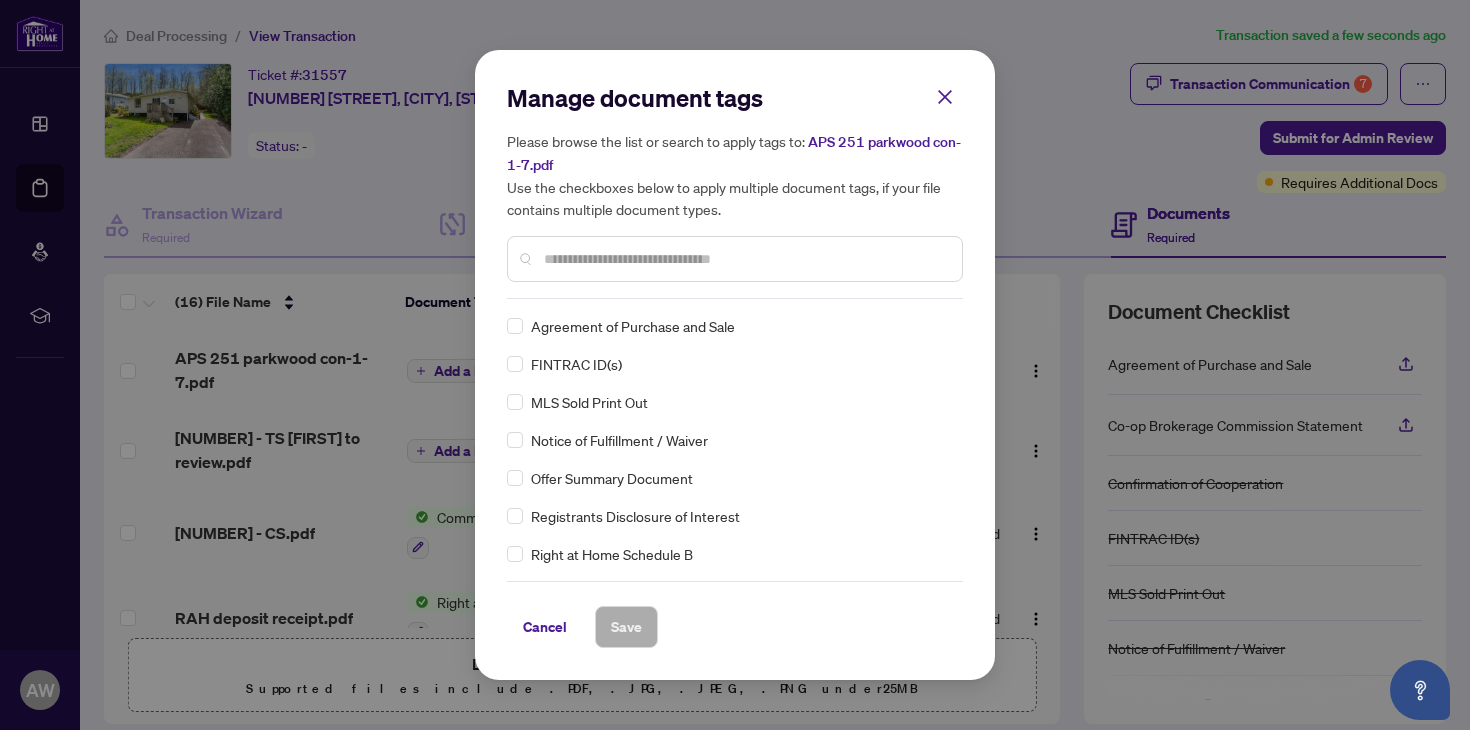 click on "Manage document tags Please browse the list or search to apply tags to:   APS 251 parkwood con-1-7.pdf   Use the checkboxes below to apply multiple document tags, if your file contains multiple document types." at bounding box center [735, 190] 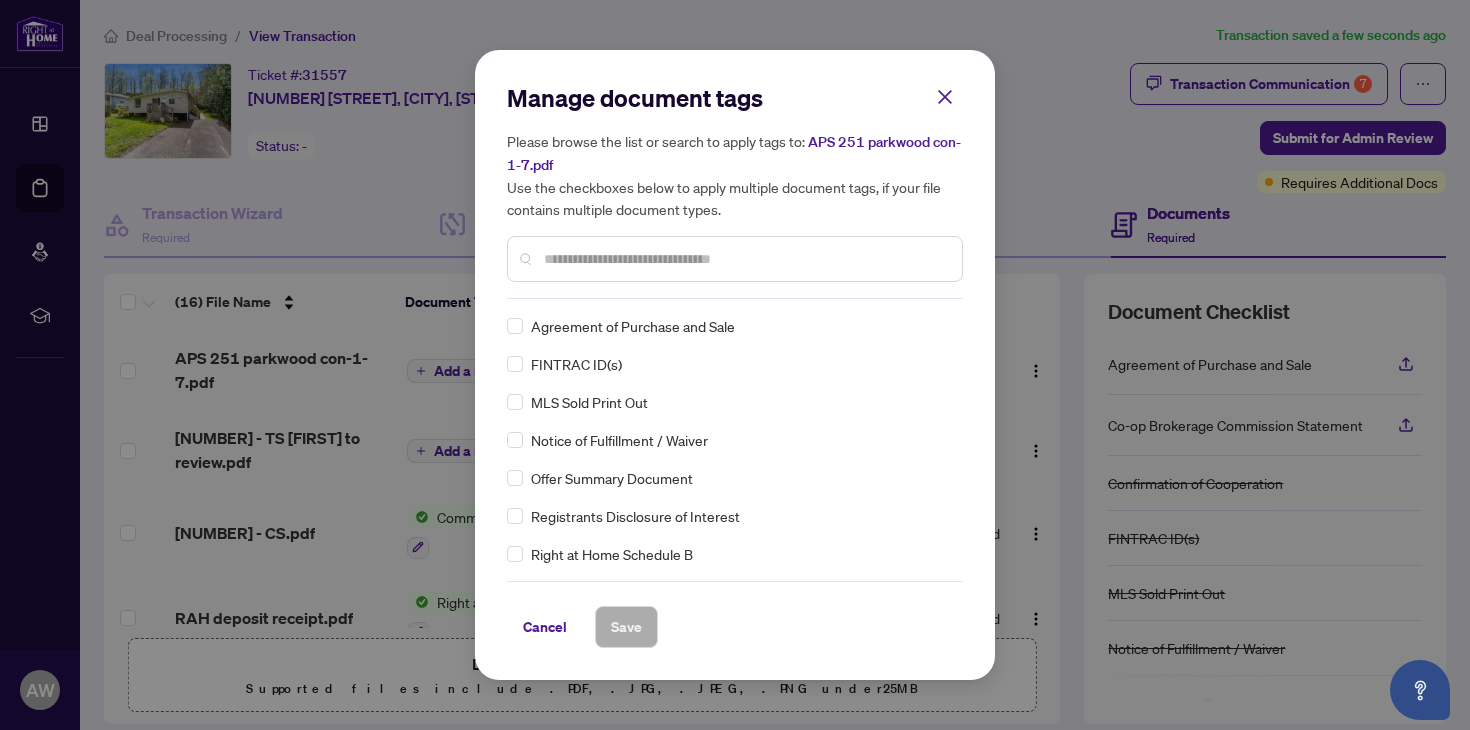 click on "Agreement of Purchase and Sale" at bounding box center (633, 326) 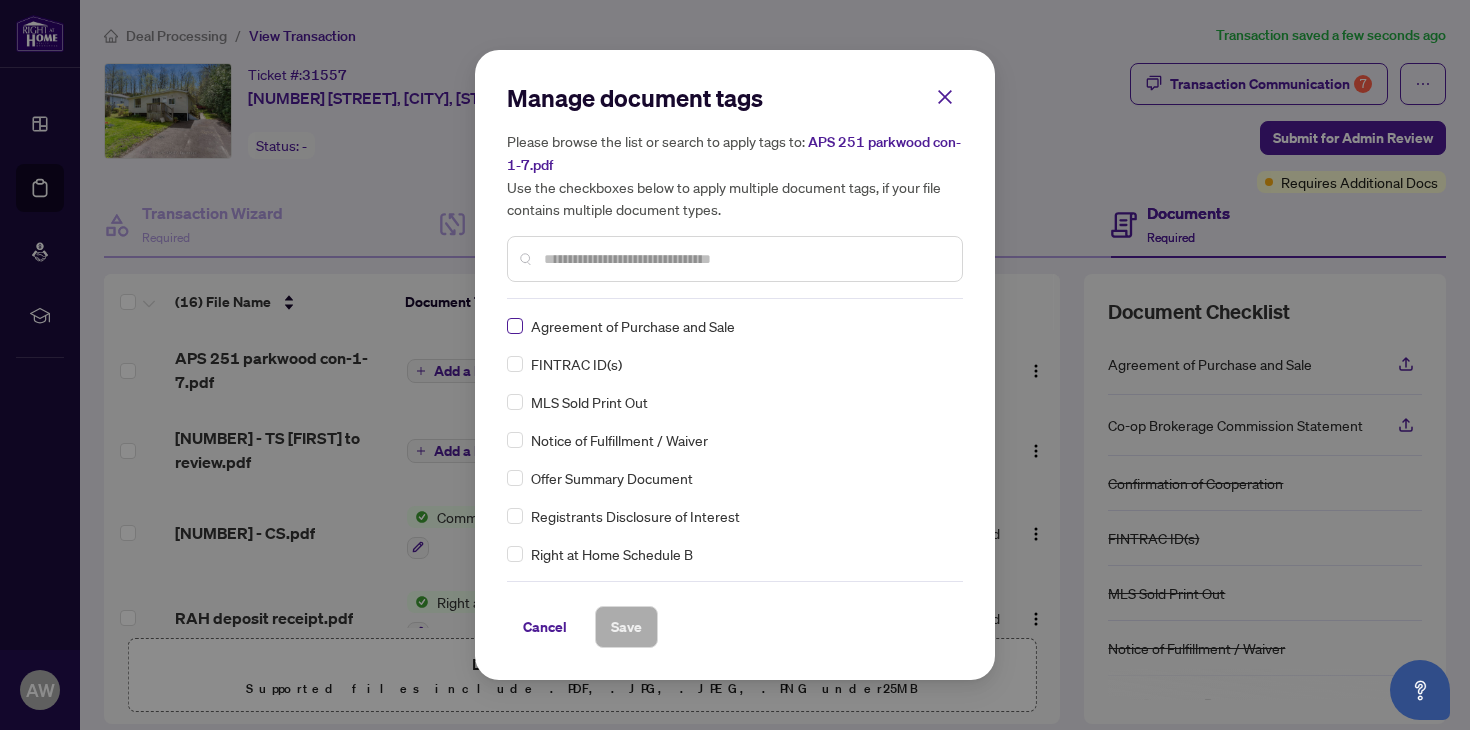click at bounding box center (515, 326) 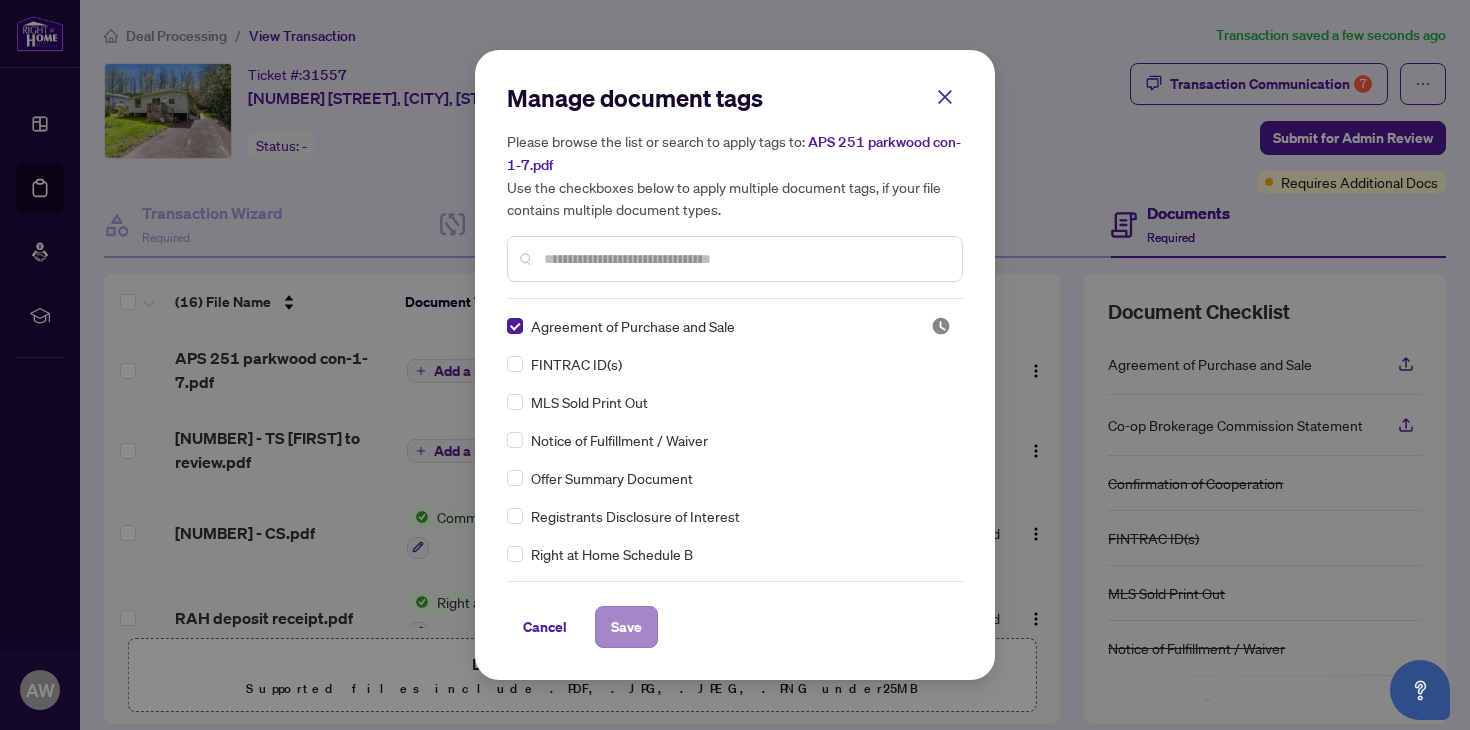 click on "Save" at bounding box center [626, 627] 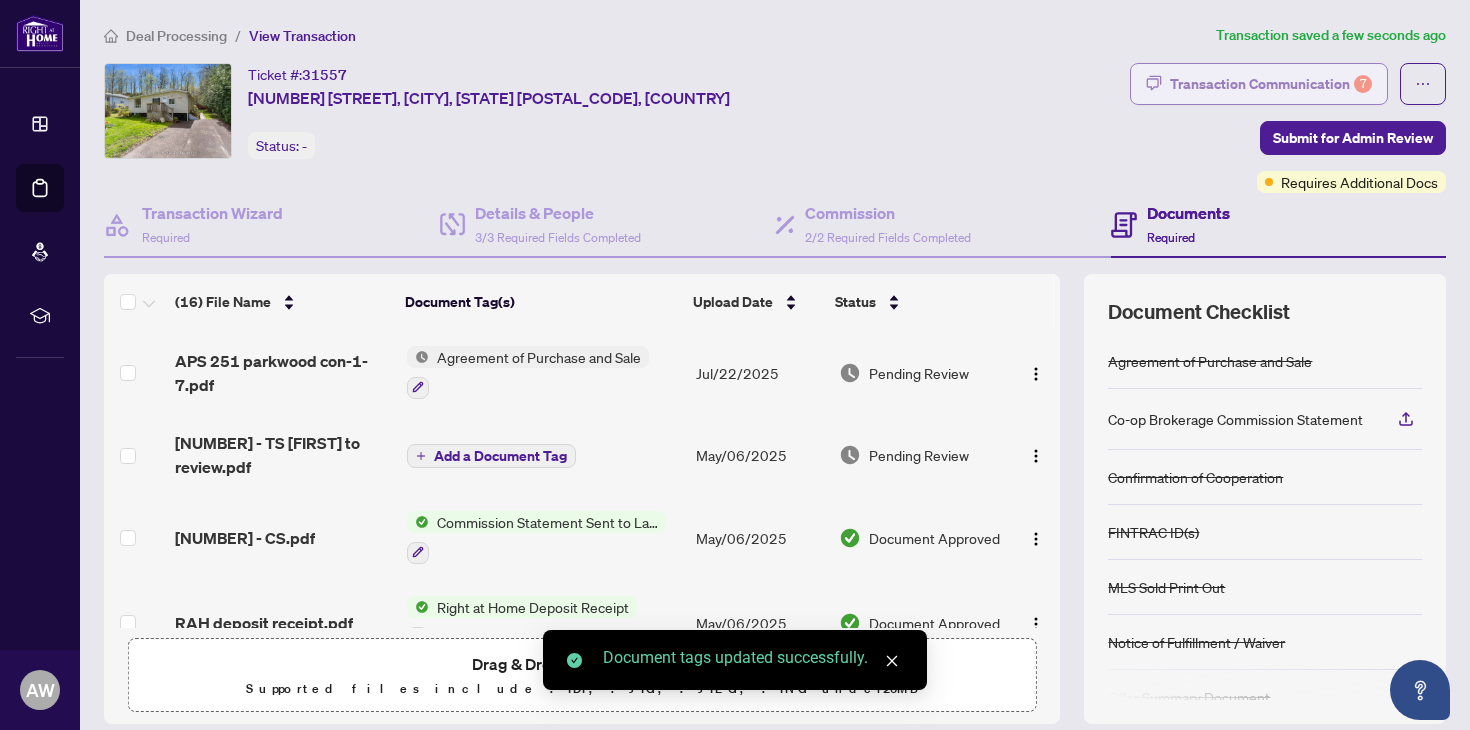 click on "Transaction Communication 7" at bounding box center [1271, 84] 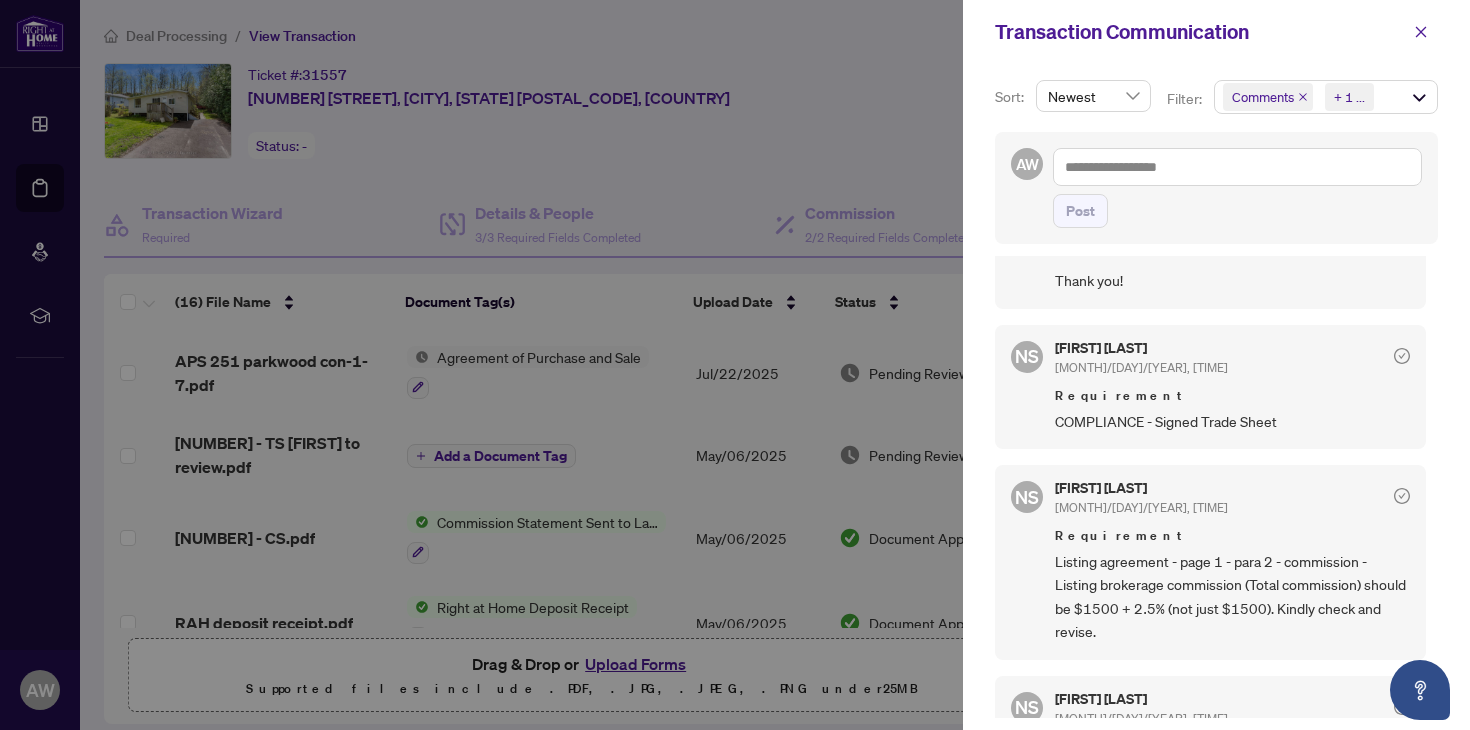 scroll, scrollTop: 400, scrollLeft: 0, axis: vertical 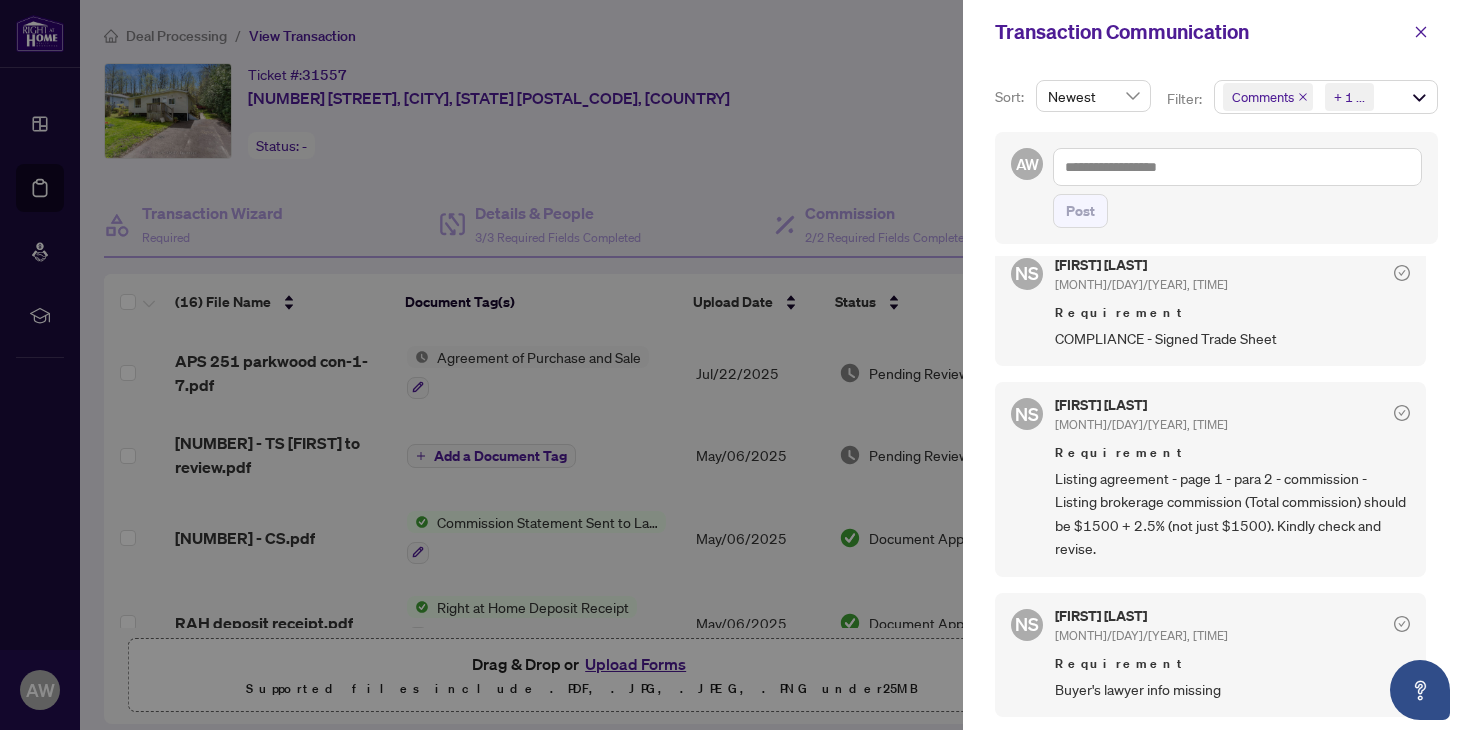 click at bounding box center [735, 365] 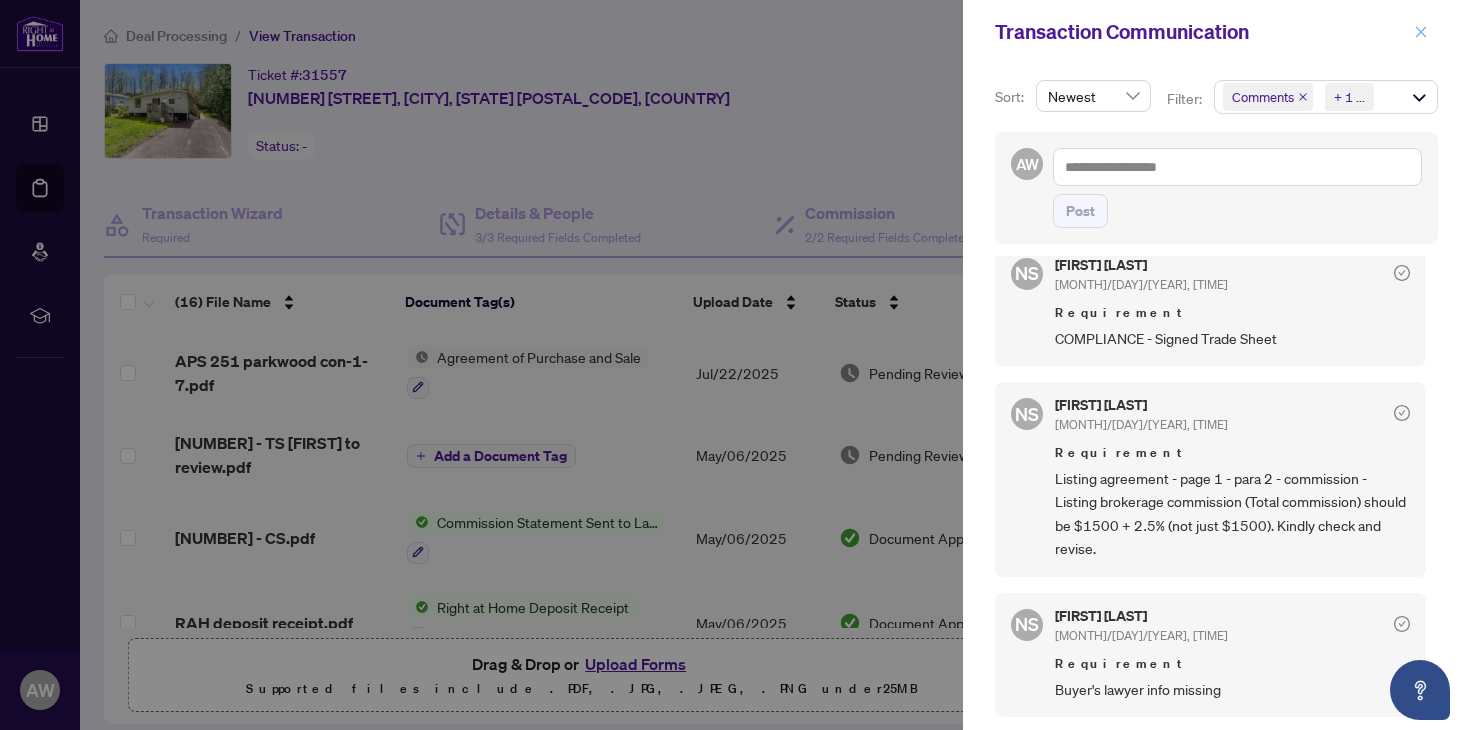click at bounding box center [1421, 32] 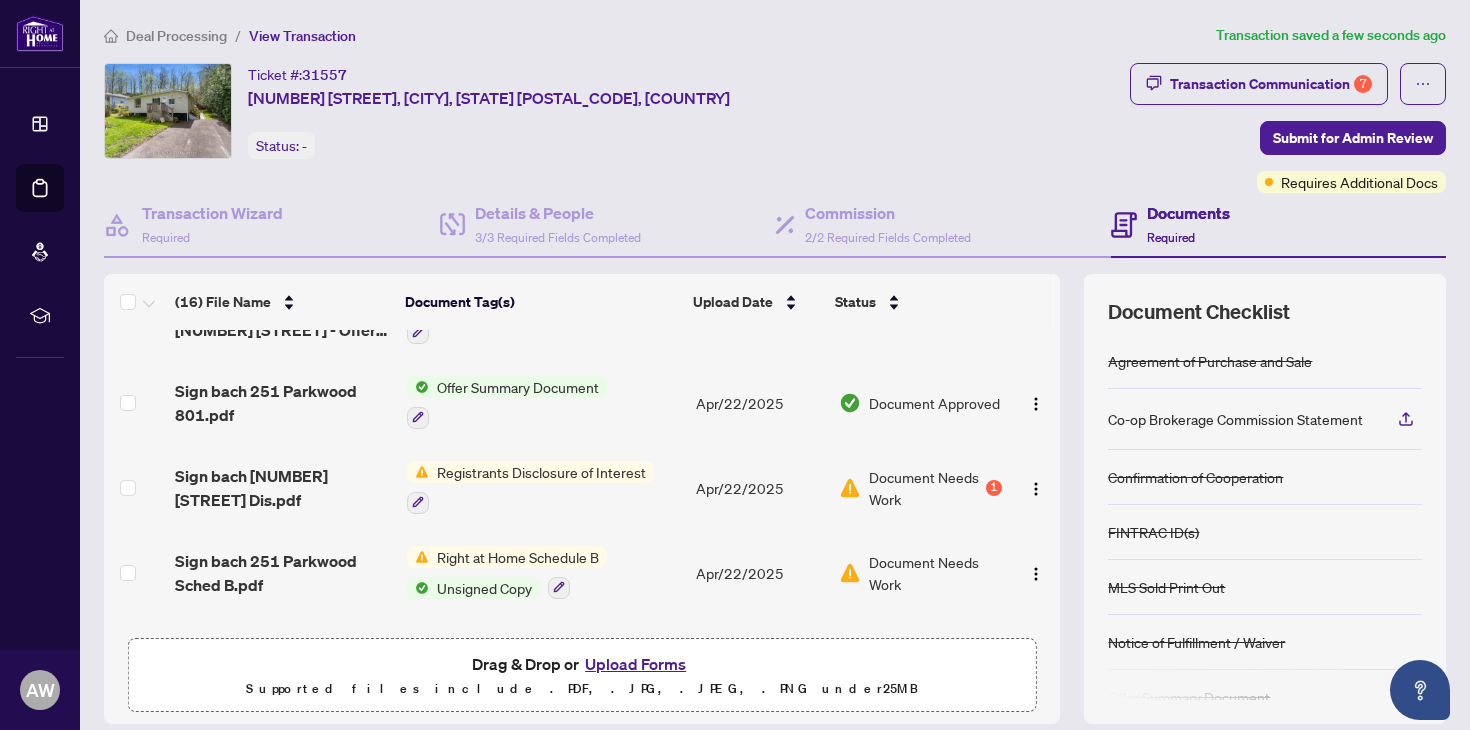 scroll, scrollTop: 1059, scrollLeft: 0, axis: vertical 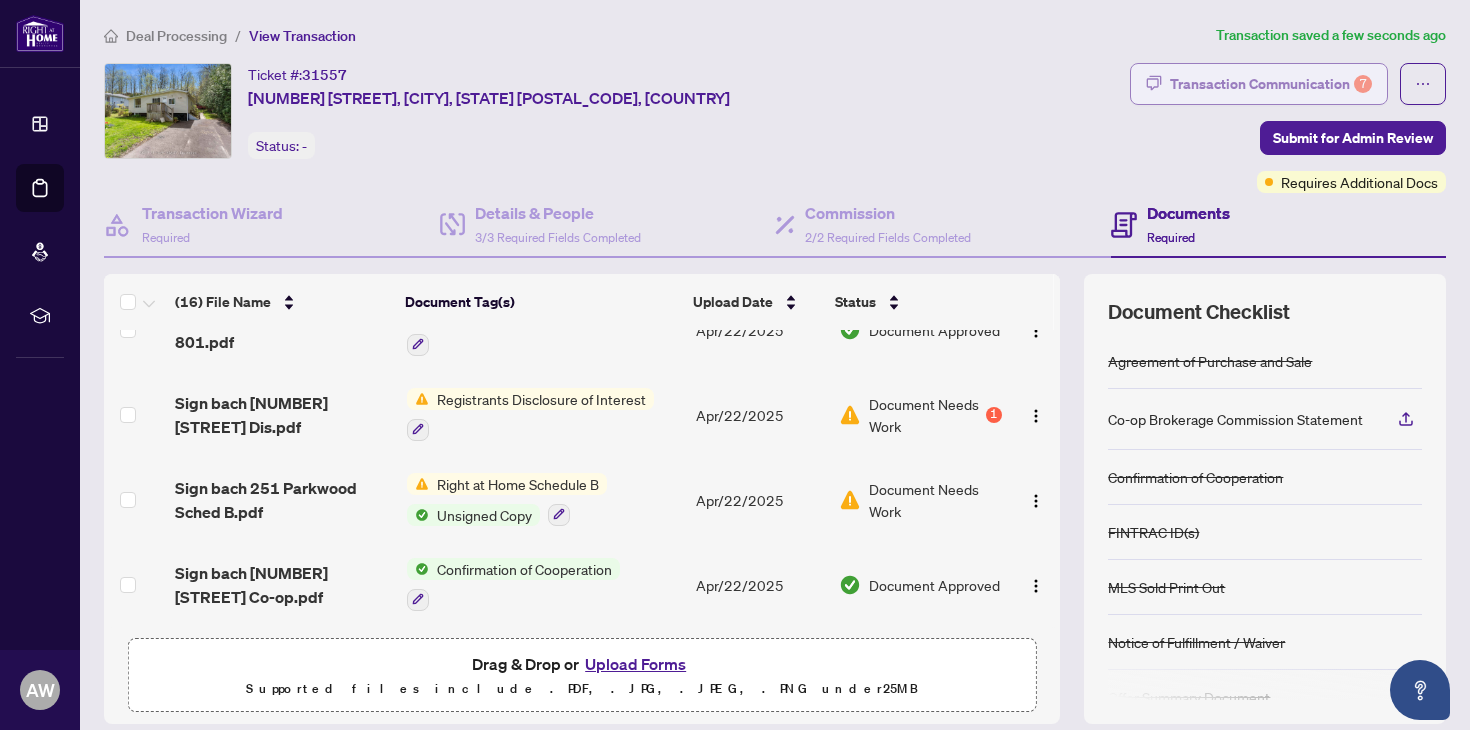 click on "Transaction Communication 7" at bounding box center [1271, 84] 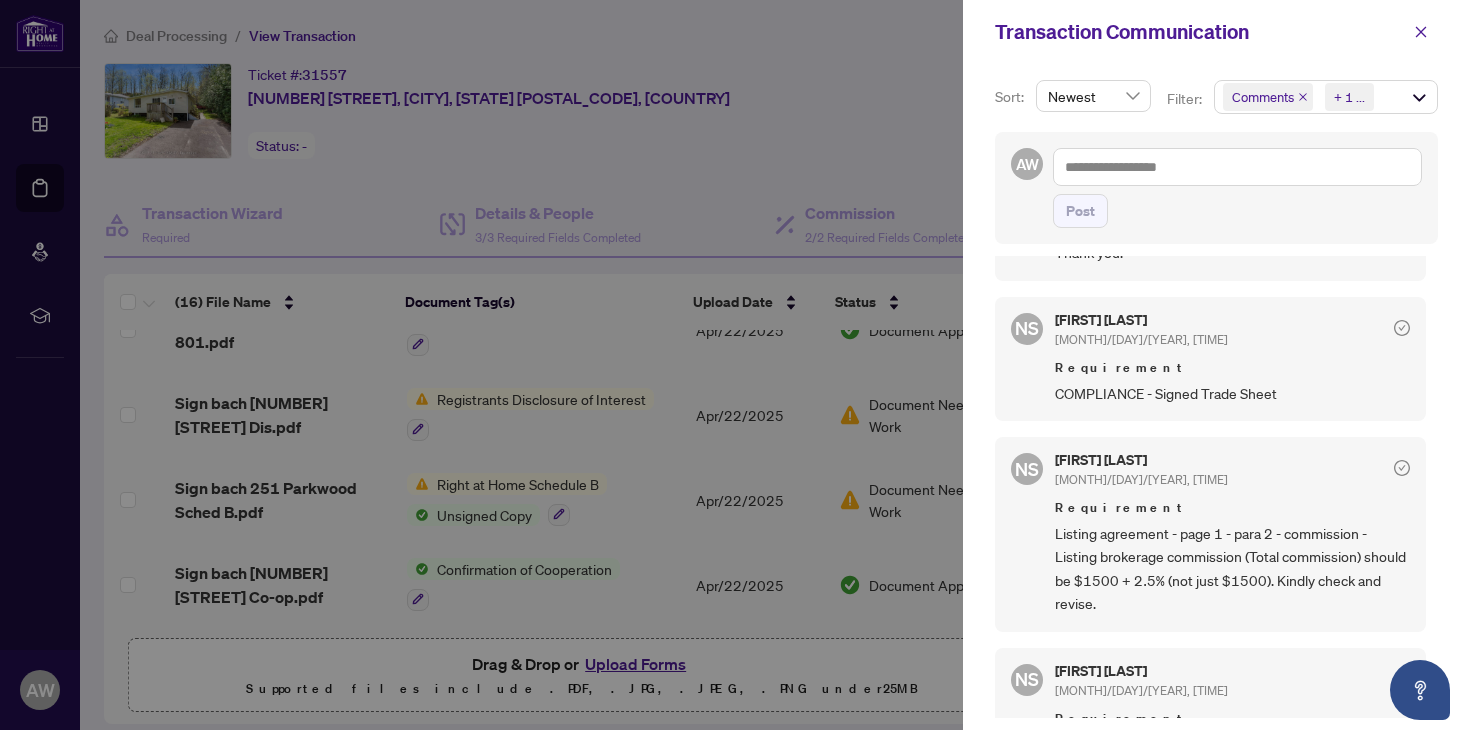 scroll, scrollTop: 349, scrollLeft: 0, axis: vertical 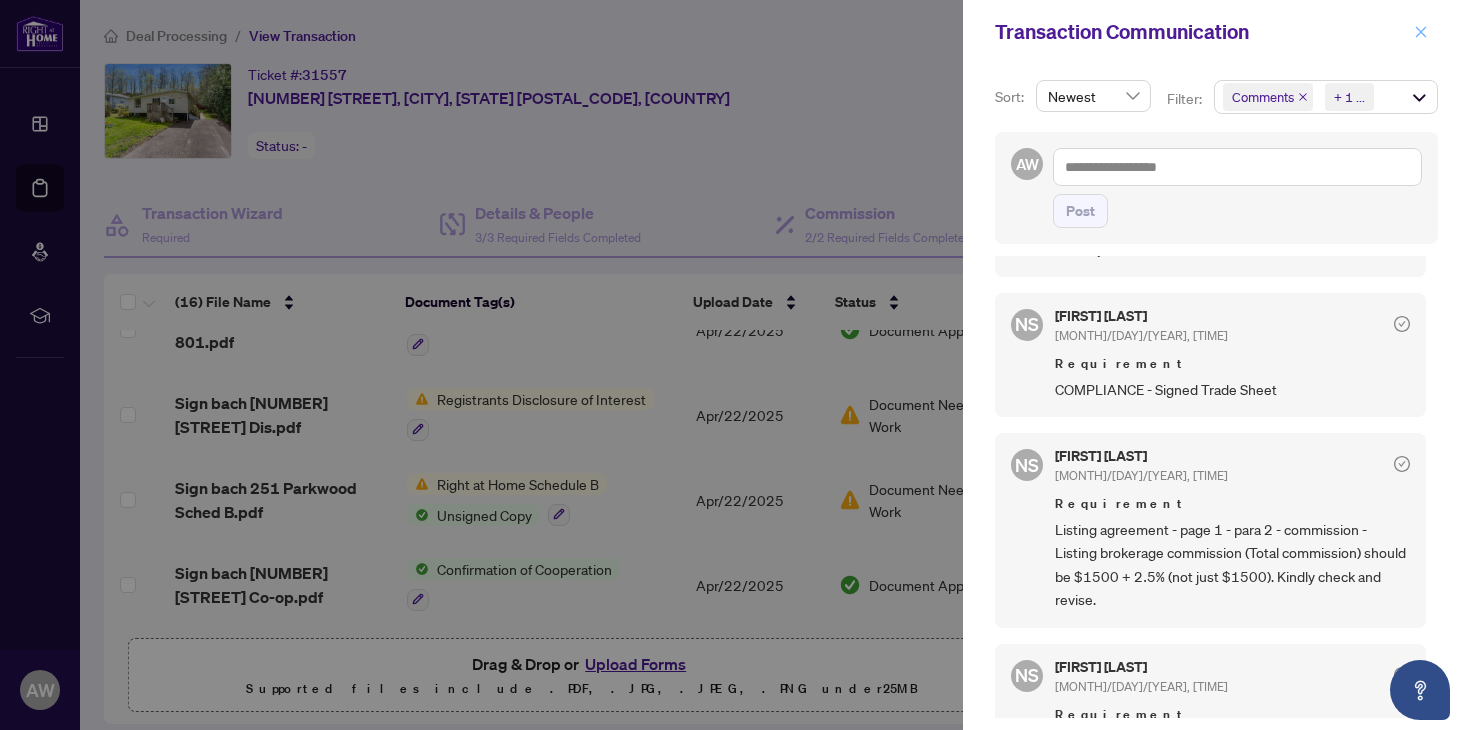 click 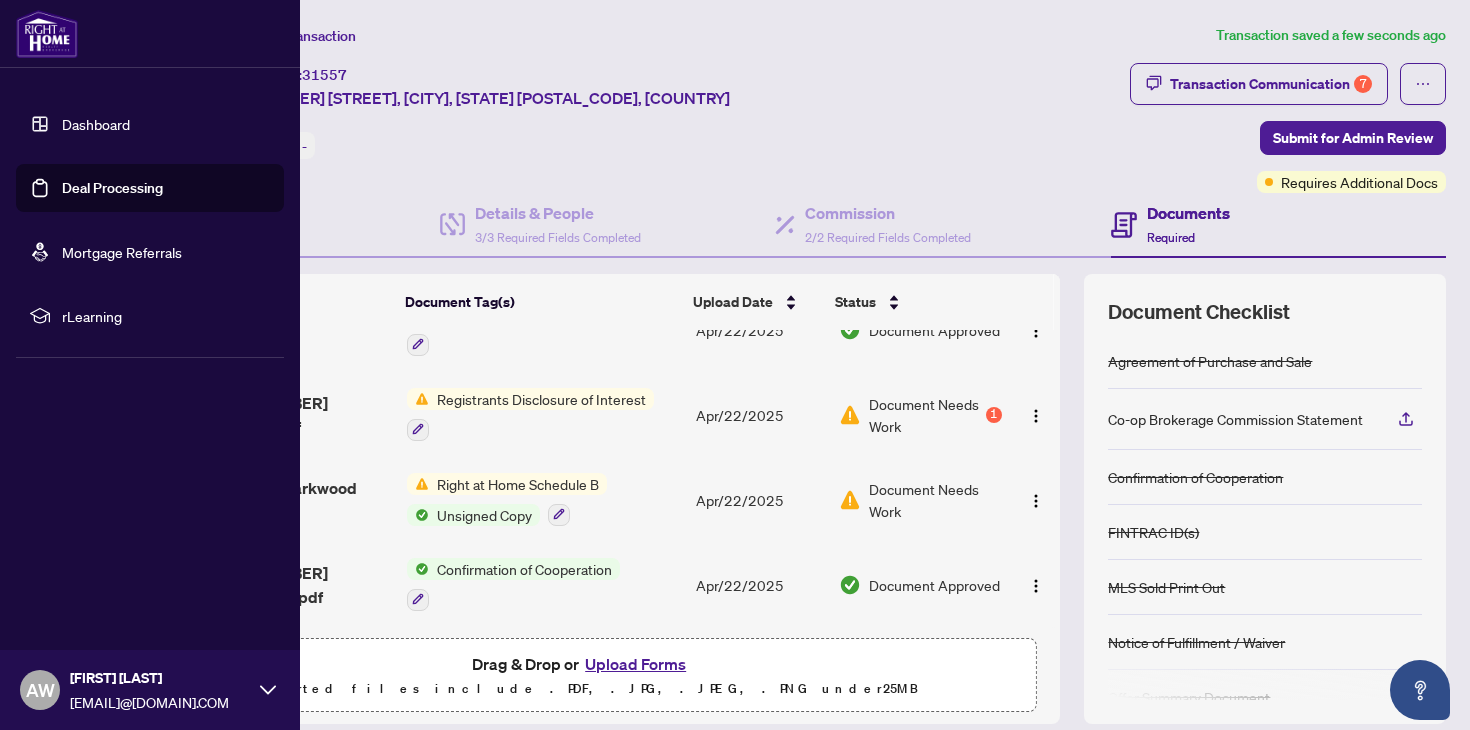 click on "Deal Processing" at bounding box center (112, 188) 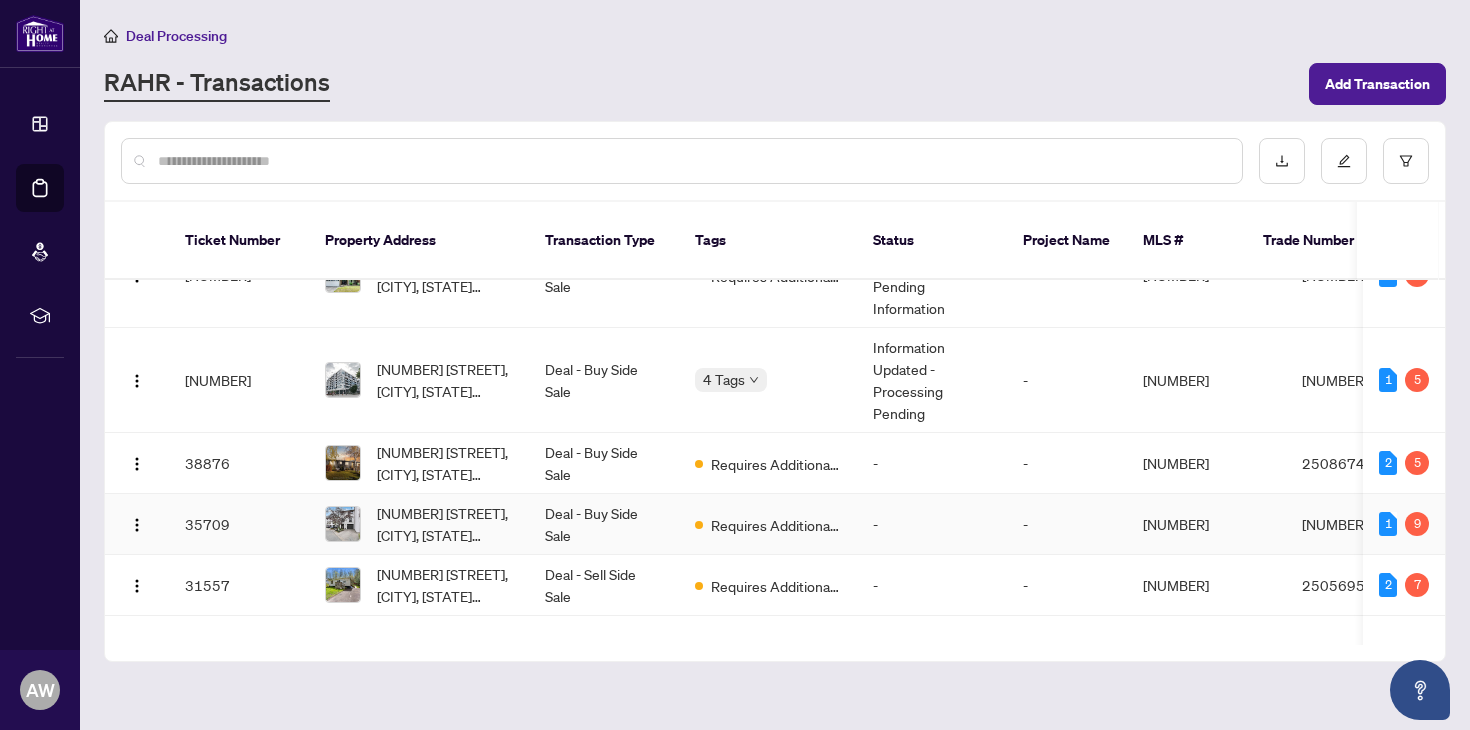 scroll, scrollTop: 139, scrollLeft: 0, axis: vertical 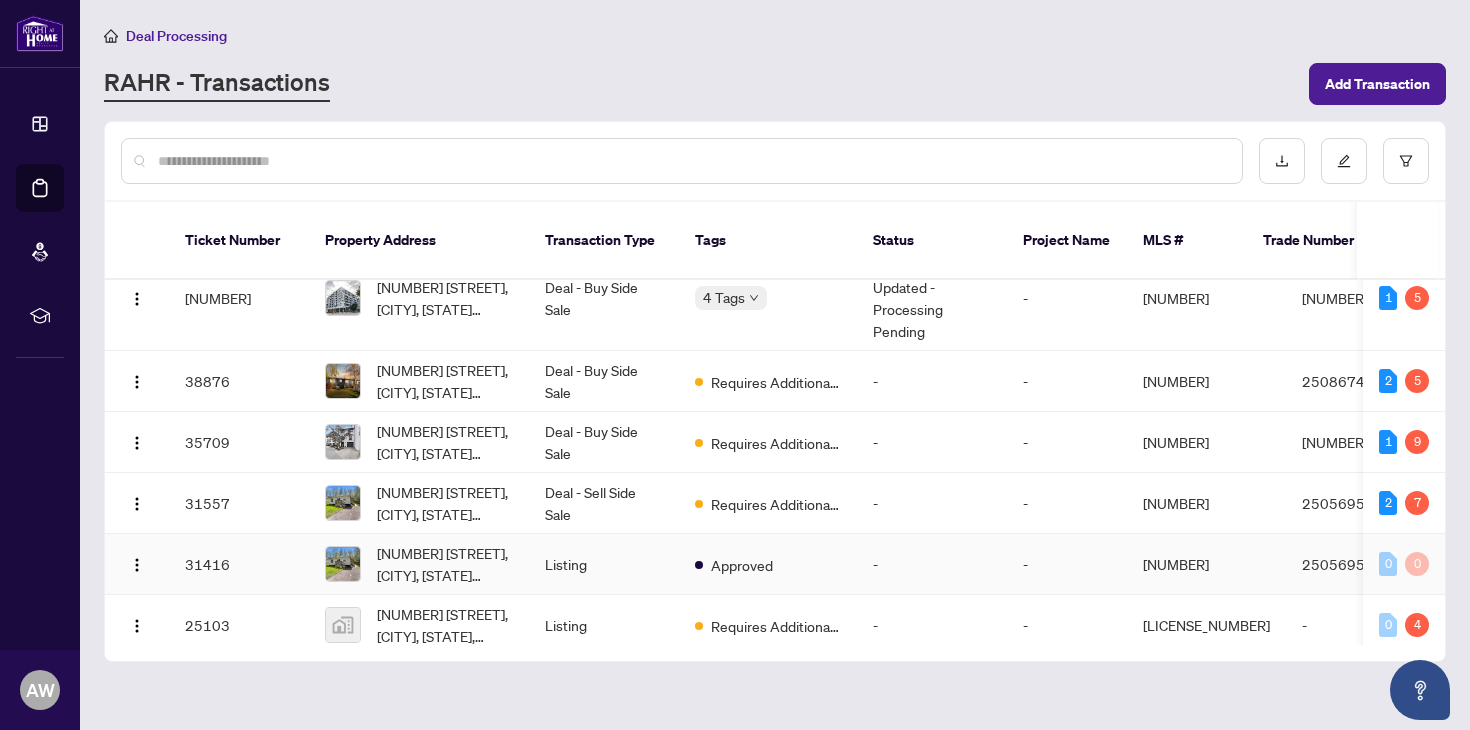 click on "Listing" at bounding box center (604, 564) 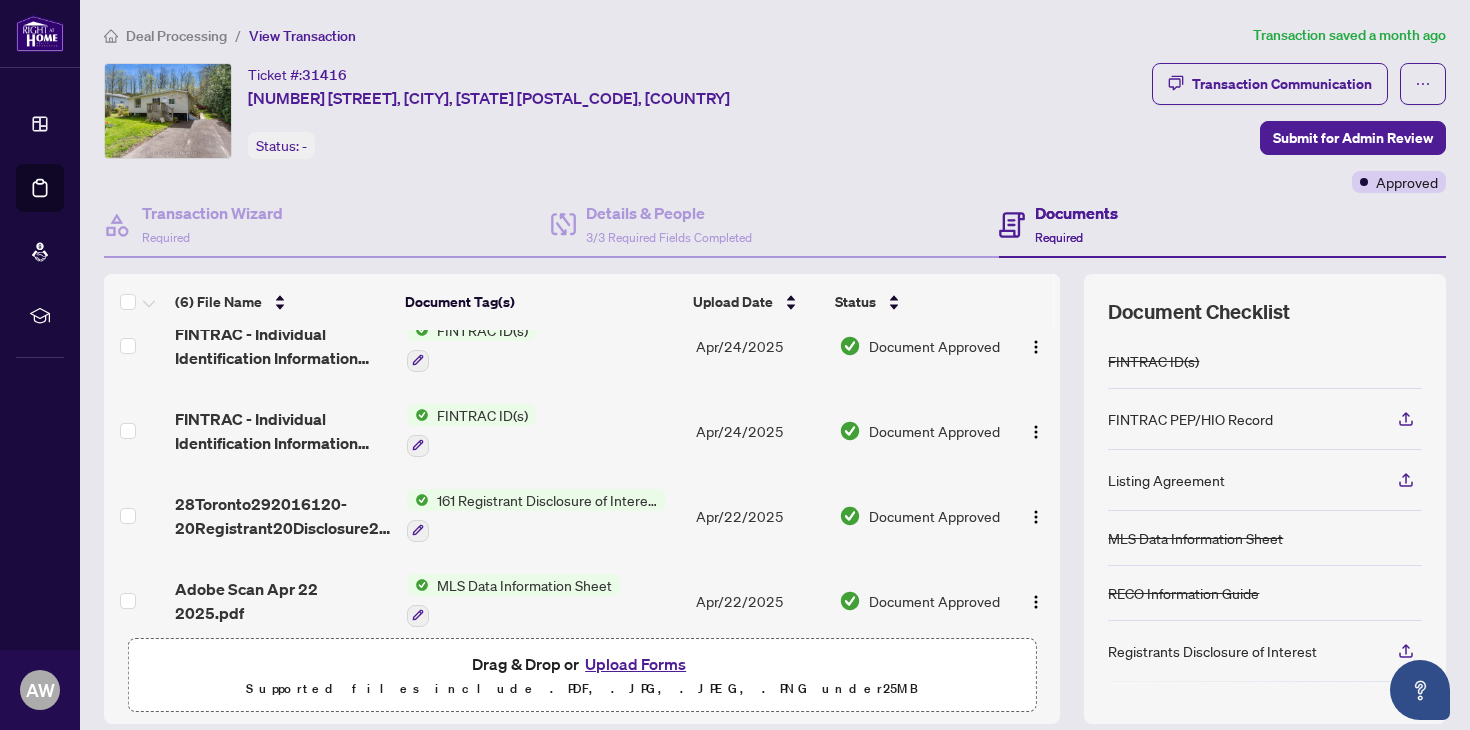 scroll, scrollTop: 219, scrollLeft: 0, axis: vertical 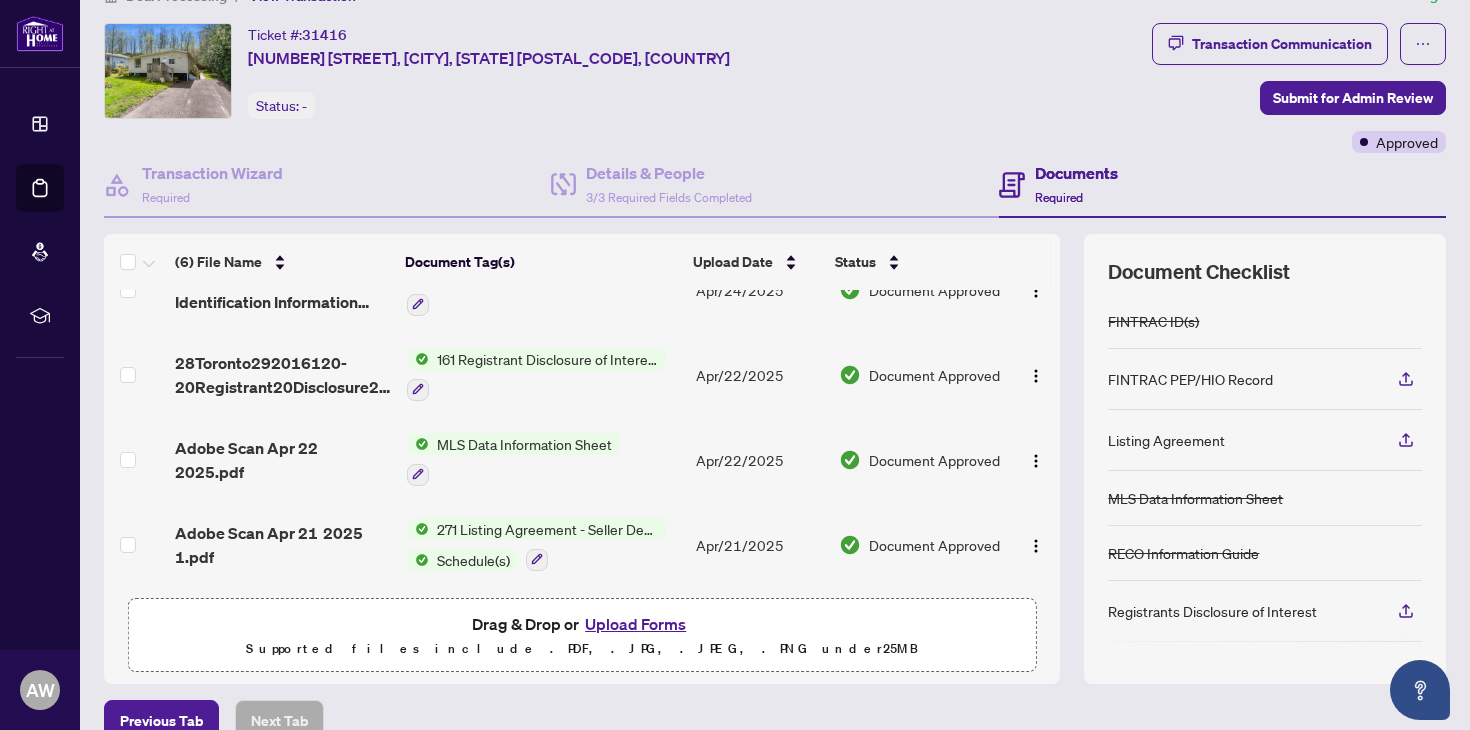 click on "271 Listing Agreement - Seller Designated Representation Agreement Authority
to Offer for Sale" at bounding box center (547, 529) 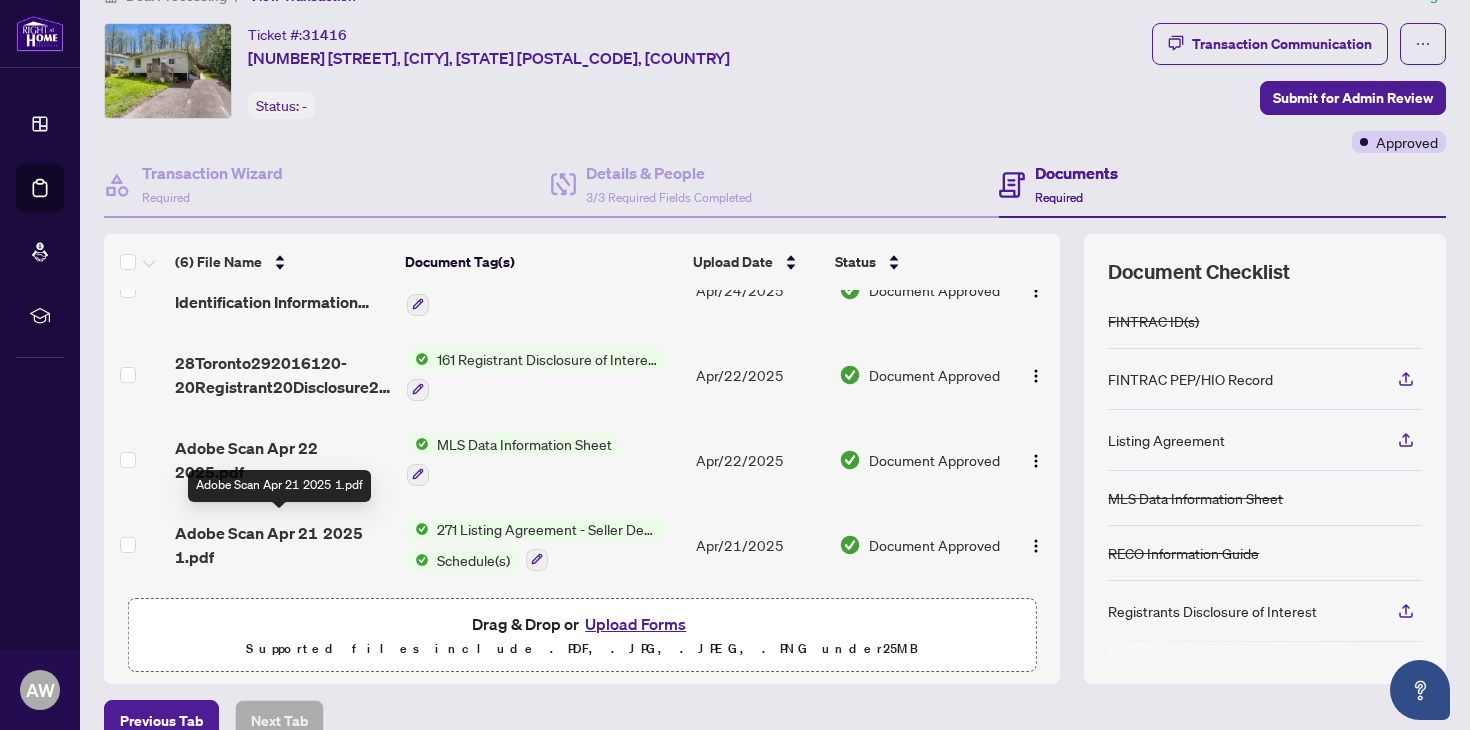 click on "Adobe Scan Apr 21 2025 1.pdf" at bounding box center [282, 545] 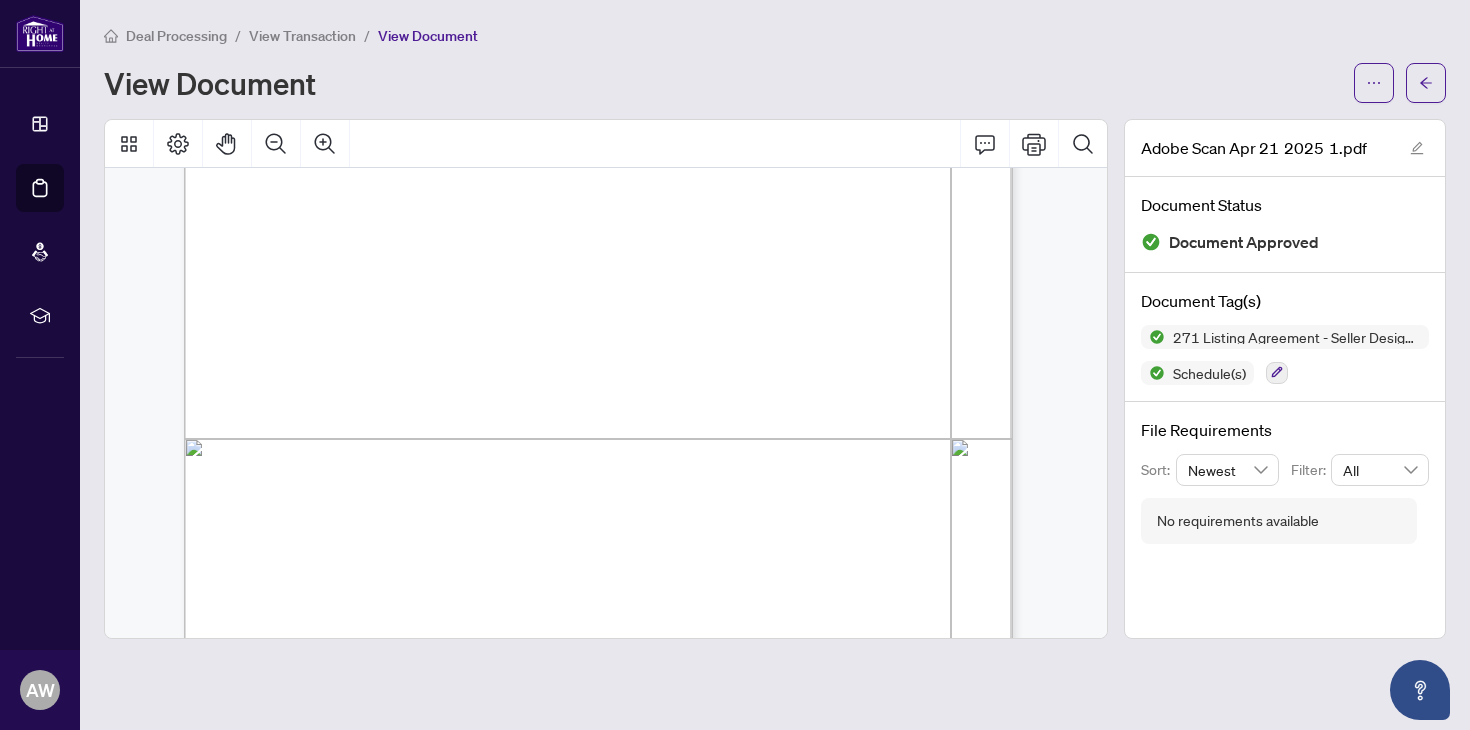 scroll, scrollTop: 635, scrollLeft: 0, axis: vertical 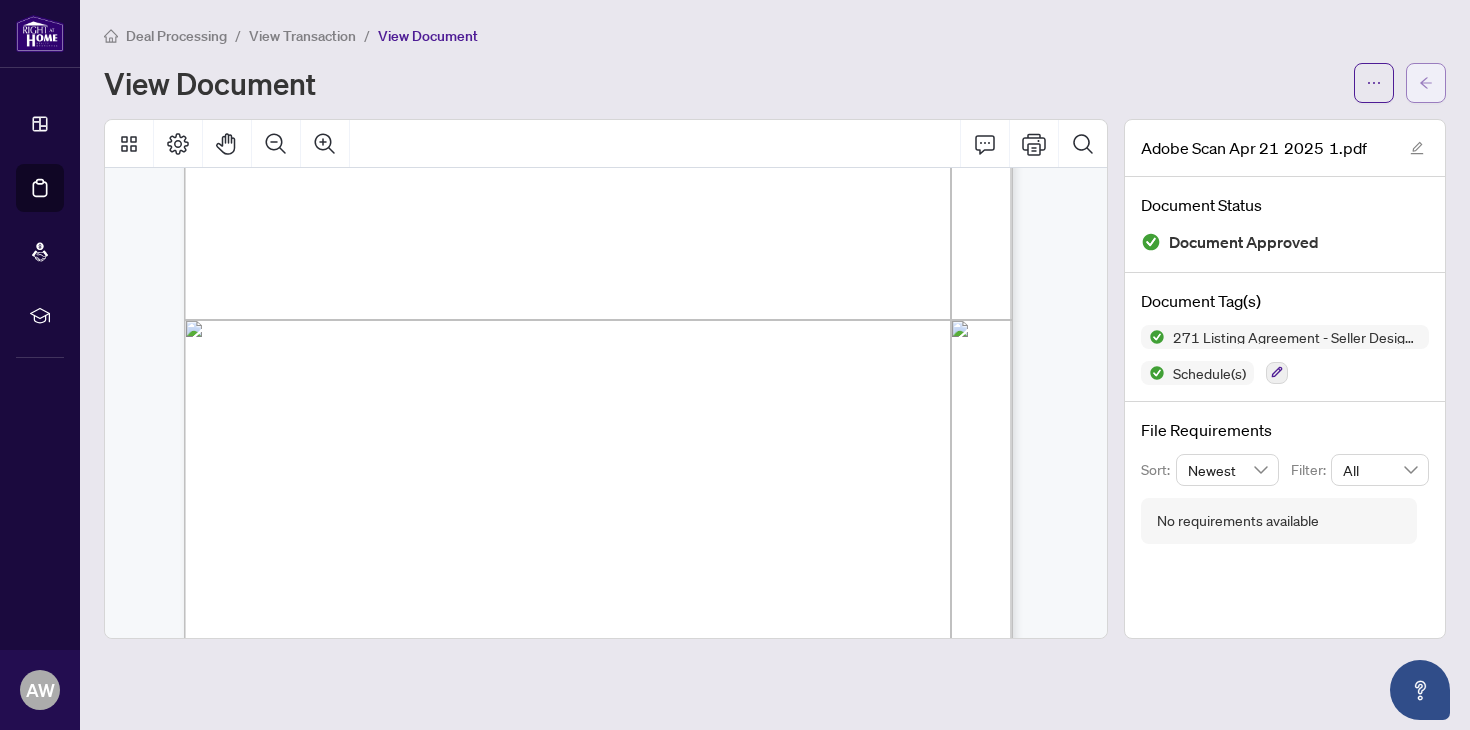 click at bounding box center [1426, 83] 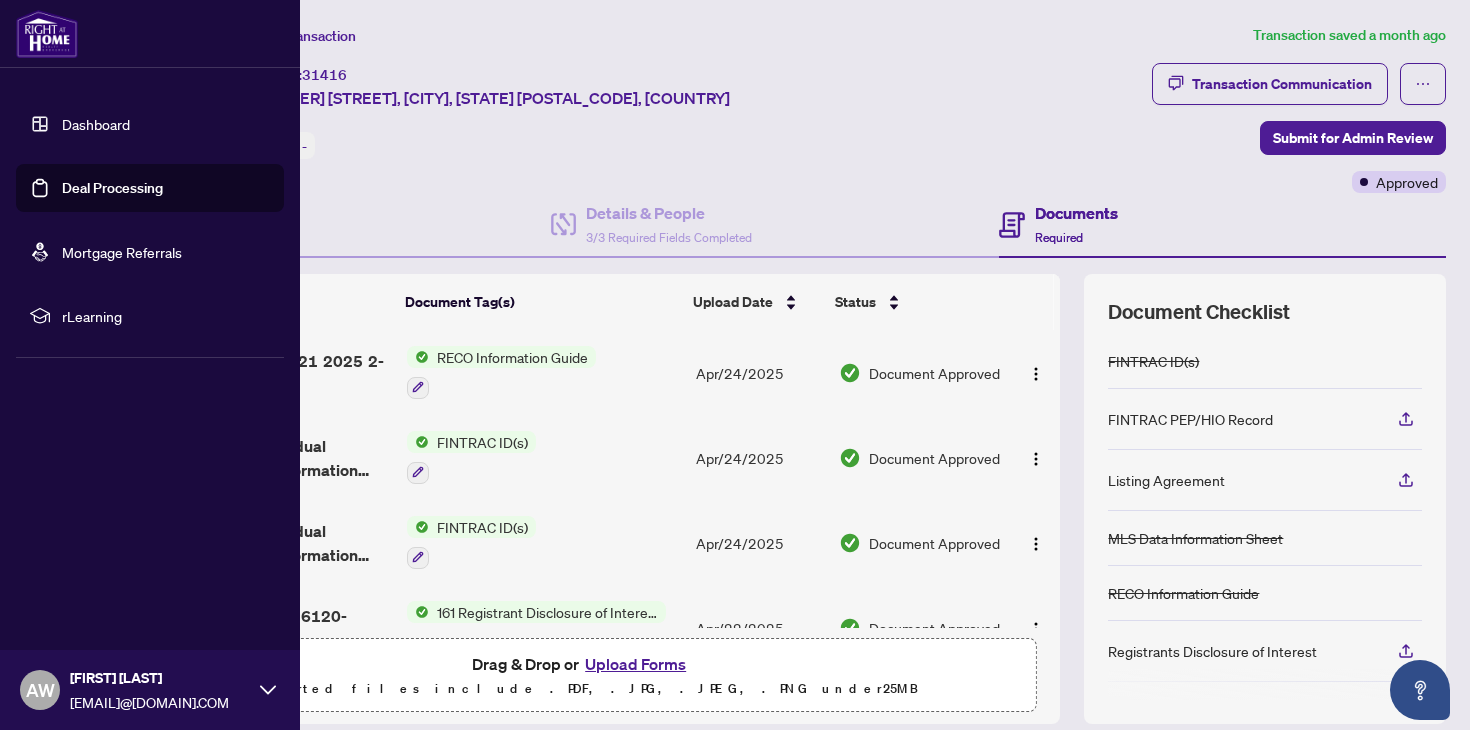 click on "Deal Processing" at bounding box center [112, 188] 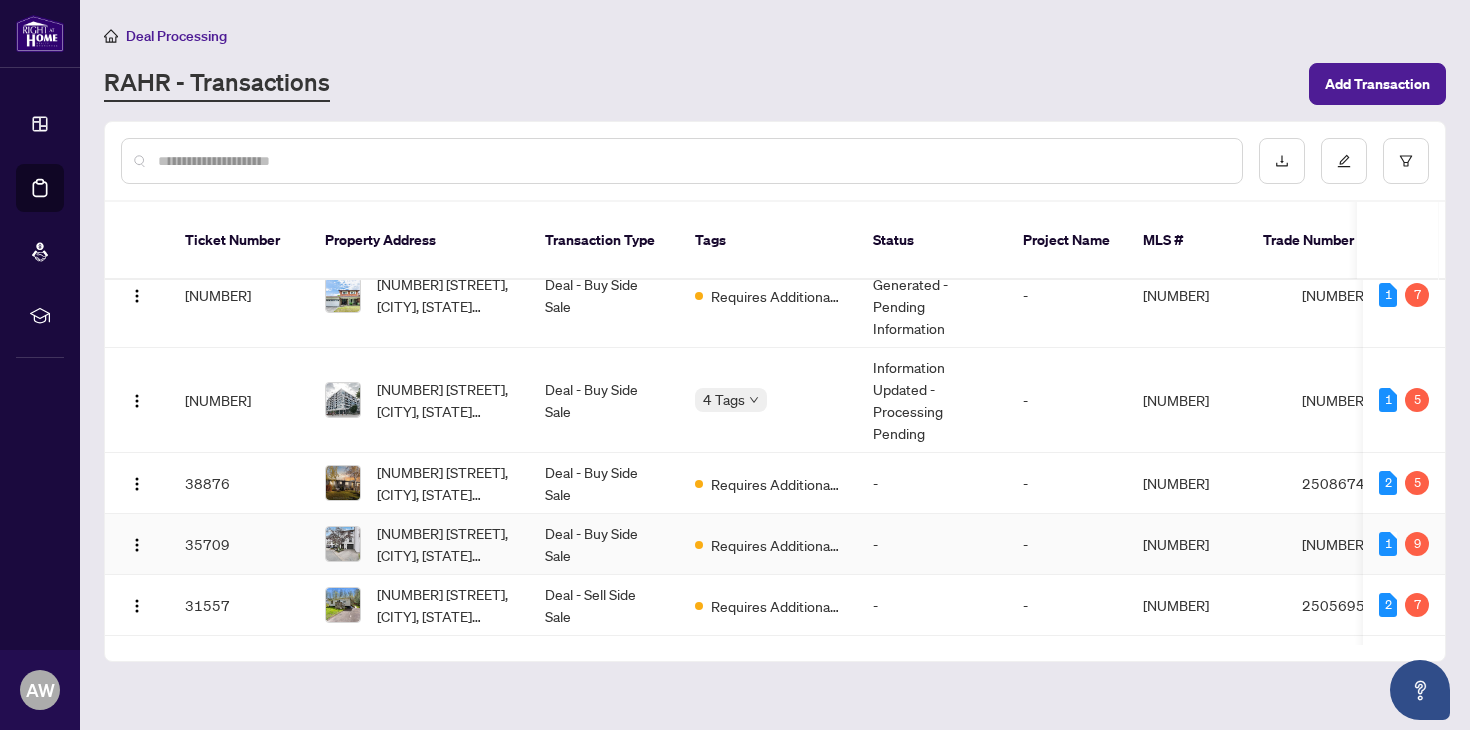 scroll, scrollTop: 70, scrollLeft: 0, axis: vertical 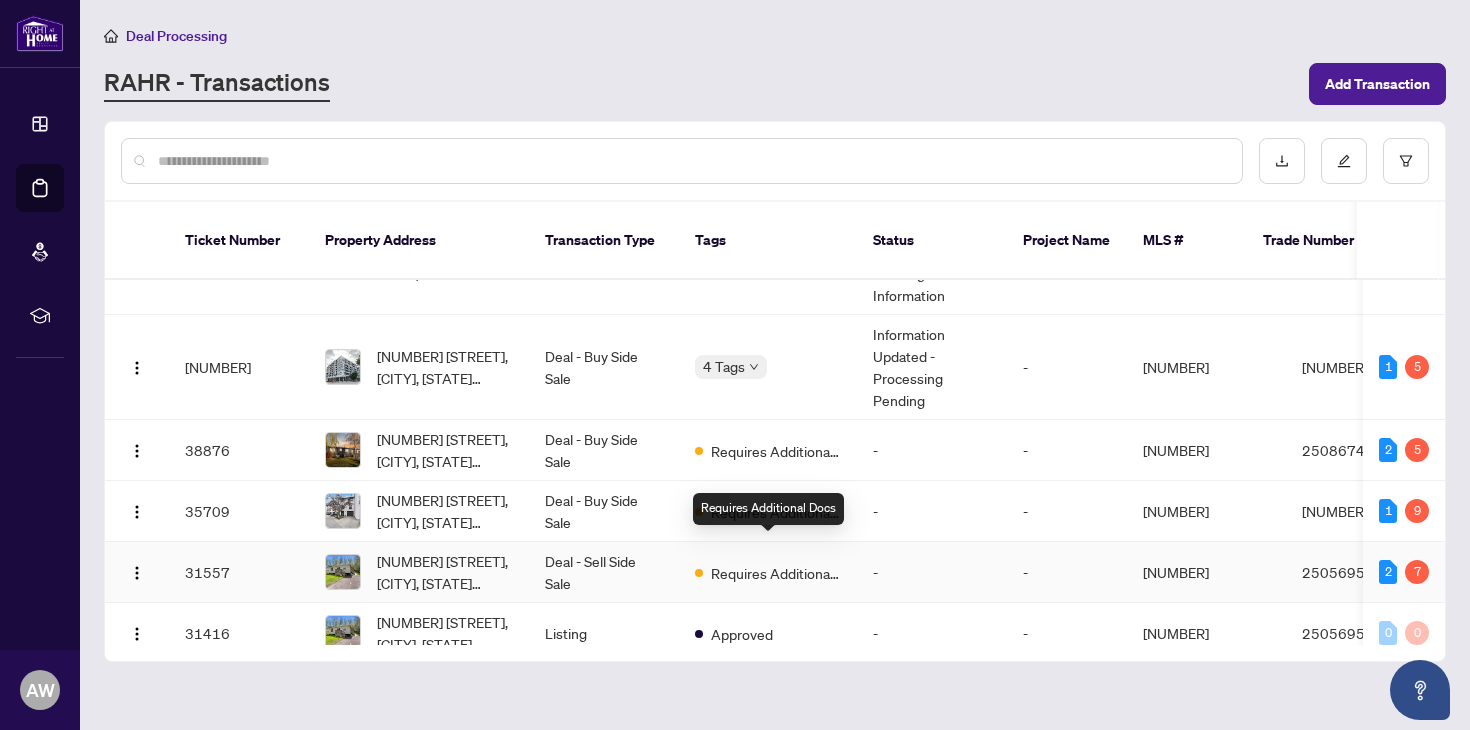 click on "Requires Additional Docs" at bounding box center [776, 573] 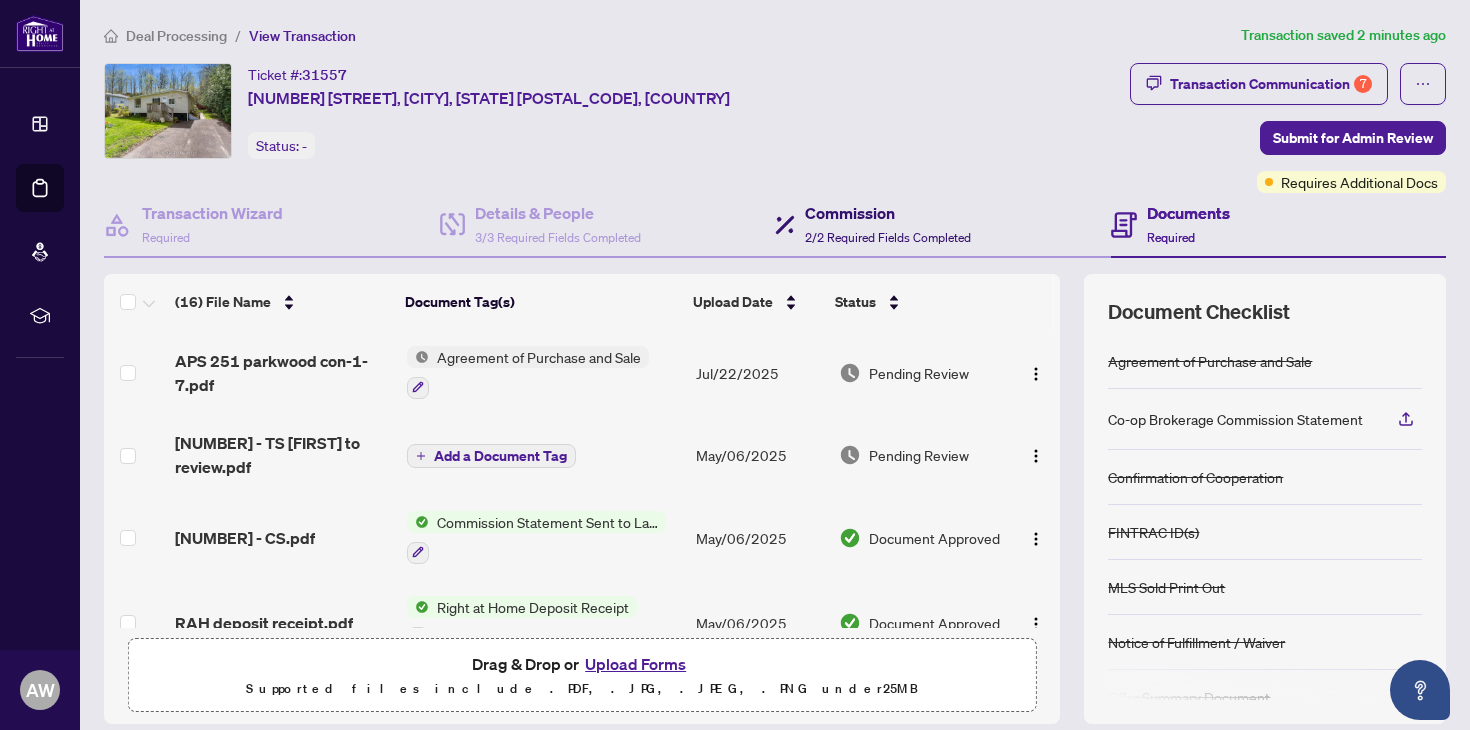 click on "2/2 Required Fields Completed" at bounding box center (888, 237) 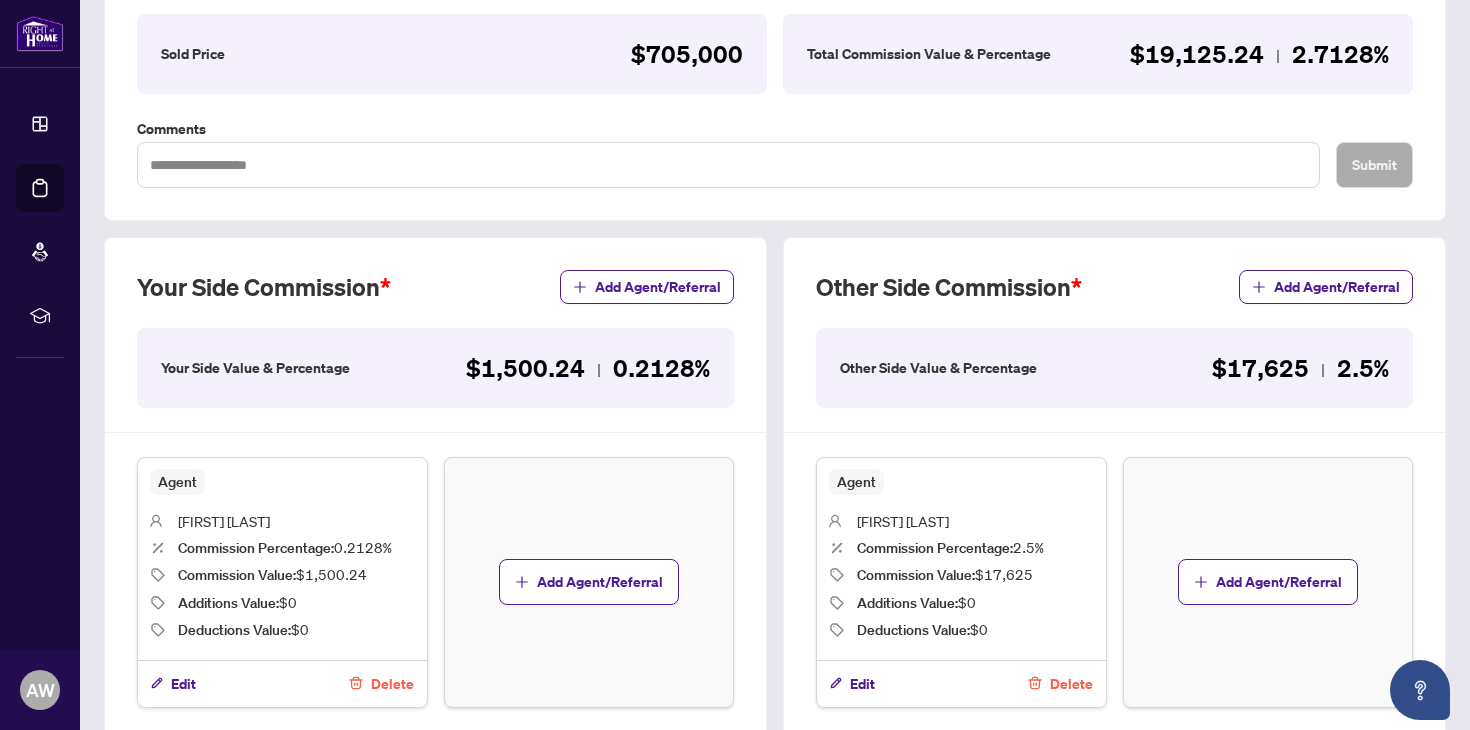 scroll, scrollTop: 0, scrollLeft: 0, axis: both 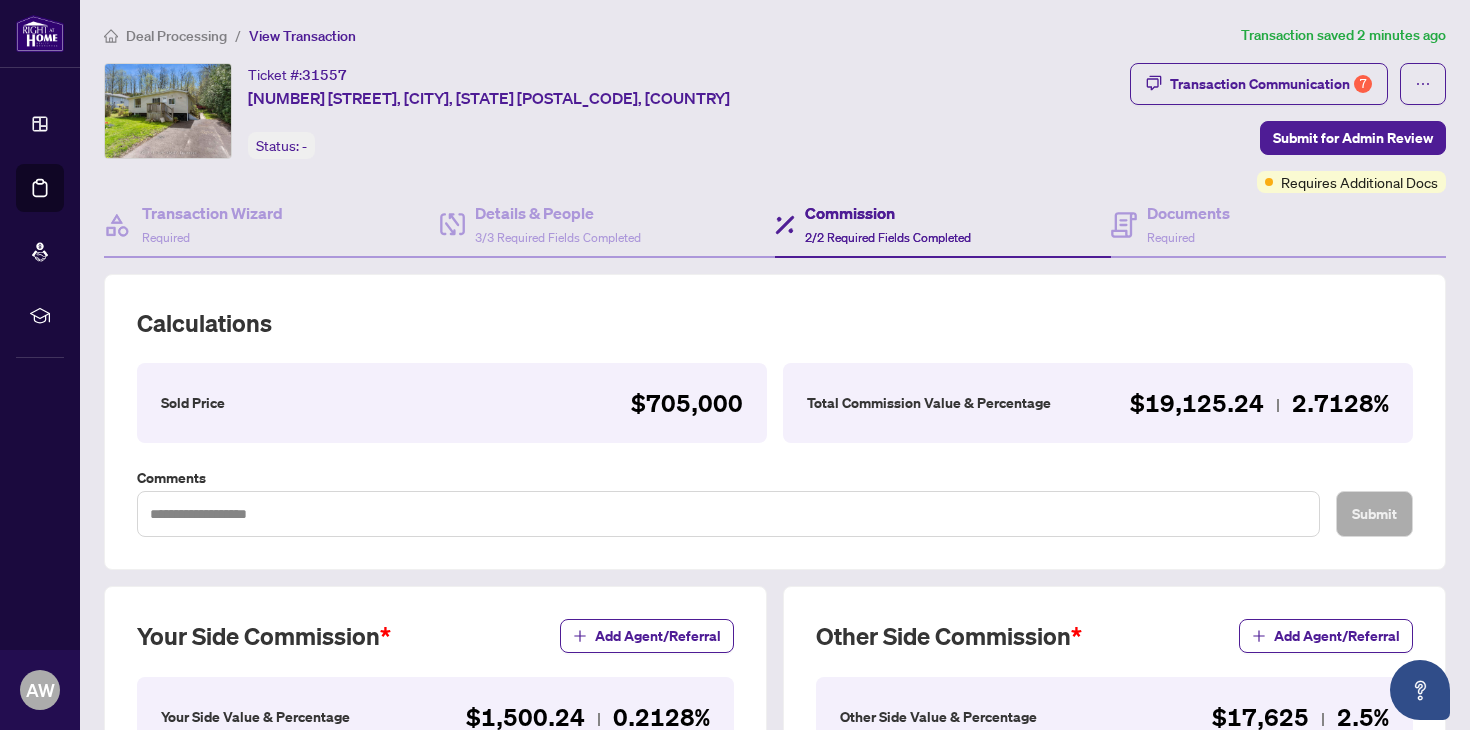 click on "Commission 2/2 Required Fields Completed" at bounding box center [943, 225] 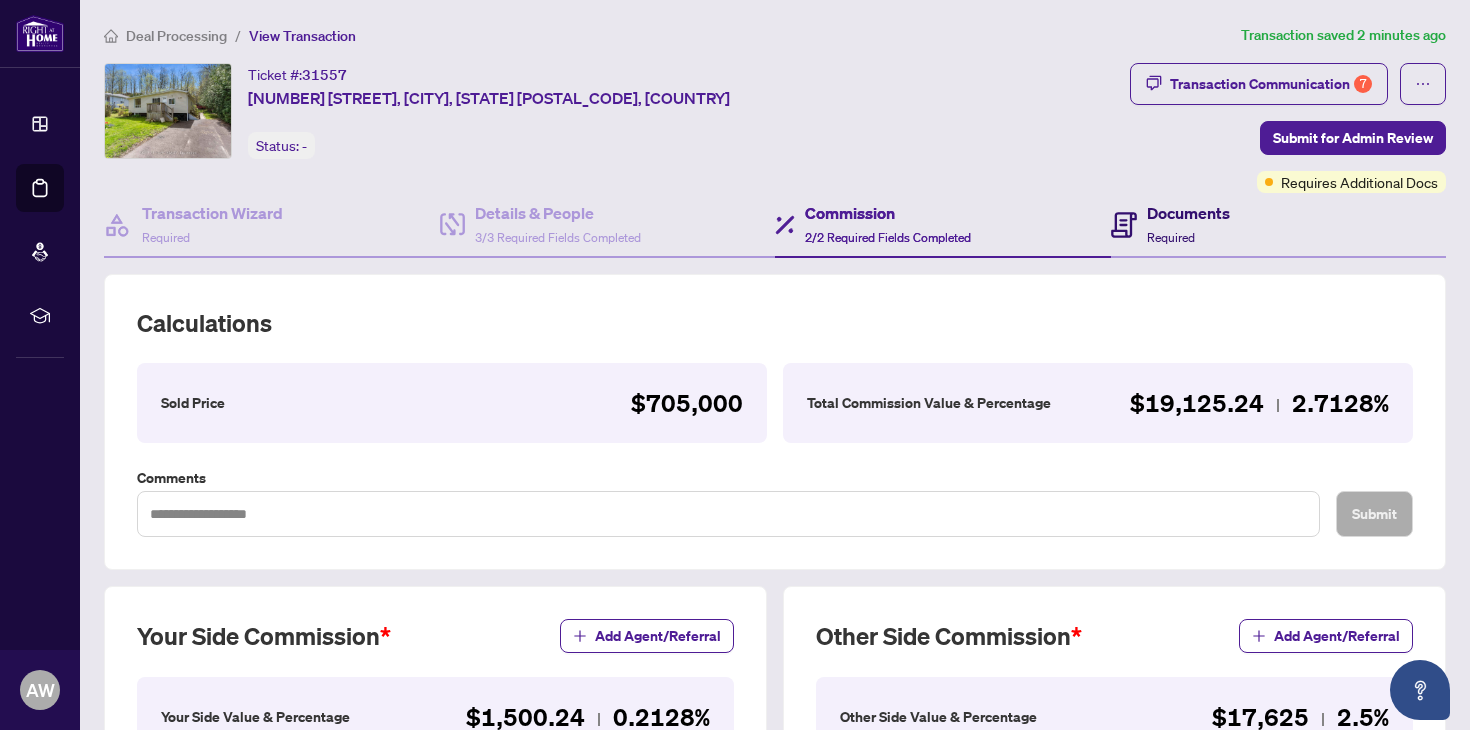 click on "Documents" at bounding box center (1188, 213) 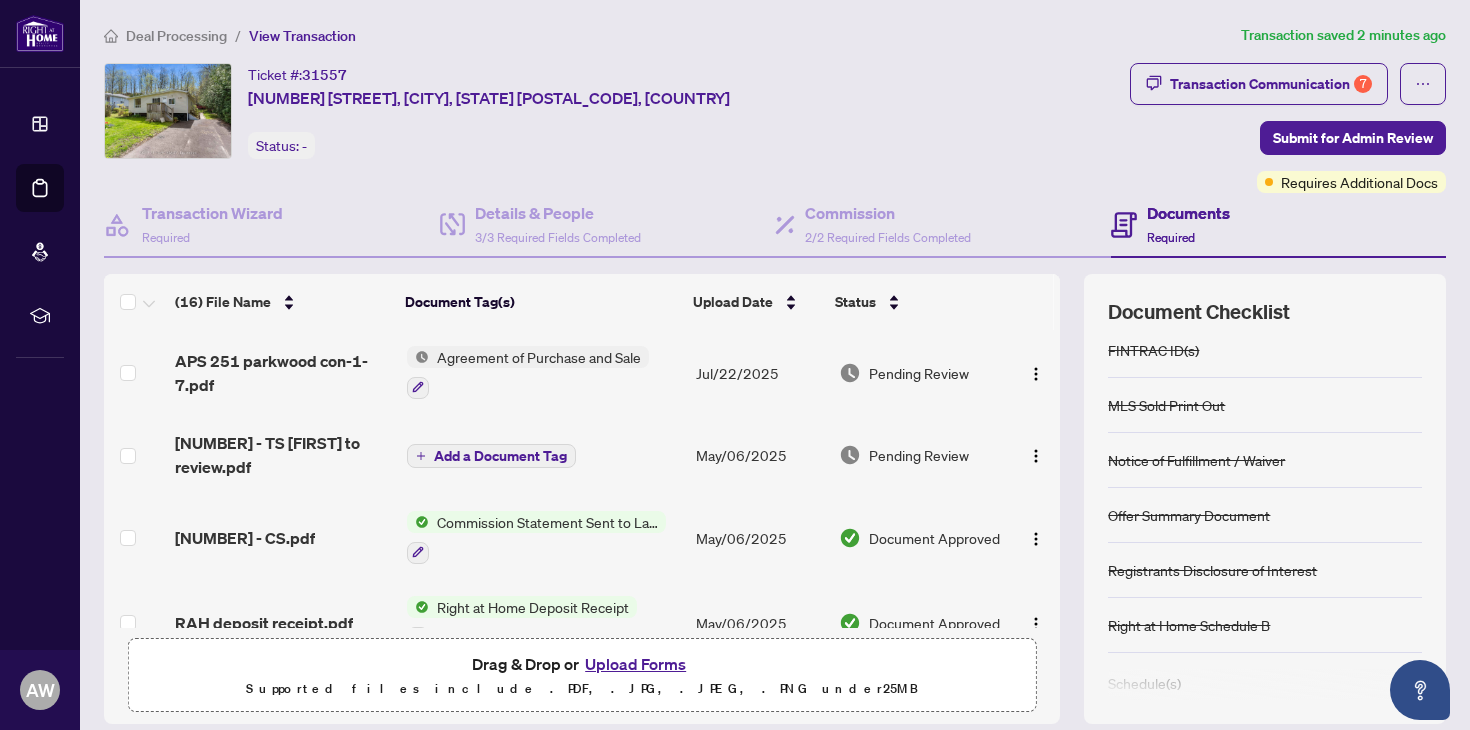 scroll, scrollTop: 0, scrollLeft: 0, axis: both 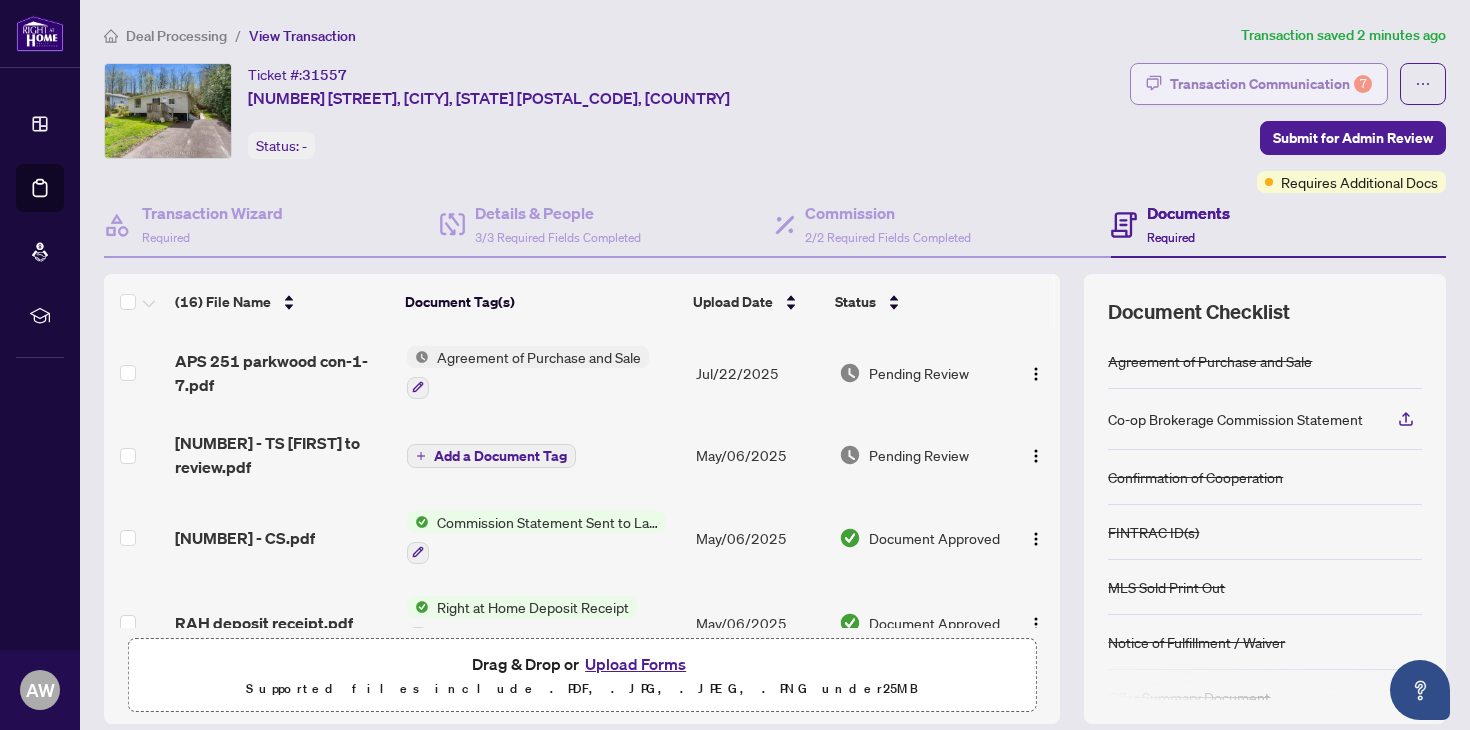 click on "Transaction Communication 7" at bounding box center [1271, 84] 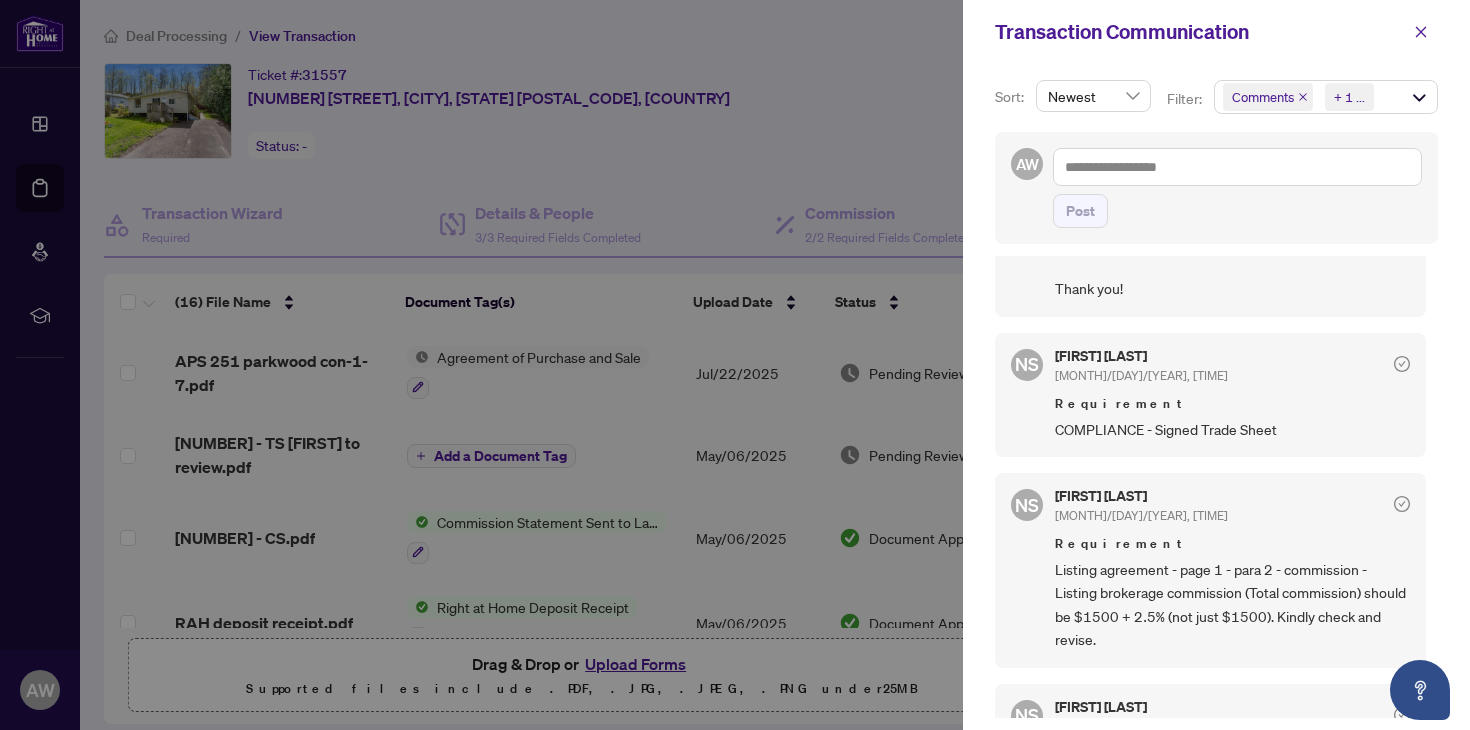 scroll, scrollTop: 471, scrollLeft: 0, axis: vertical 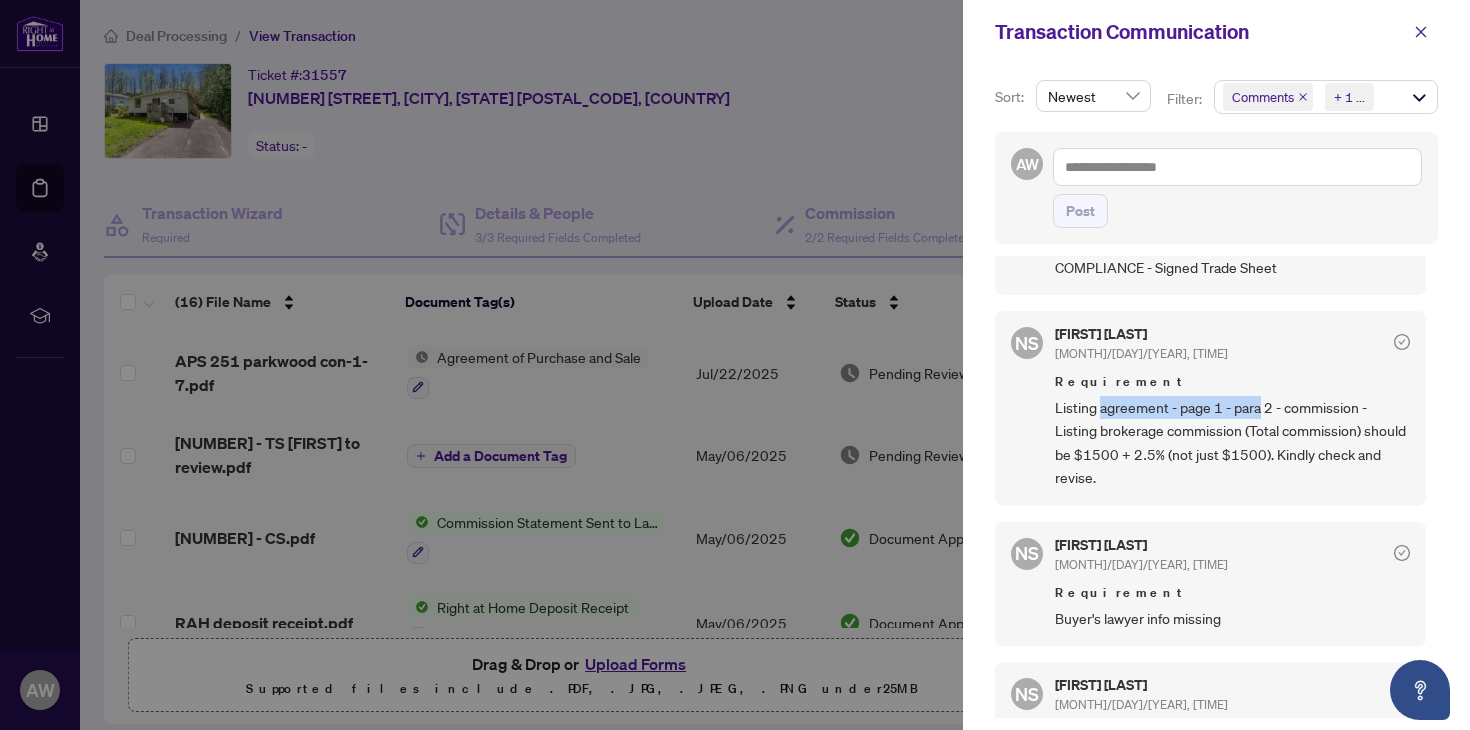 drag, startPoint x: 1100, startPoint y: 404, endPoint x: 1260, endPoint y: 393, distance: 160.37769 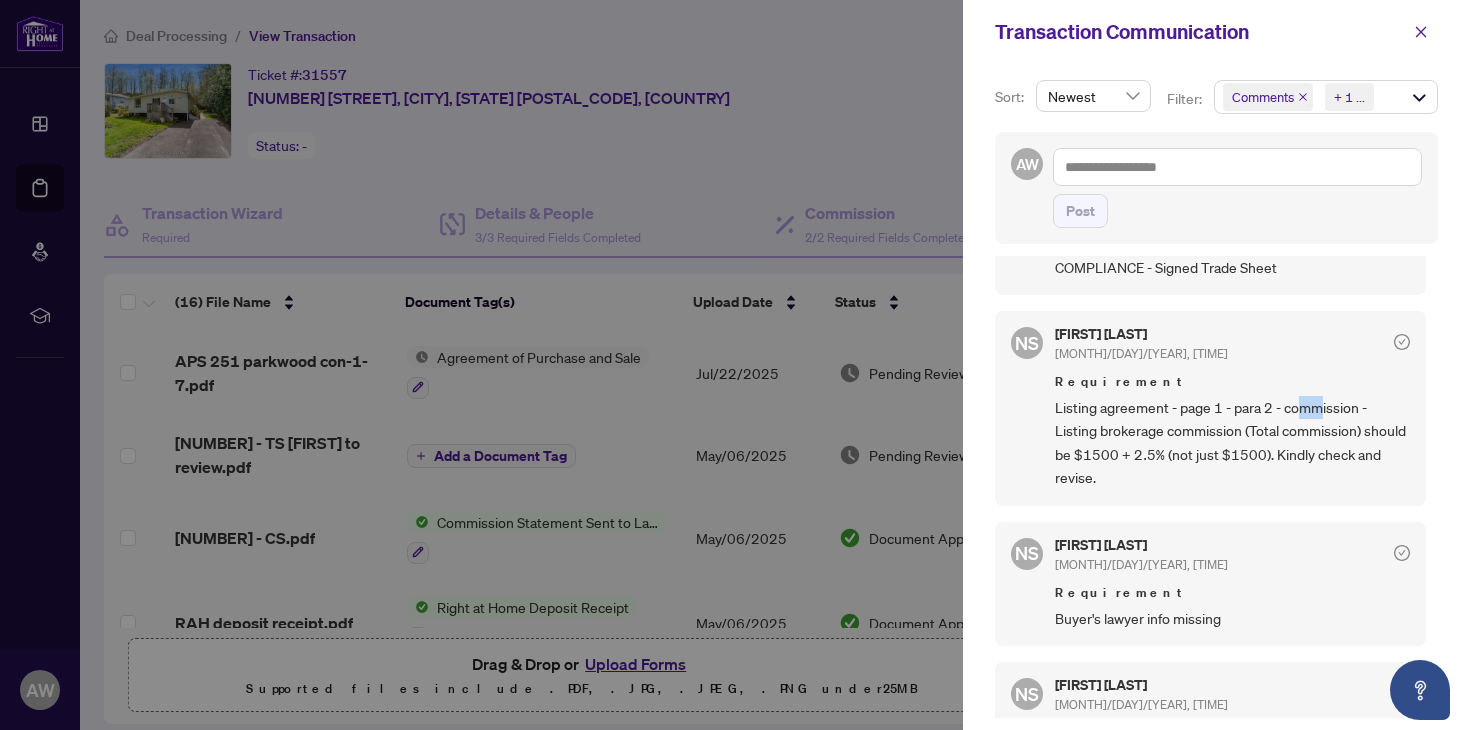 drag, startPoint x: 1296, startPoint y: 403, endPoint x: 1318, endPoint y: 403, distance: 22 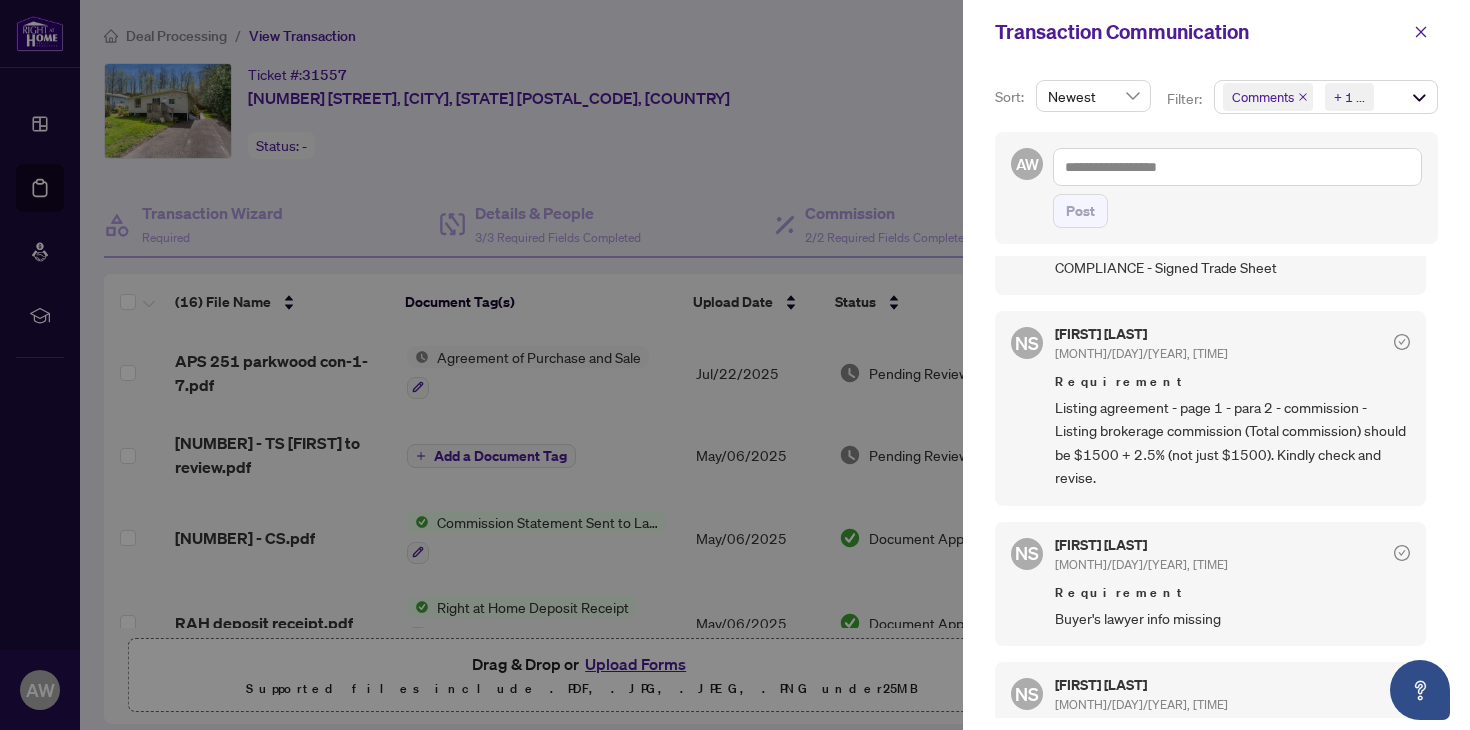 click on "Listing agreement - page 1 - para 2 - commission - Listing brokerage commission (Total commission) should be $1500 + 2.5% (not just $1500). Kindly check and revise." at bounding box center (1232, 443) 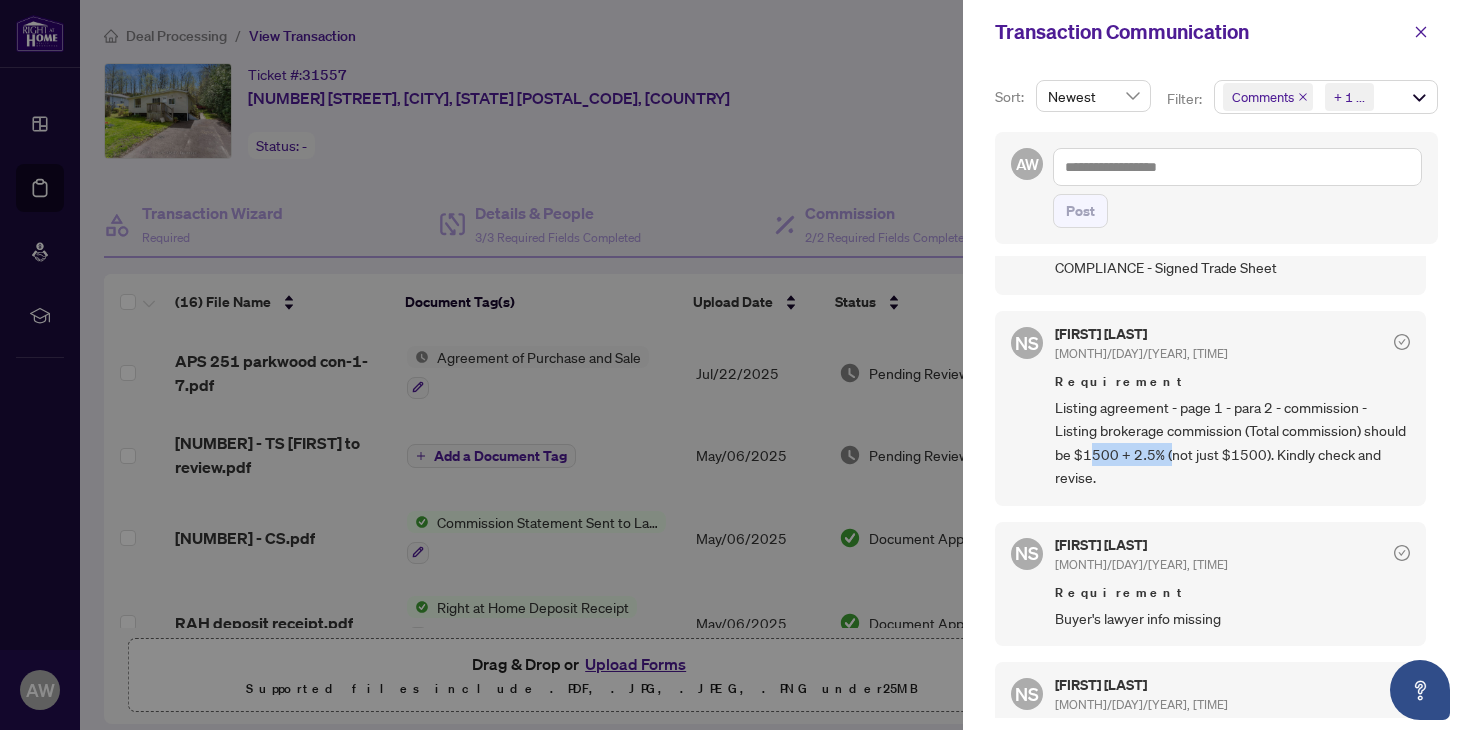 drag, startPoint x: 1144, startPoint y: 443, endPoint x: 1216, endPoint y: 443, distance: 72 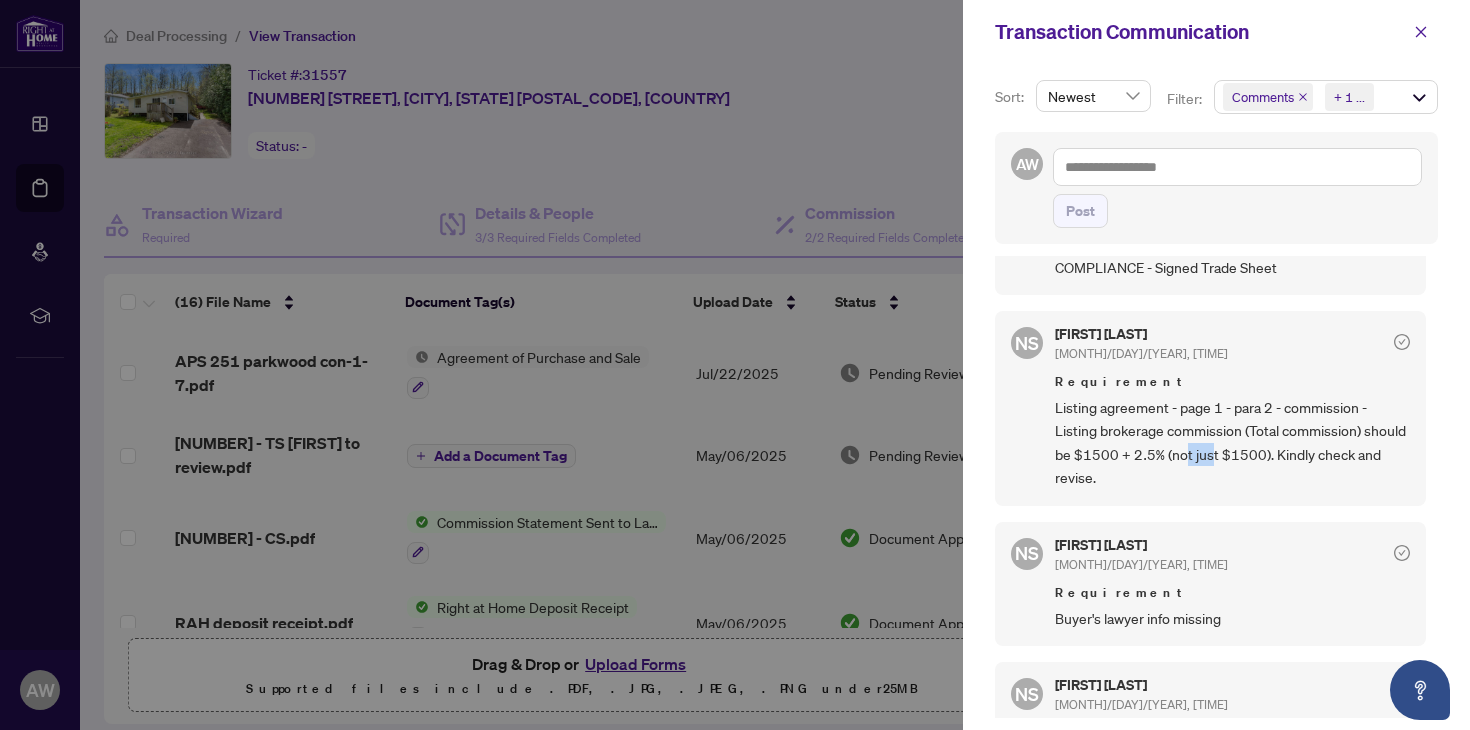 drag, startPoint x: 1229, startPoint y: 443, endPoint x: 1264, endPoint y: 445, distance: 35.057095 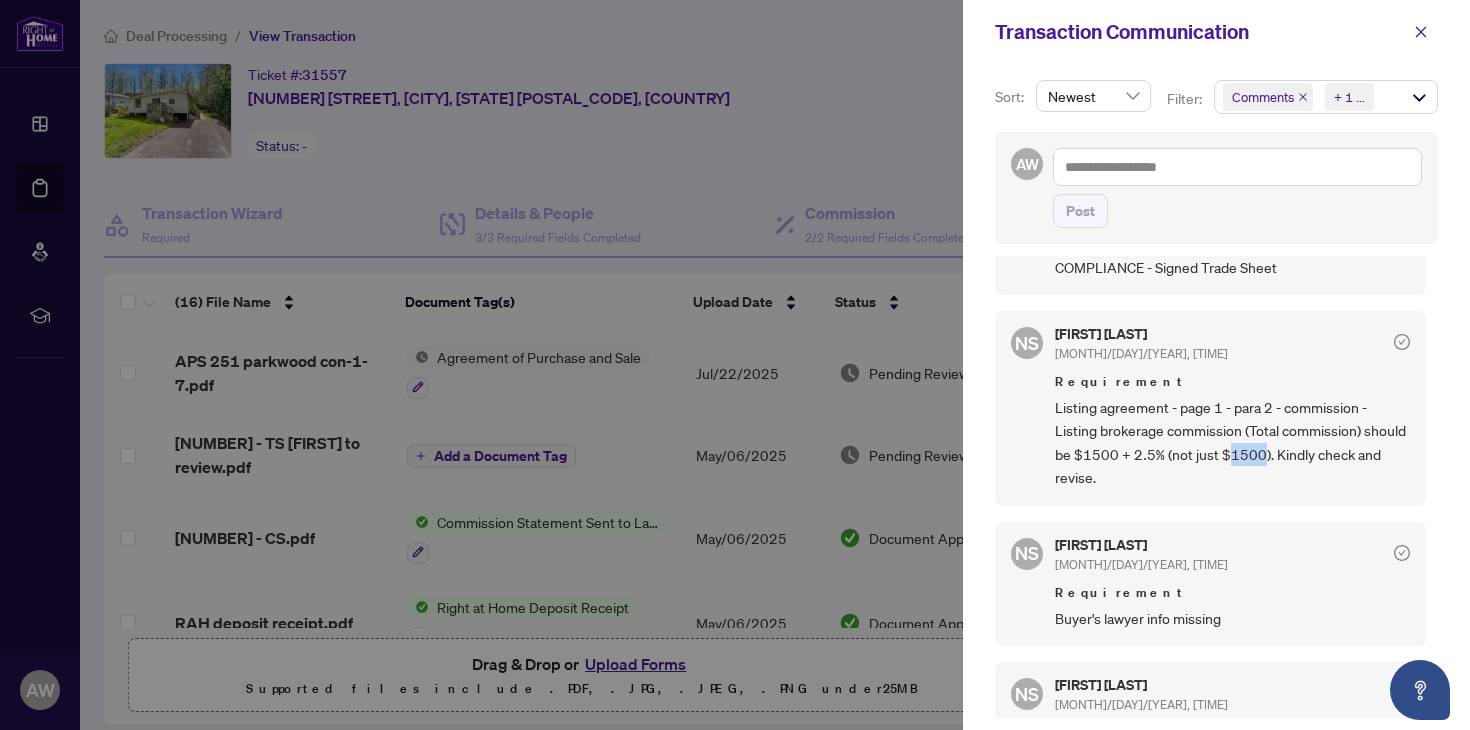 click on "Listing agreement - page 1 - para 2 - commission - Listing brokerage commission (Total commission) should be $1500 + 2.5% (not just $1500). Kindly check and revise." at bounding box center [1232, 443] 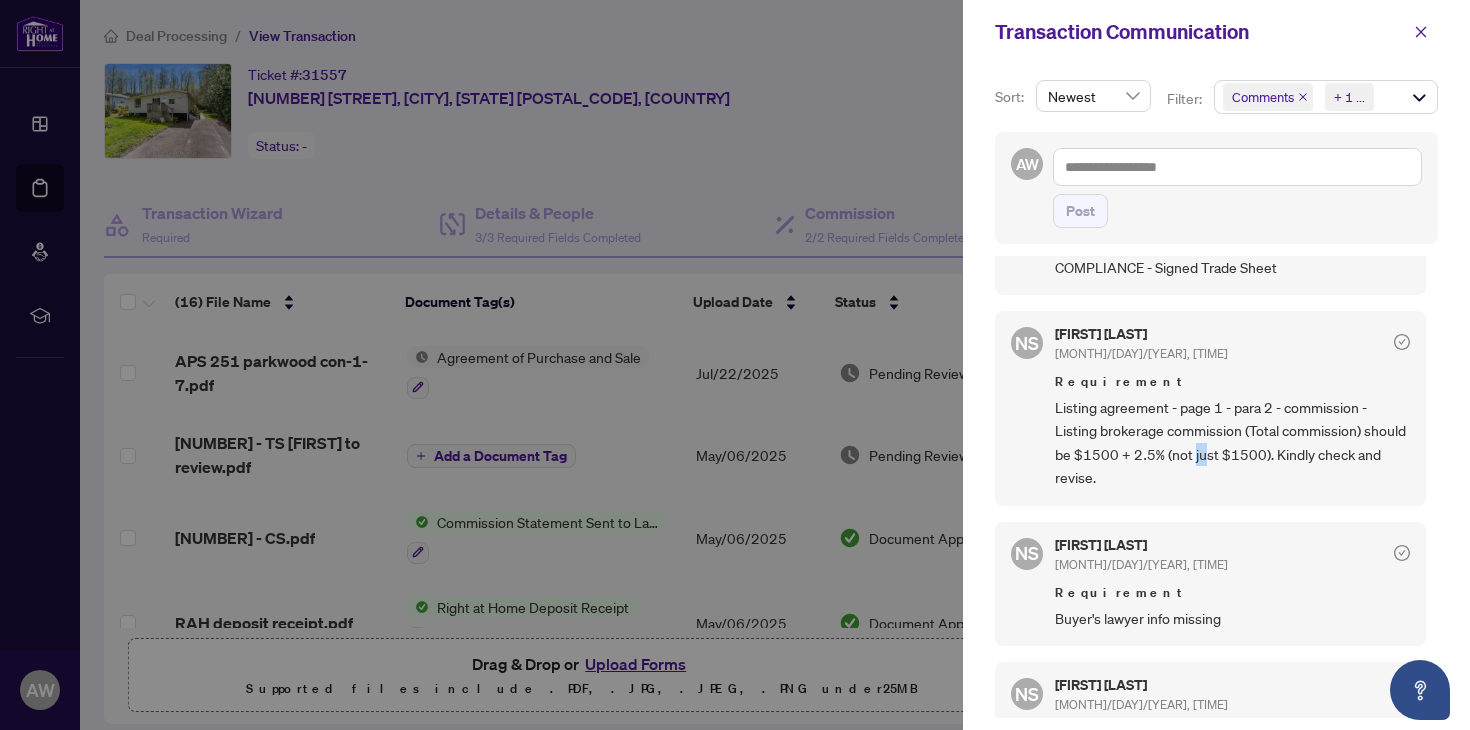 drag, startPoint x: 1248, startPoint y: 452, endPoint x: 1238, endPoint y: 453, distance: 10.049875 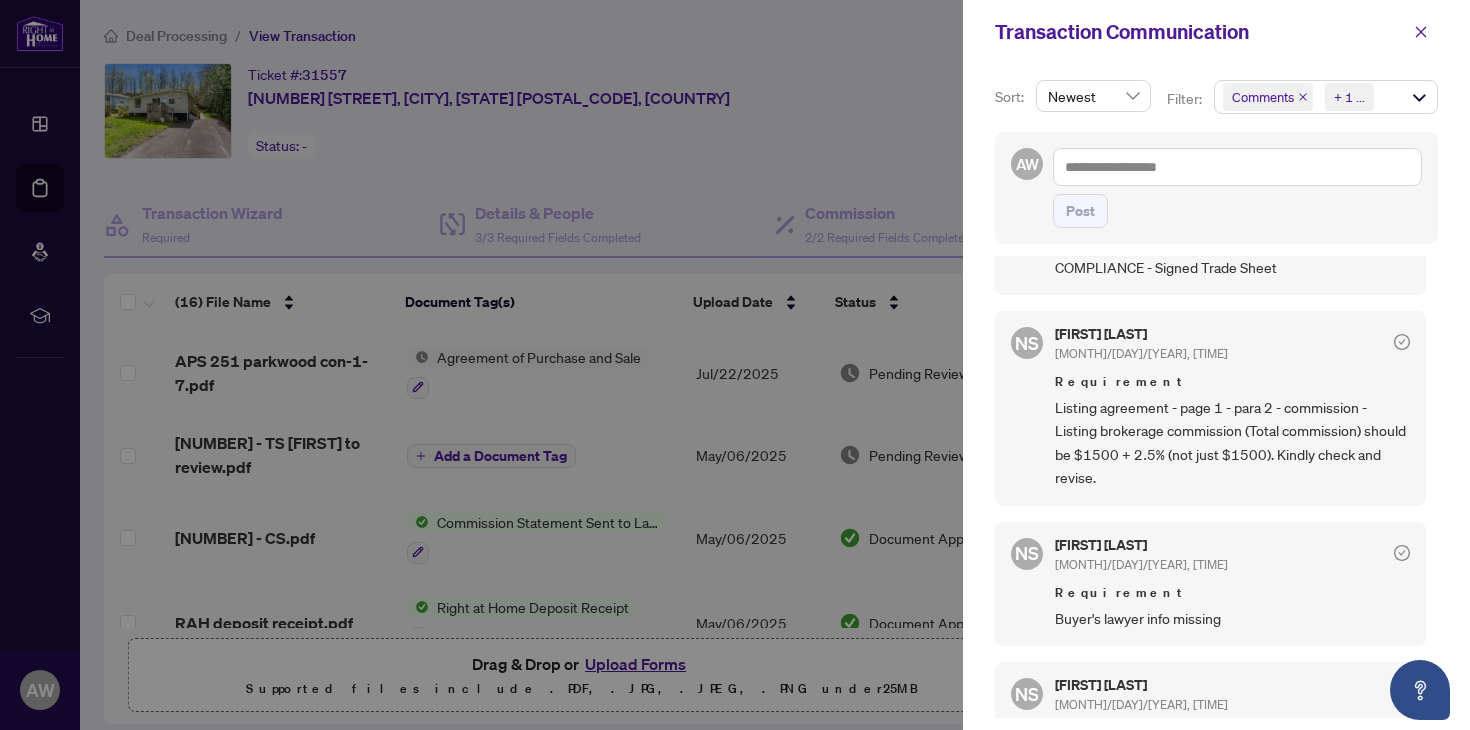 click on "Listing agreement - page 1 - para 2 - commission - Listing brokerage commission (Total commission) should be $1500 + 2.5% (not just $1500). Kindly check and revise." at bounding box center [1232, 443] 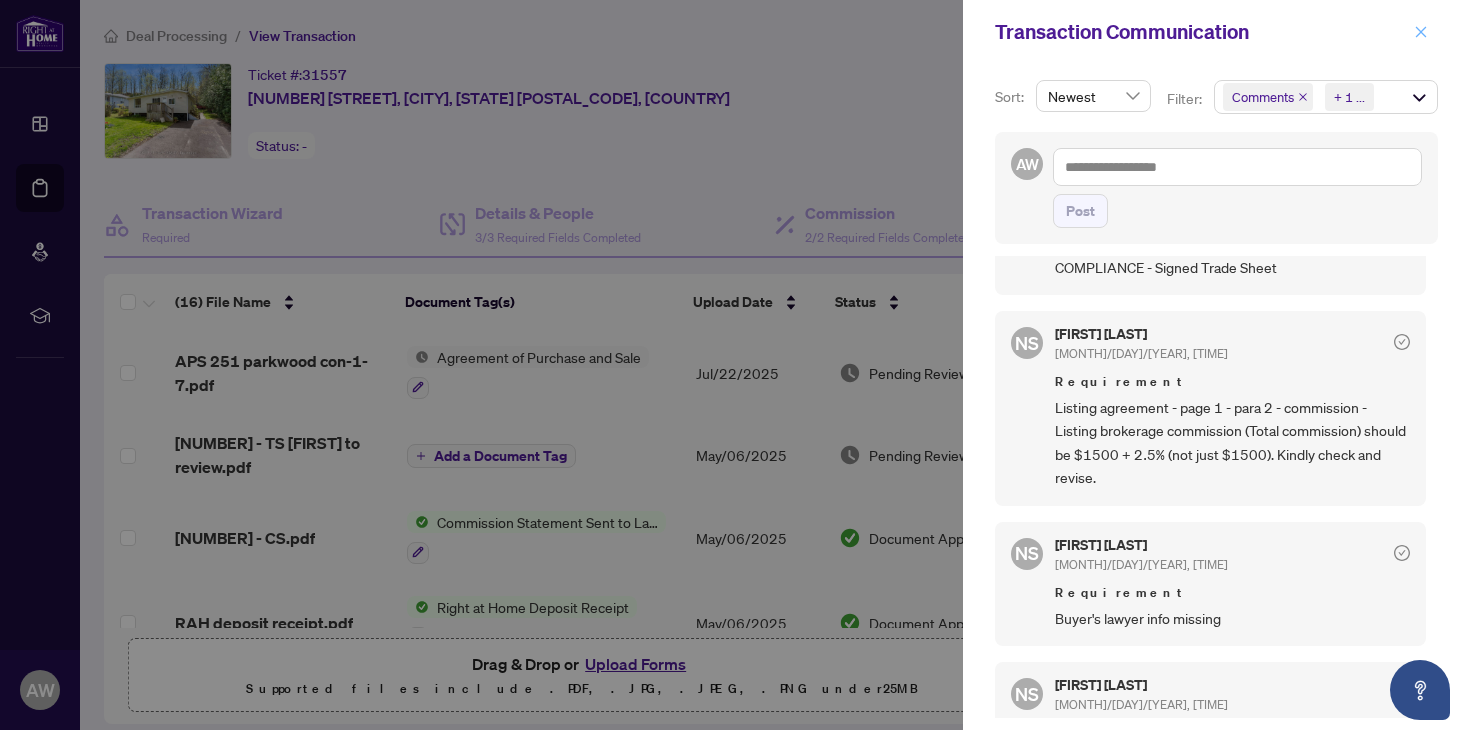 click 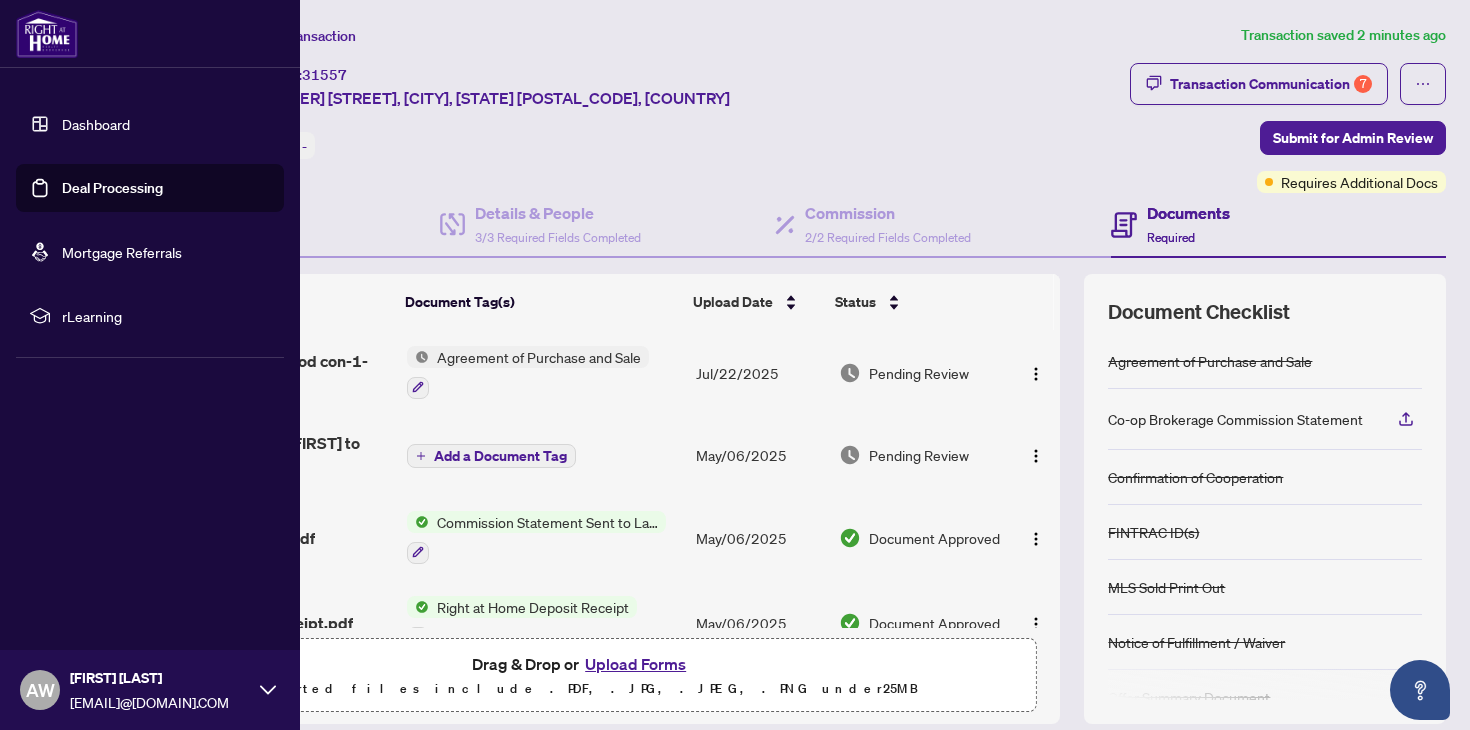 click on "Deal Processing" at bounding box center (112, 188) 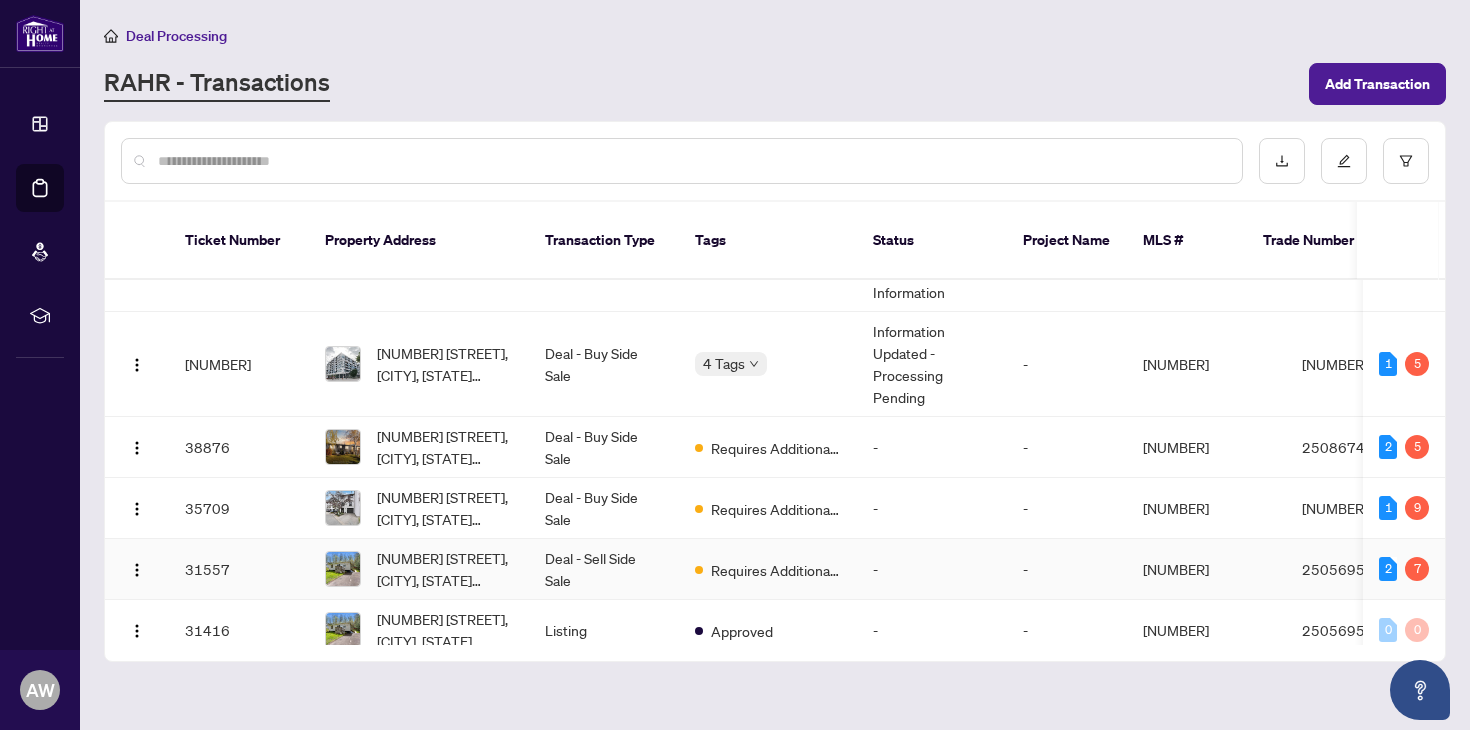 scroll, scrollTop: 161, scrollLeft: 0, axis: vertical 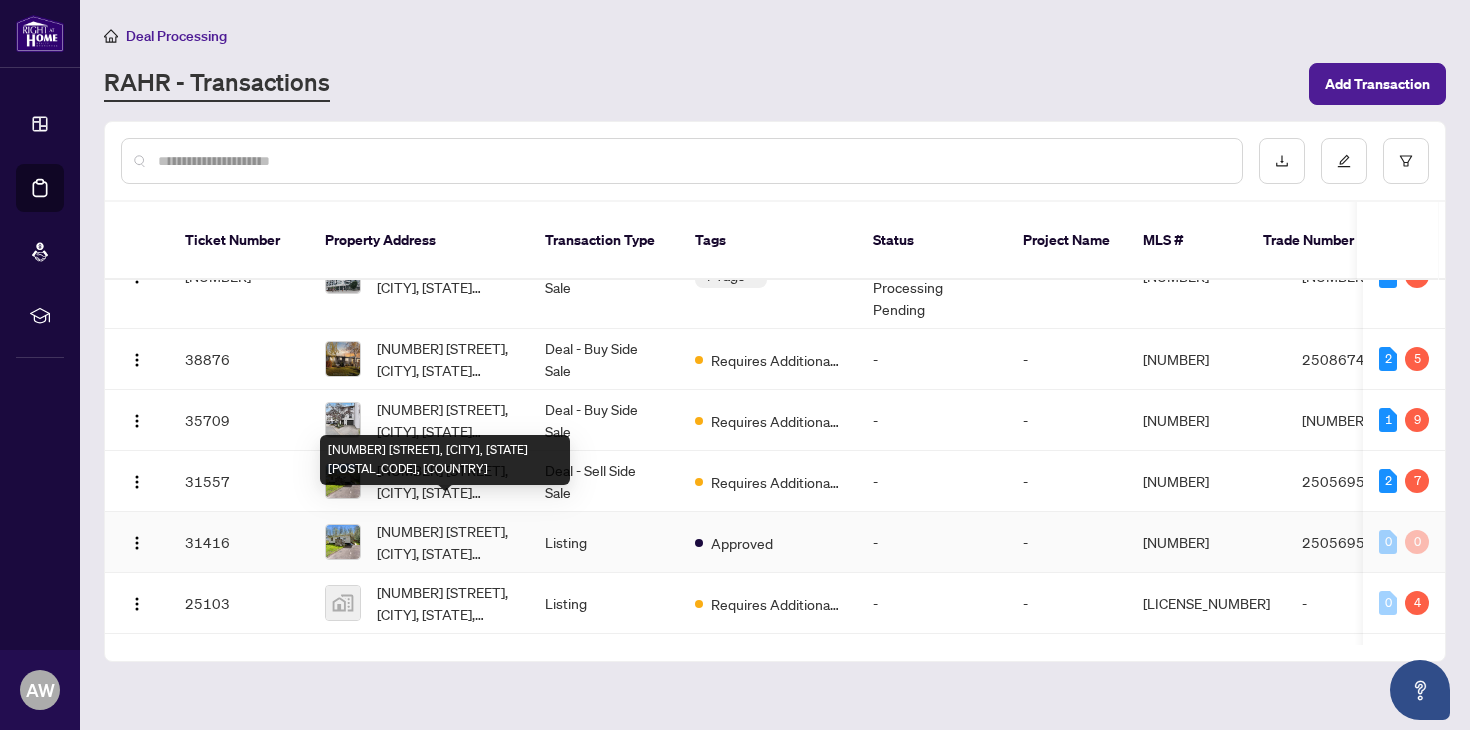 click on "[NUMBER] [STREET], [CITY], [STATE] [POSTAL_CODE], [COUNTRY]" at bounding box center [445, 542] 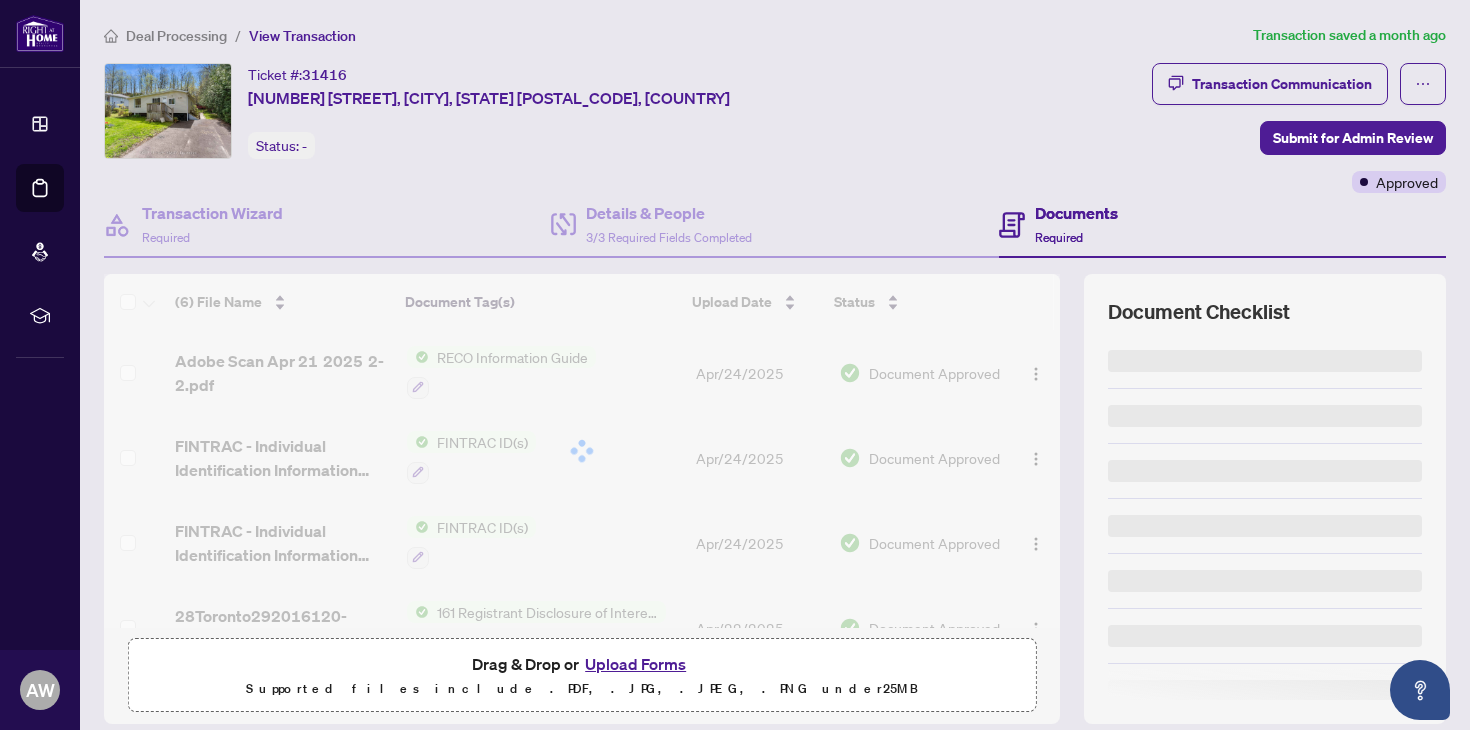 scroll, scrollTop: 140, scrollLeft: 0, axis: vertical 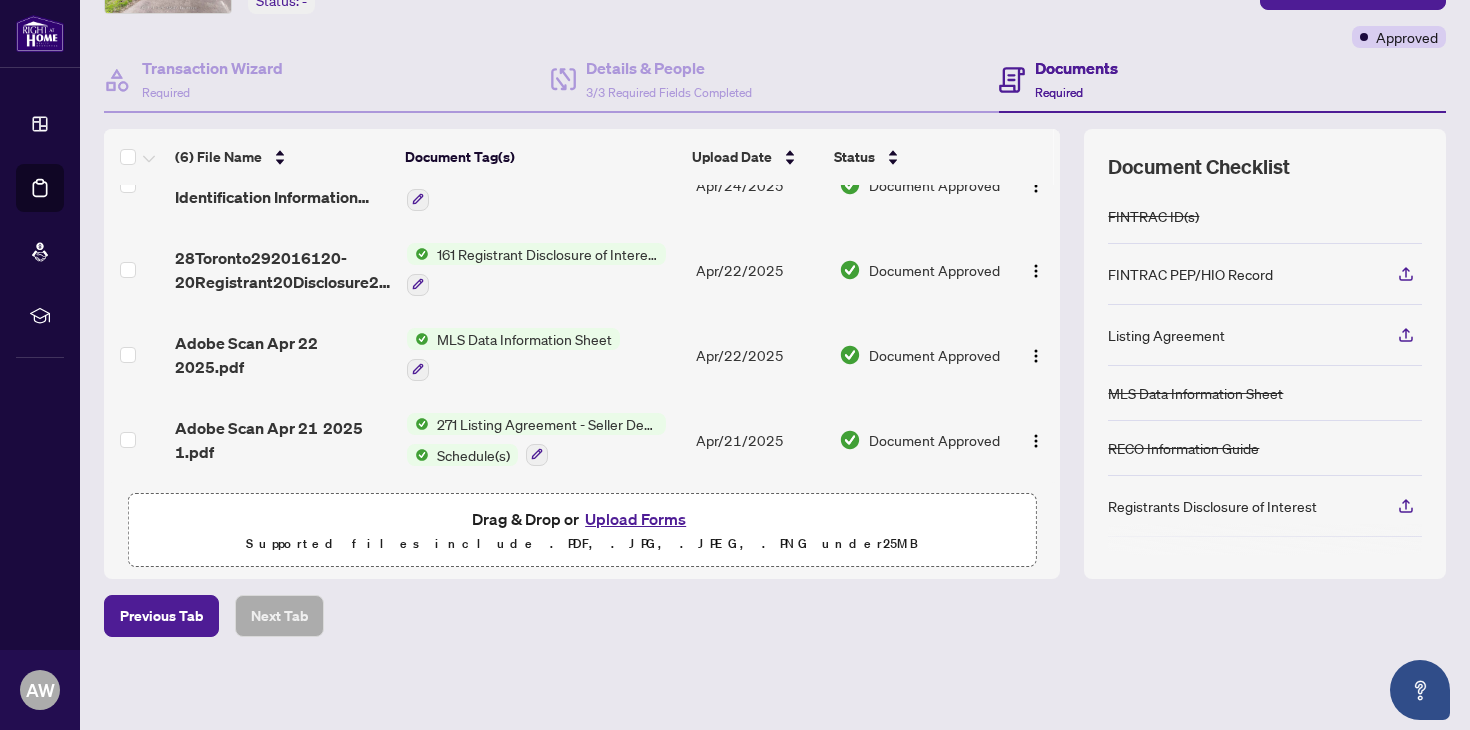 click on "271 Listing Agreement - Seller Designated Representation Agreement Authority
to Offer for Sale" at bounding box center [547, 424] 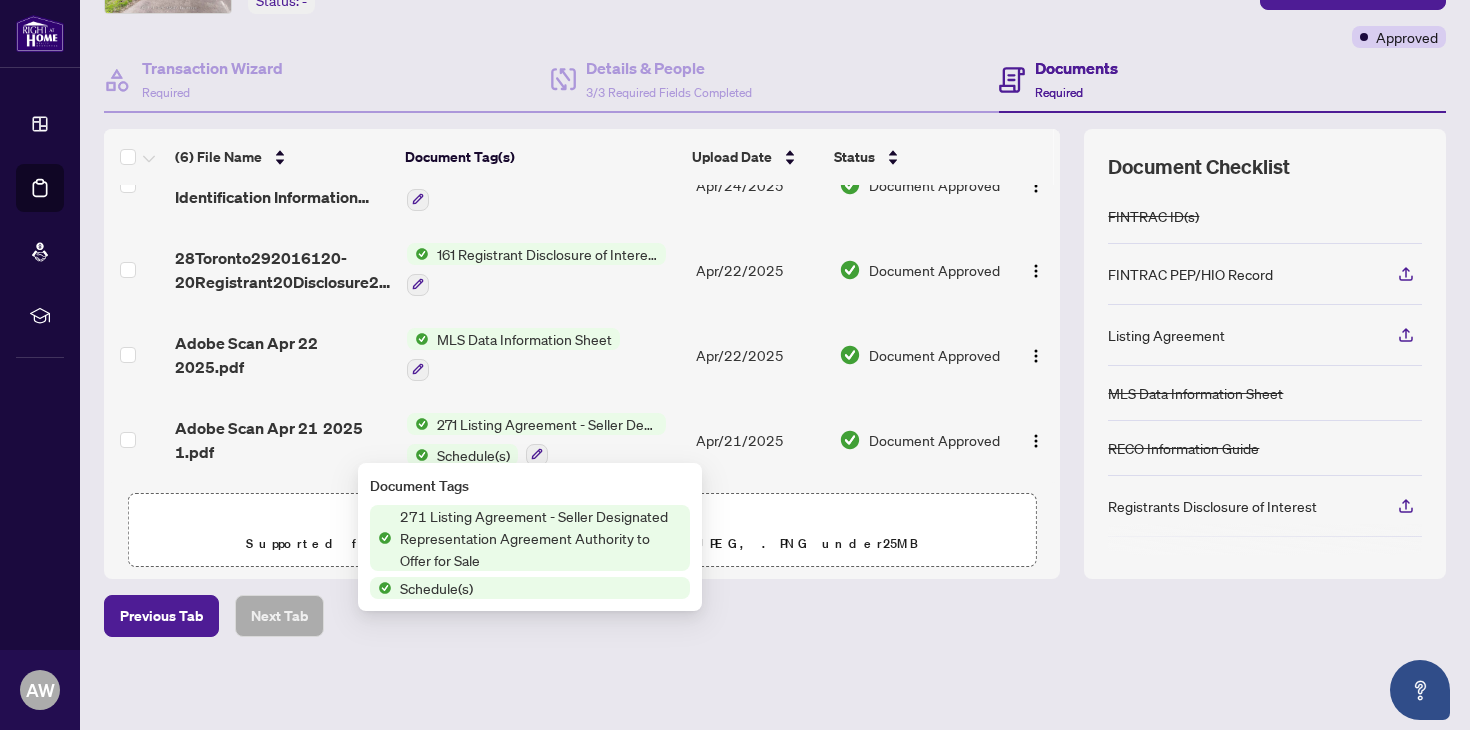 click on "Apr/21/2025" at bounding box center (759, 439) 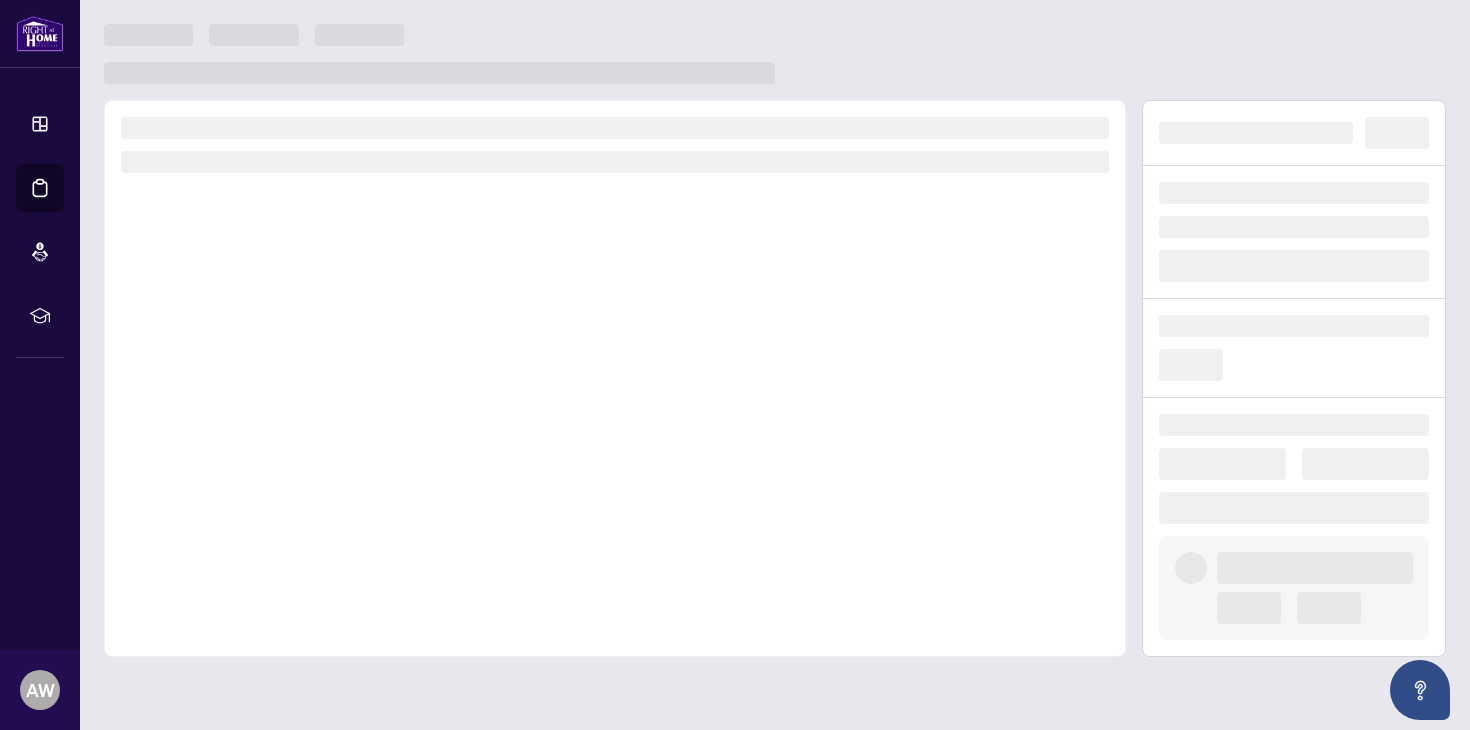 scroll, scrollTop: 0, scrollLeft: 0, axis: both 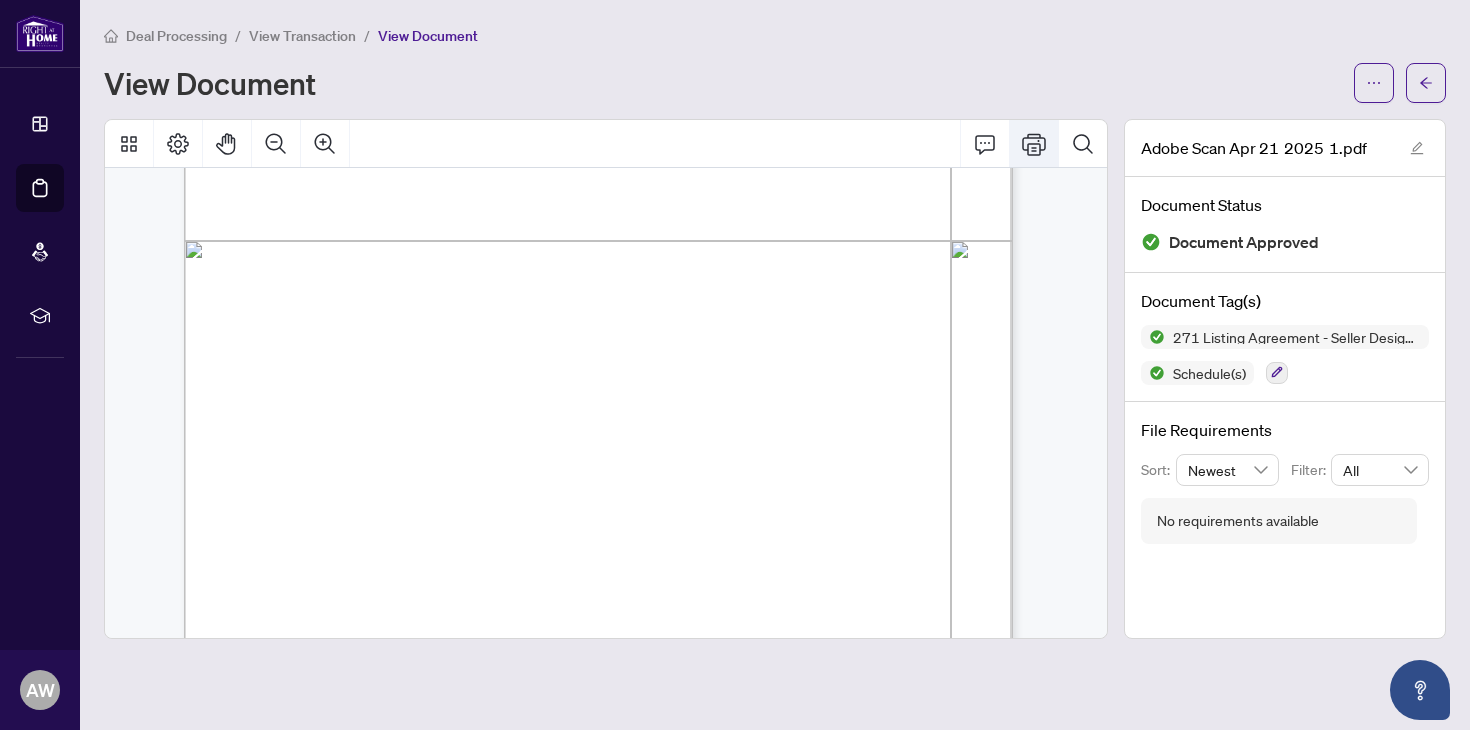 click 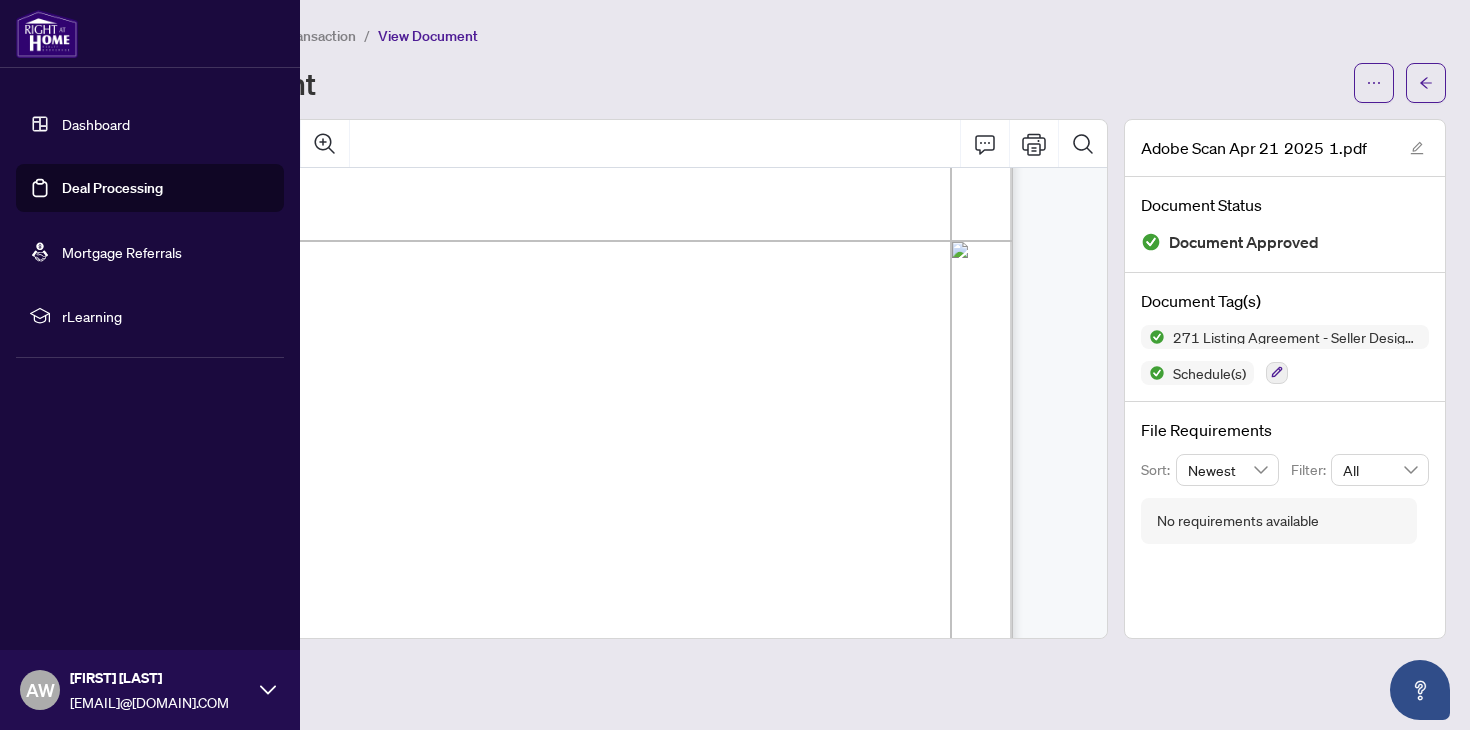 click on "Deal Processing" at bounding box center [112, 188] 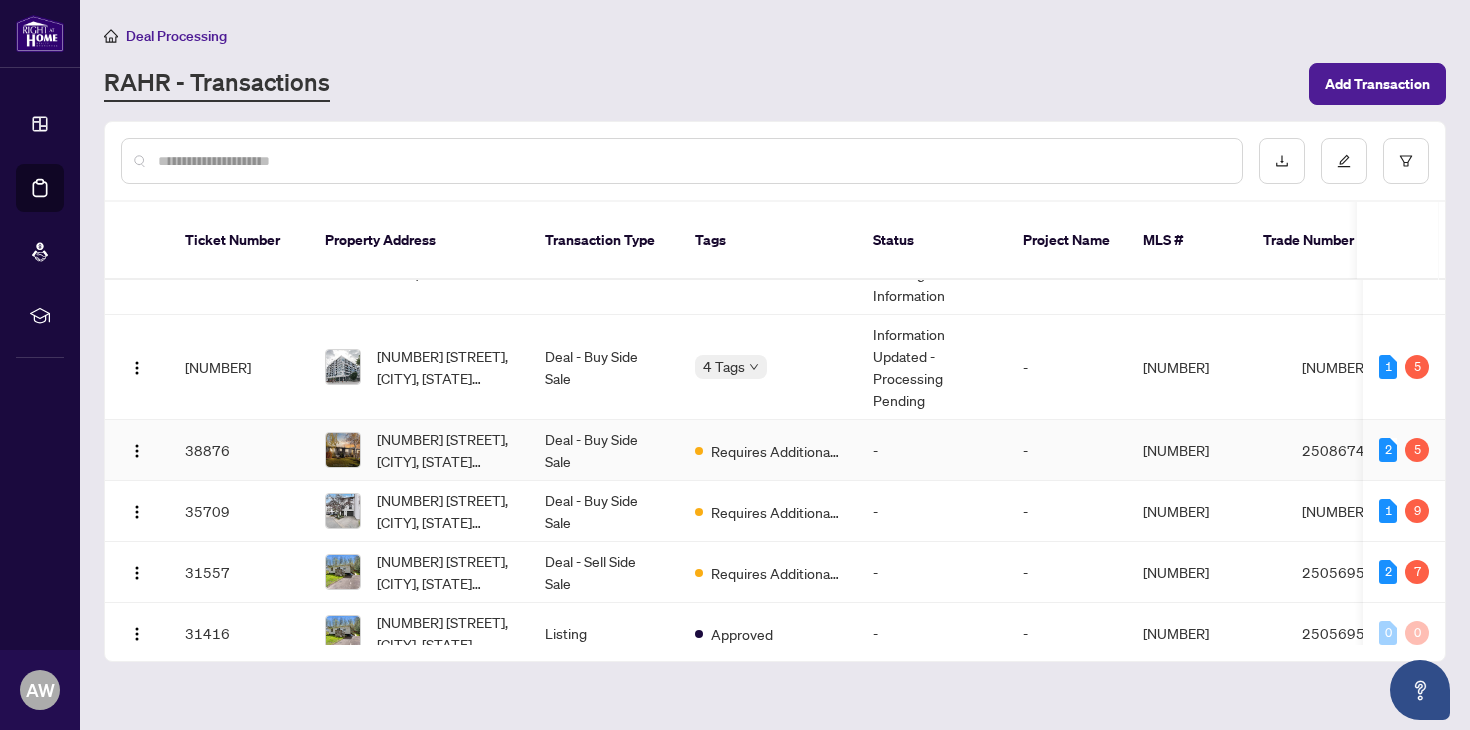 scroll, scrollTop: 151, scrollLeft: 0, axis: vertical 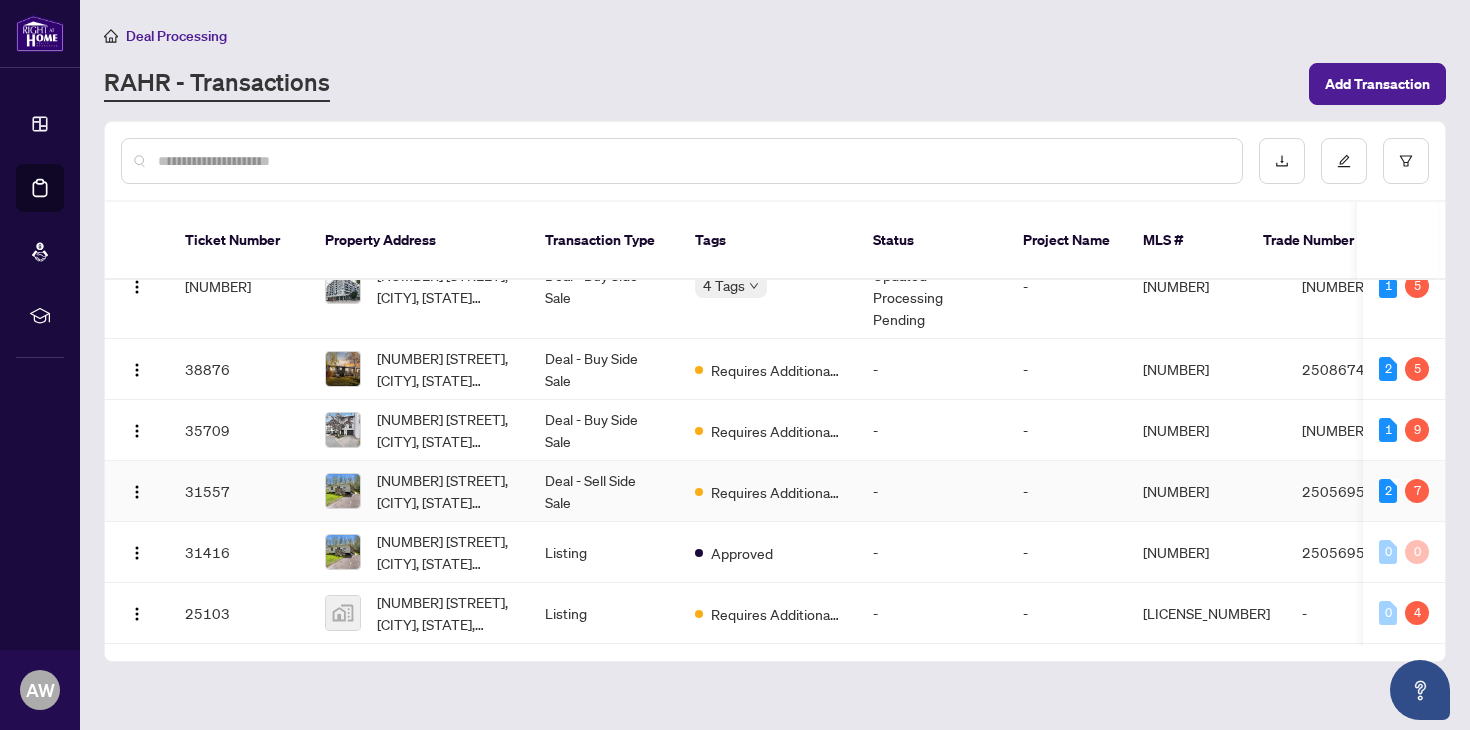 click on "Deal - Sell Side Sale" at bounding box center [604, 491] 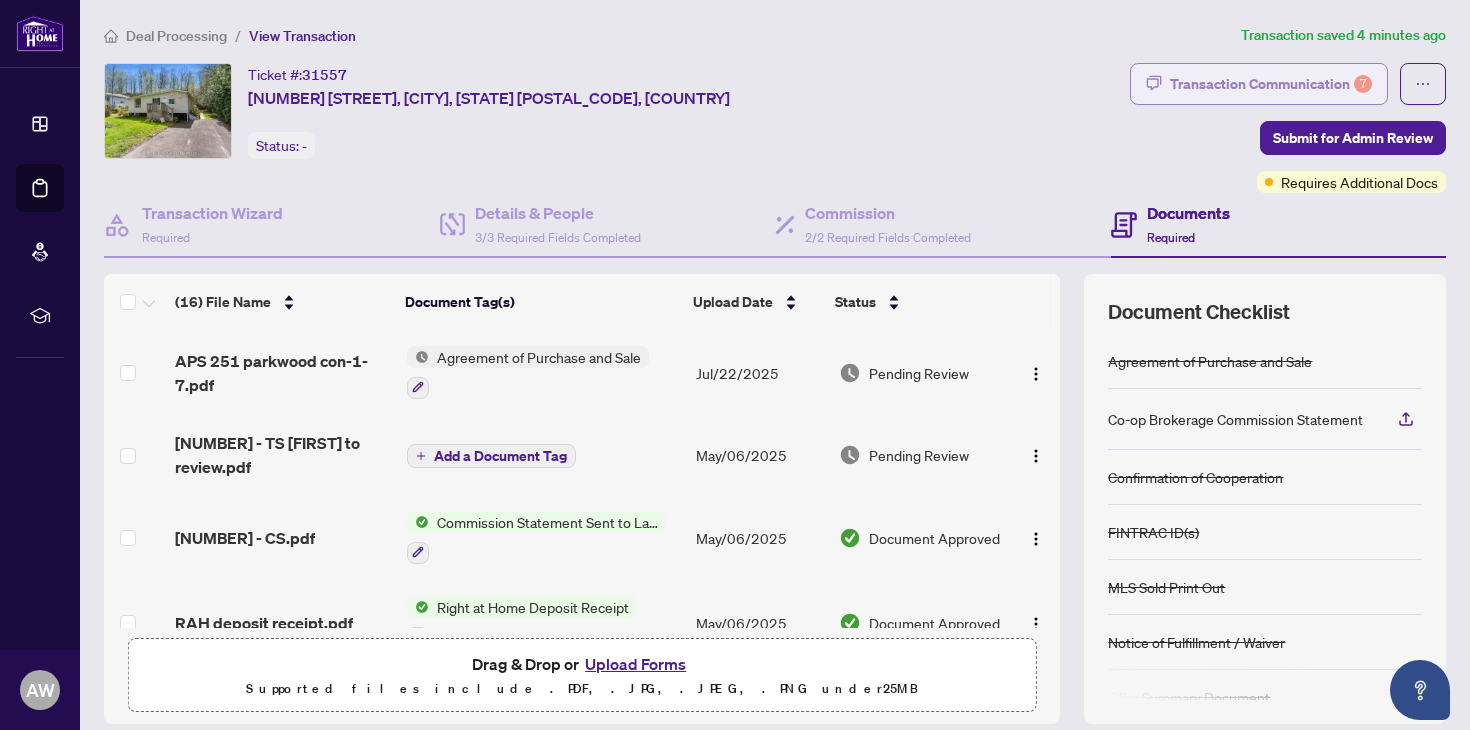 click on "Transaction Communication 7" at bounding box center (1271, 84) 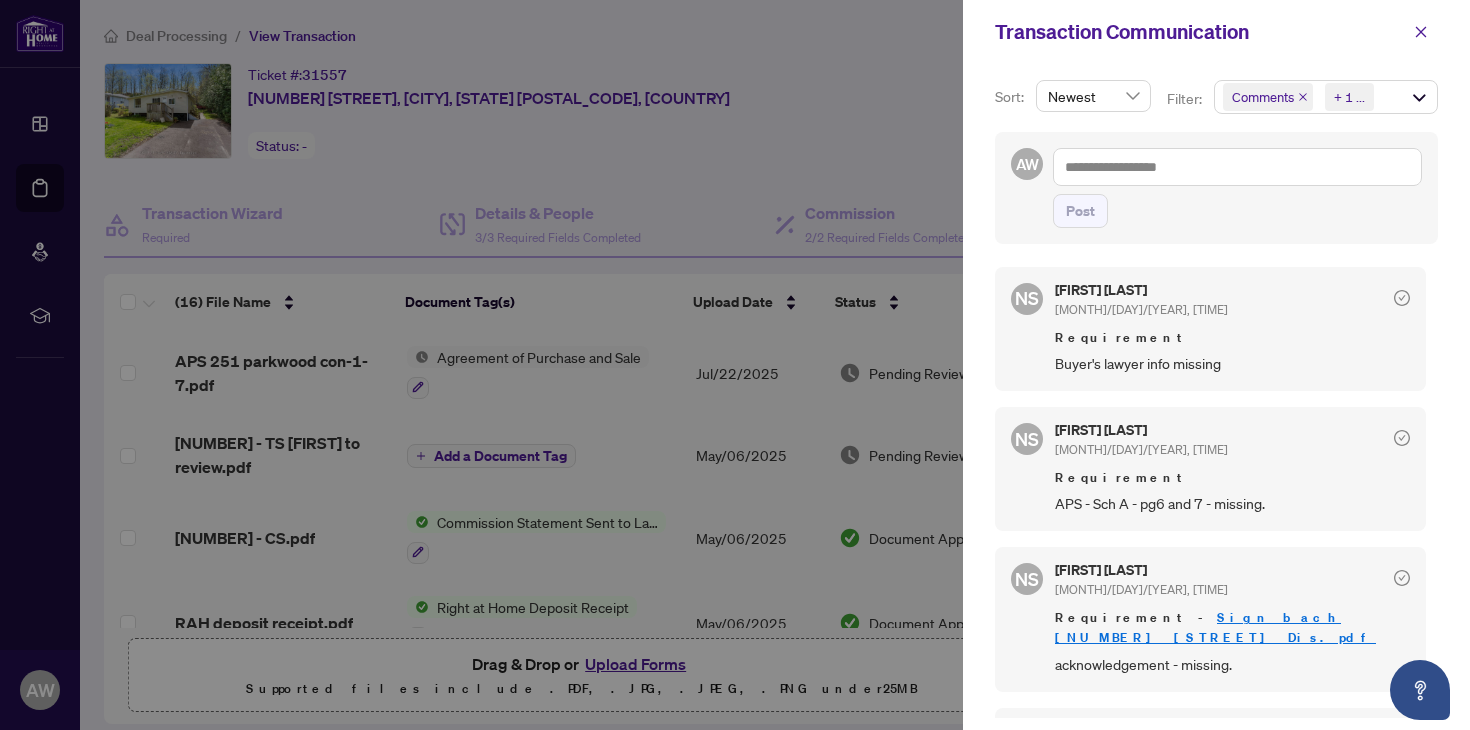 scroll, scrollTop: 759, scrollLeft: 0, axis: vertical 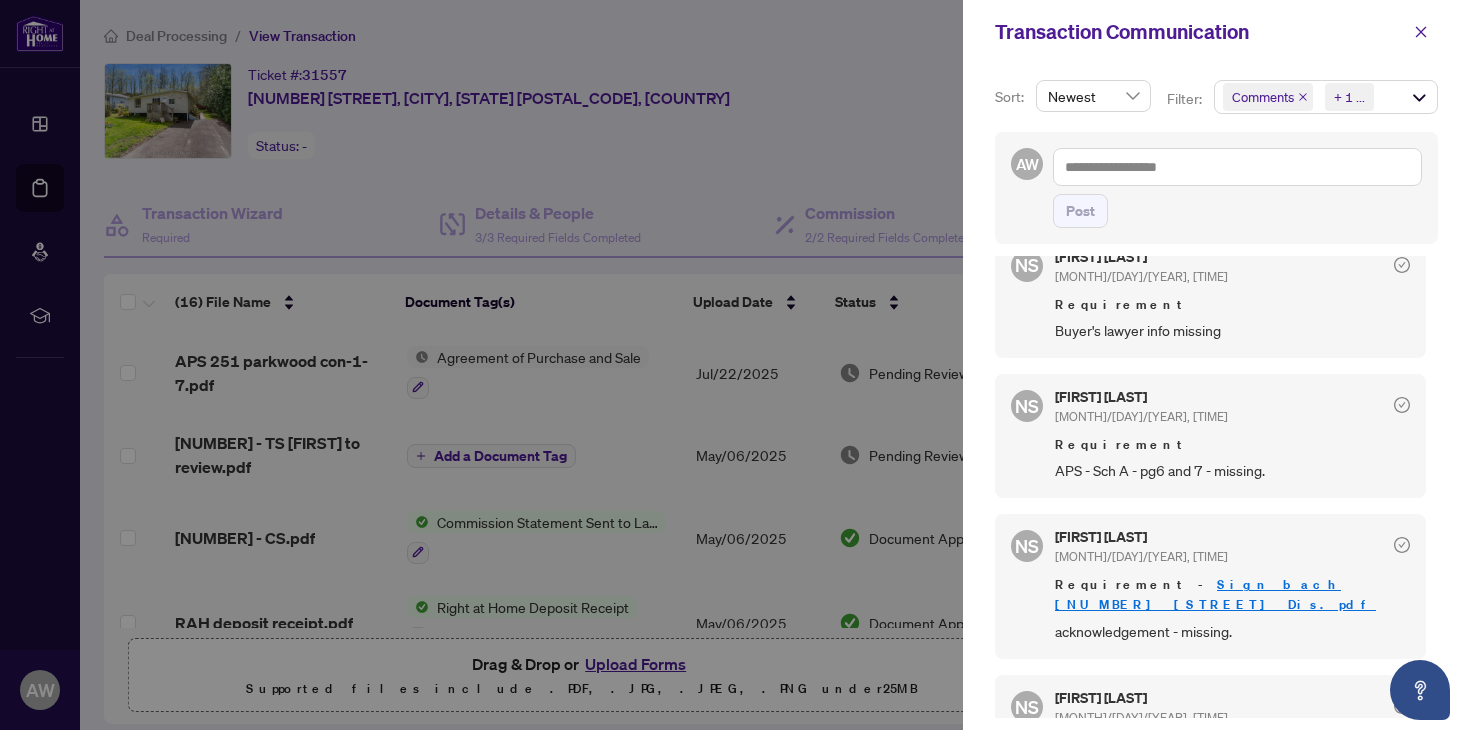 click at bounding box center (735, 365) 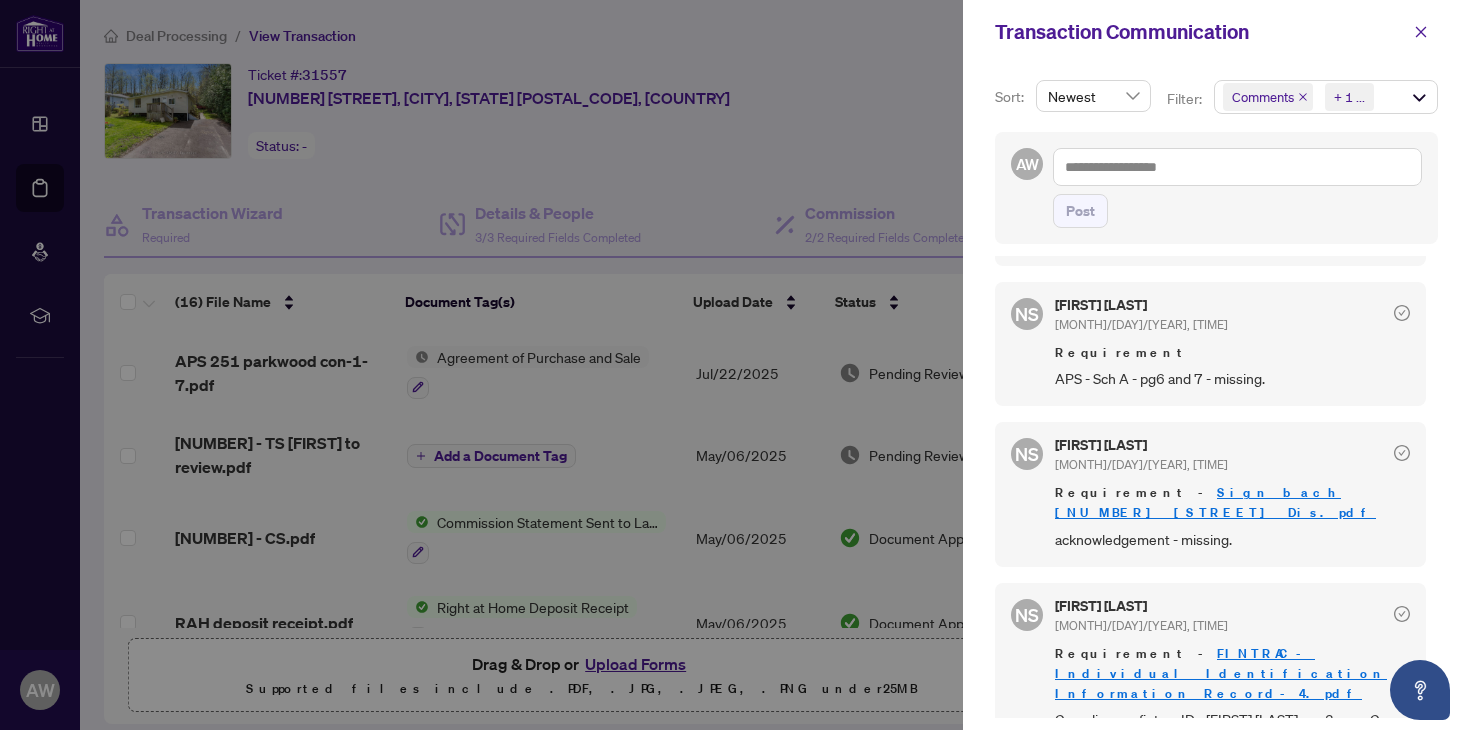 scroll, scrollTop: 809, scrollLeft: 0, axis: vertical 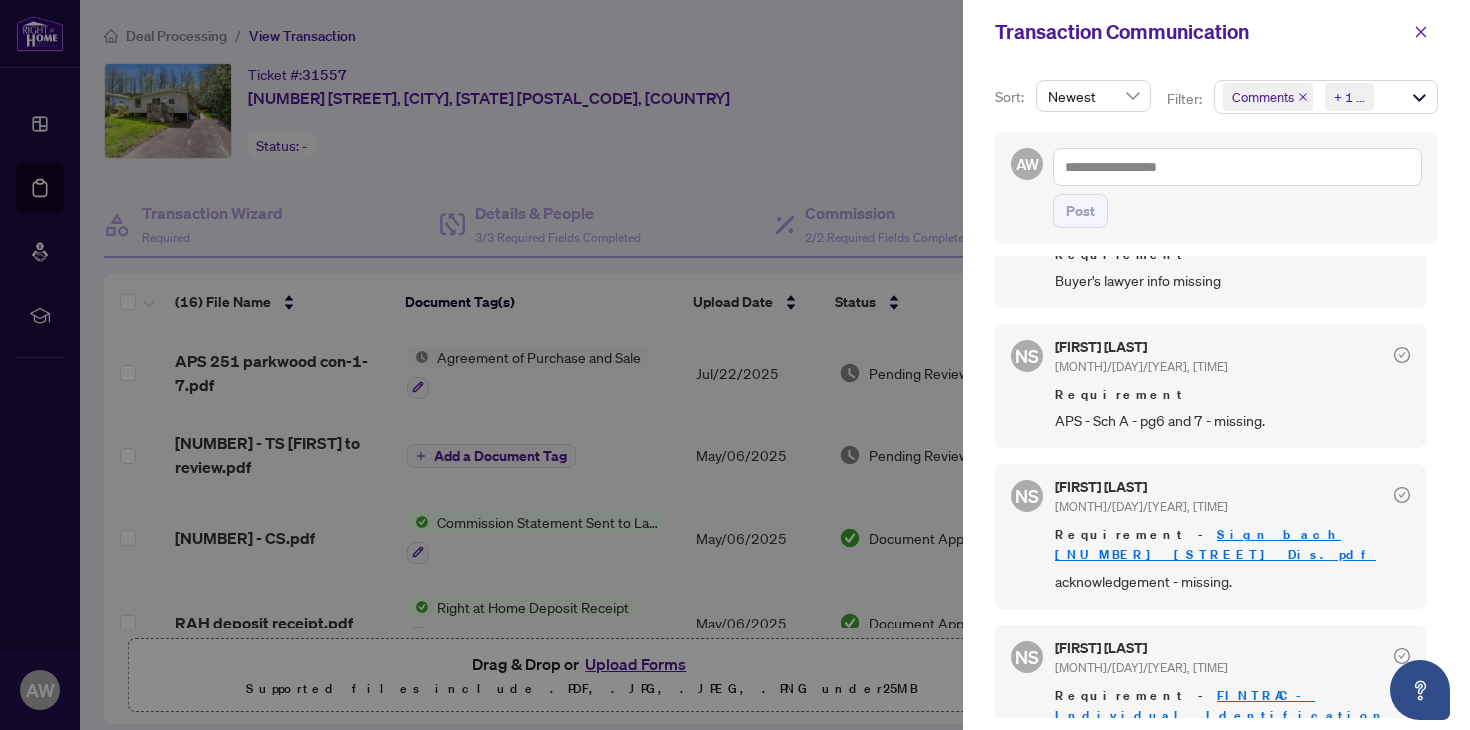 click at bounding box center (735, 365) 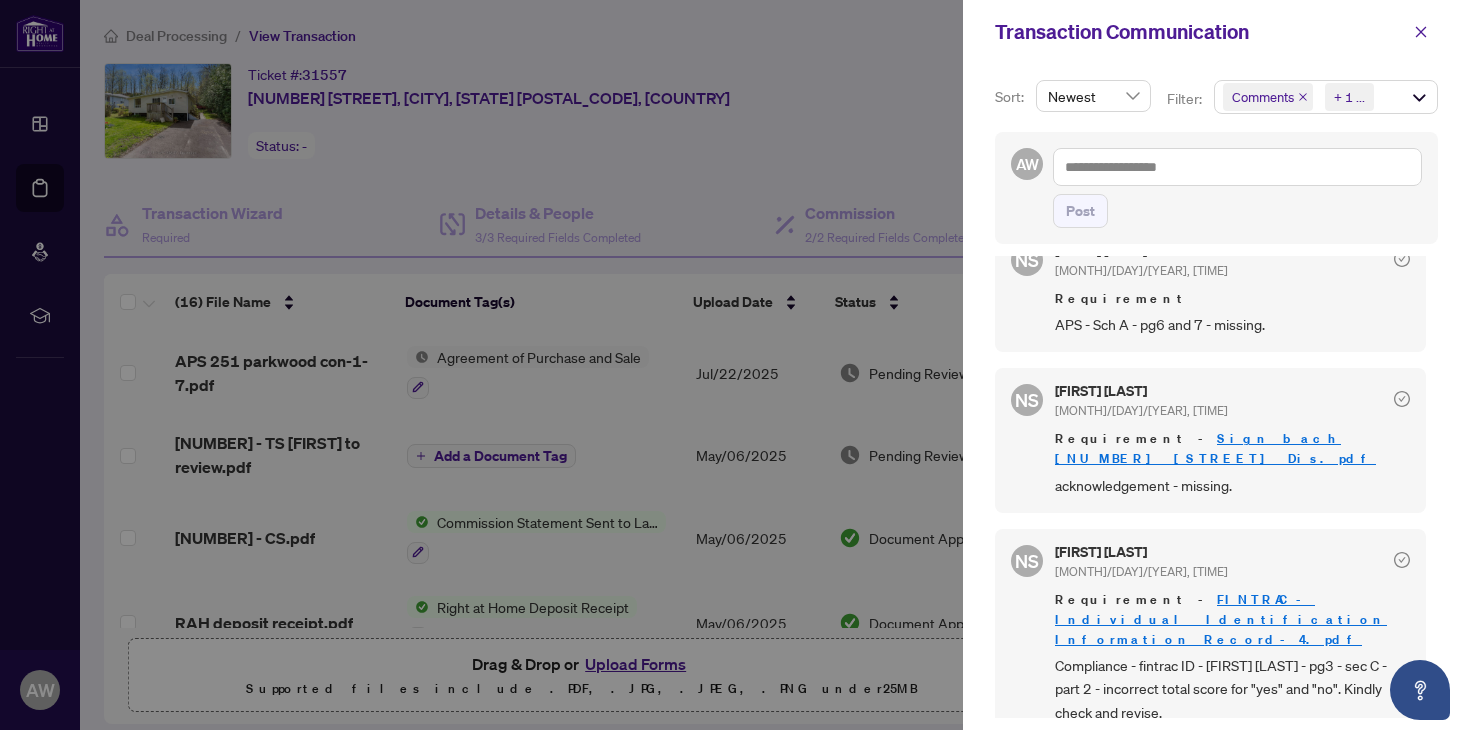 scroll, scrollTop: 894, scrollLeft: 0, axis: vertical 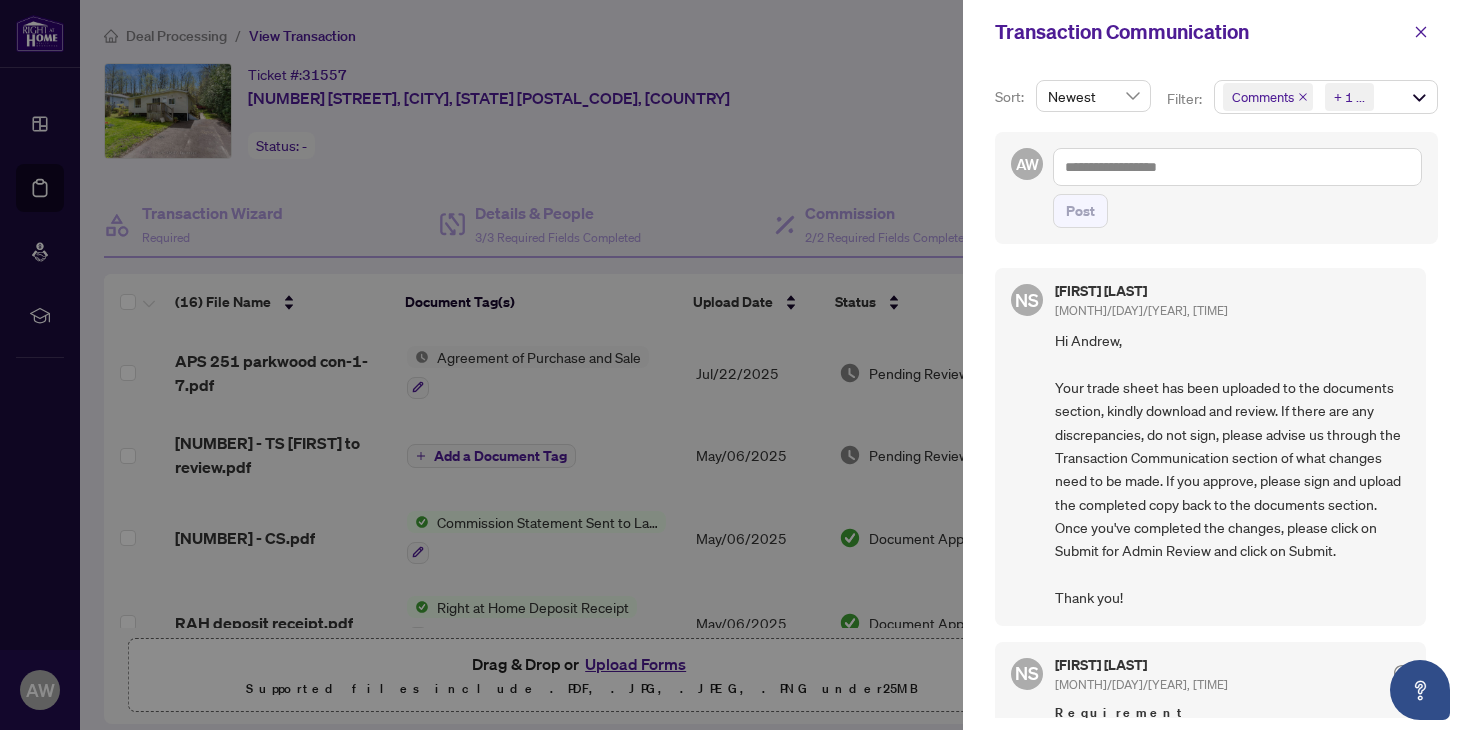 click at bounding box center [735, 365] 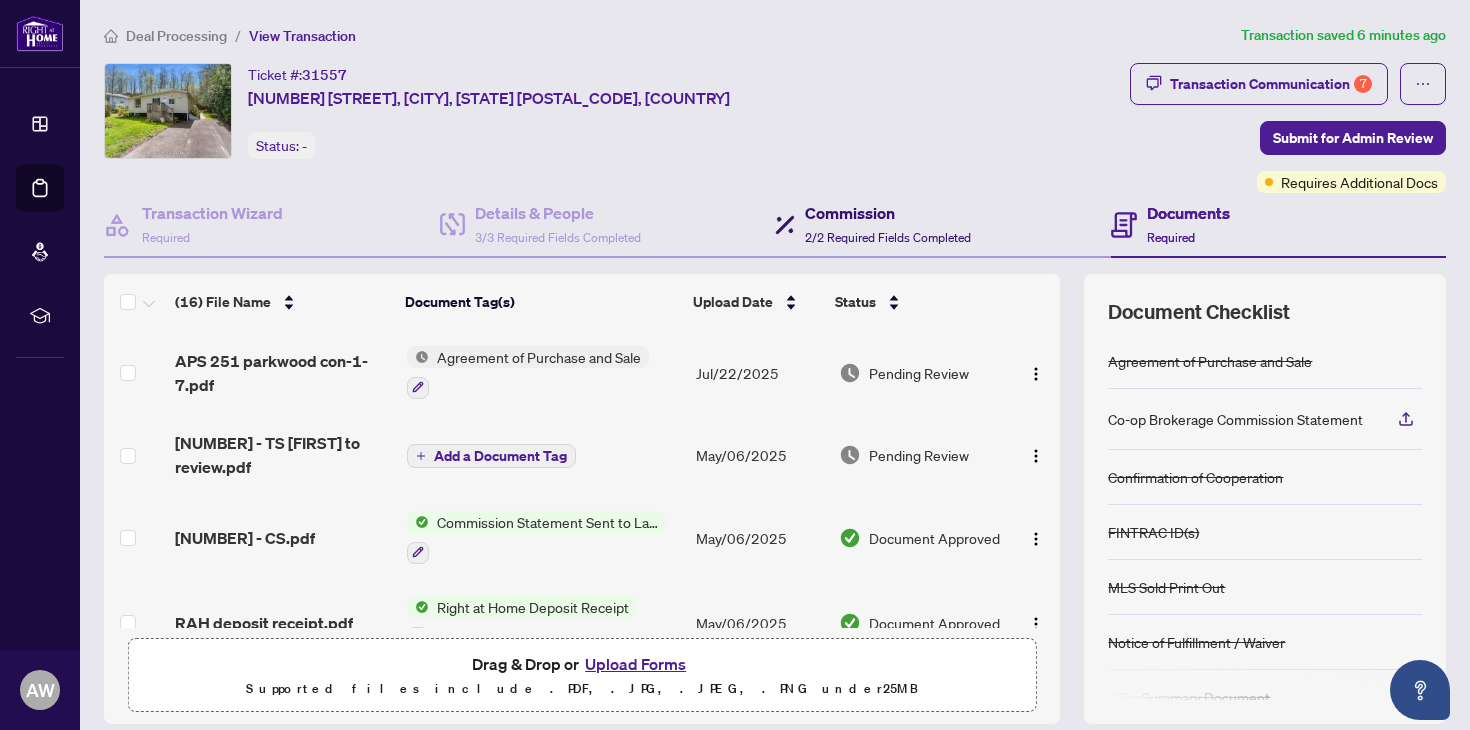 click on "Commission" at bounding box center [888, 213] 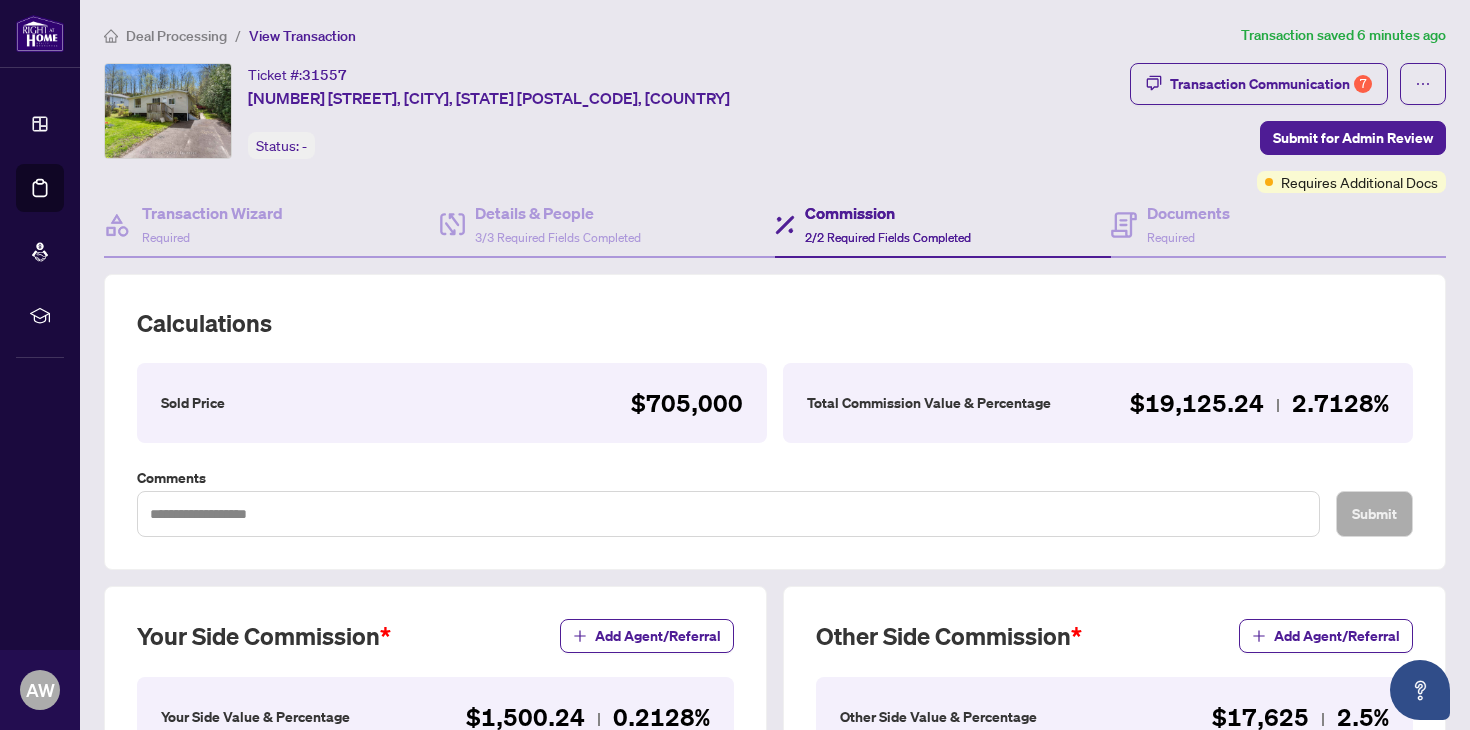 scroll, scrollTop: 123, scrollLeft: 0, axis: vertical 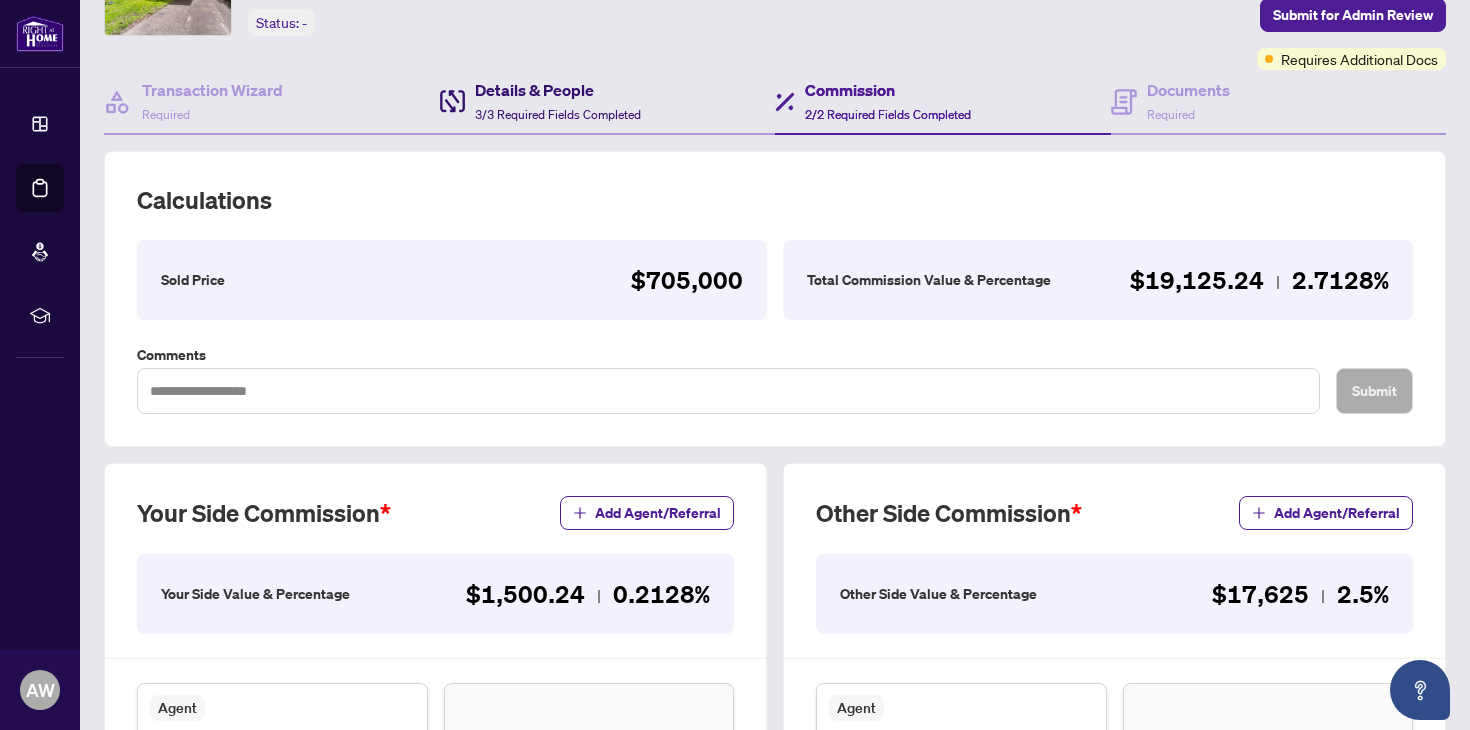 click on "3/3 Required Fields Completed" at bounding box center (558, 114) 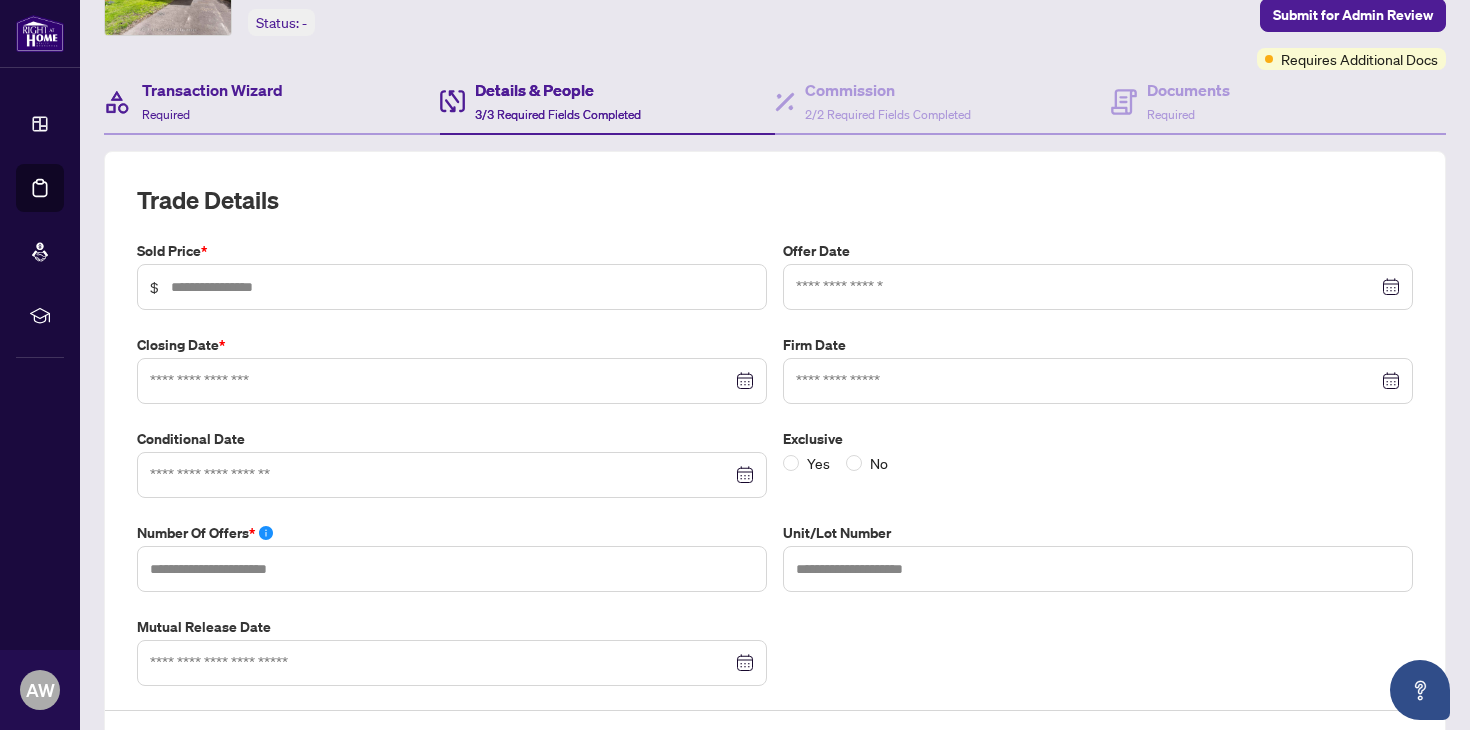 type on "*******" 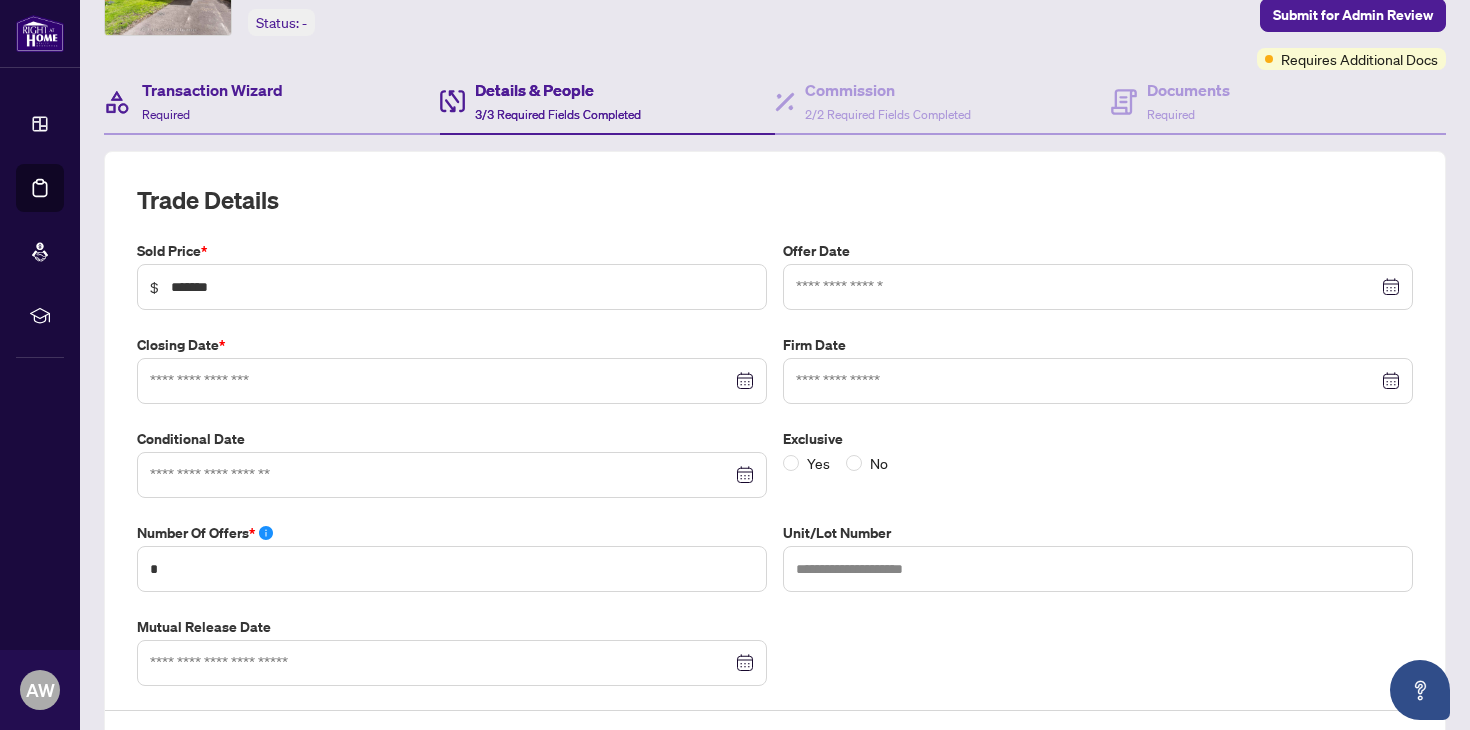 type on "**********" 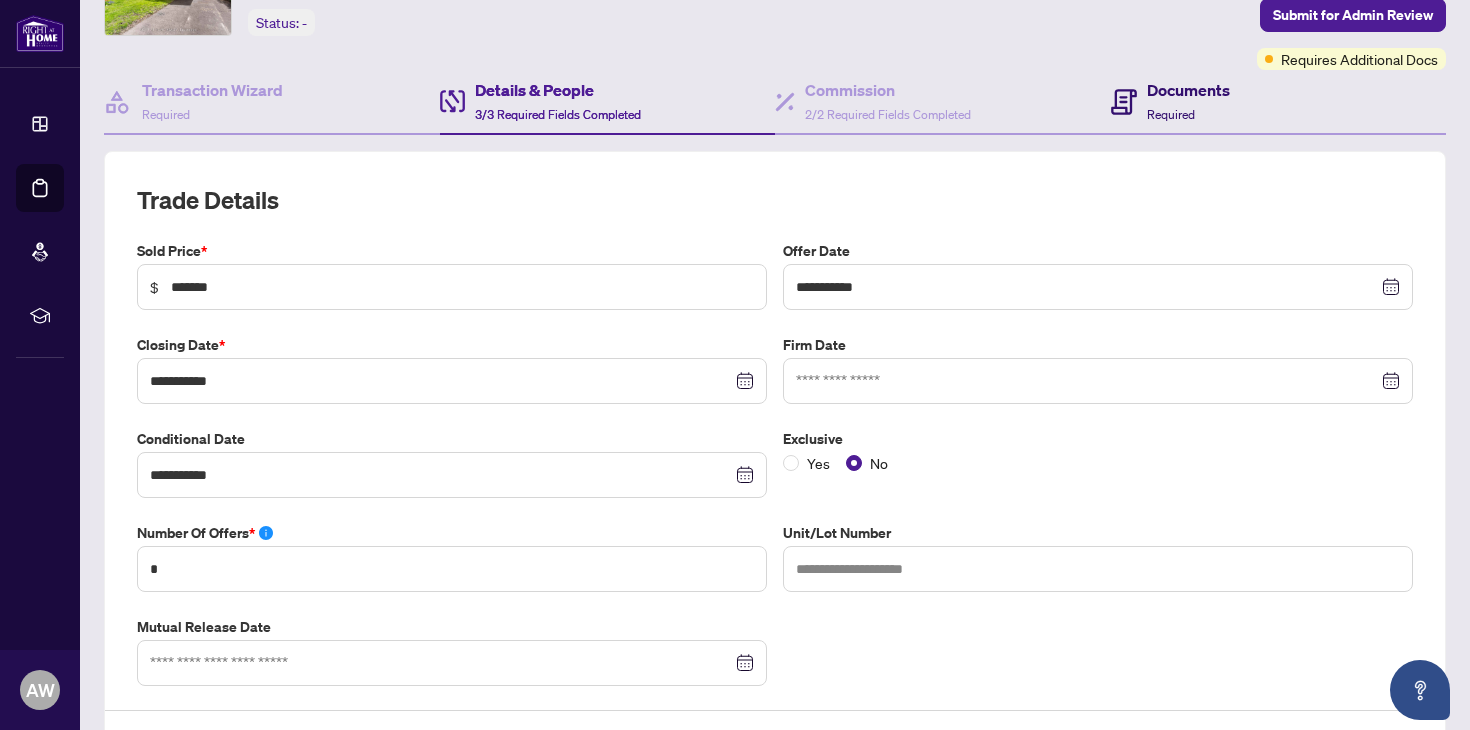 click on "Documents" at bounding box center (1188, 90) 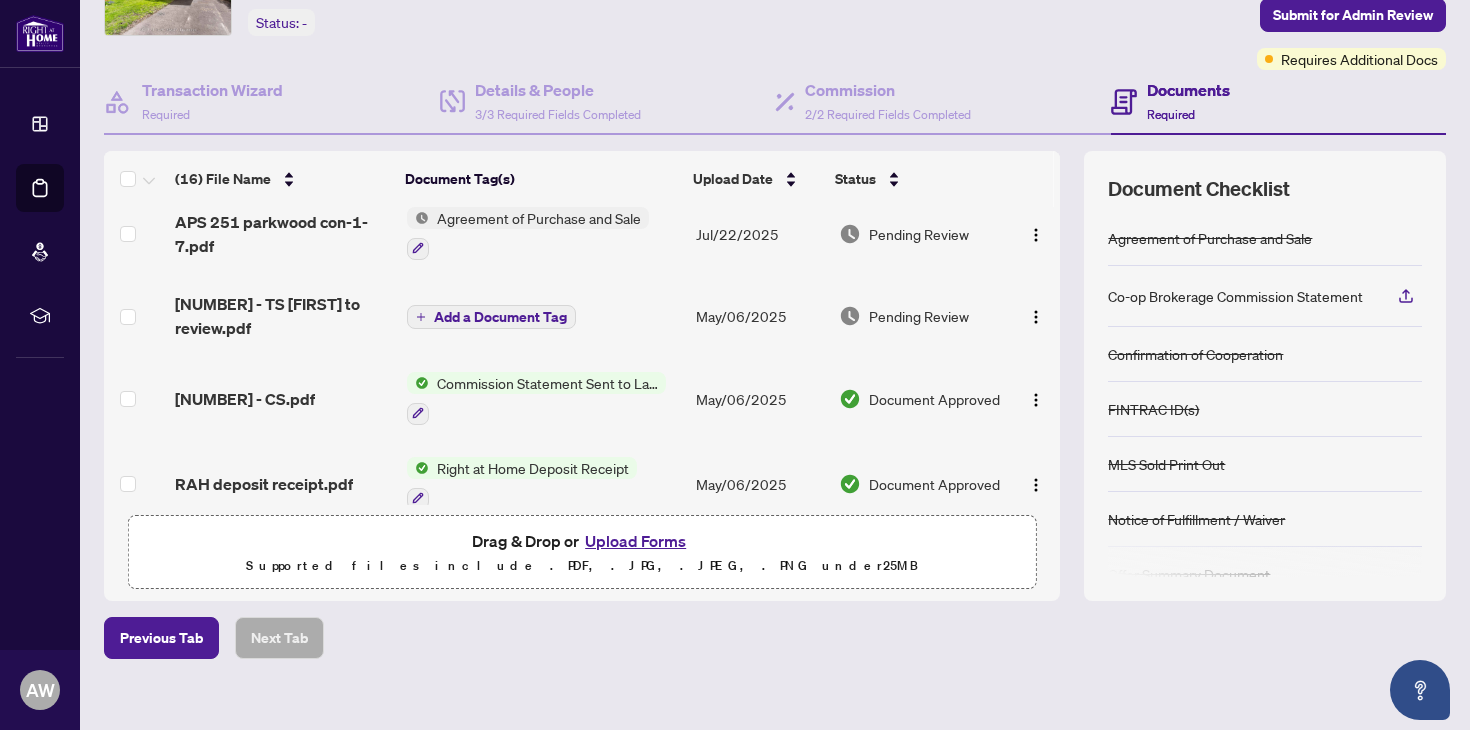scroll, scrollTop: 0, scrollLeft: 0, axis: both 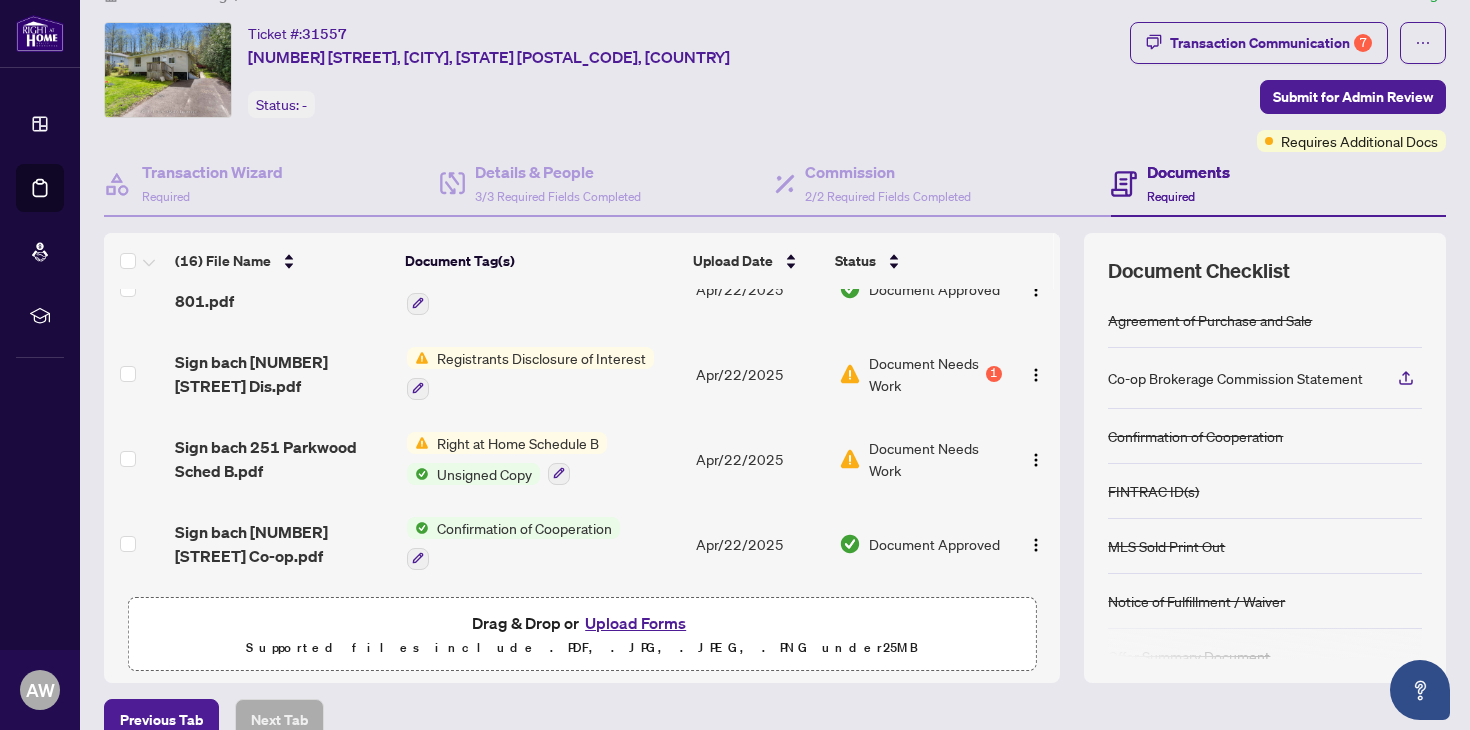 click on "Registrants Disclosure of Interest" at bounding box center (543, 373) 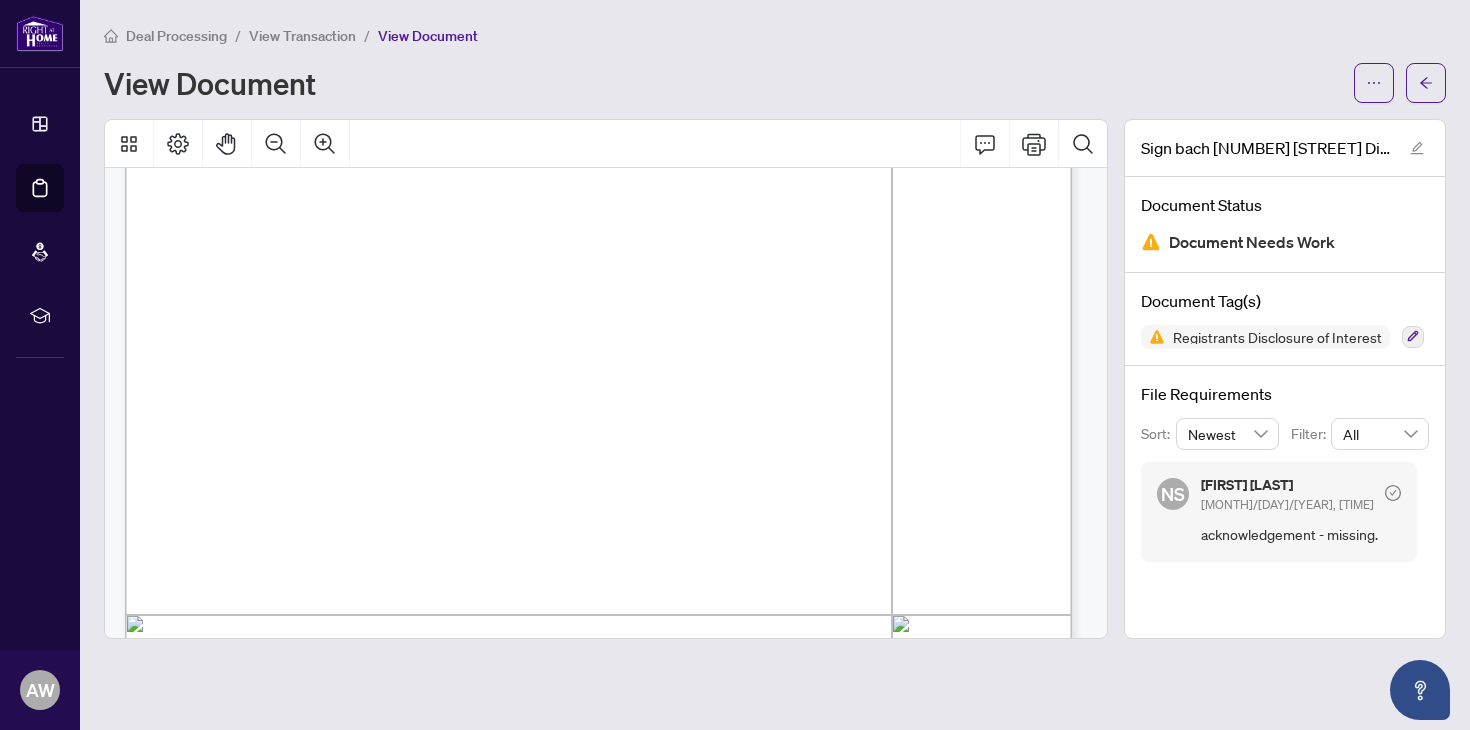 scroll, scrollTop: 756, scrollLeft: 0, axis: vertical 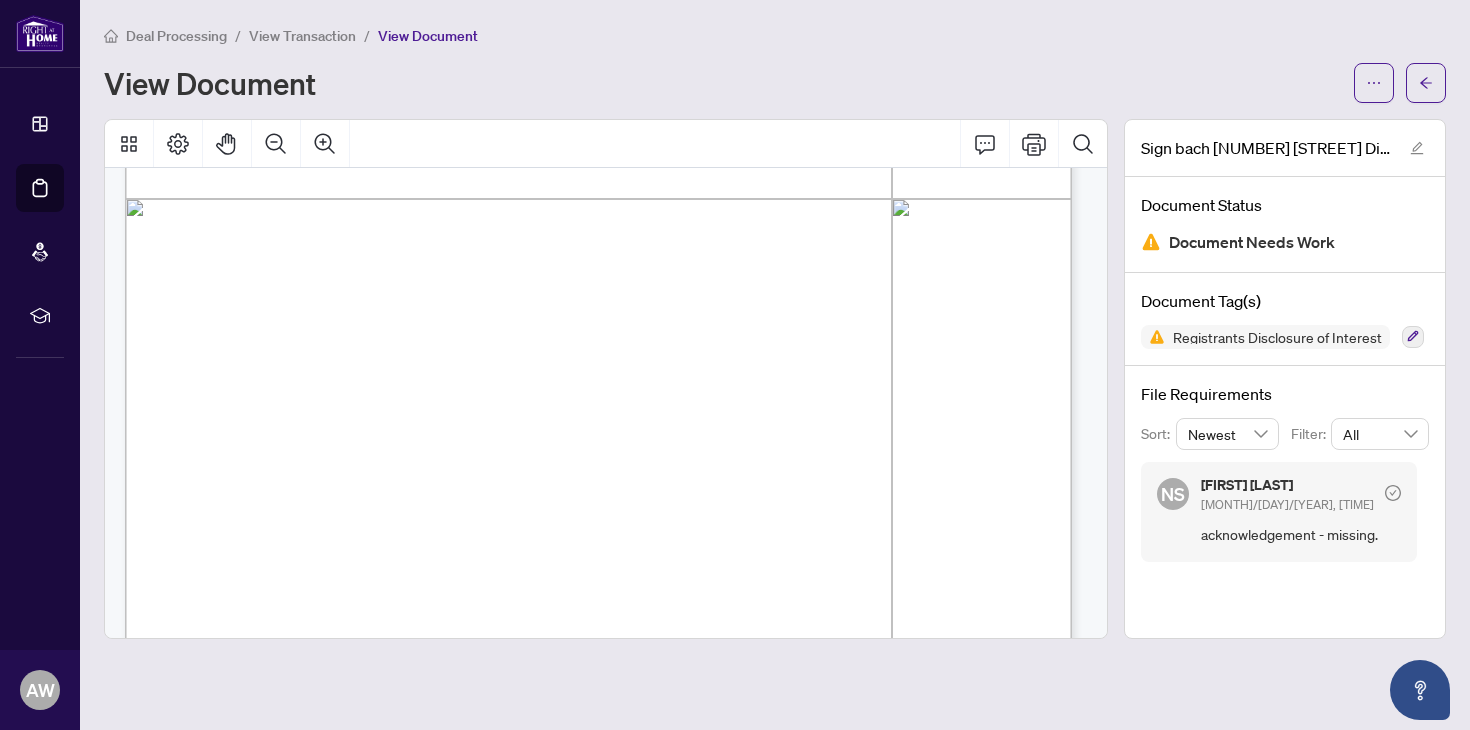 drag, startPoint x: 572, startPoint y: 366, endPoint x: 701, endPoint y: 366, distance: 129 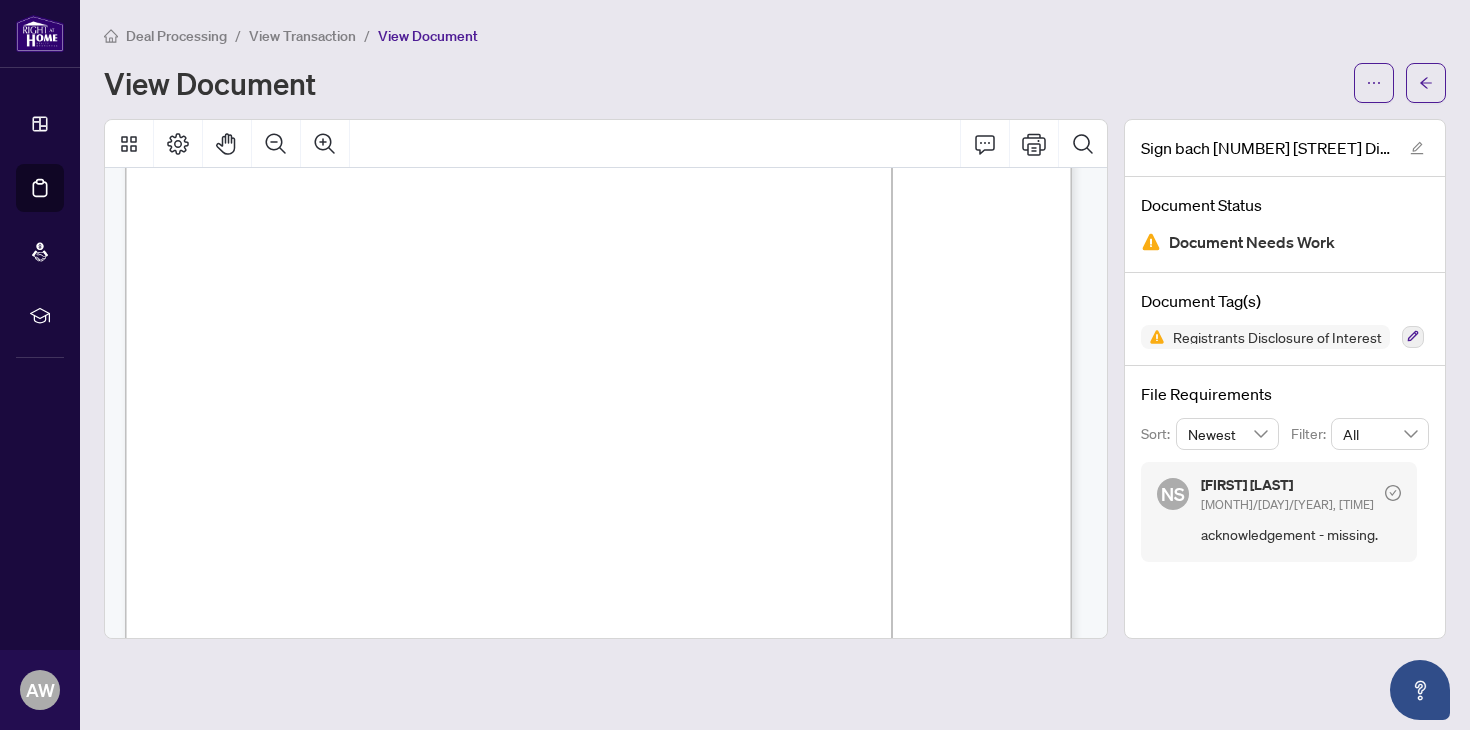 scroll, scrollTop: 304, scrollLeft: 0, axis: vertical 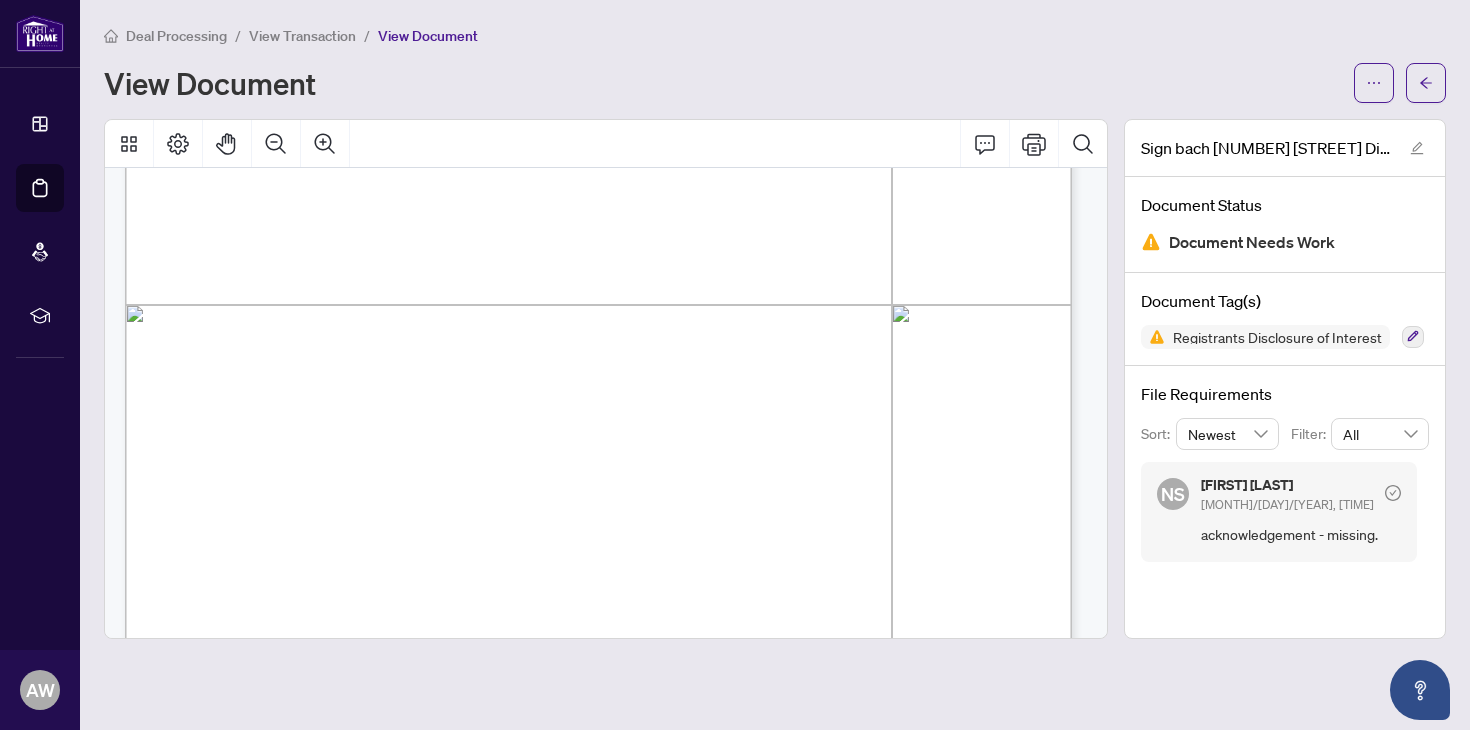 drag, startPoint x: 390, startPoint y: 327, endPoint x: 492, endPoint y: 325, distance: 102.01961 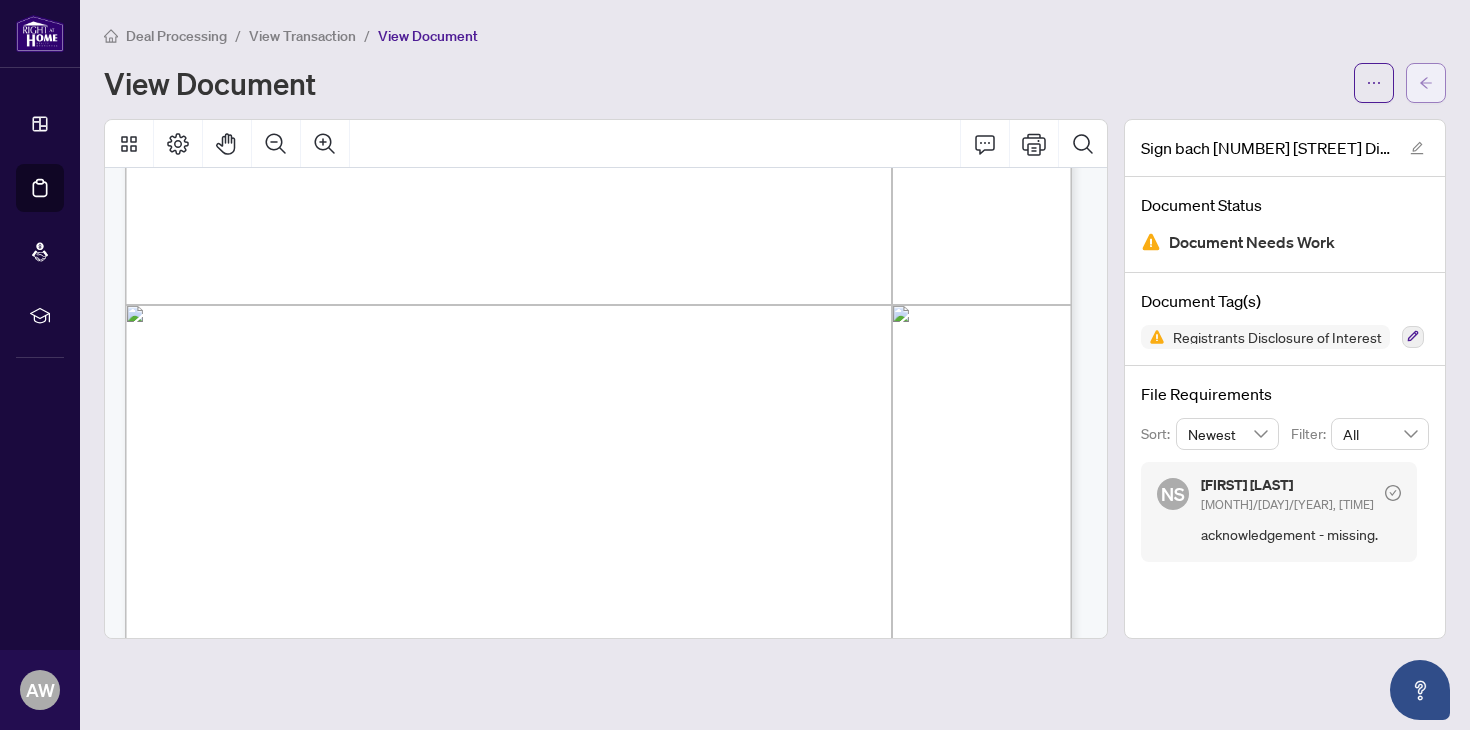 click at bounding box center (1426, 83) 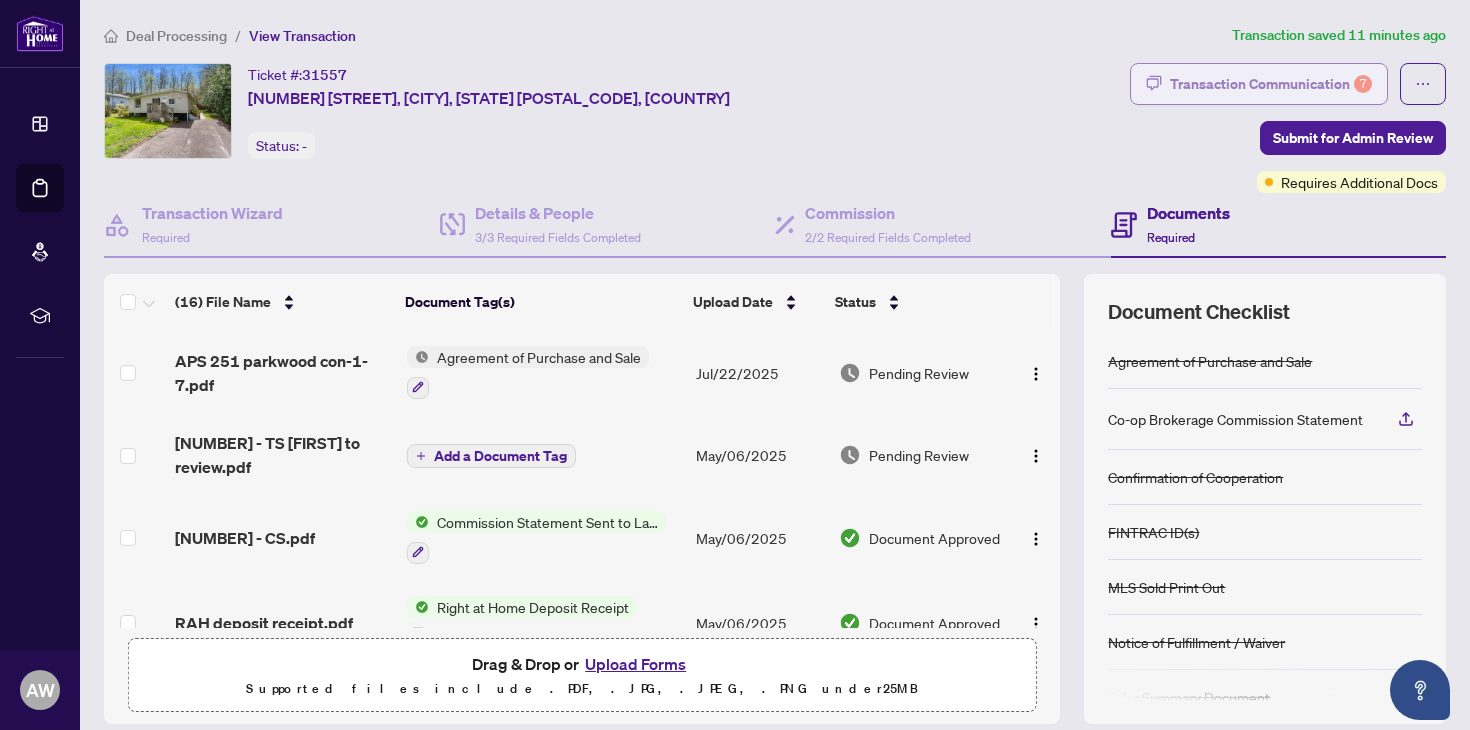 click on "Transaction Communication 7" at bounding box center (1271, 84) 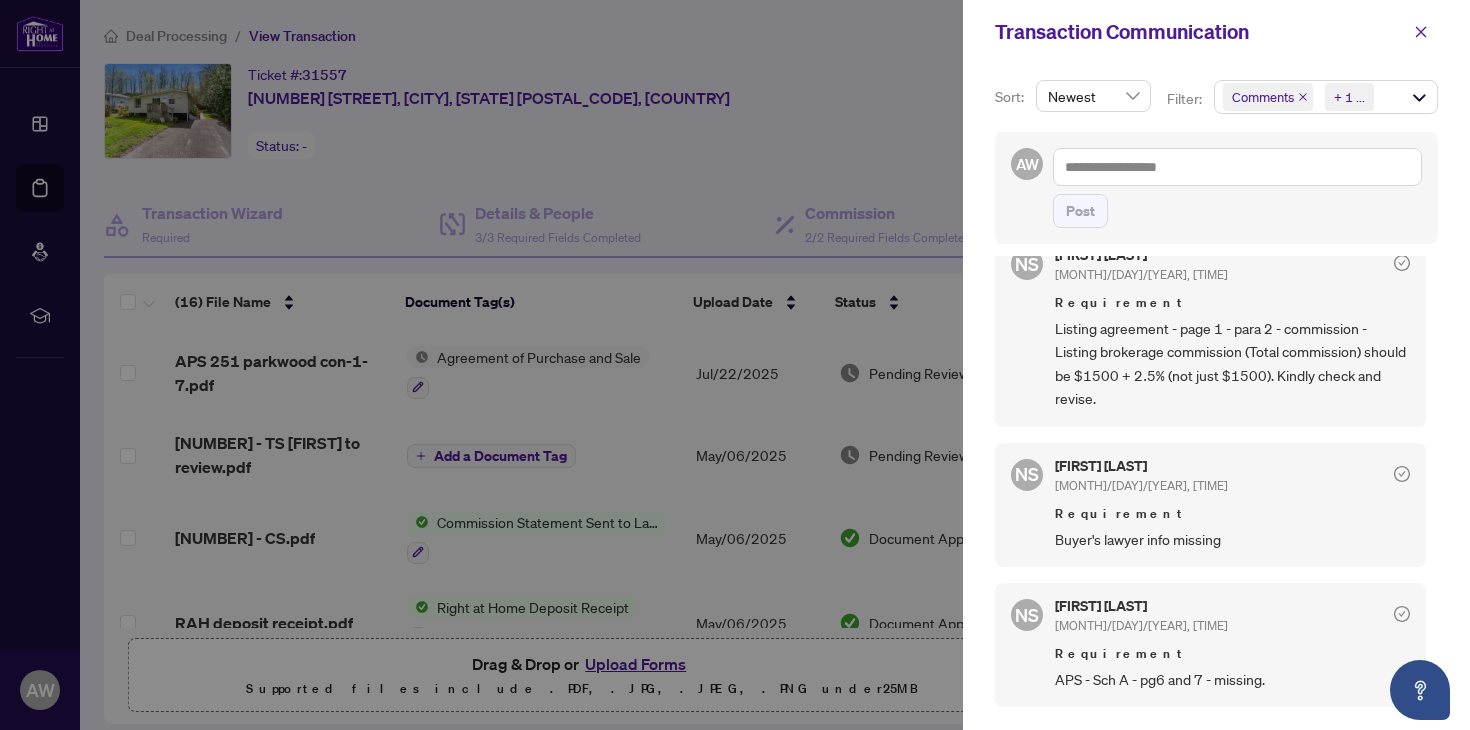 scroll, scrollTop: 692, scrollLeft: 0, axis: vertical 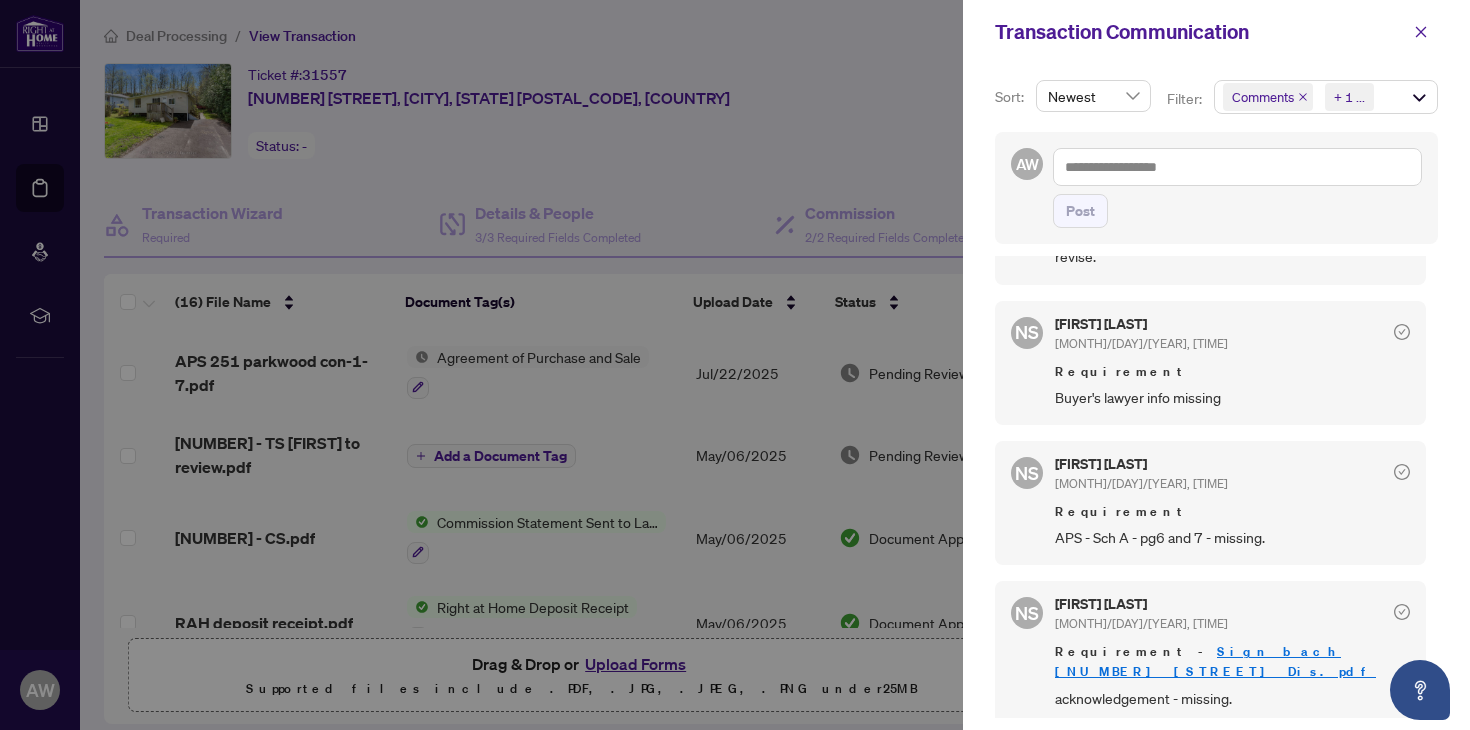 click on "Buyer's lawyer info missing" at bounding box center (1232, 397) 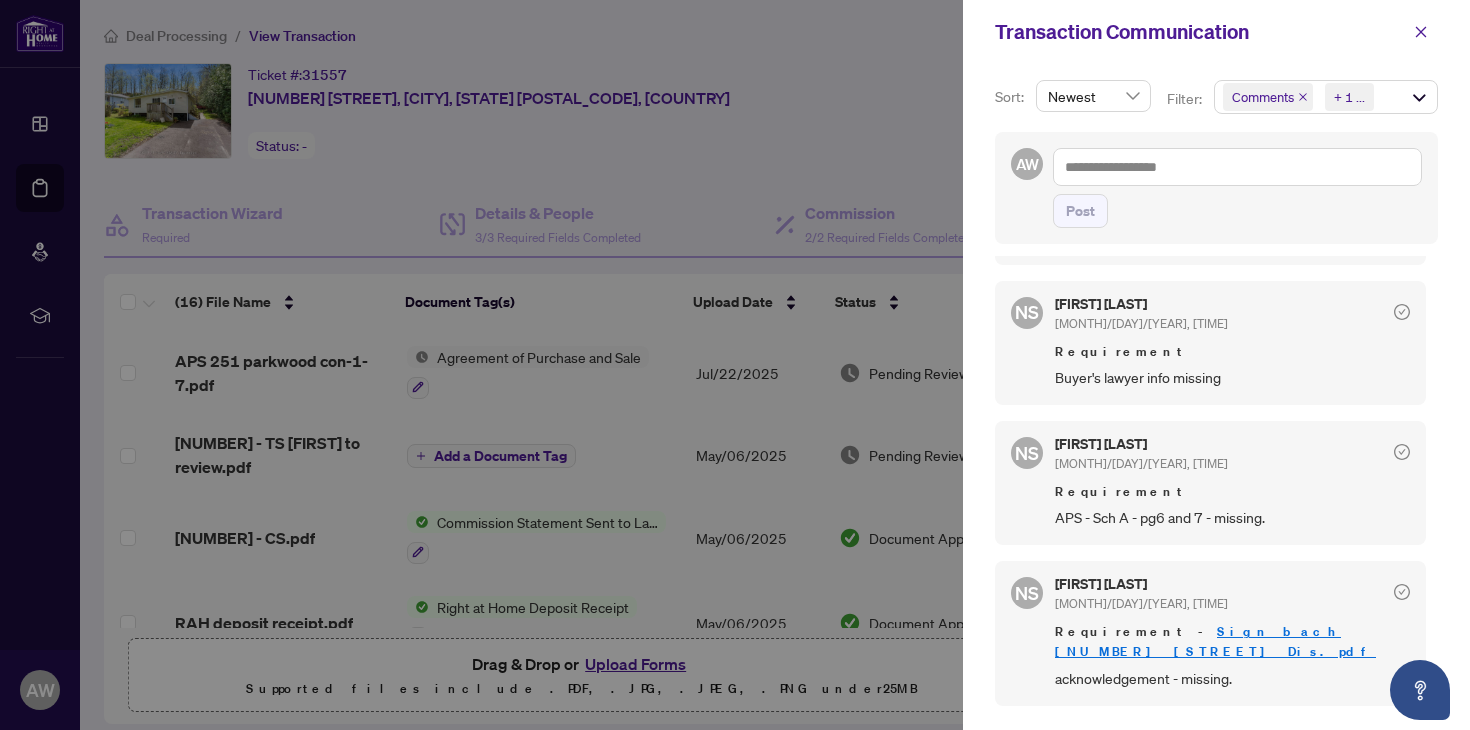 scroll, scrollTop: 660, scrollLeft: 0, axis: vertical 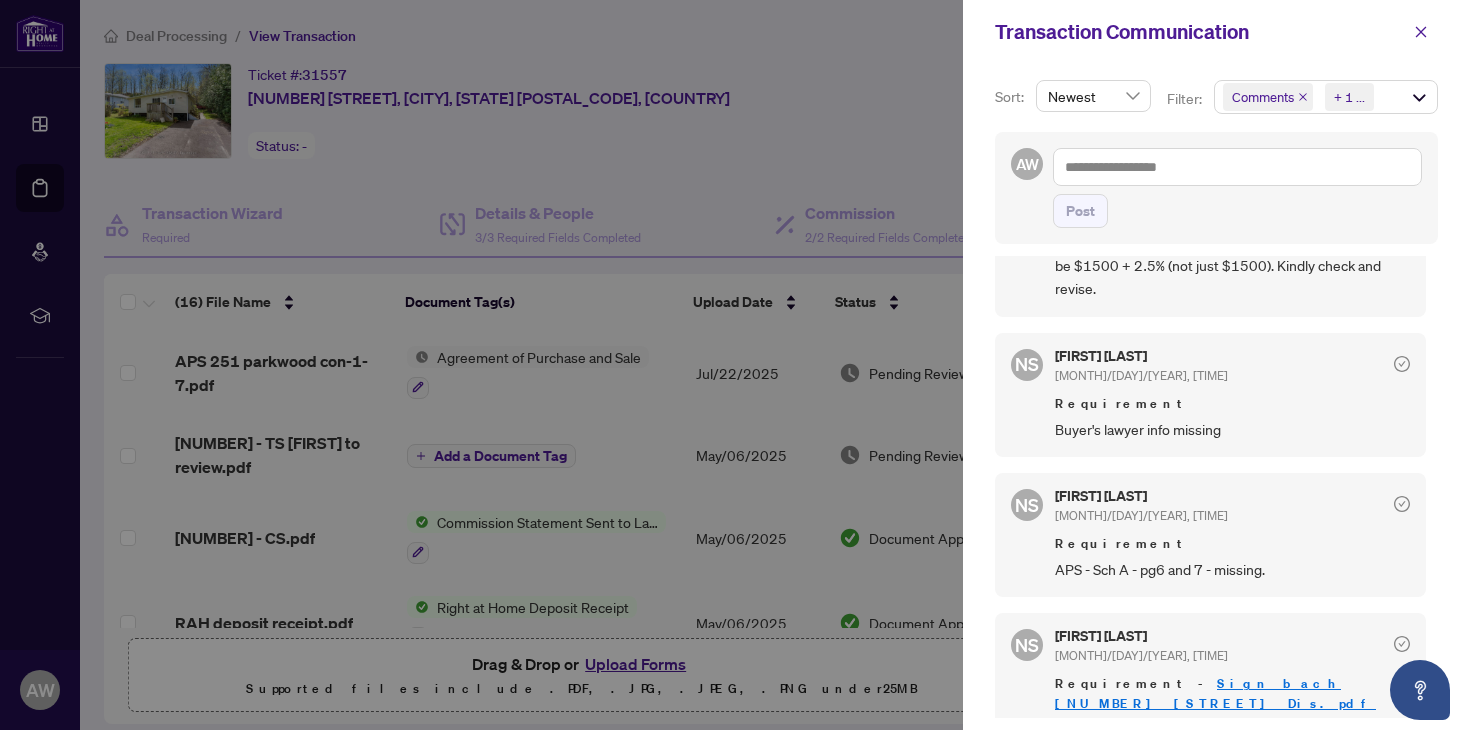 click at bounding box center (735, 365) 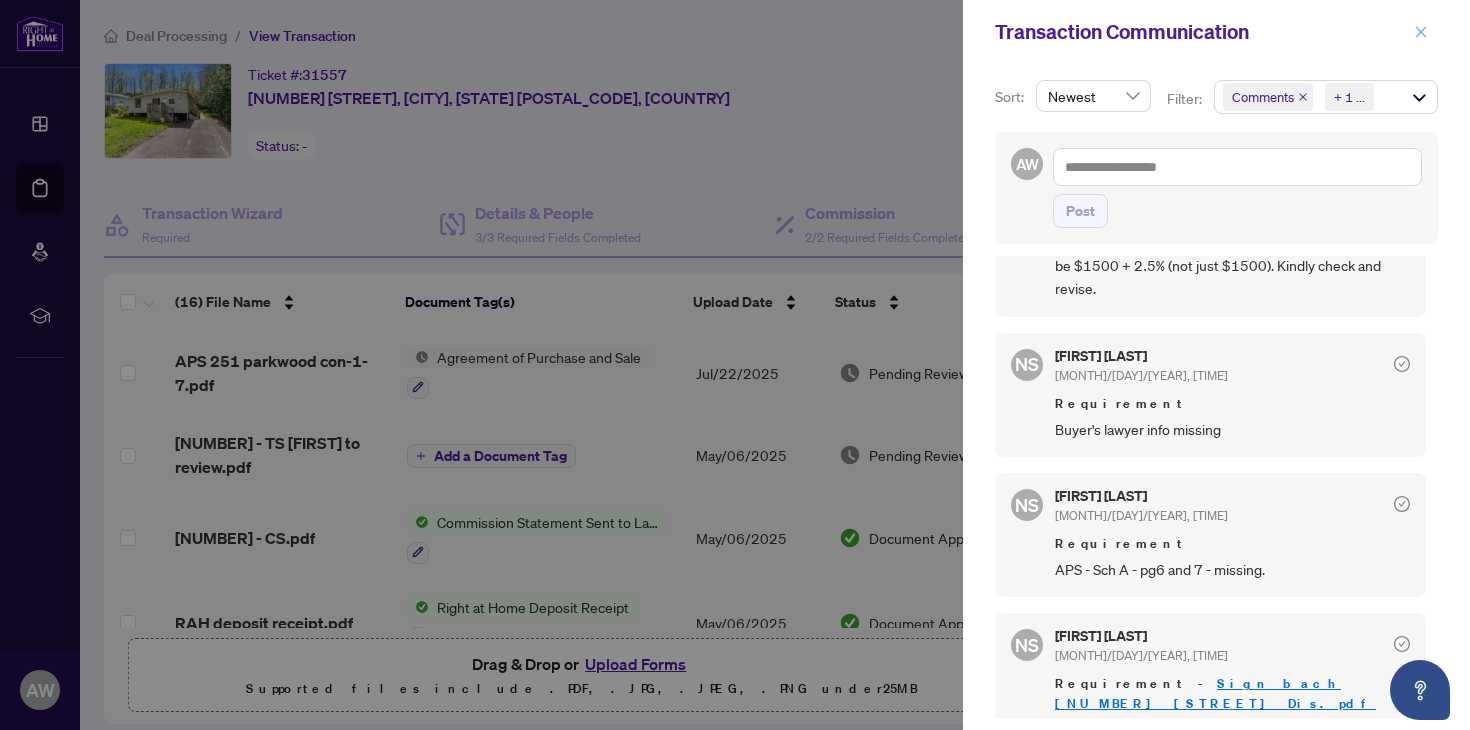 click at bounding box center [1421, 32] 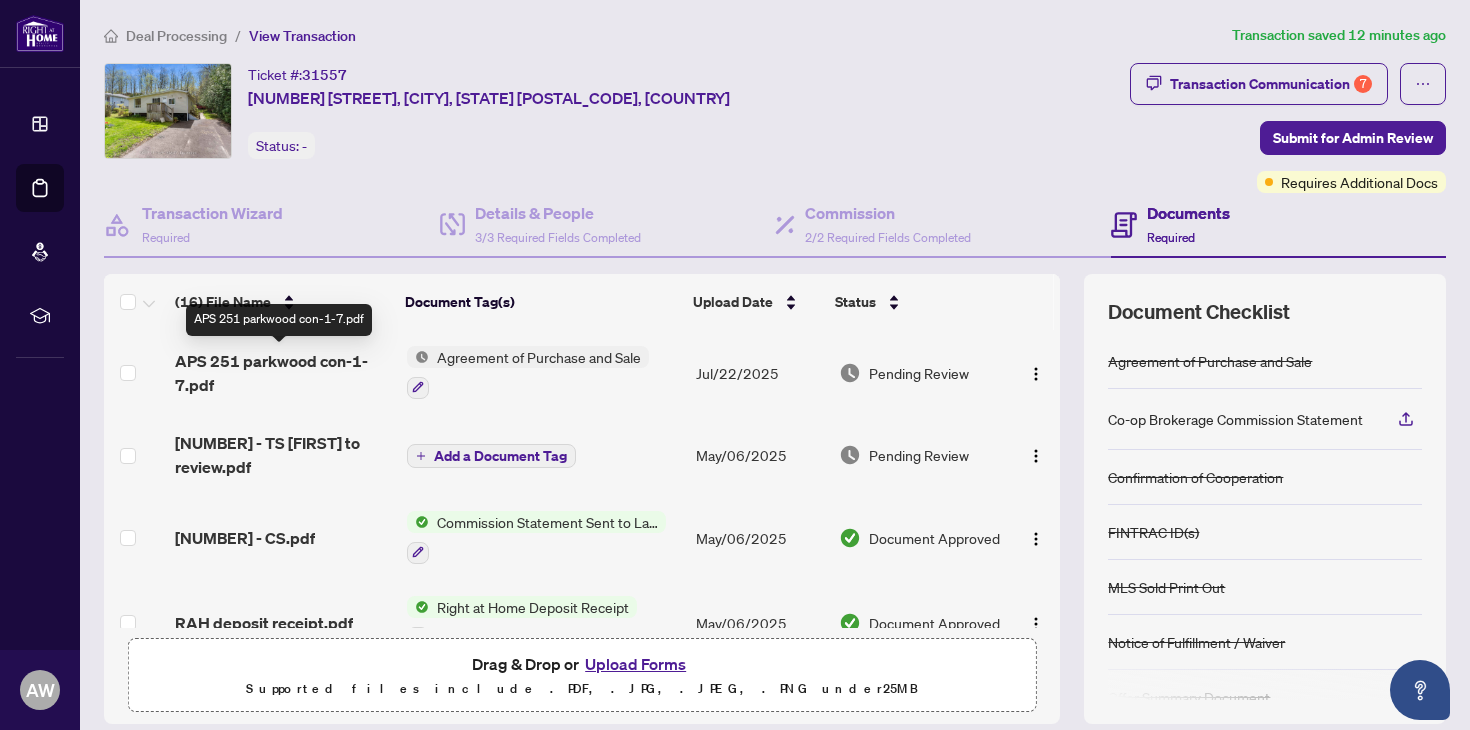 click on "APS 251 parkwood con-1-7.pdf" at bounding box center (282, 373) 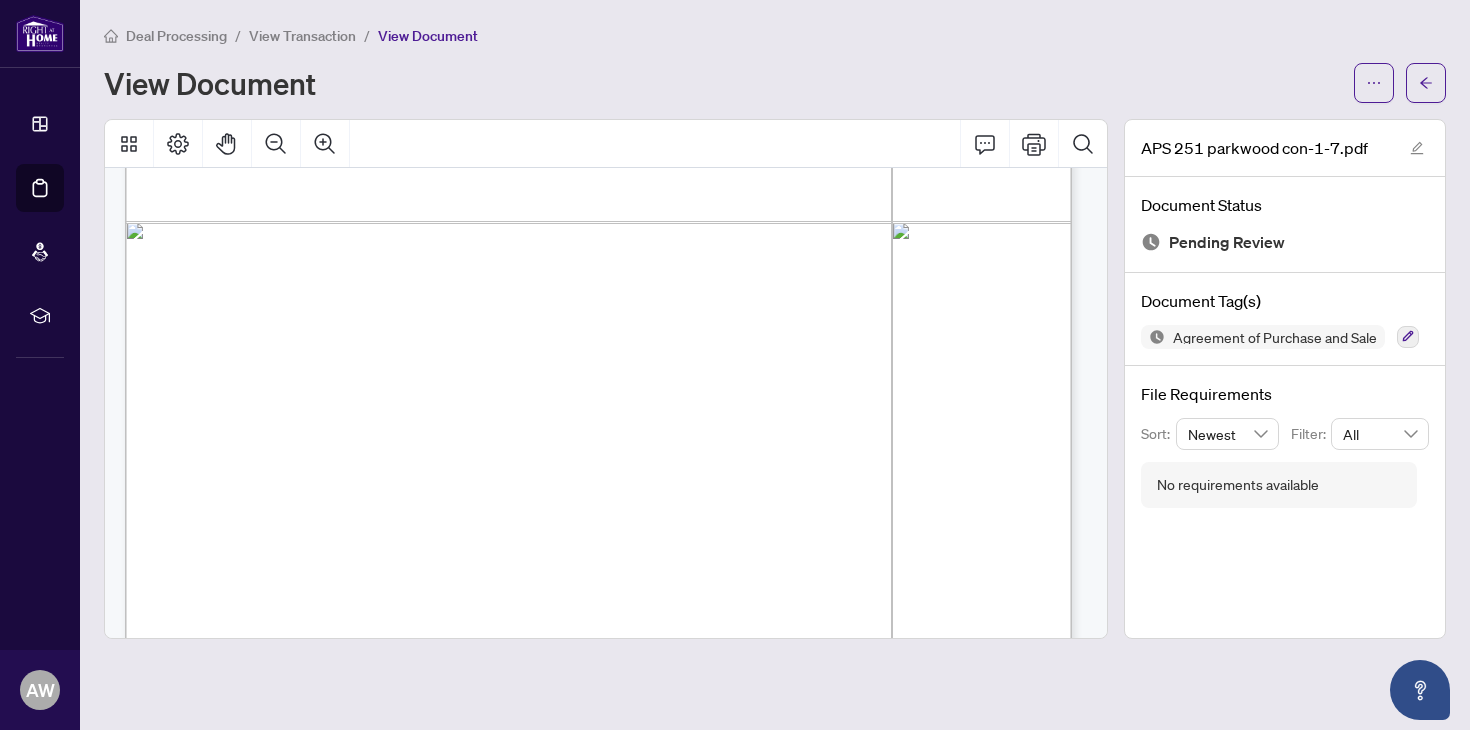 scroll, scrollTop: 5636, scrollLeft: 0, axis: vertical 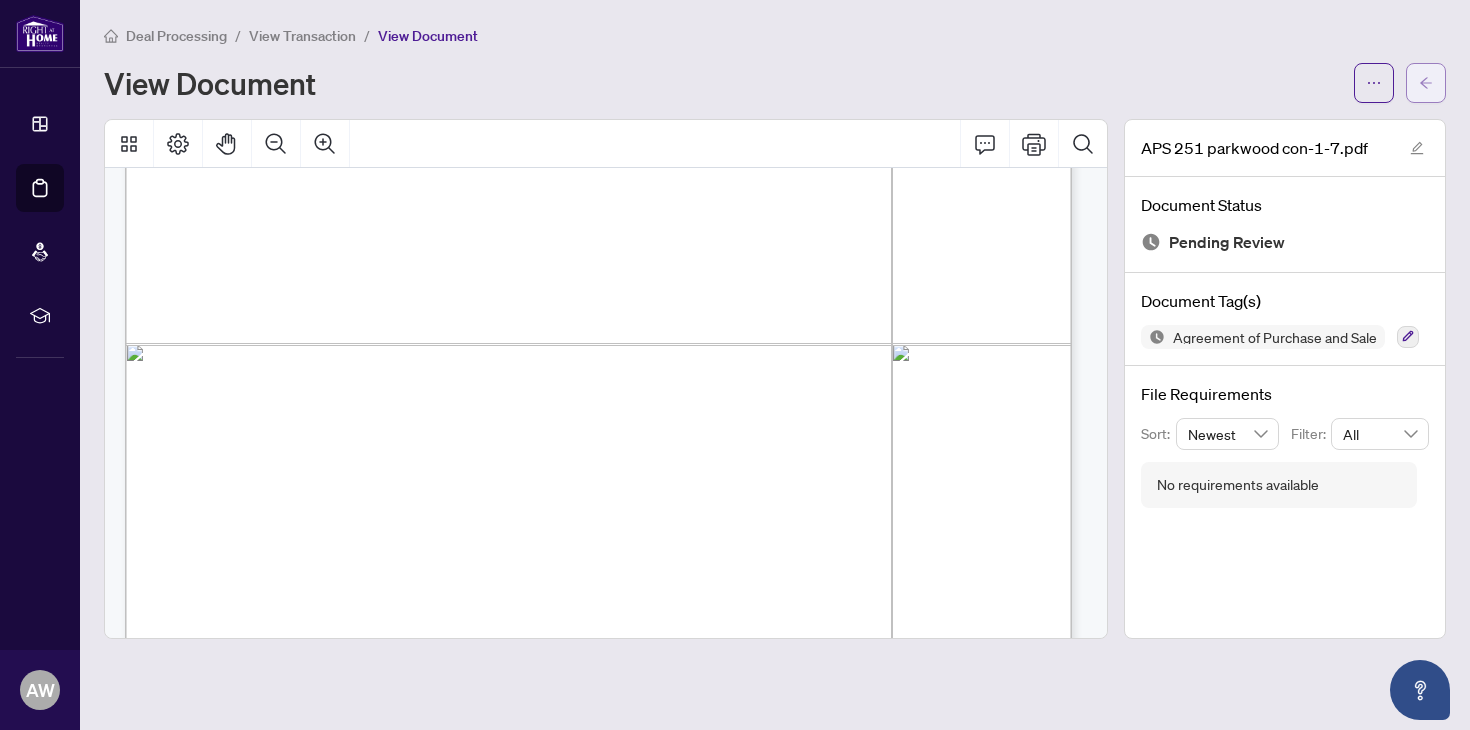 click 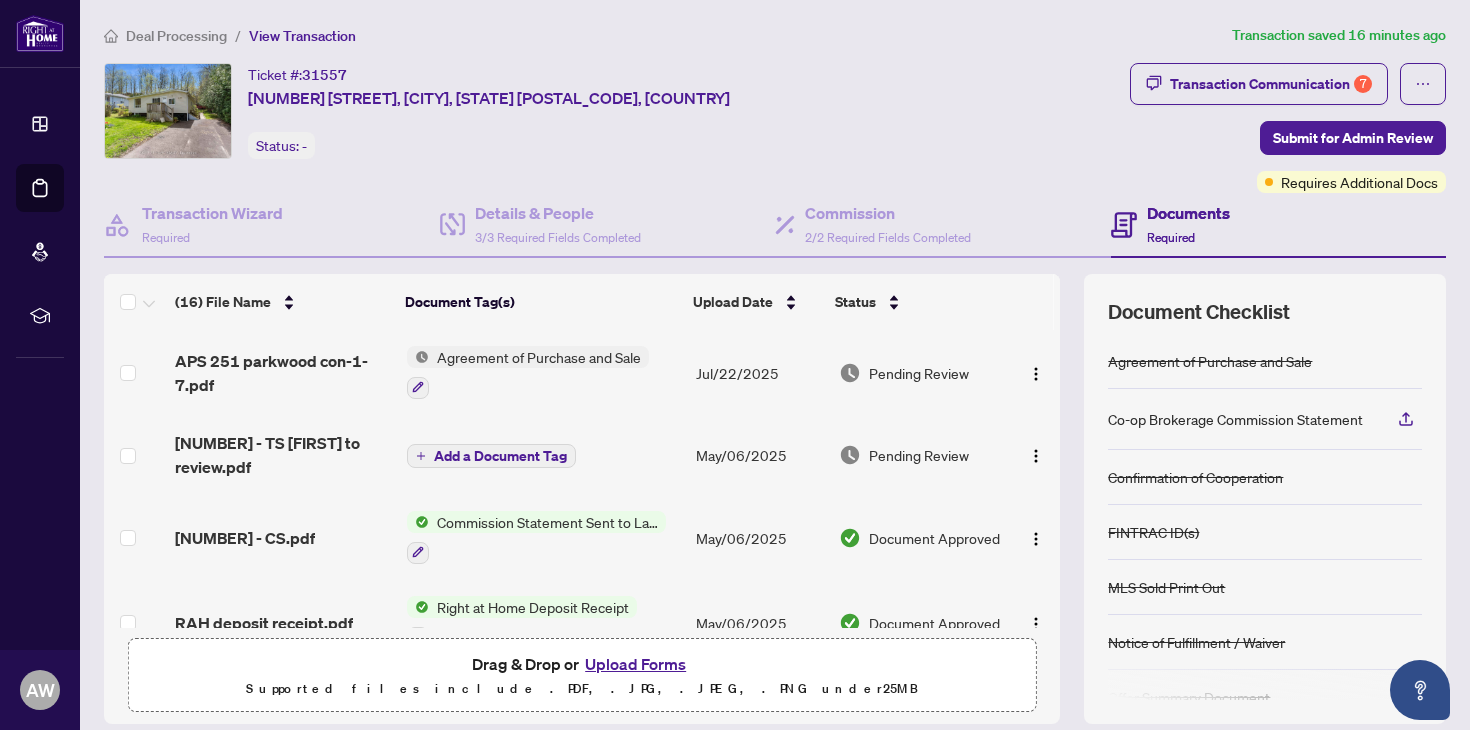 click on "Agreement of Purchase and Sale" at bounding box center [539, 357] 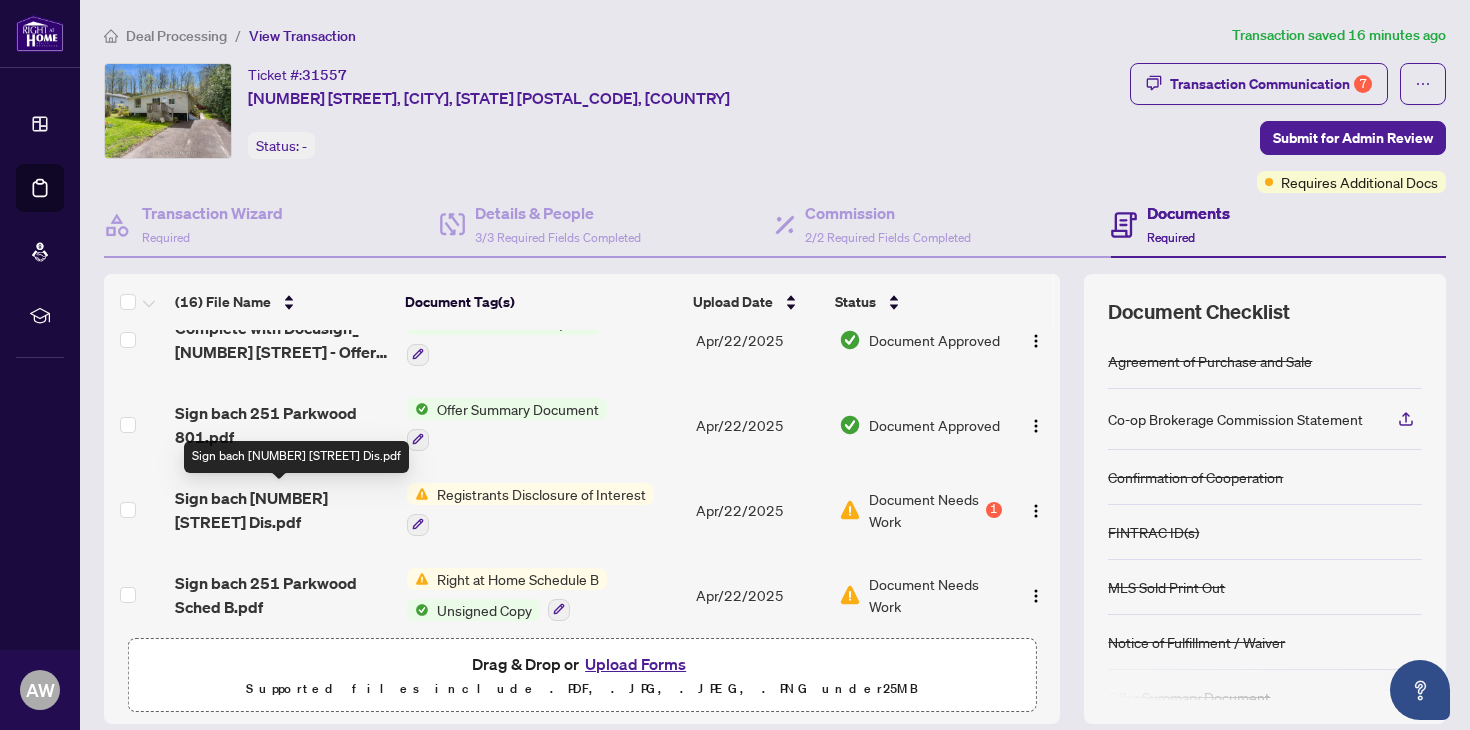 scroll, scrollTop: 1059, scrollLeft: 0, axis: vertical 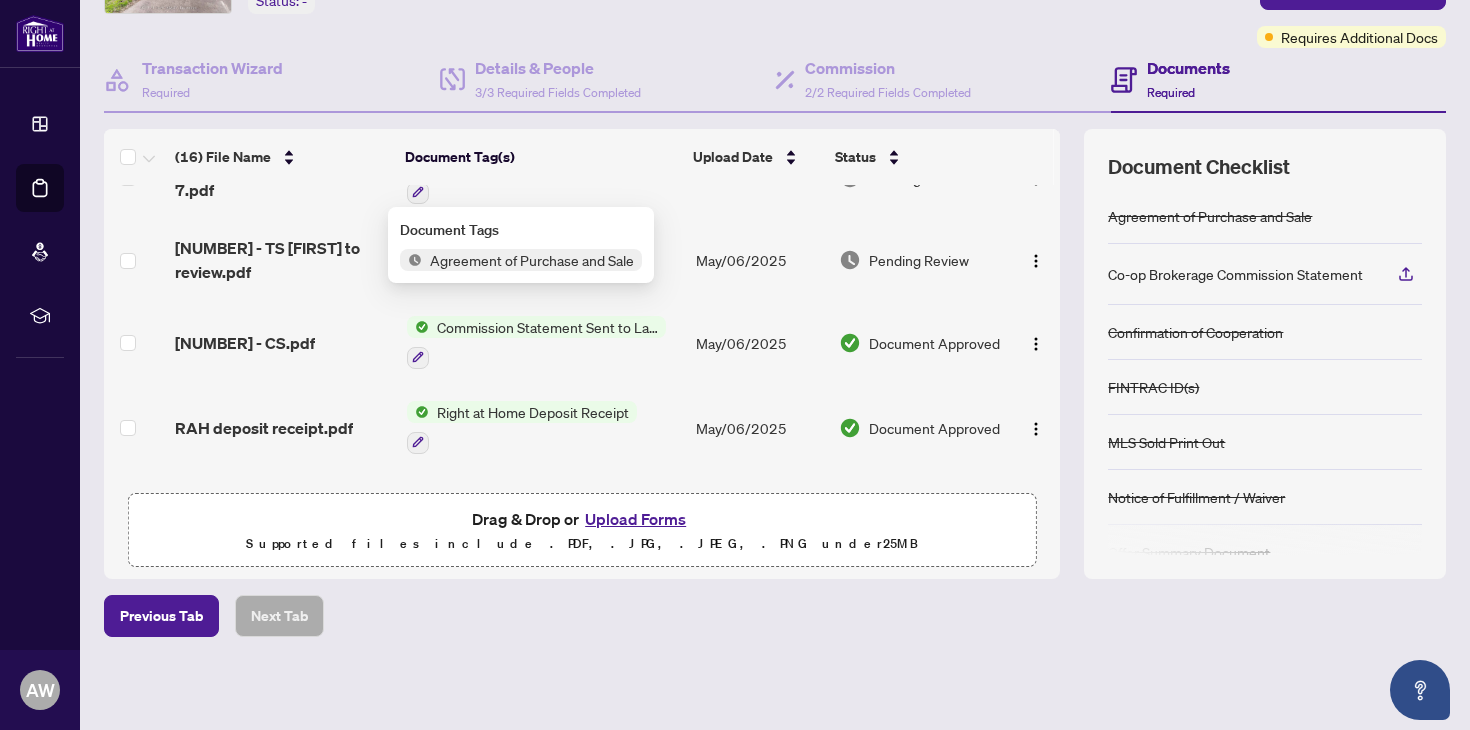 click on "[NUMBER] - TS [FIRST] to review.pdf" at bounding box center [282, 260] 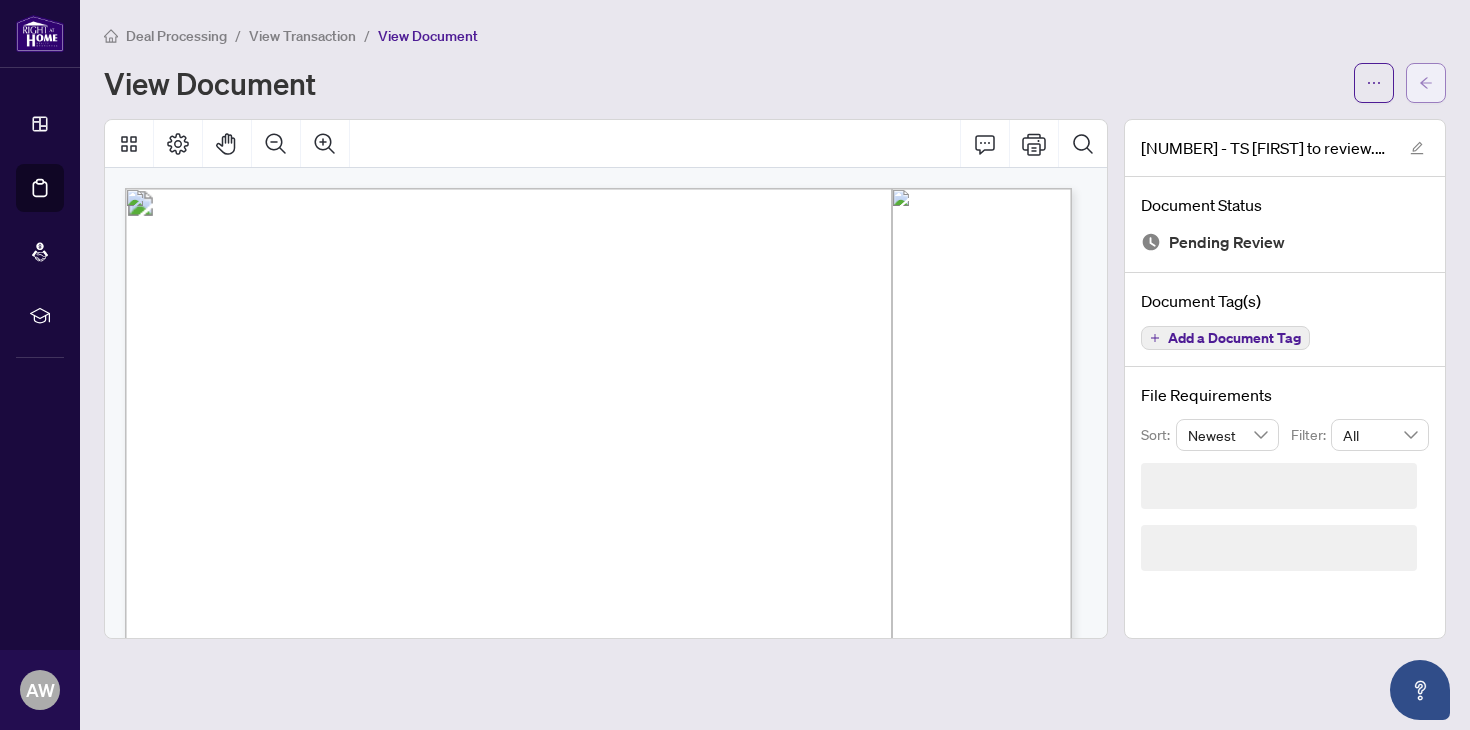 click at bounding box center (1426, 83) 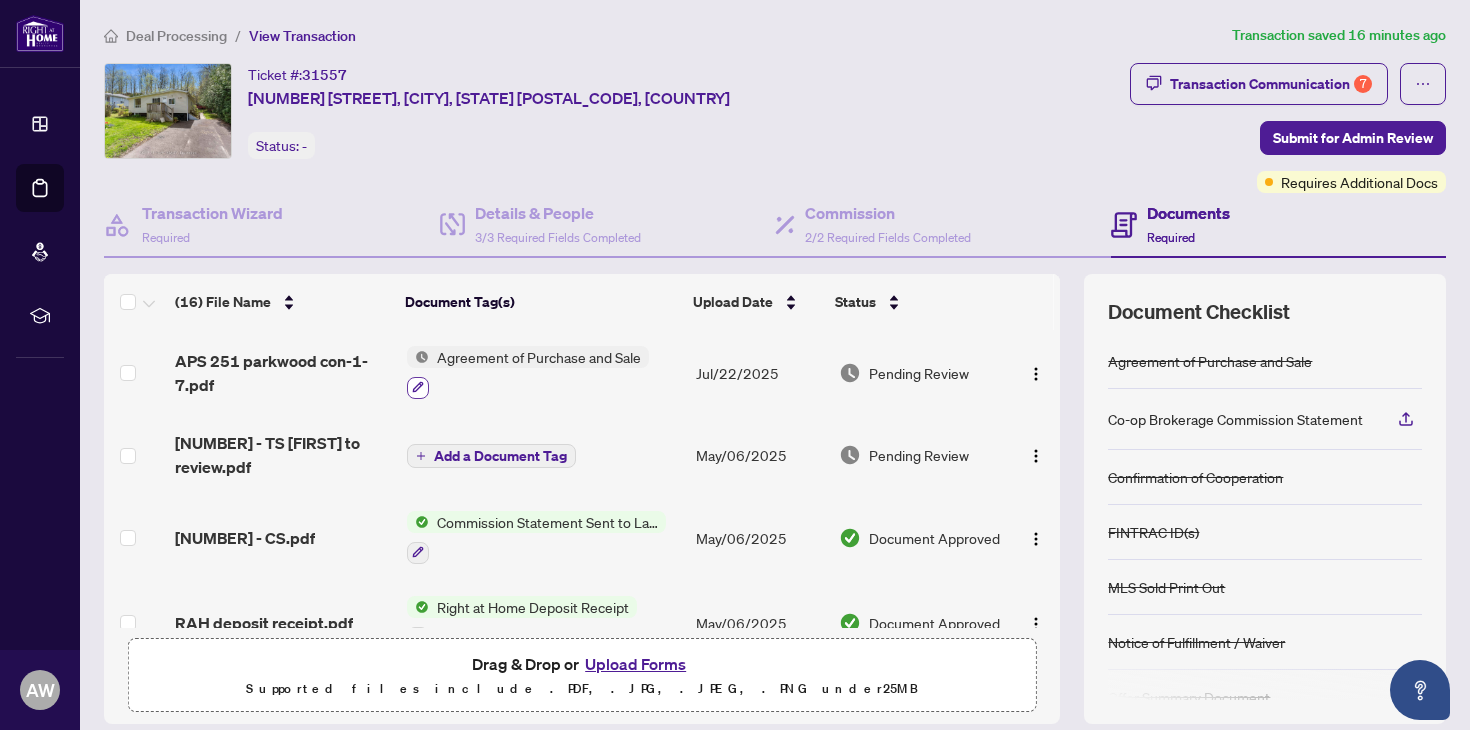 click 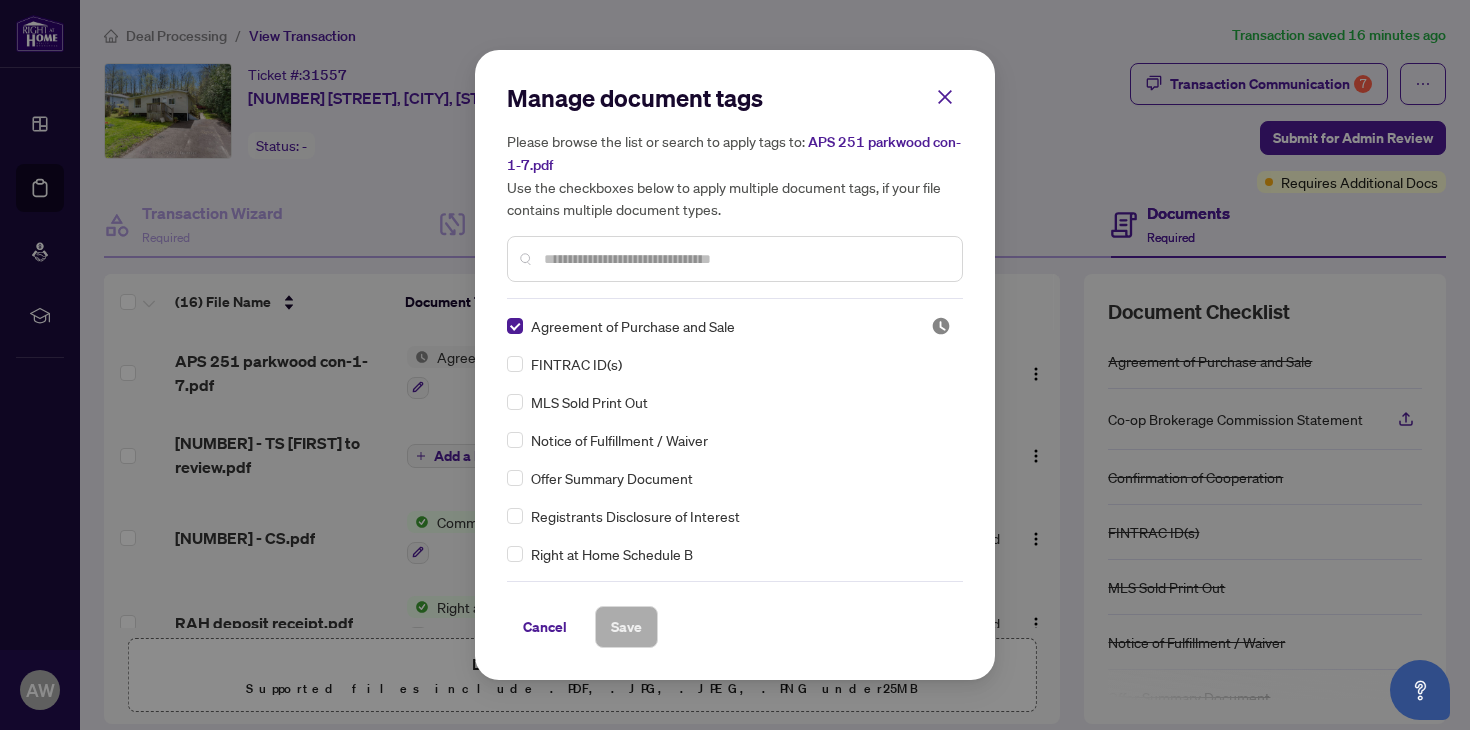 click on "Manage document tags Please browse the list or search to apply tags to:   APS 251 parkwood con-1-7.pdf   Use the checkboxes below to apply multiple document tags, if your file contains multiple document types." at bounding box center (735, 190) 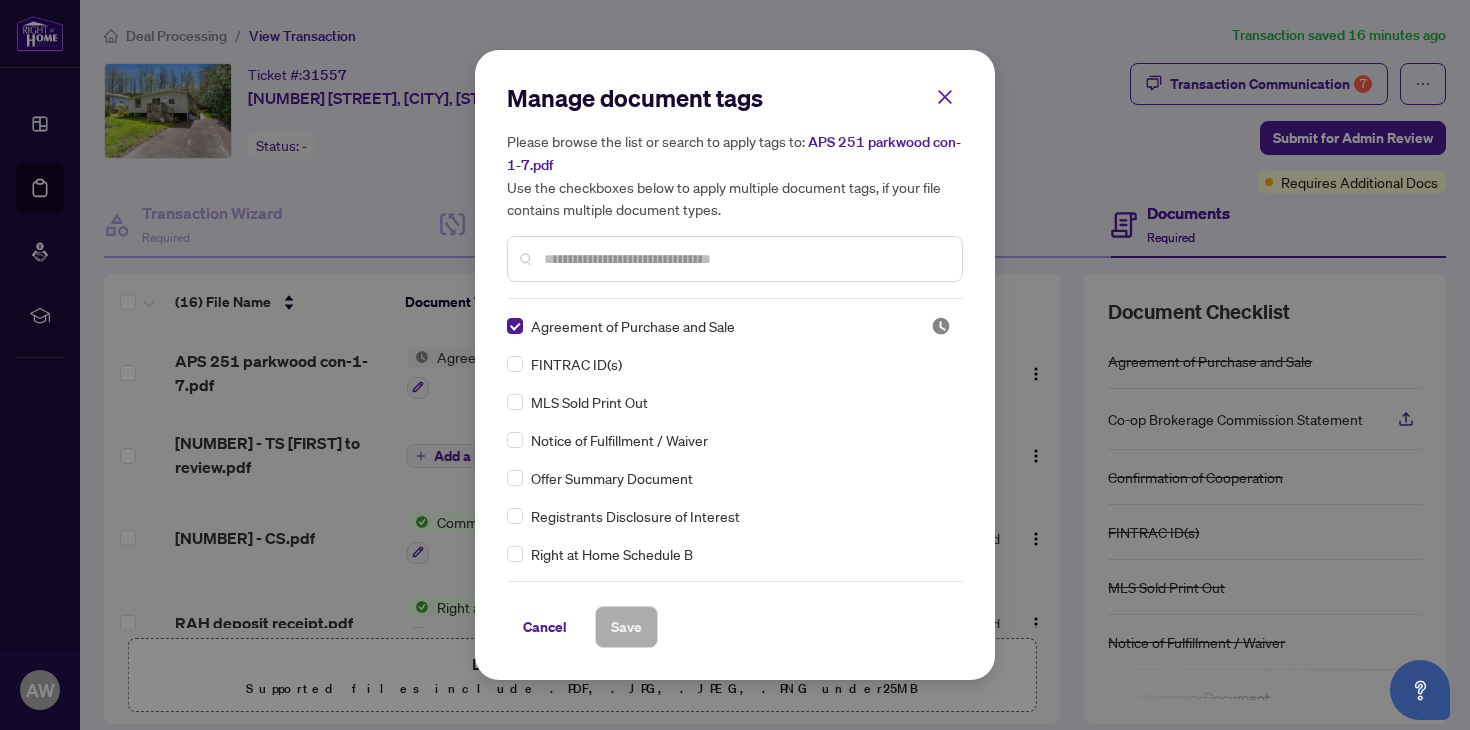 click at bounding box center [745, 259] 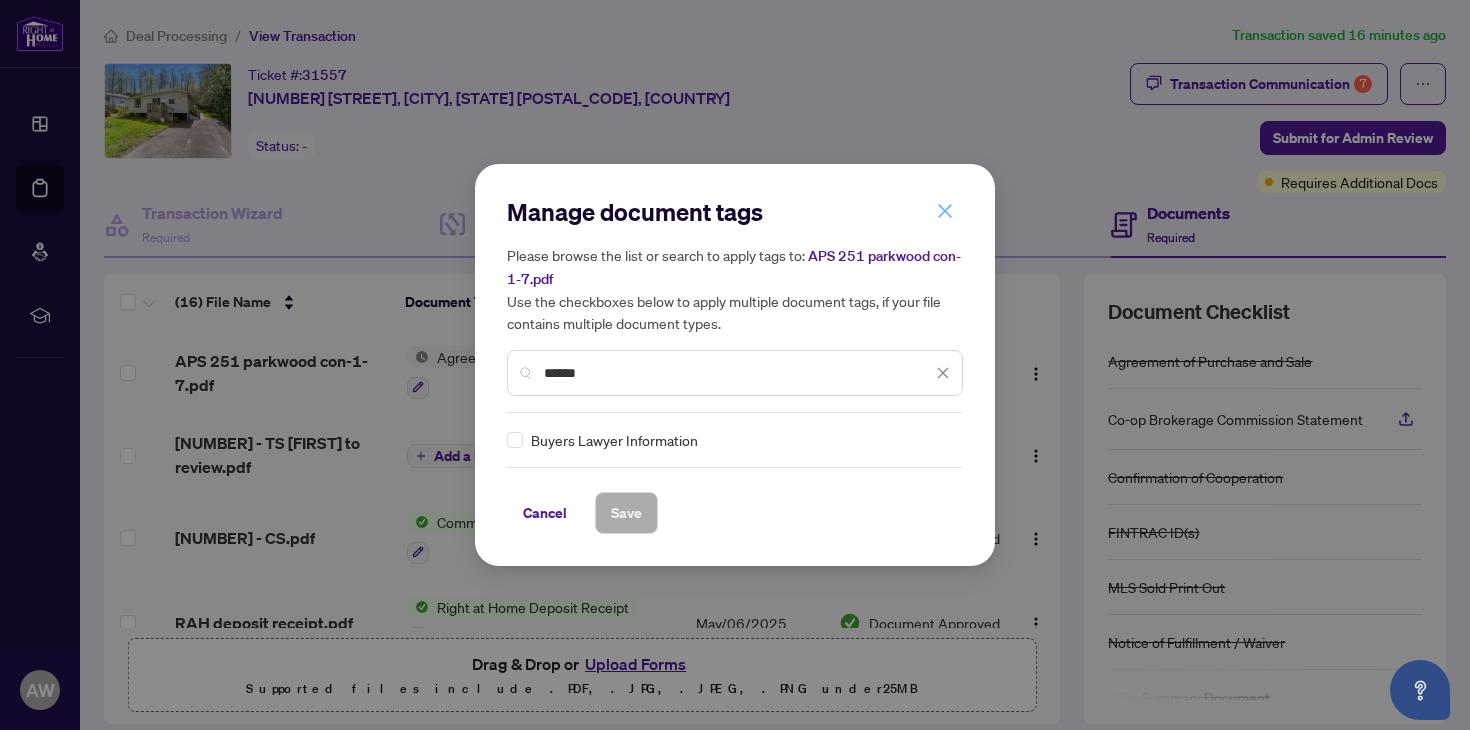 type on "******" 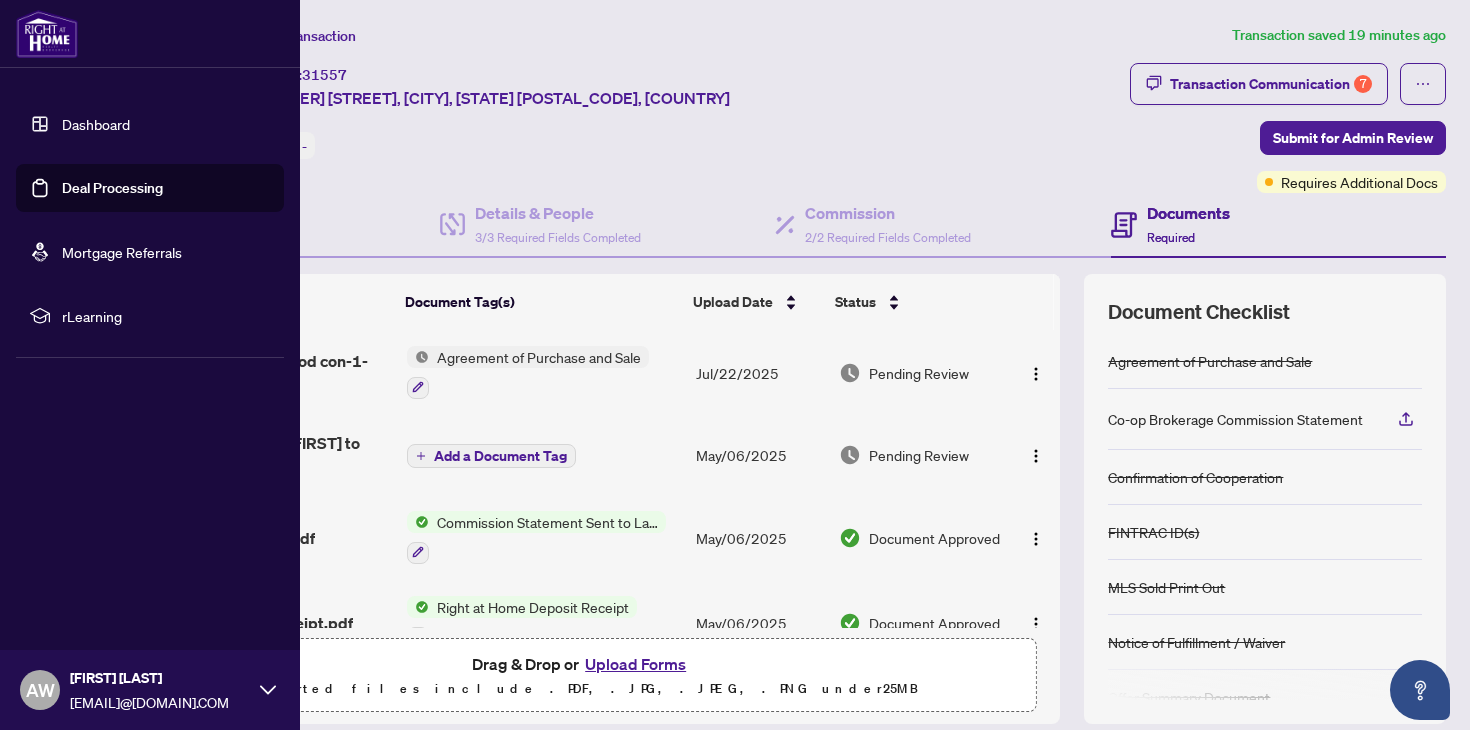 click on "Deal Processing" at bounding box center (112, 188) 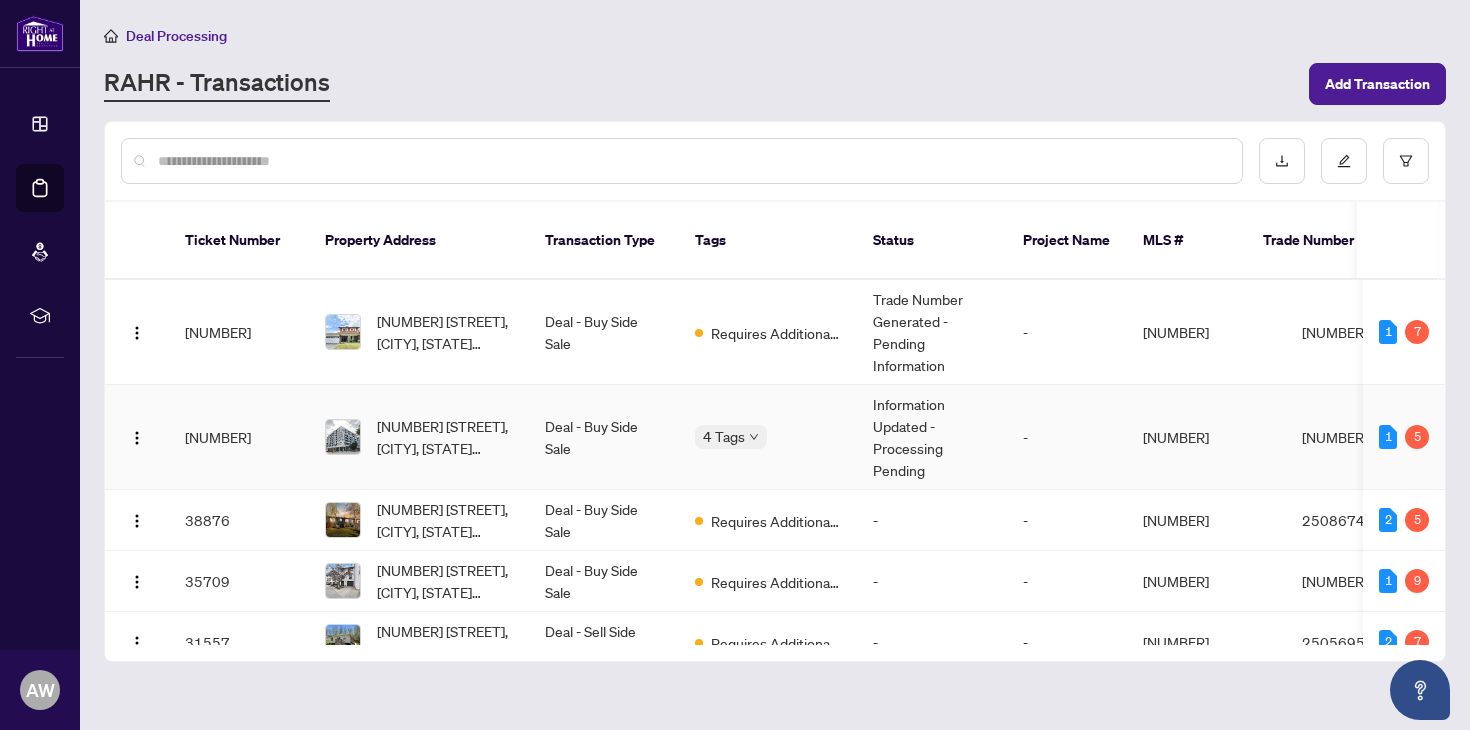 scroll, scrollTop: 18, scrollLeft: 0, axis: vertical 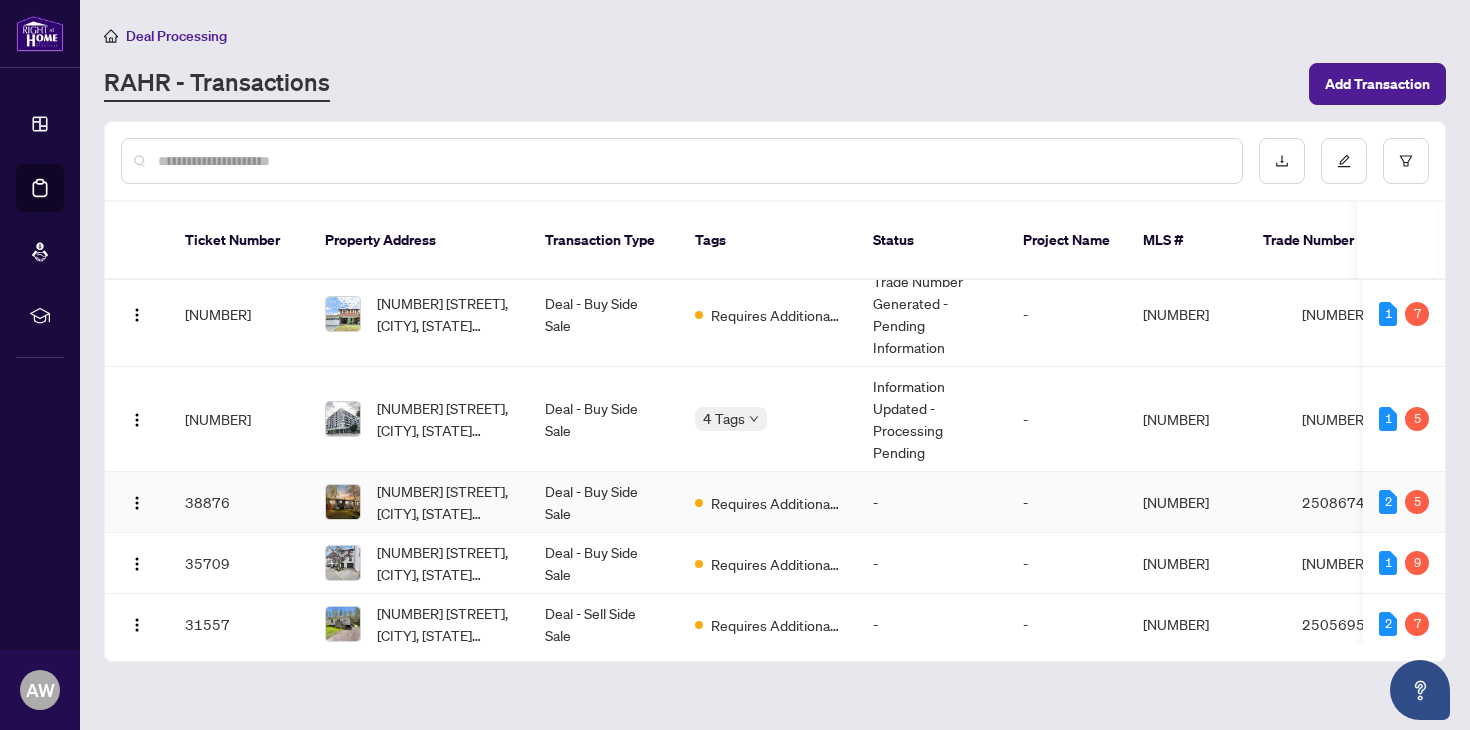 click on "Requires Additional Docs" at bounding box center (776, 503) 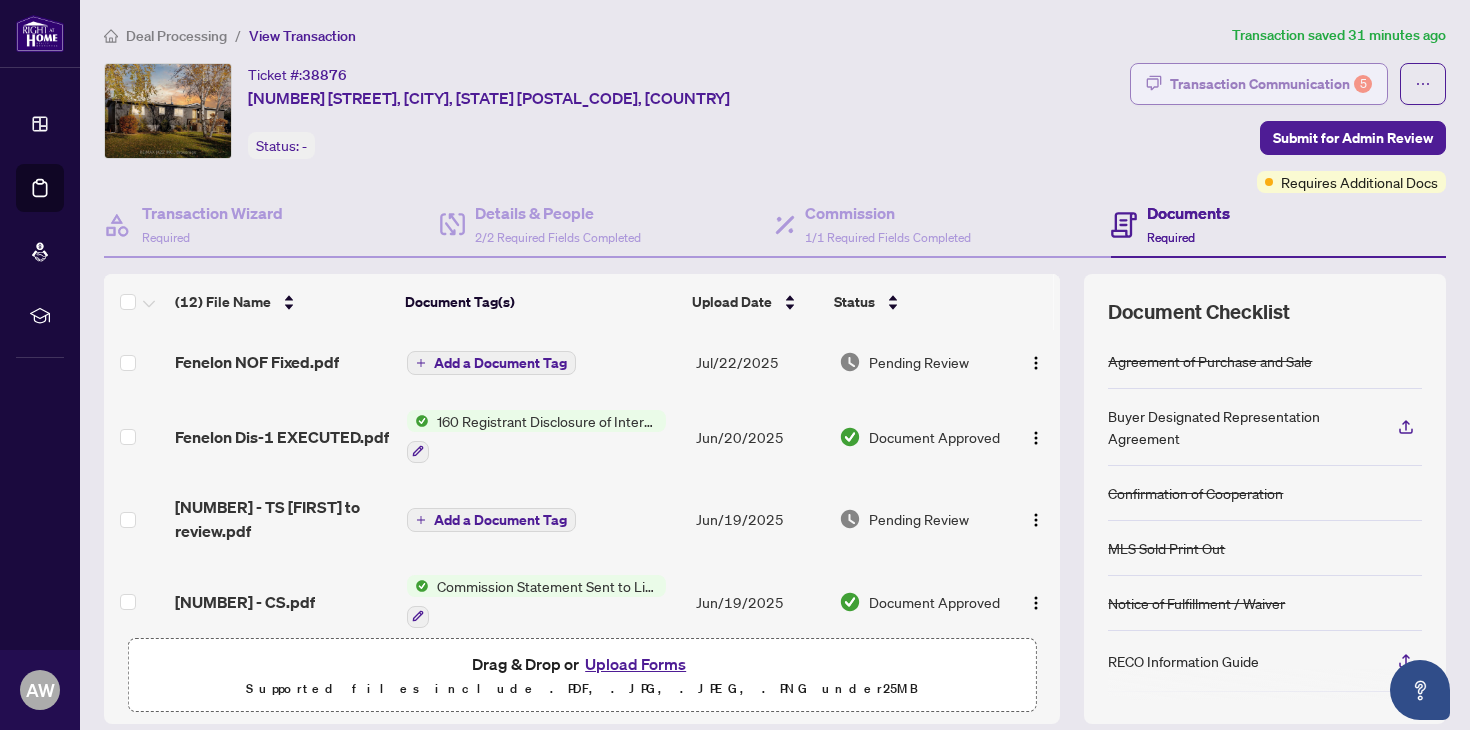 click on "Transaction Communication 5" at bounding box center [1271, 84] 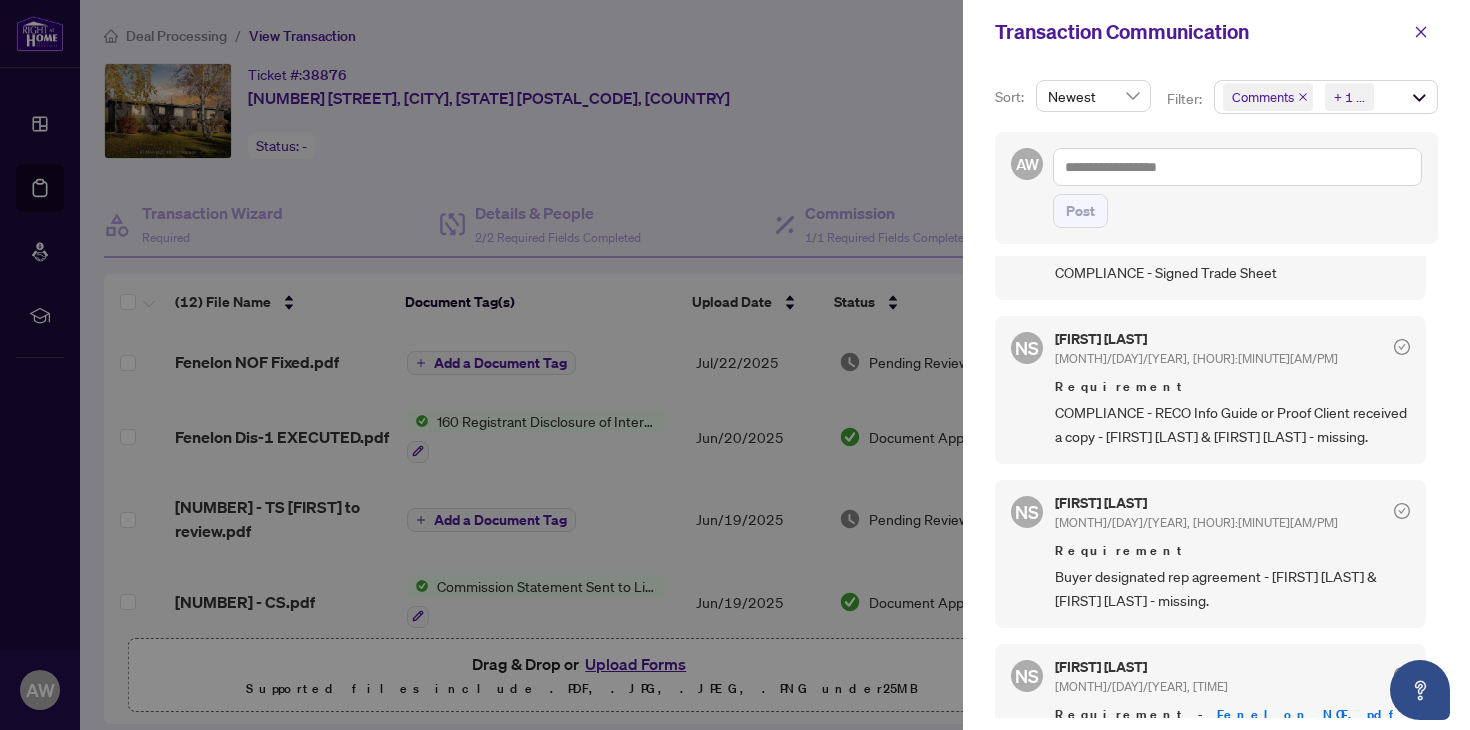 scroll, scrollTop: 1040, scrollLeft: 0, axis: vertical 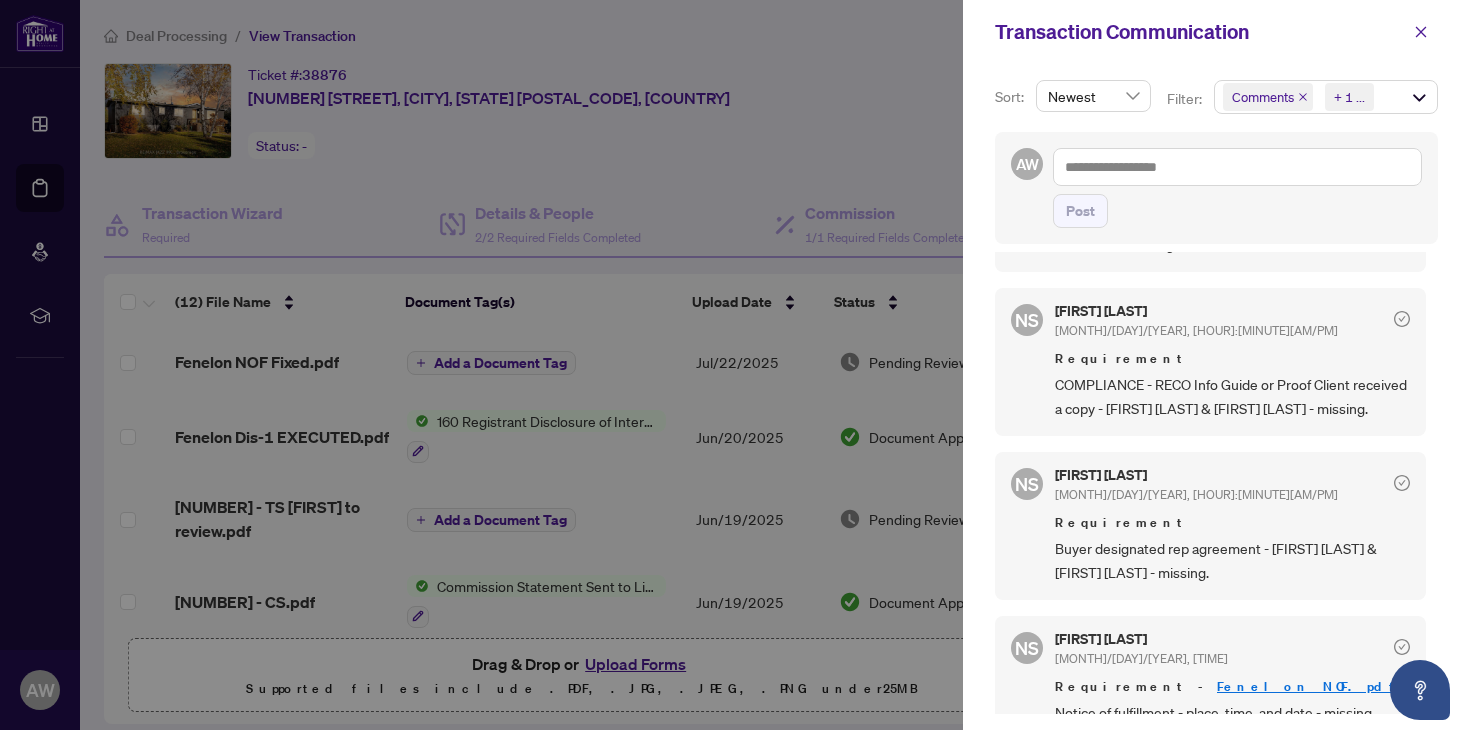 drag, startPoint x: 781, startPoint y: 130, endPoint x: 804, endPoint y: 133, distance: 23.194826 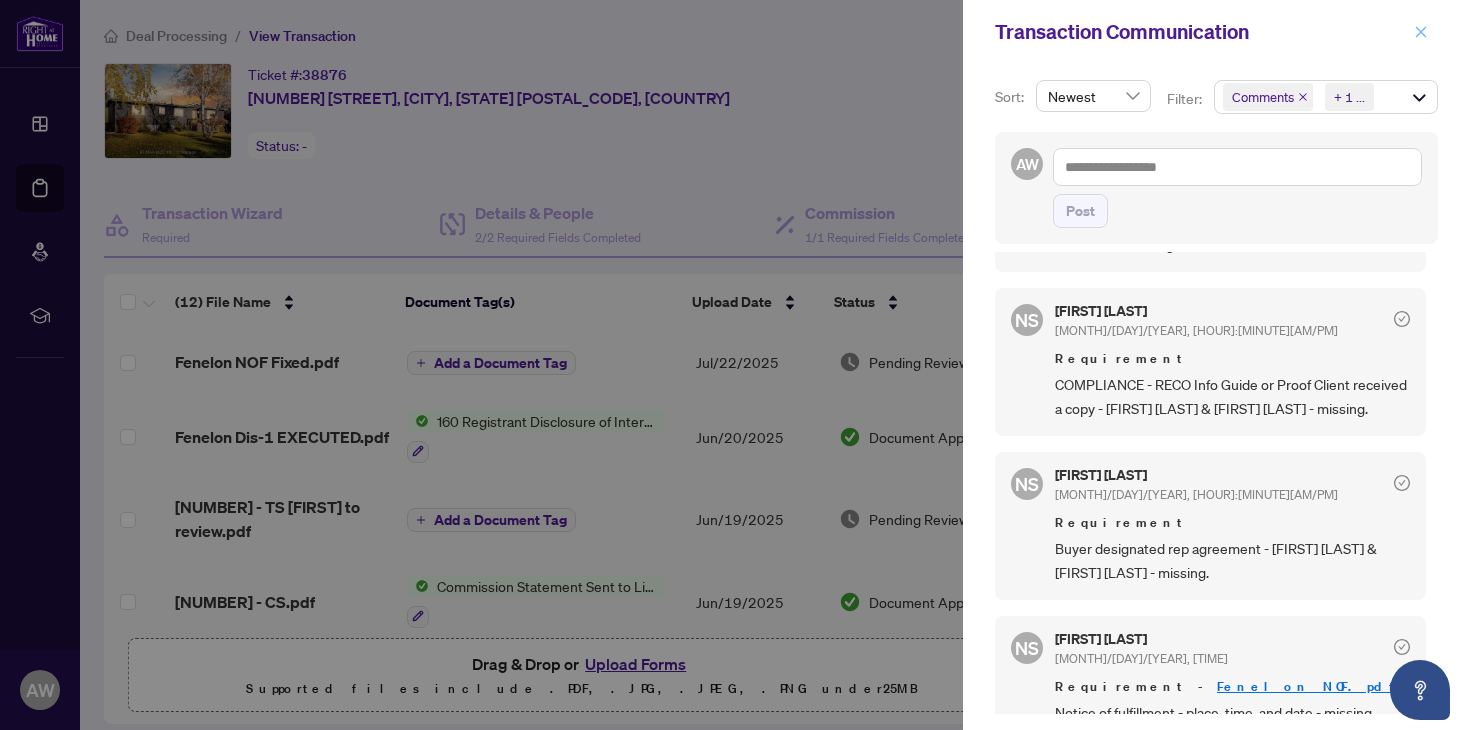 click 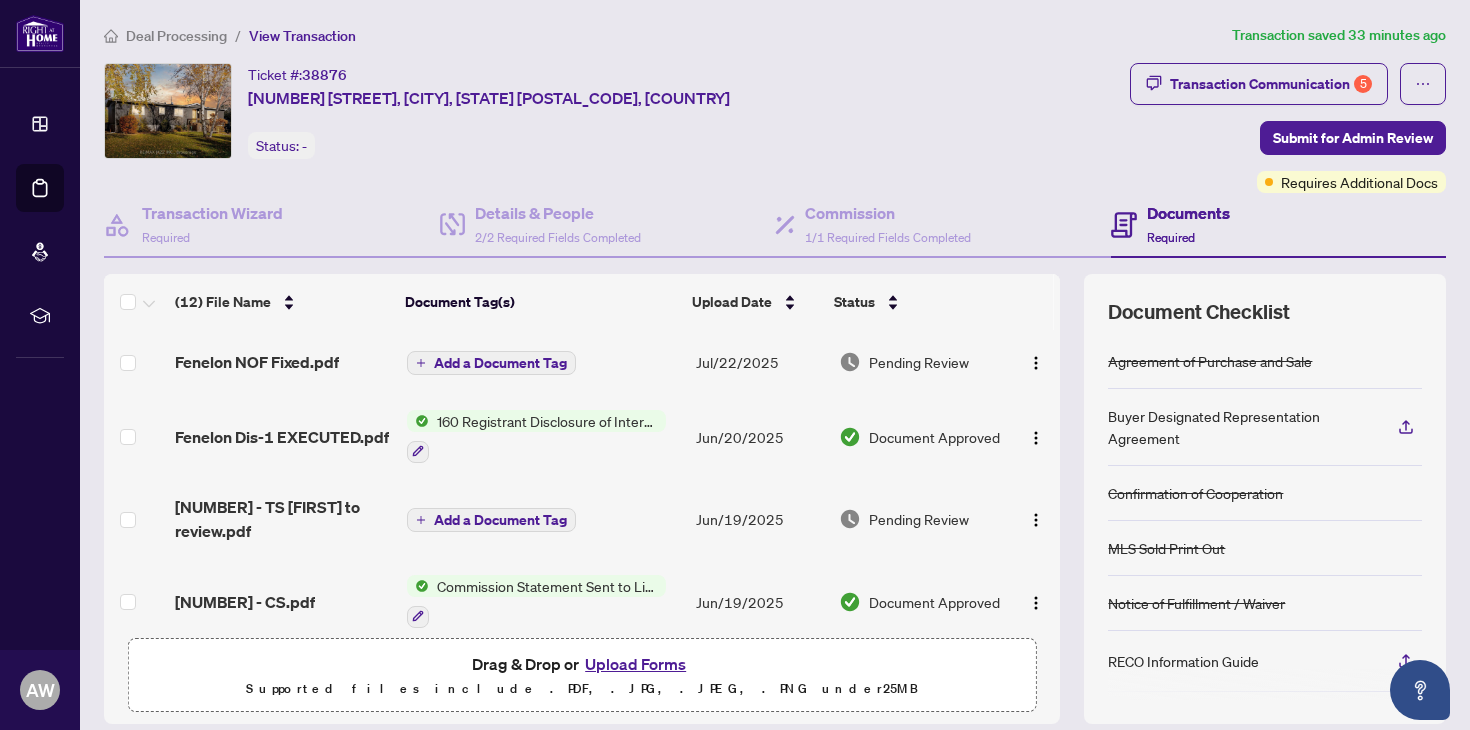 scroll, scrollTop: 703, scrollLeft: 0, axis: vertical 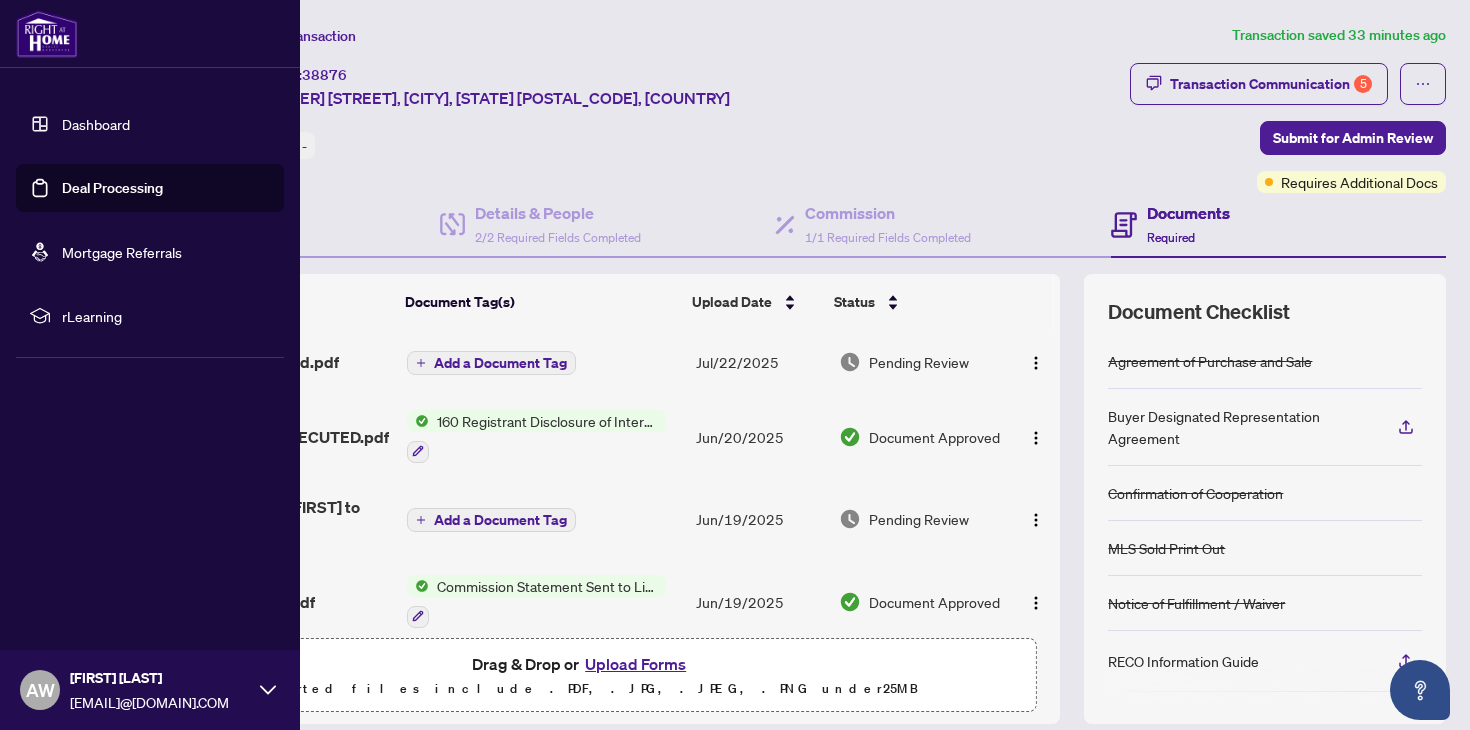 click on "Deal Processing" at bounding box center (112, 188) 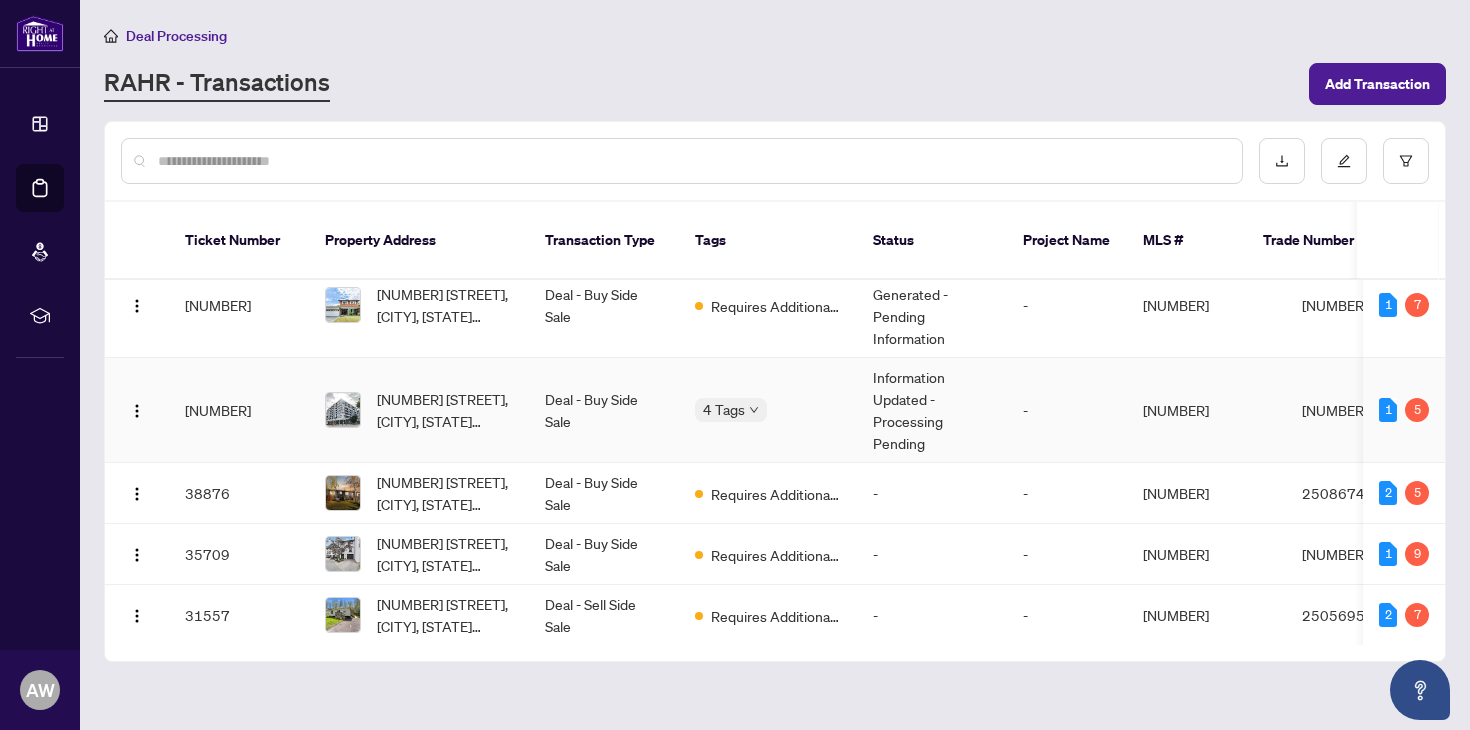 scroll, scrollTop: 63, scrollLeft: 0, axis: vertical 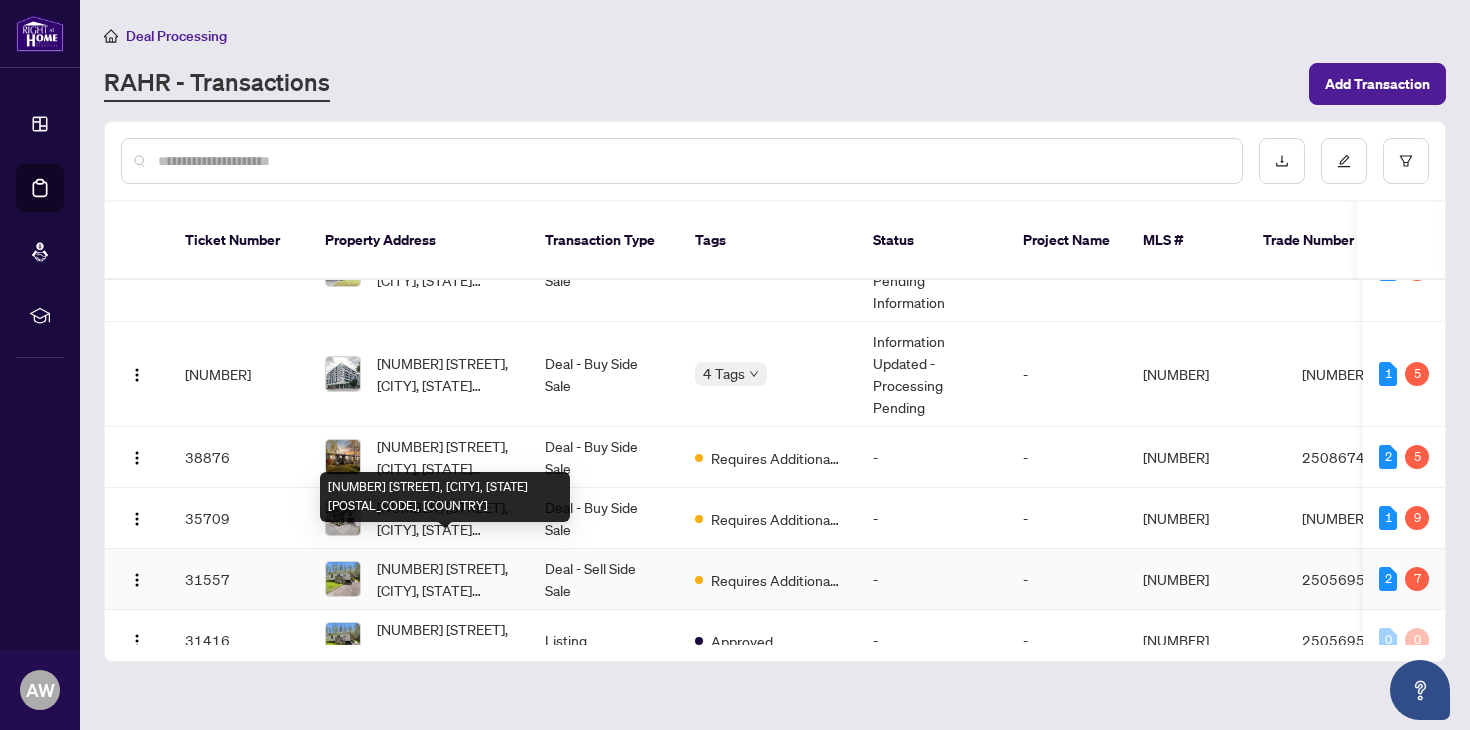 click on "[NUMBER] [STREET], [CITY], [STATE] [POSTAL_CODE], [COUNTRY]" at bounding box center [445, 579] 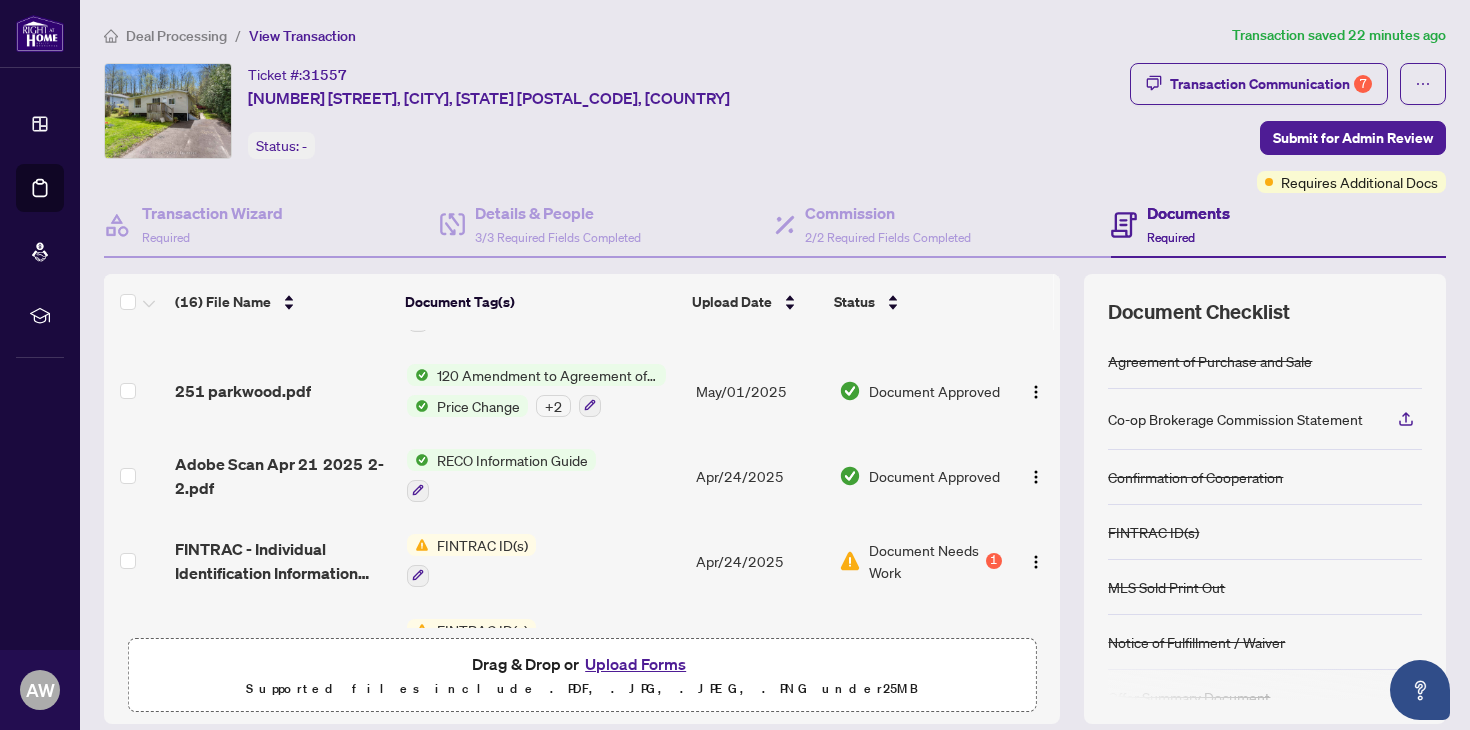 scroll, scrollTop: 1059, scrollLeft: 0, axis: vertical 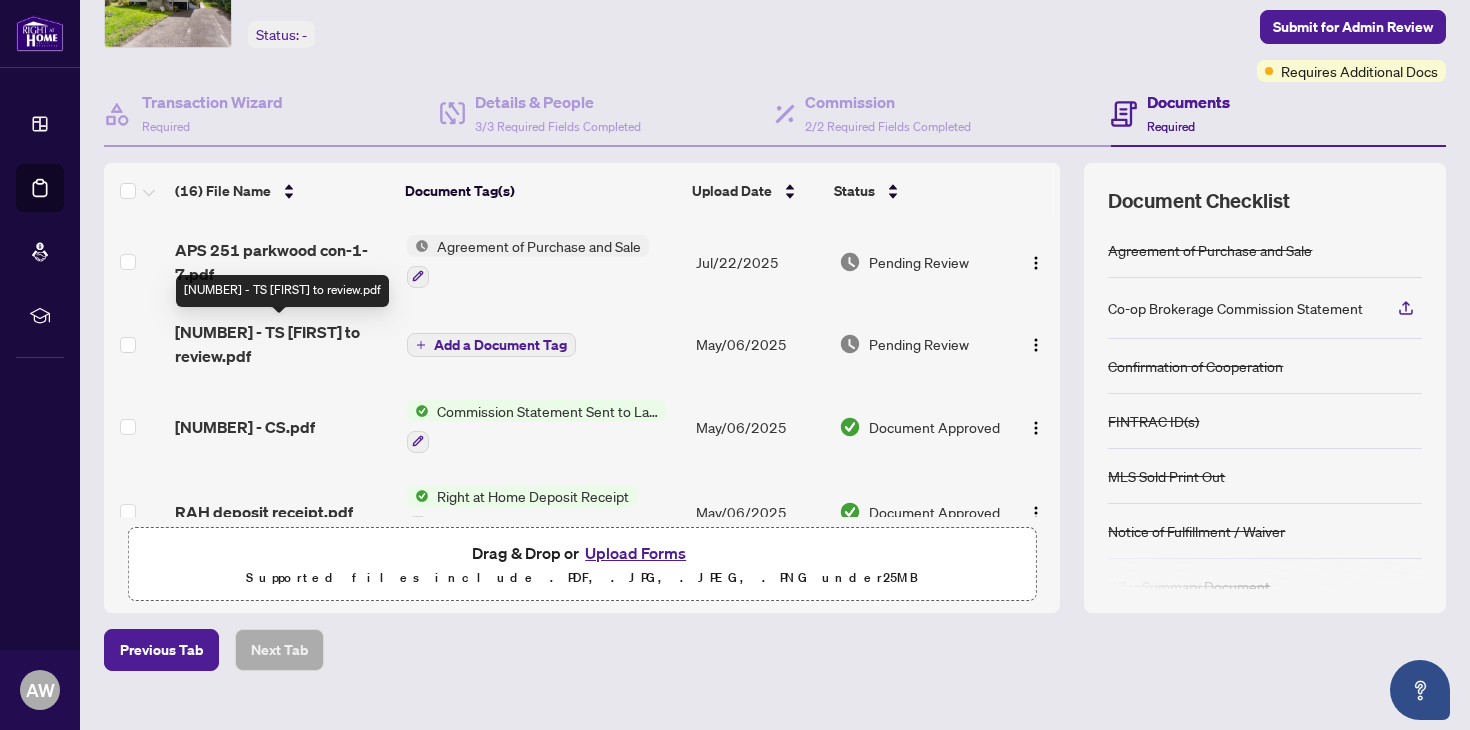 click on "[NUMBER] - TS [FIRST] to review.pdf" at bounding box center (282, 344) 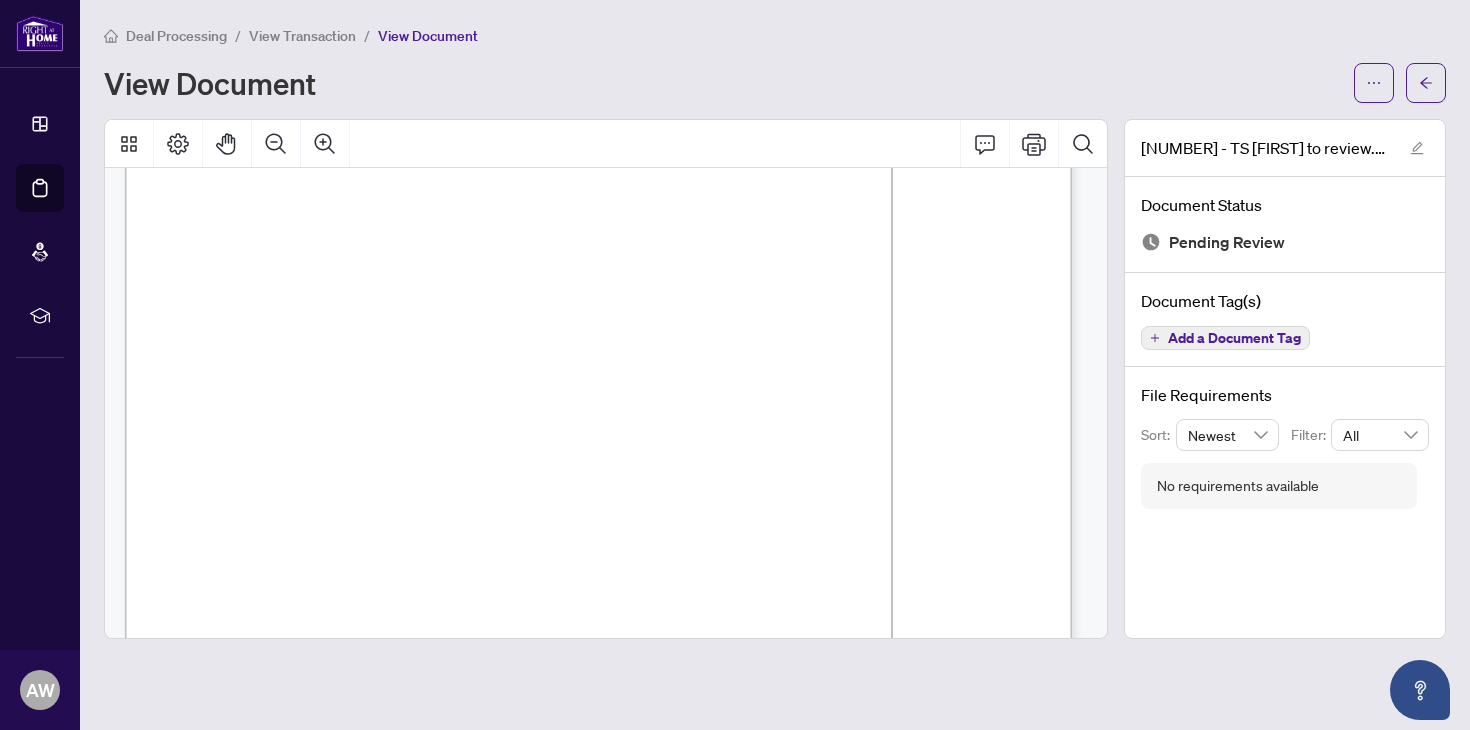 scroll, scrollTop: 276, scrollLeft: 0, axis: vertical 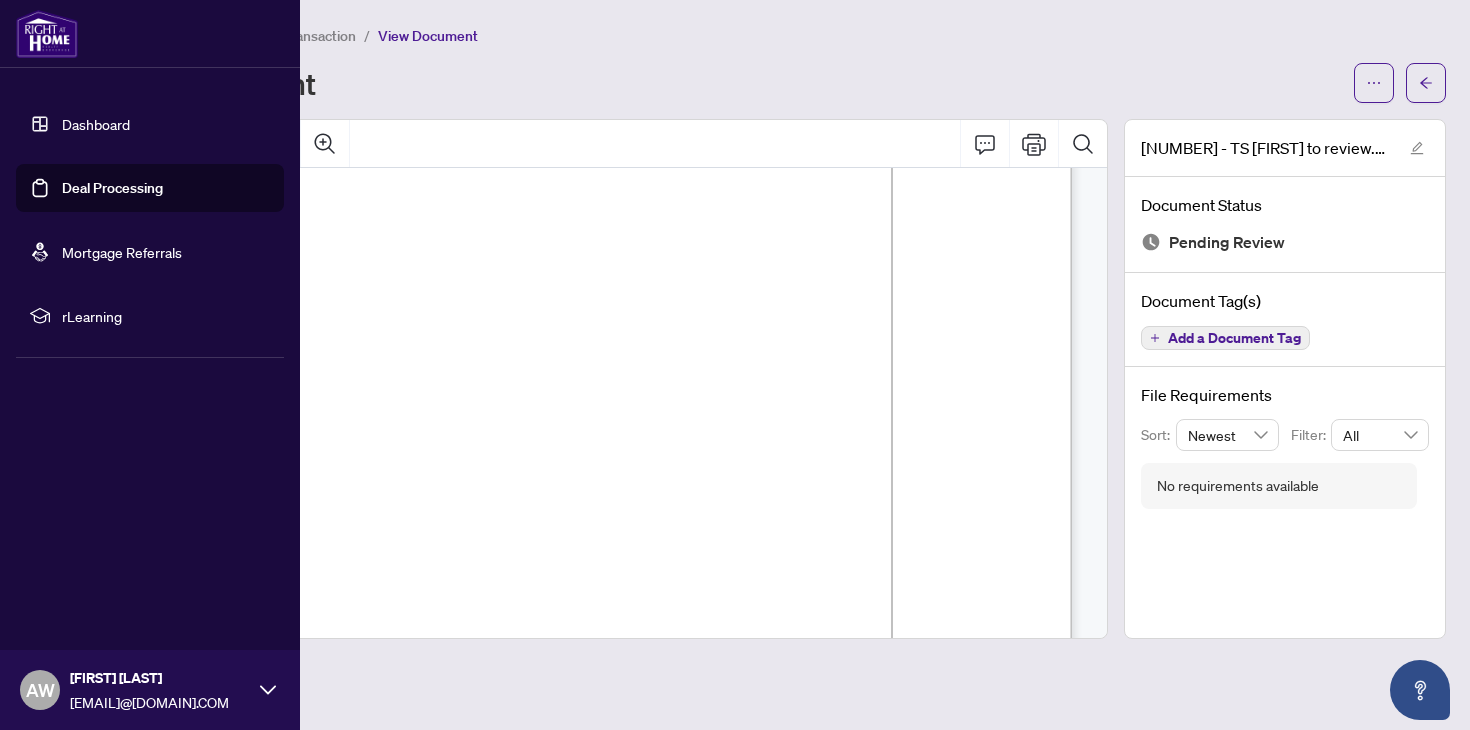 click on "Deal Processing" at bounding box center (112, 188) 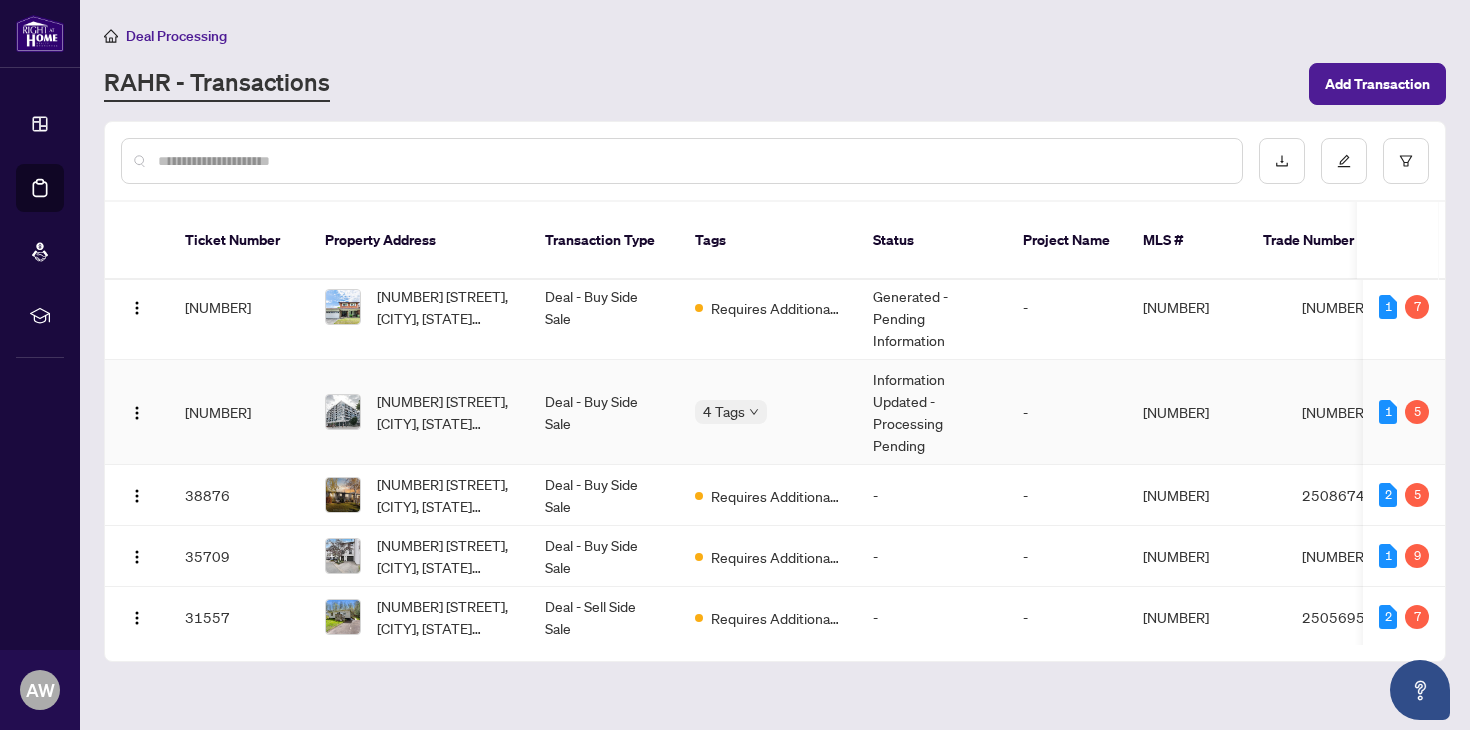 scroll, scrollTop: 62, scrollLeft: 0, axis: vertical 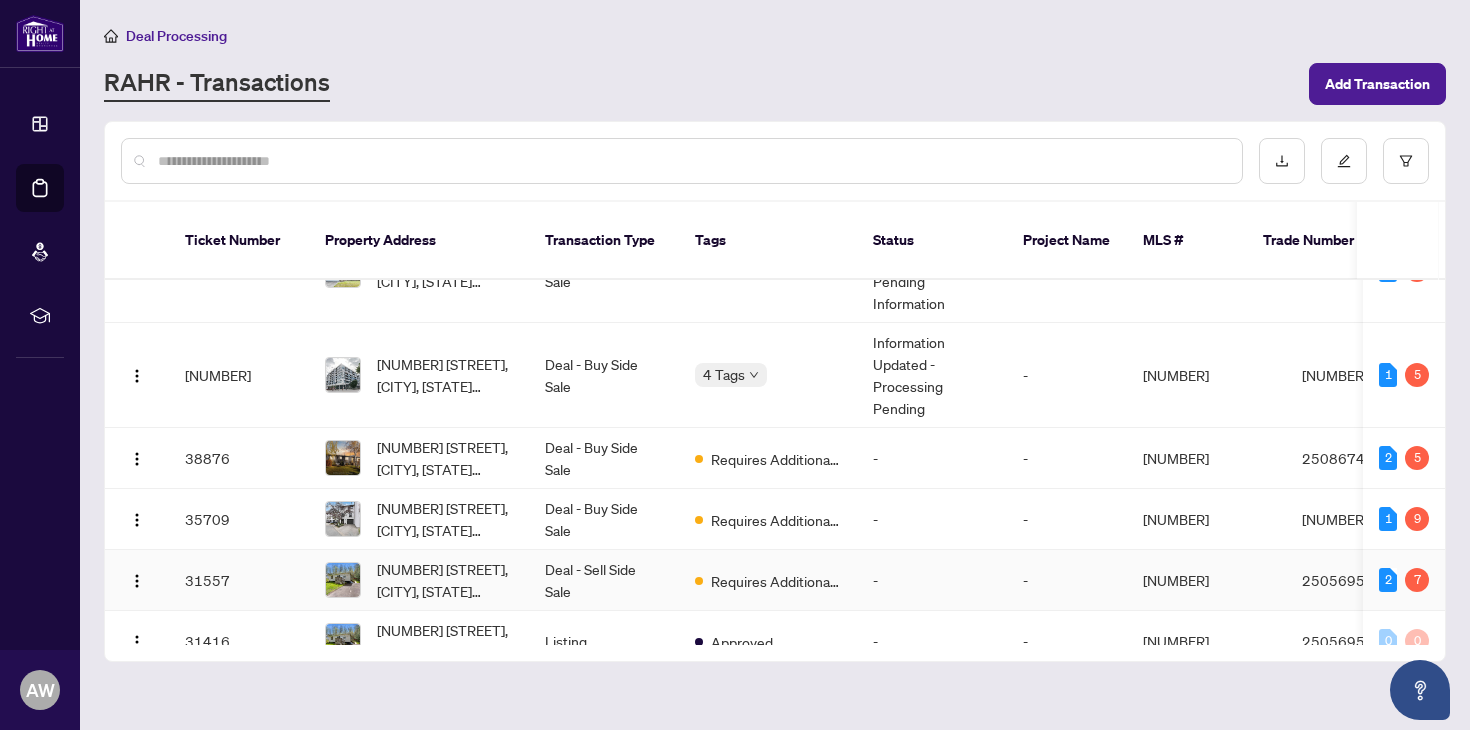 click on "[NUMBER] [STREET], [CITY], [STATE] [POSTAL_CODE], [COUNTRY]" at bounding box center [419, 580] 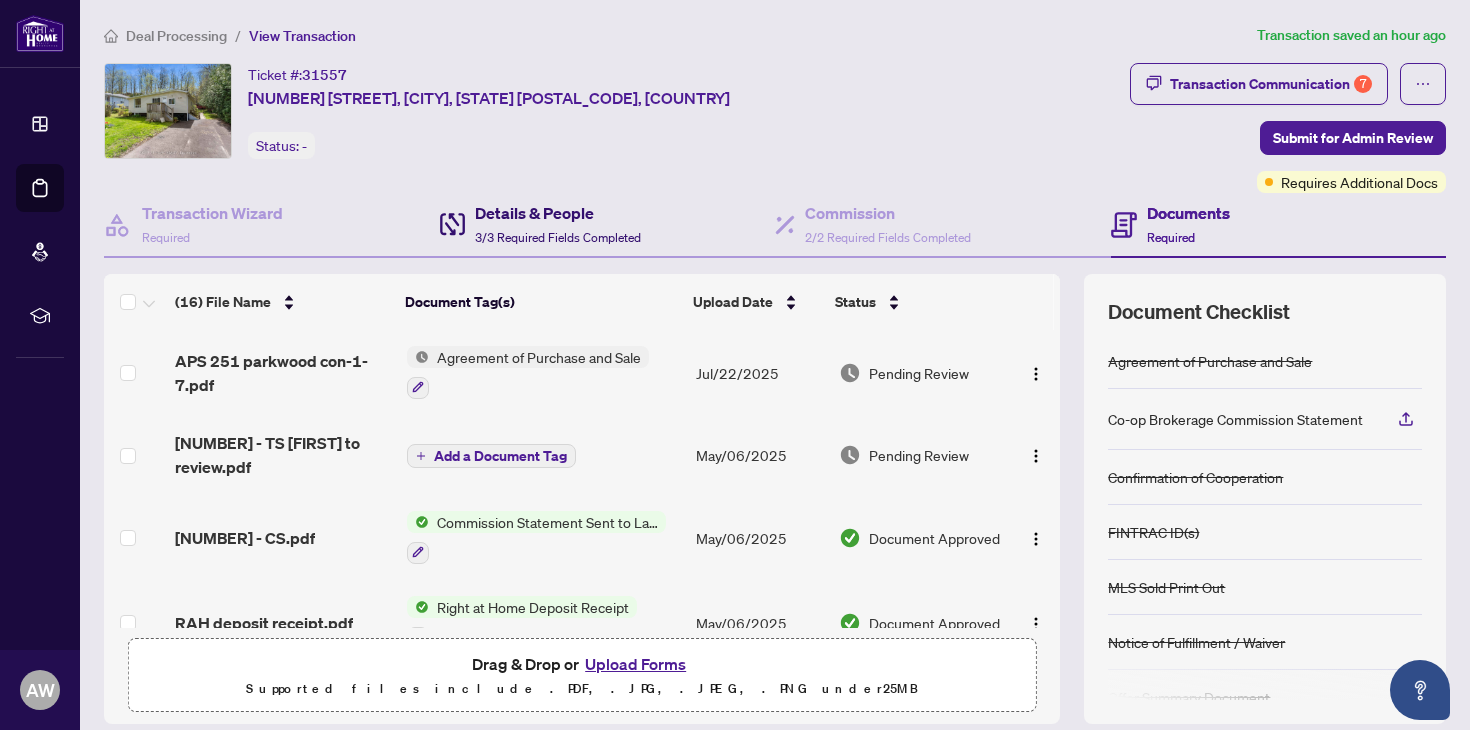 click on "Details & People 3/3 Required Fields Completed" at bounding box center (558, 224) 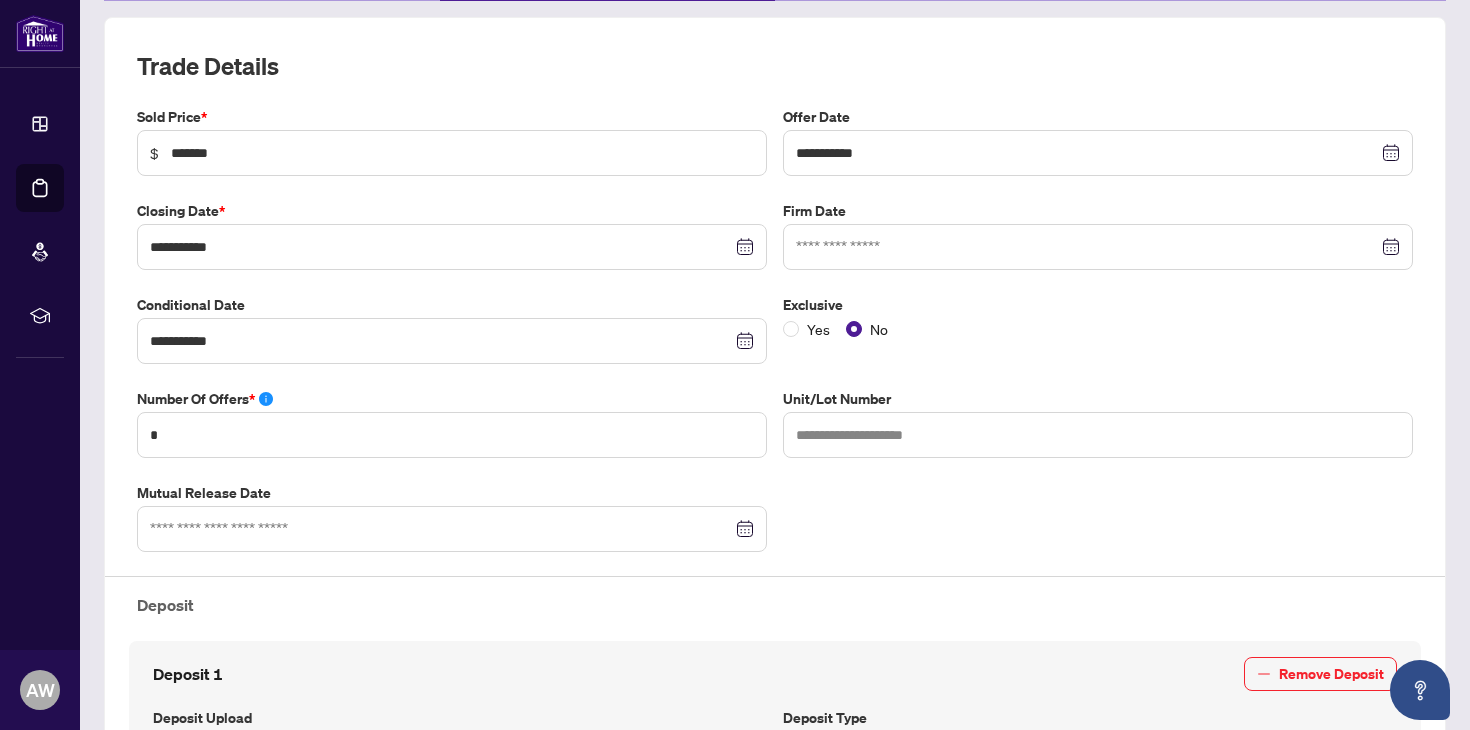 scroll, scrollTop: 100, scrollLeft: 0, axis: vertical 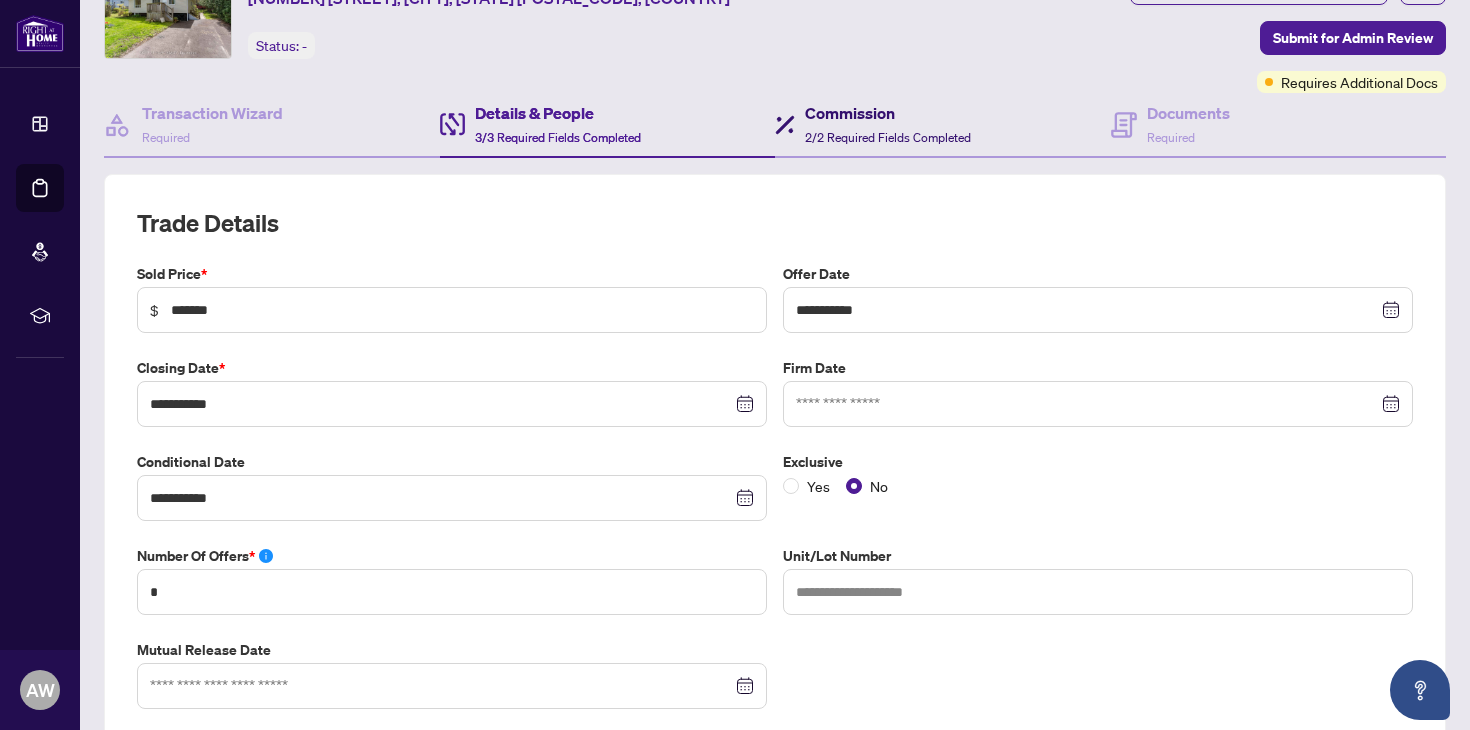 click on "Commission 2/2 Required Fields Completed" at bounding box center [888, 124] 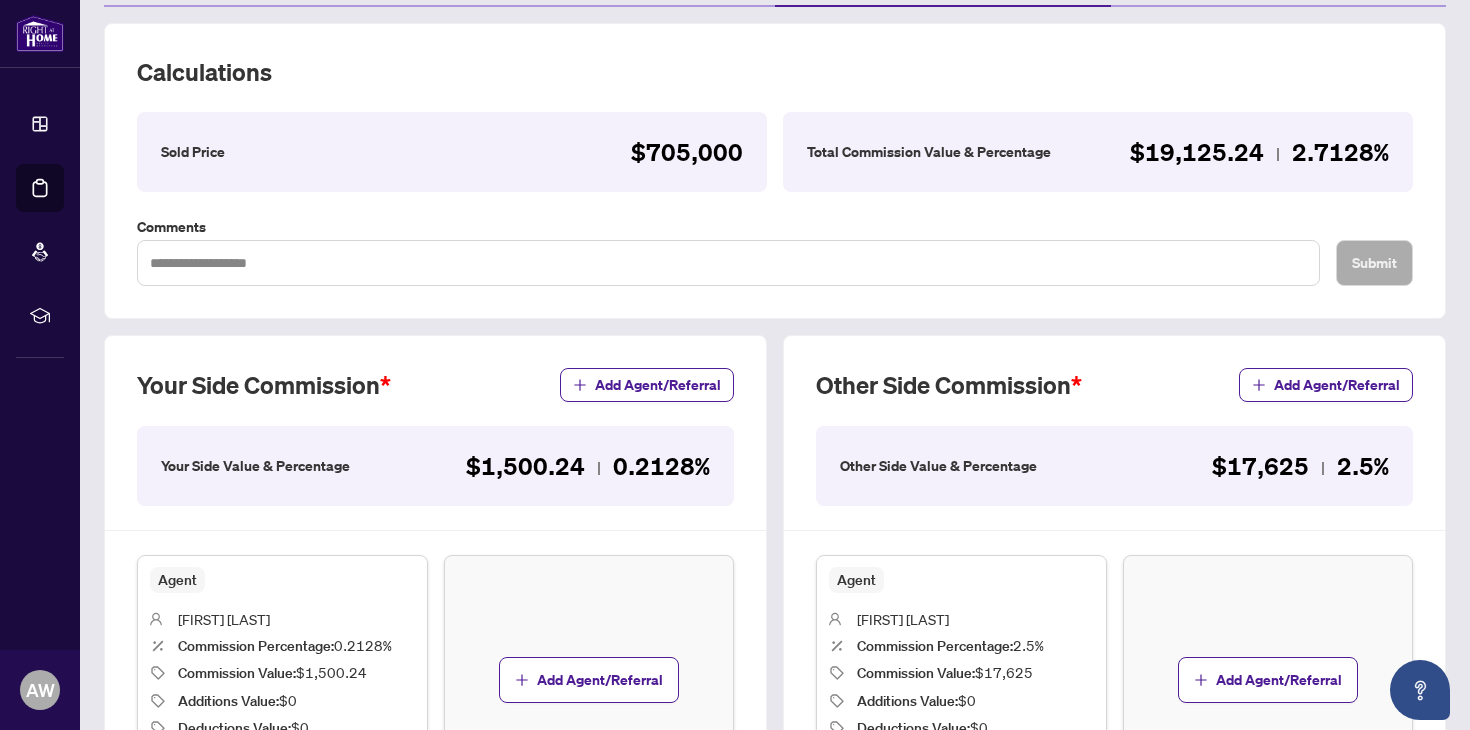 scroll, scrollTop: 0, scrollLeft: 0, axis: both 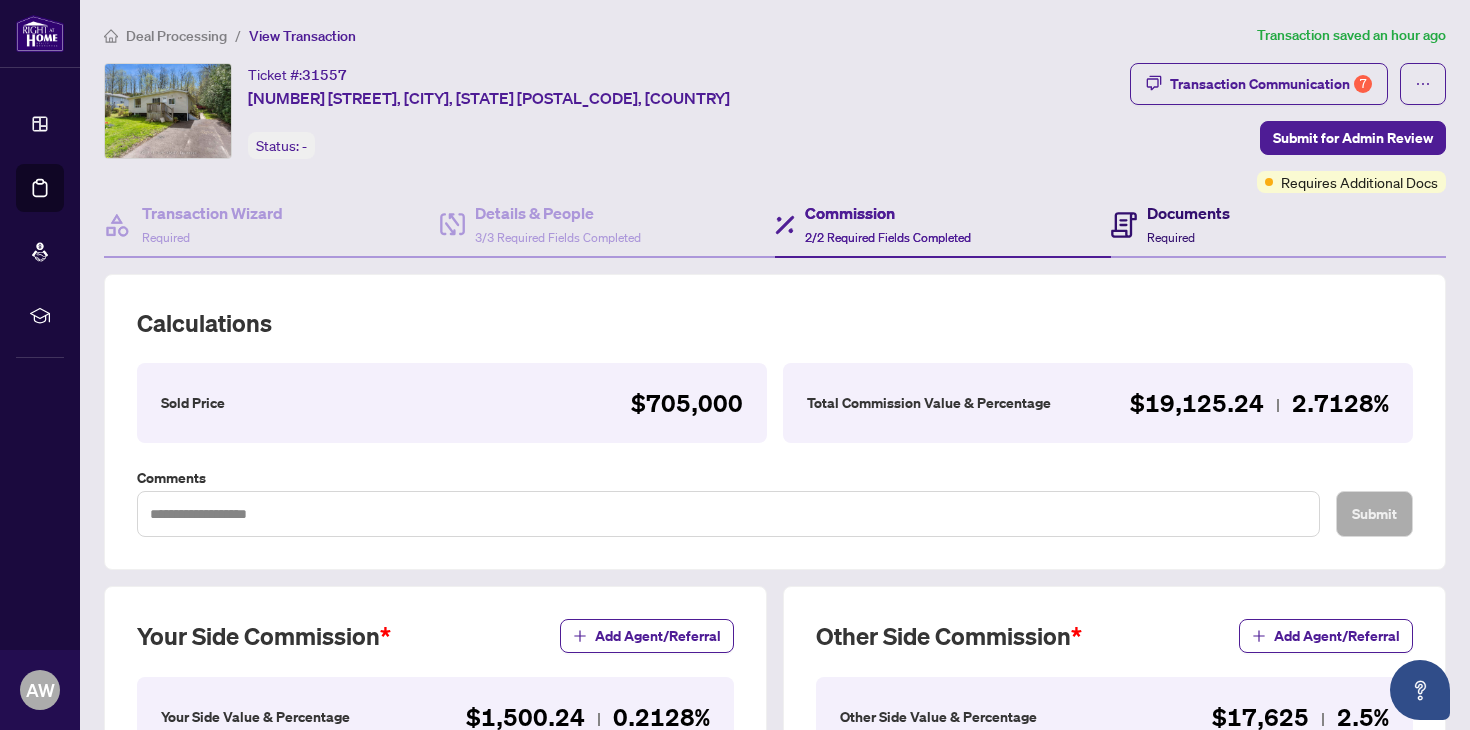 click on "Required" at bounding box center [1171, 237] 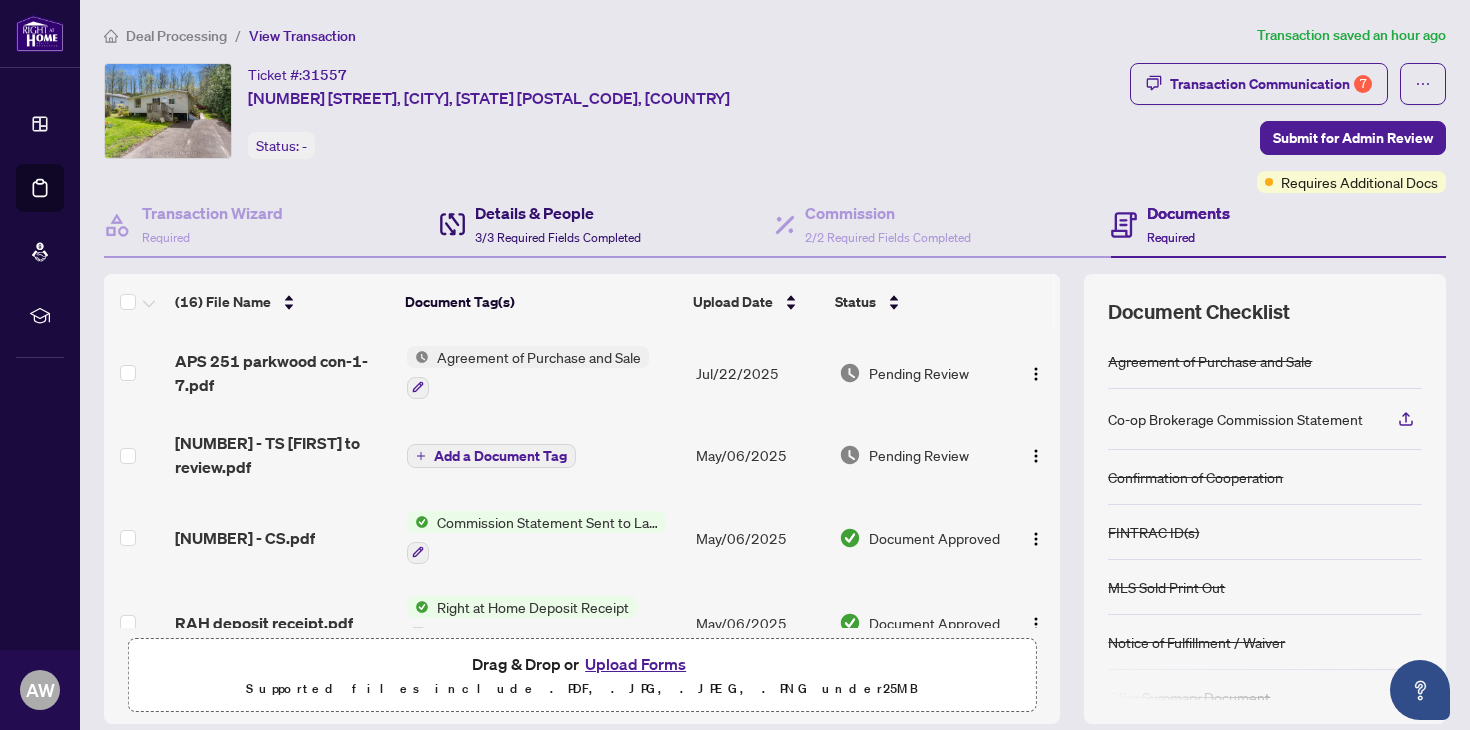 click on "3/3 Required Fields Completed" at bounding box center (558, 237) 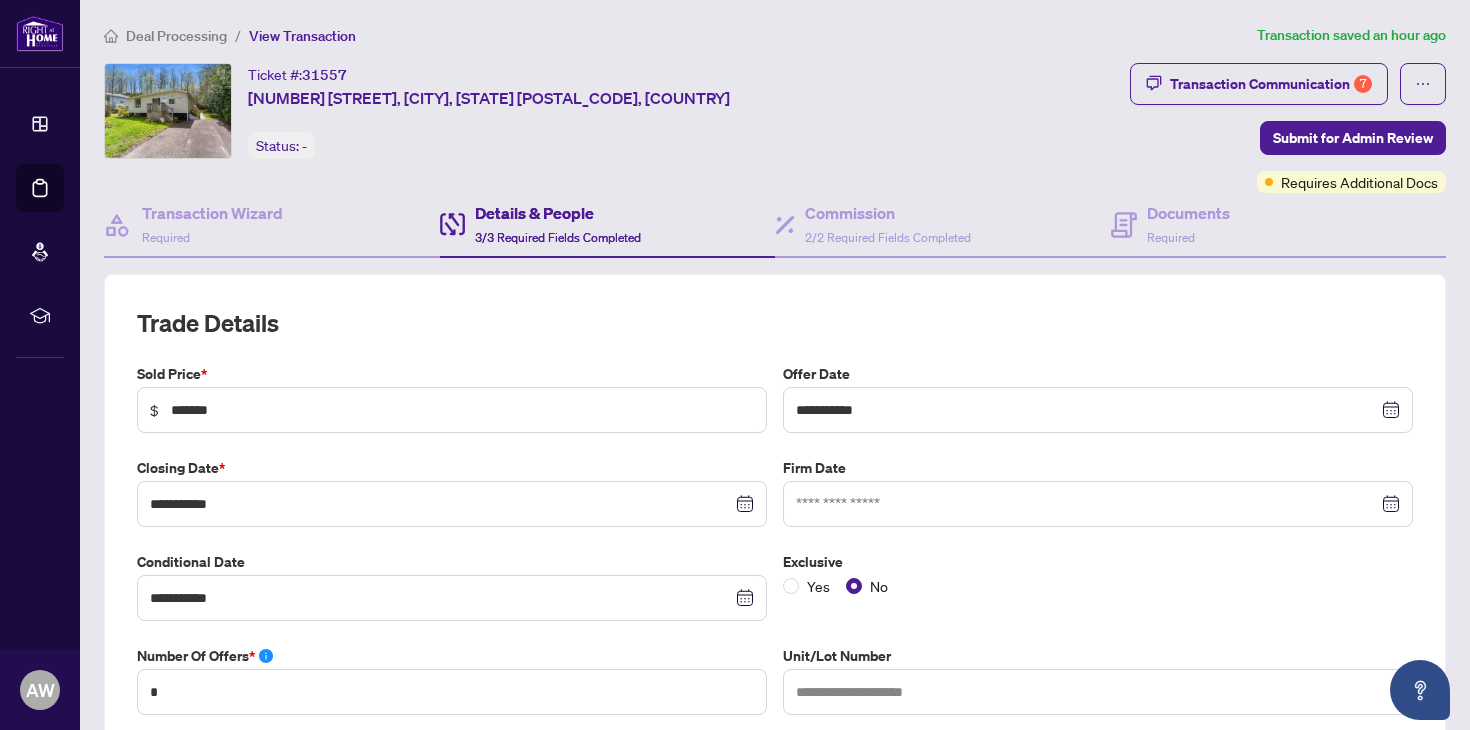 scroll, scrollTop: 4, scrollLeft: 0, axis: vertical 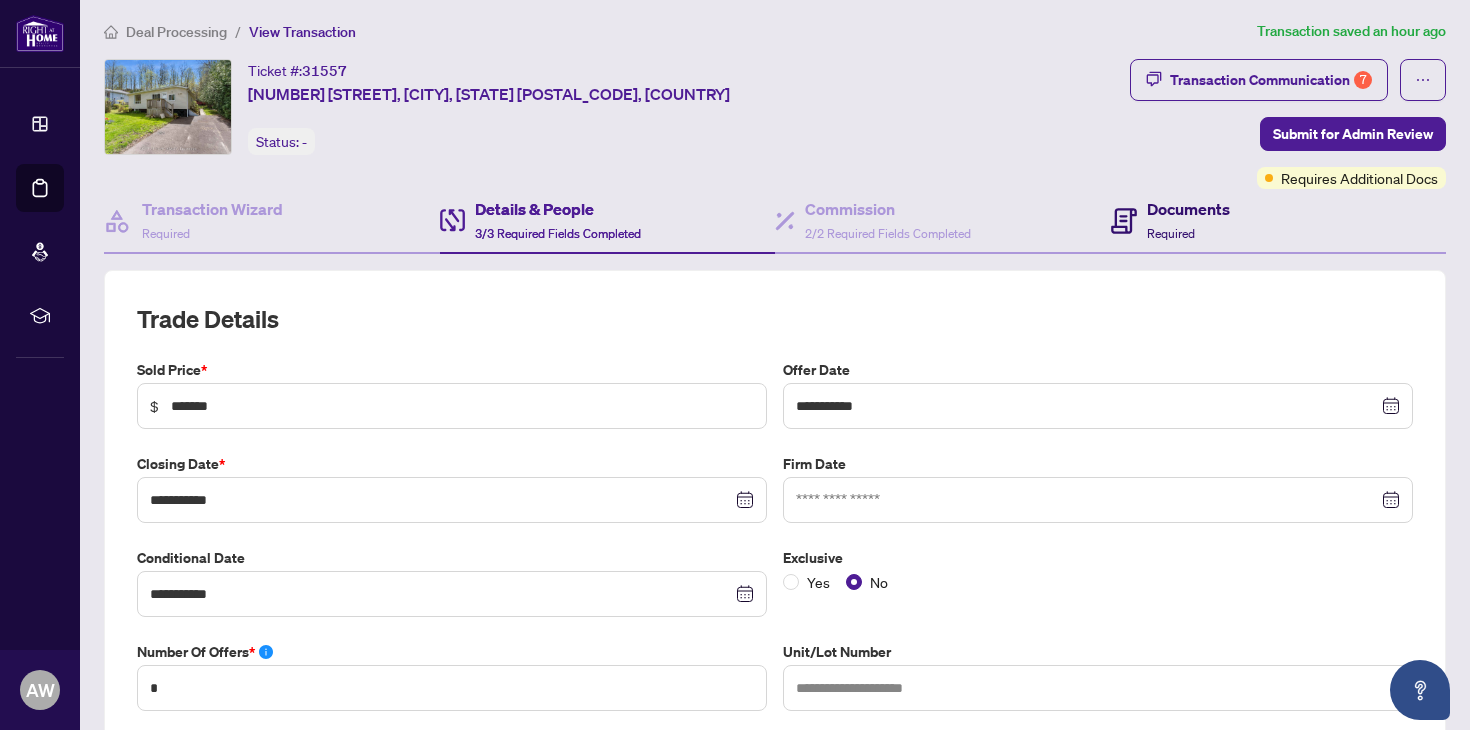 click on "Documents" at bounding box center [1188, 209] 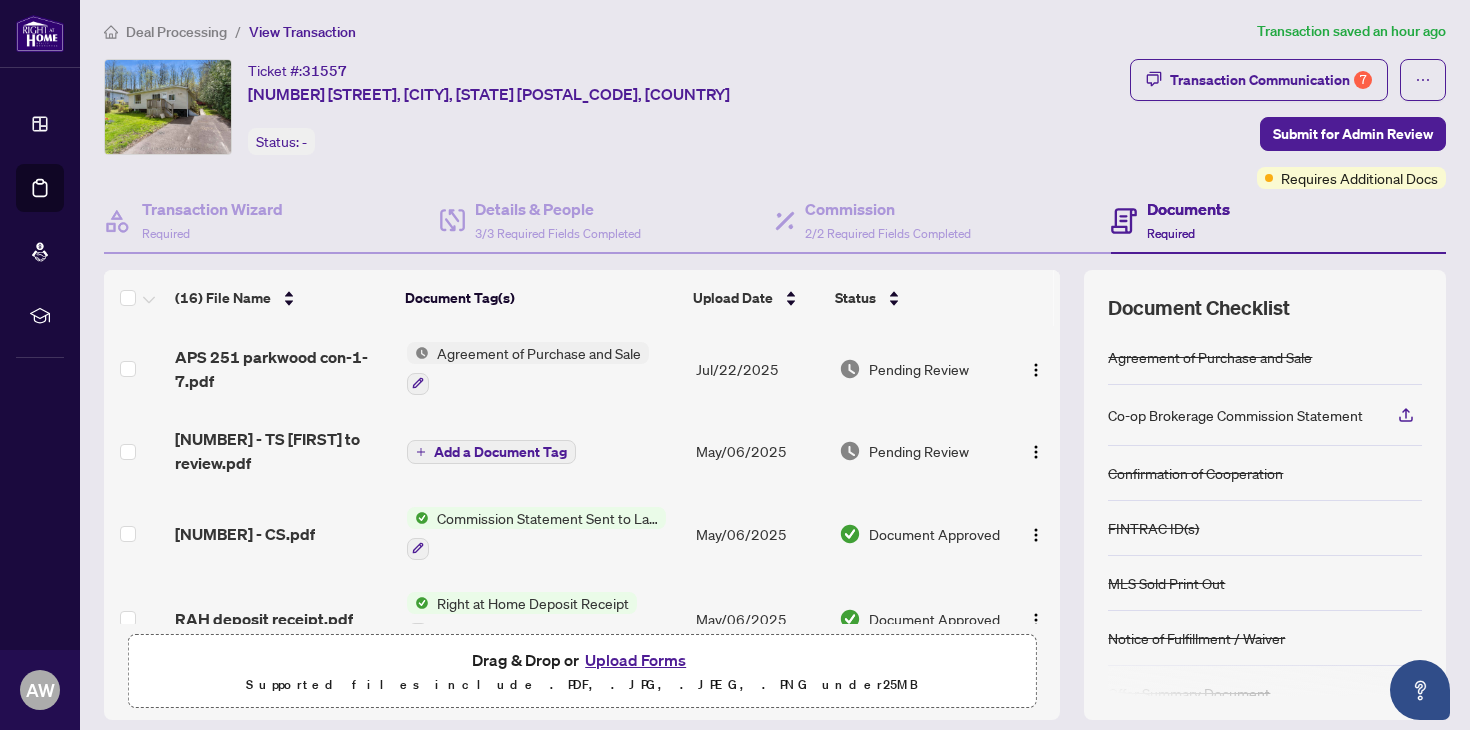 scroll, scrollTop: 264, scrollLeft: 0, axis: vertical 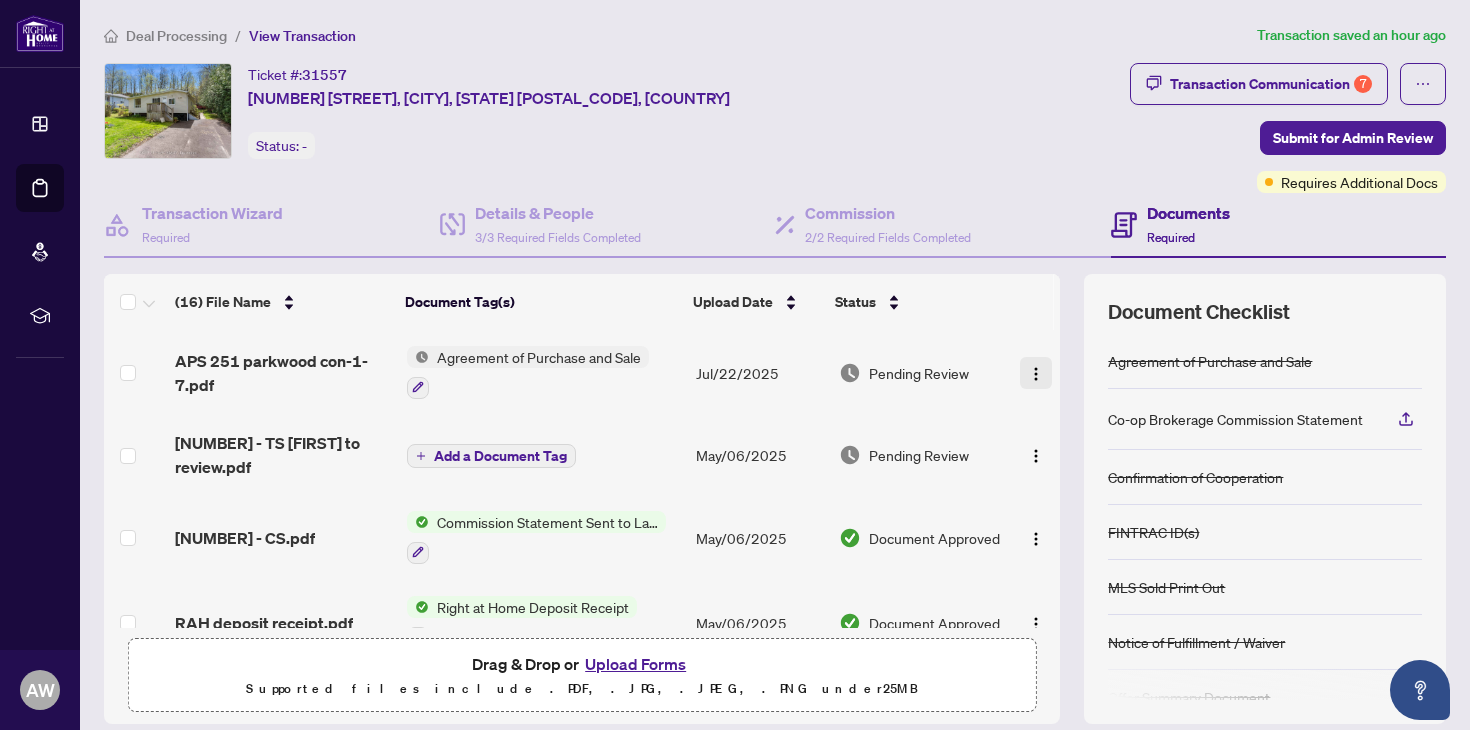 click at bounding box center (1036, 374) 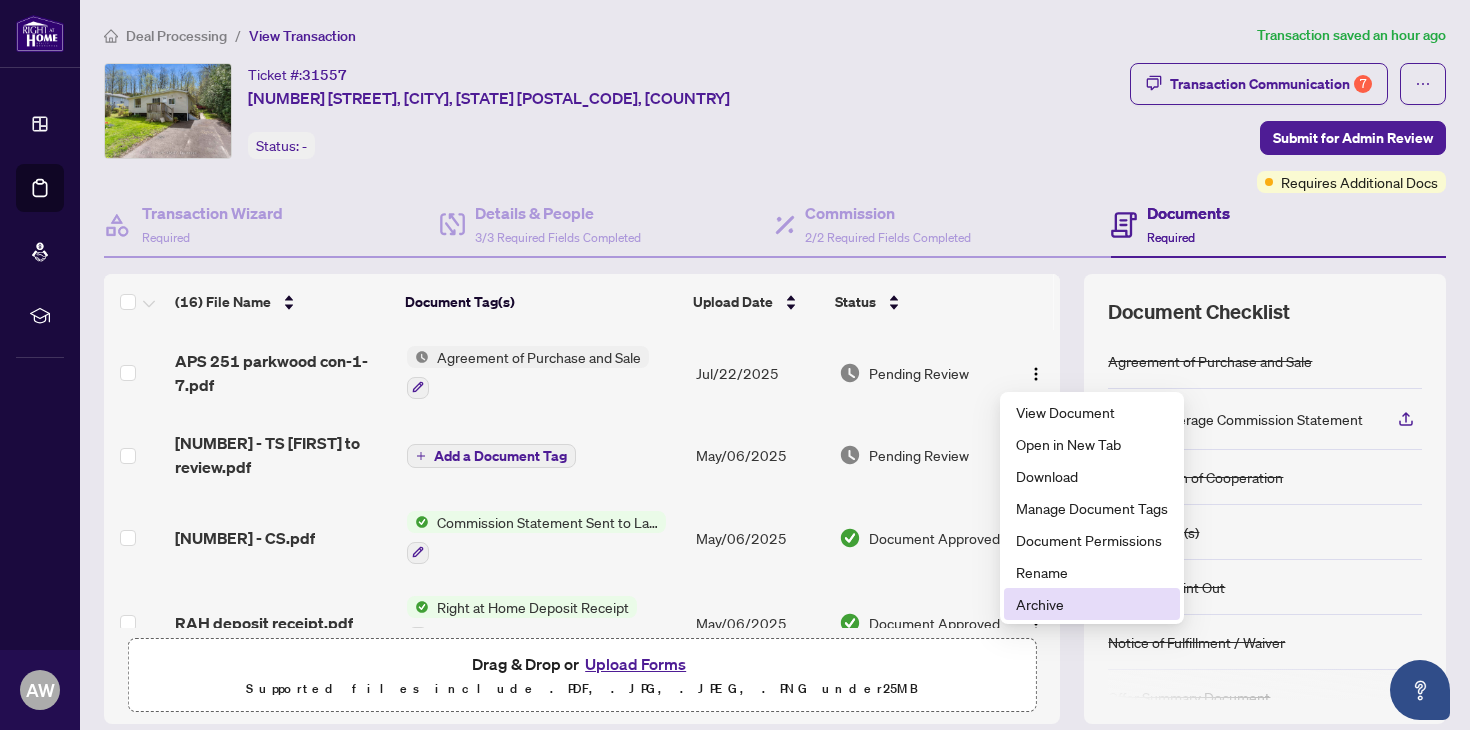 click on "Archive" at bounding box center [1092, 604] 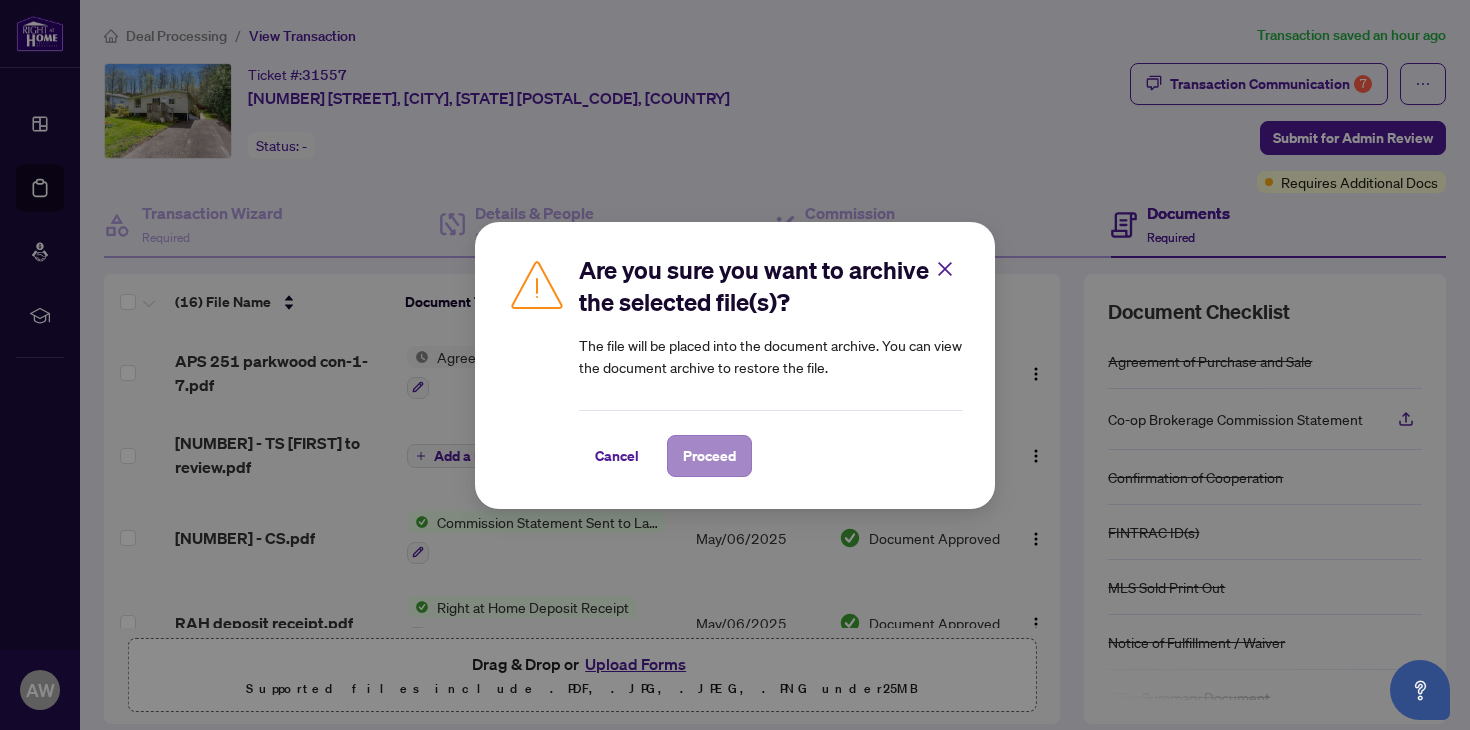 click on "Proceed" at bounding box center [709, 456] 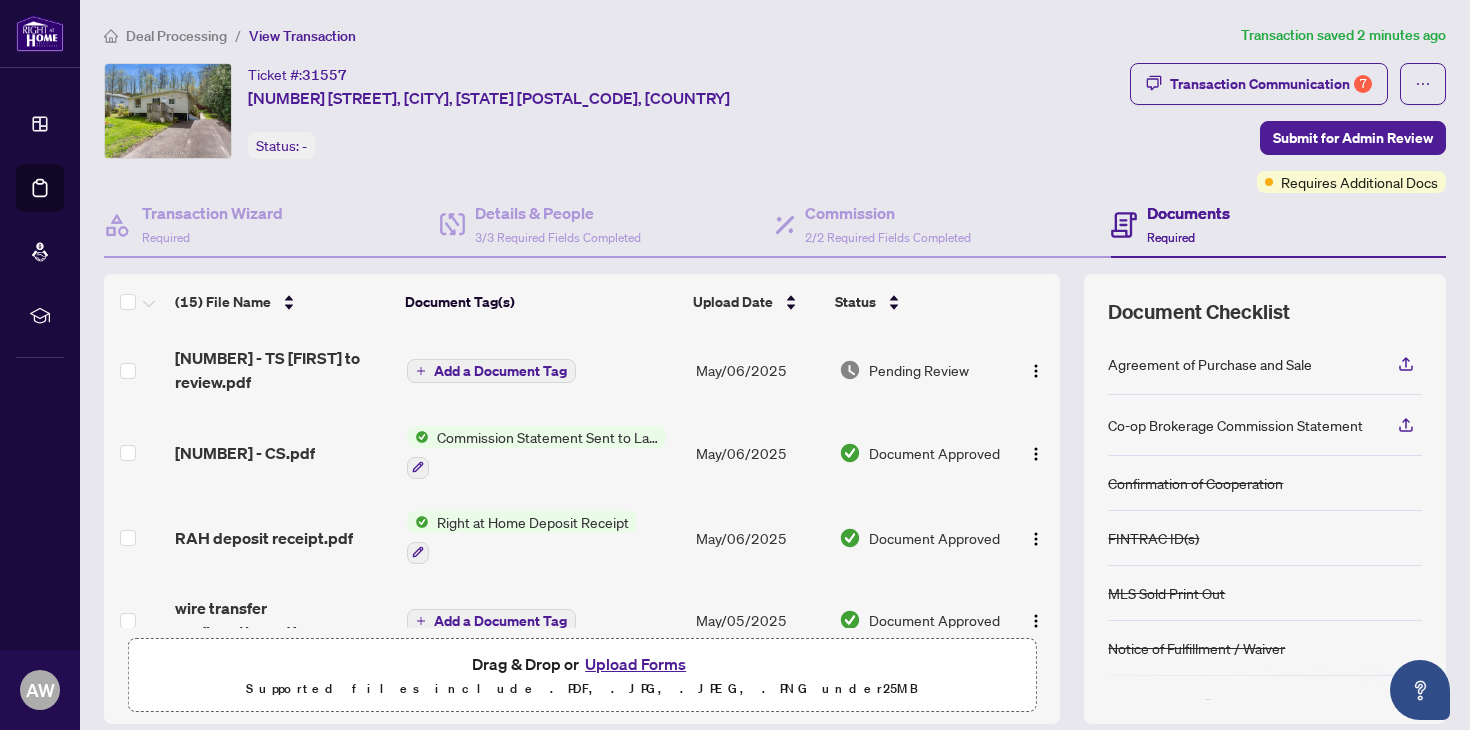 click on "Upload Forms" at bounding box center (635, 664) 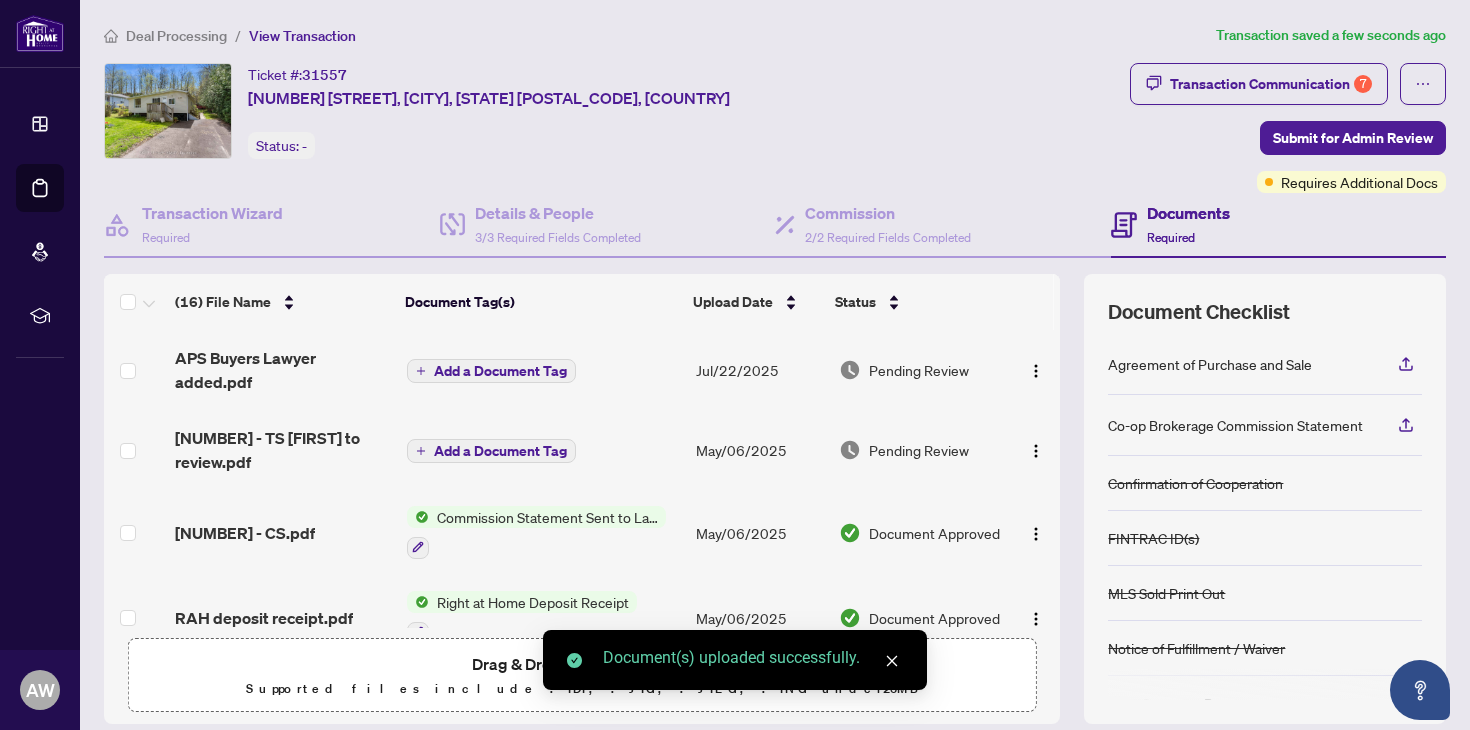 click on "Add a Document Tag" at bounding box center (500, 371) 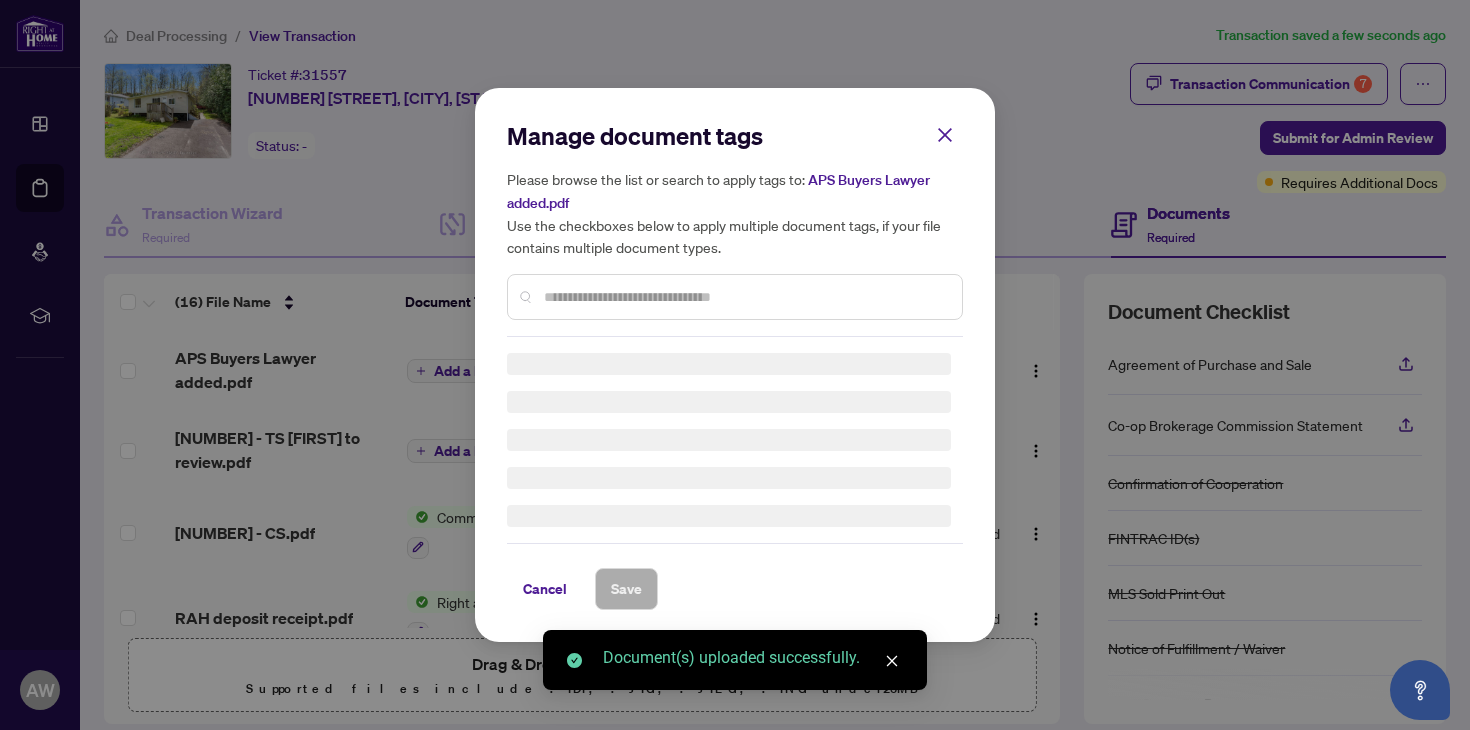 click on "Manage document tags Please browse the list or search to apply tags to:   APS Buyers Lawyer added.pdf   Use the checkboxes below to apply multiple document tags, if your file contains multiple document types.   Cancel Save" at bounding box center [735, 365] 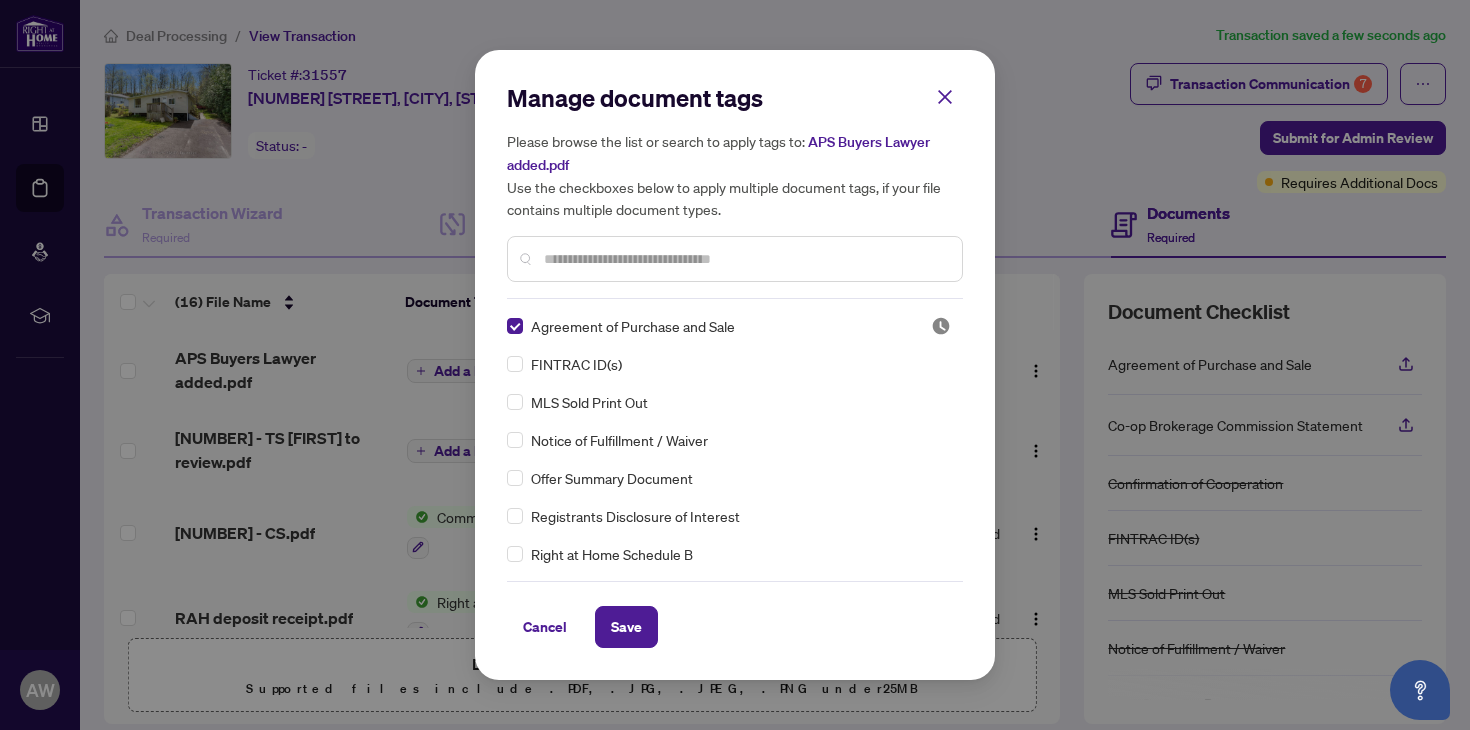 click at bounding box center (745, 259) 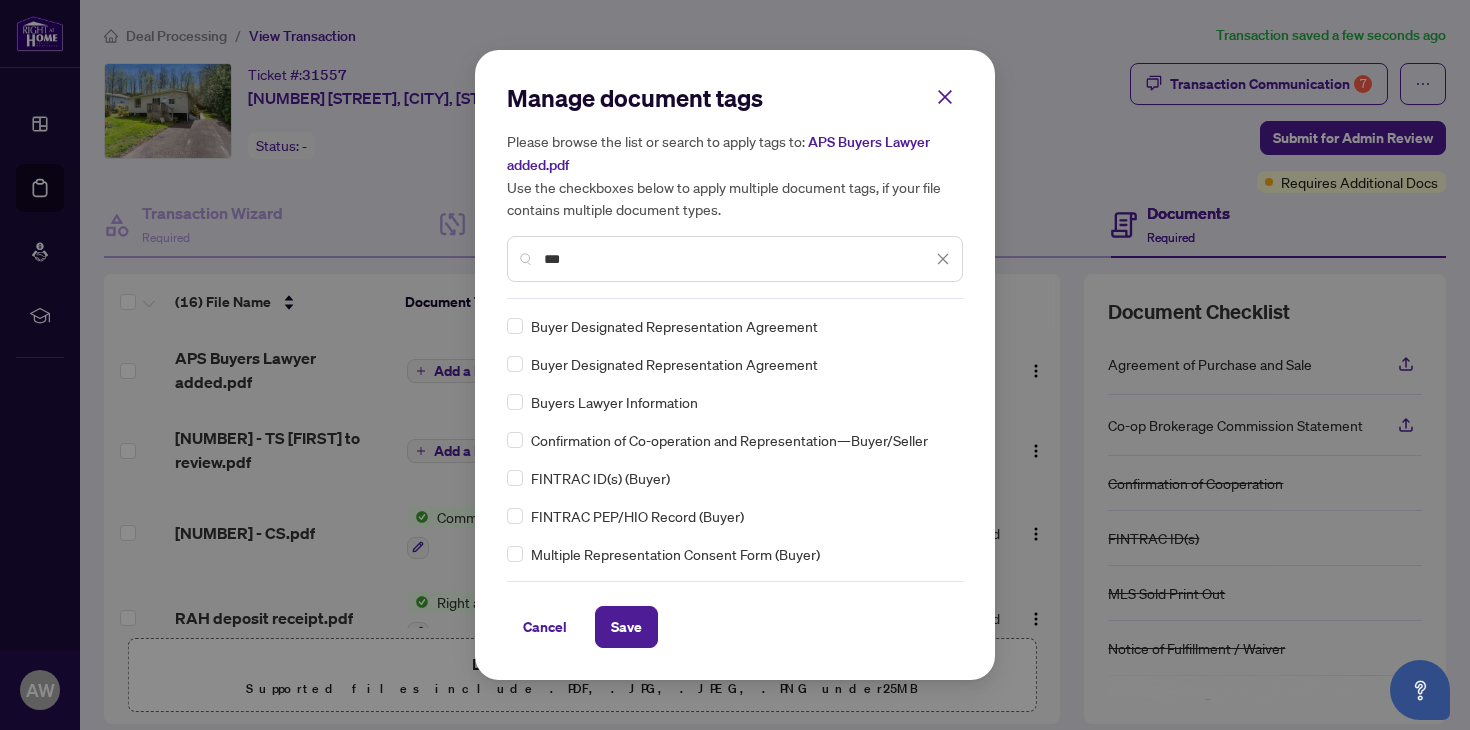 type on "***" 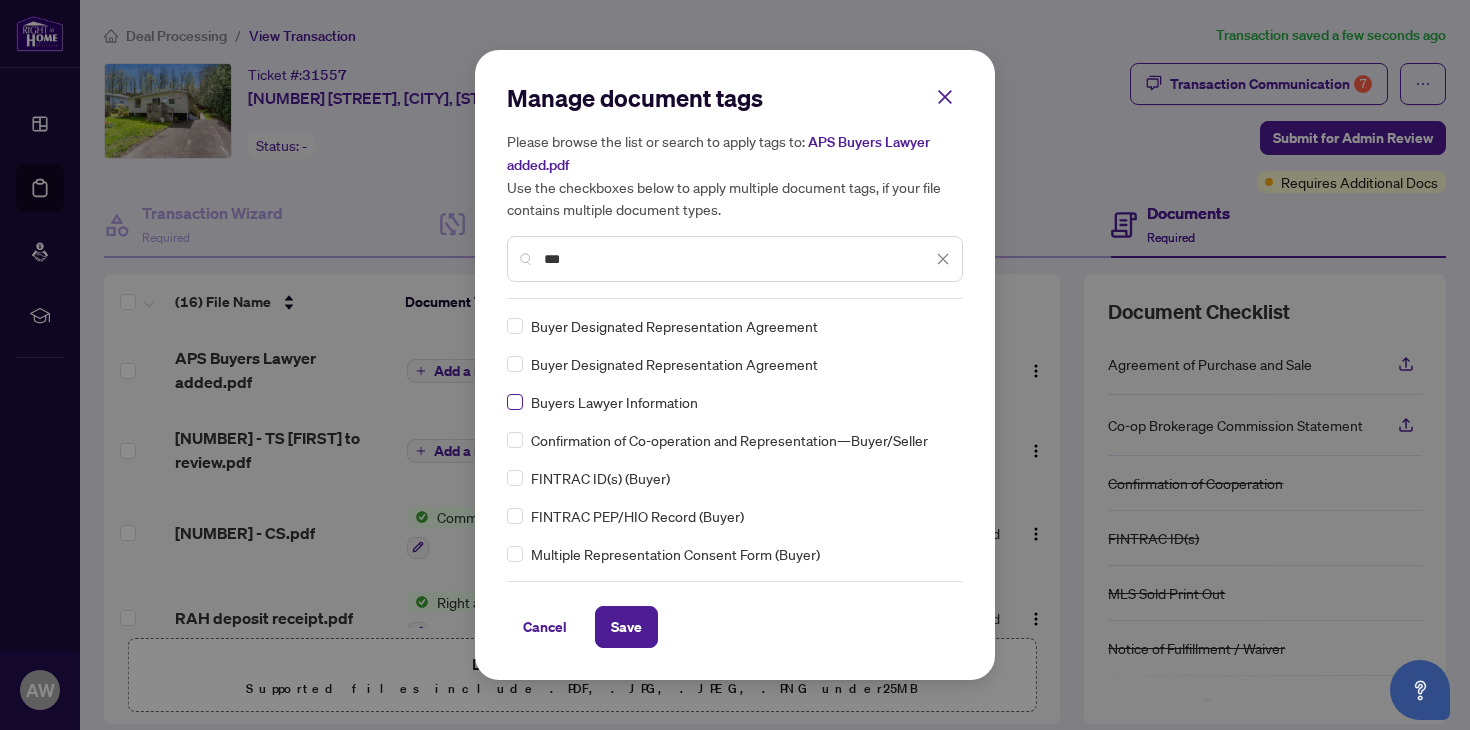 click at bounding box center [515, 402] 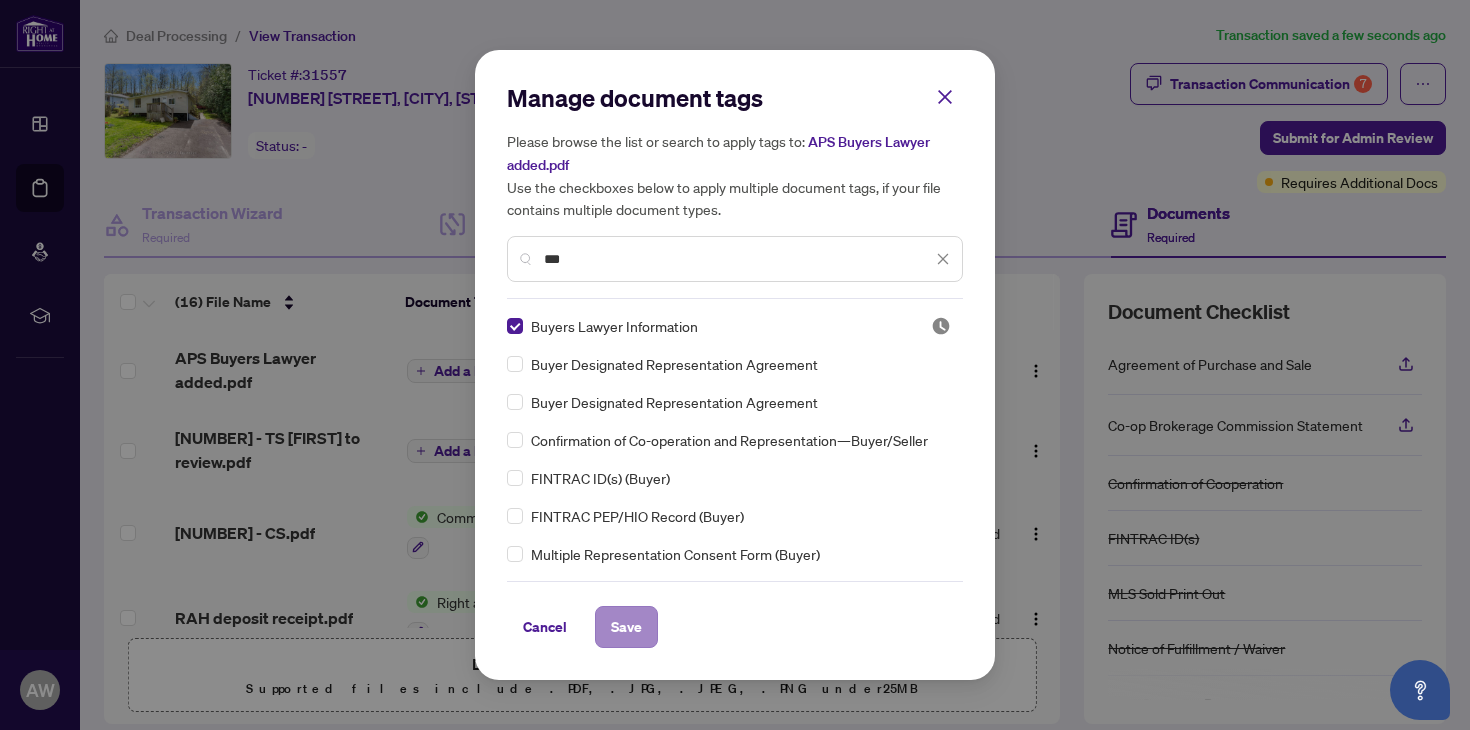 click on "Save" at bounding box center (626, 627) 